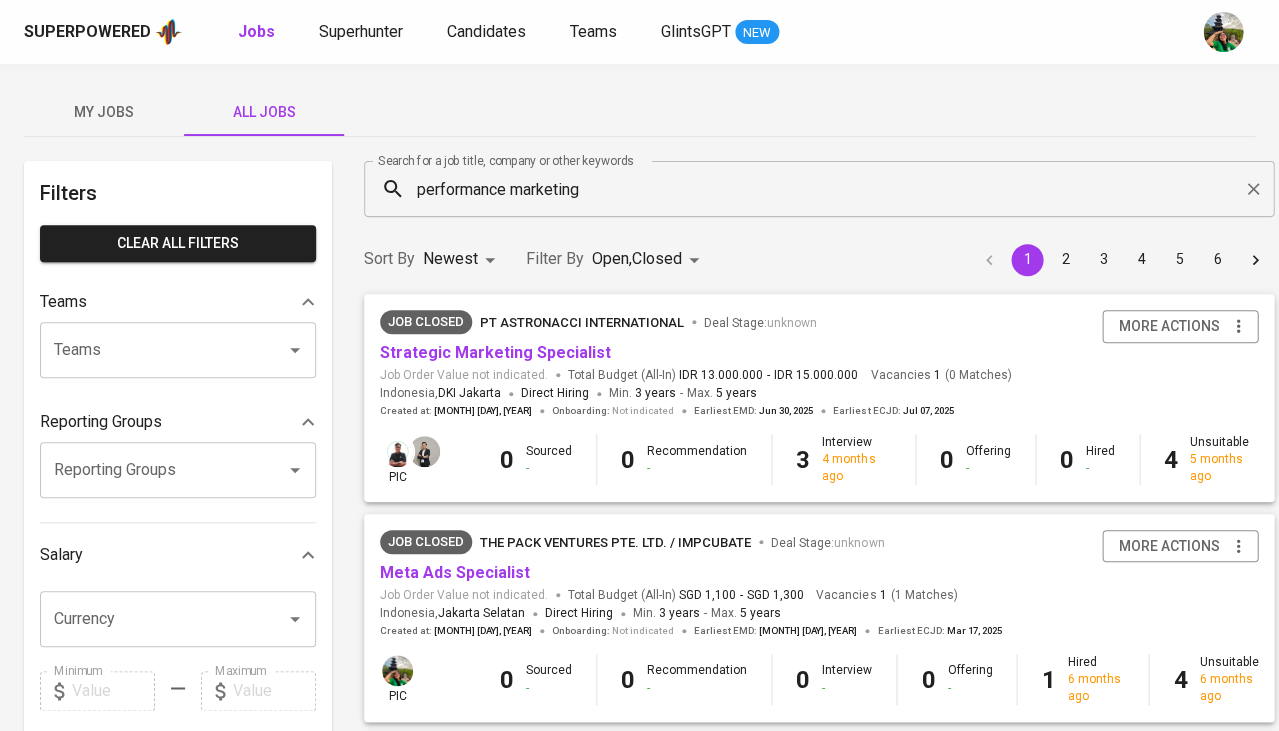 scroll, scrollTop: 0, scrollLeft: 0, axis: both 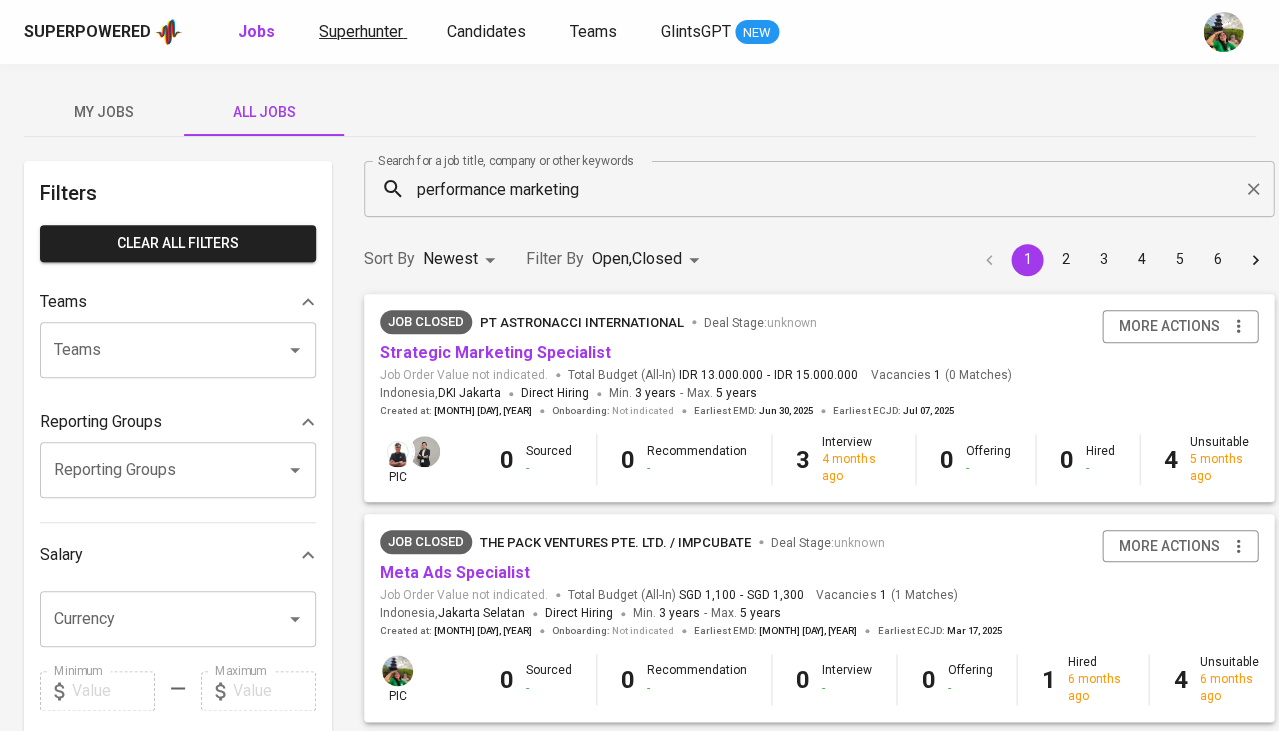 click on "Superhunter" at bounding box center [361, 31] 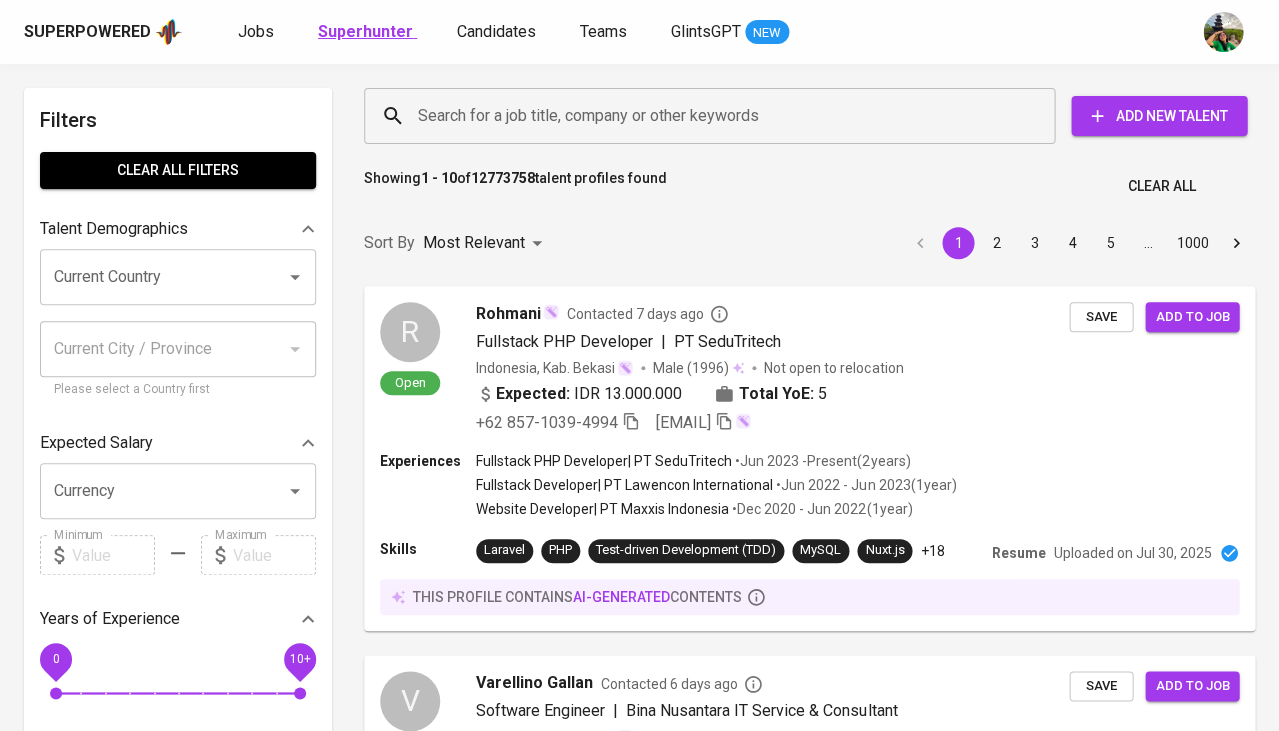 scroll, scrollTop: 0, scrollLeft: 0, axis: both 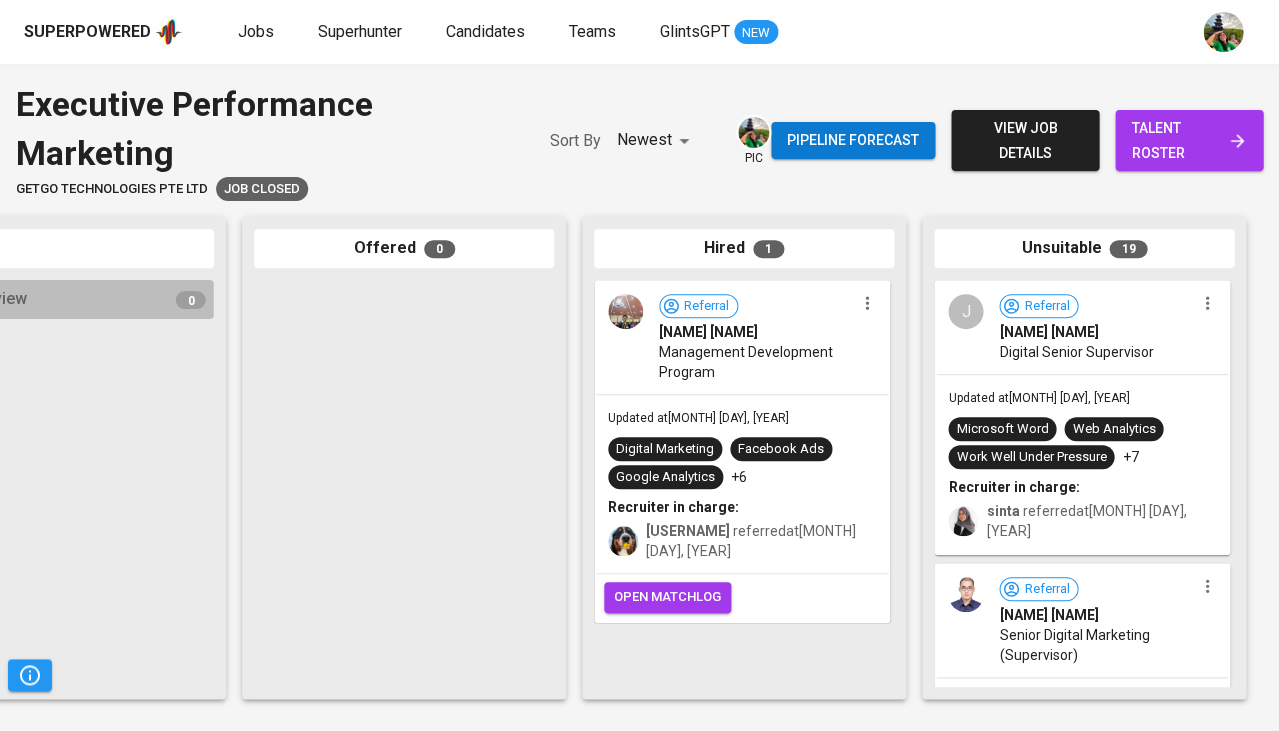 click on "Updated at  May 09, 2024 Microsoft Word Web Analytics Work Well Under Pressure +7 Recruiter in charge: sinta   referred  at  May 03, 2024" at bounding box center (1082, 464) 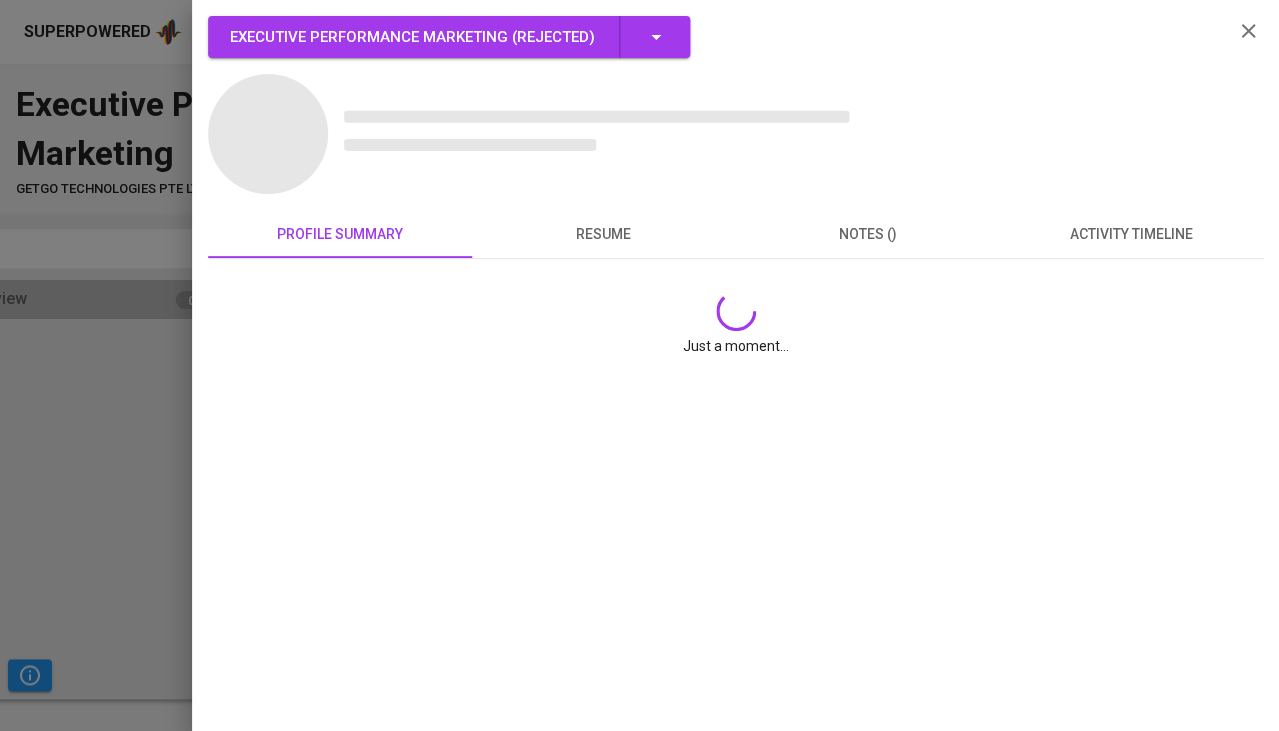 scroll, scrollTop: 0, scrollLeft: 0, axis: both 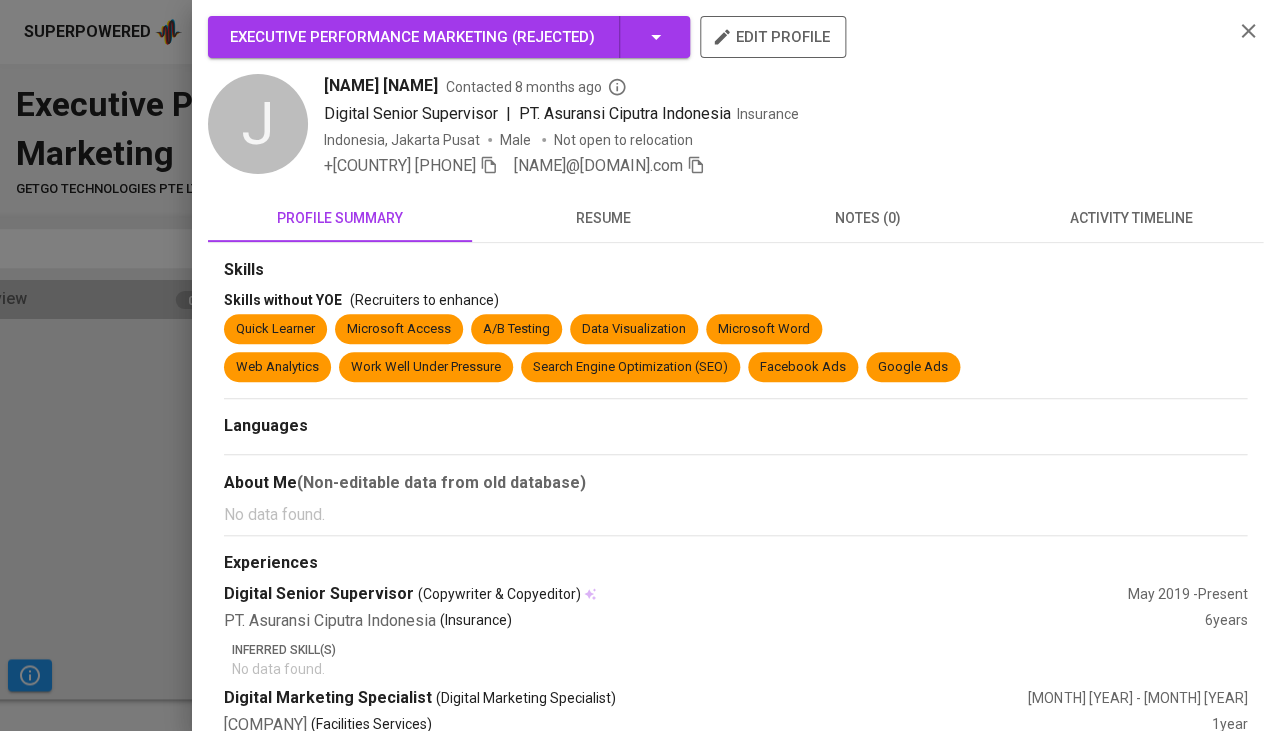 click on "Skills Skills without YOE (Recruiters to enhance) Quick Learner Microsoft Access A/B Testing Data Visualization Microsoft Word Web Analytics Work Well Under Pressure Search Engine Optimization (SEO) Facebook Ads Google Ads Languages About Me  (Non-editable data from old database) No data found. Experiences Digital Senior Supervisor (Copywriter & Copyeditor) May 2019 -  Present PT. Asuransi Ciputra Indonesia   (Insurance) 6  years Inferred Skill(s) No data found. Digital Marketing Specialist (Digital Marketing Specialist) Feb 2018 - Apr 2019 PT. Matahari Putra Prima.Tbk   (Facilities Services) 1  year Inferred Skill(s) No data found. Digital Analyst (Digital Marketing Specialist) Jun 2012 - Jan 2018 PT. Qeon Interactive   (Computer Games) 5  years Inferred Skill(s) No data found. Account Executive (Account Executive) Mar 2012 - May 2012 PT. SWA Media Investindo   (Technology and Information) <1  years Inferred Skill(s) No data found. Project Manager (Project Manager) Feb 2011 - May 2011   <1  years   1  year" at bounding box center (735, 782) 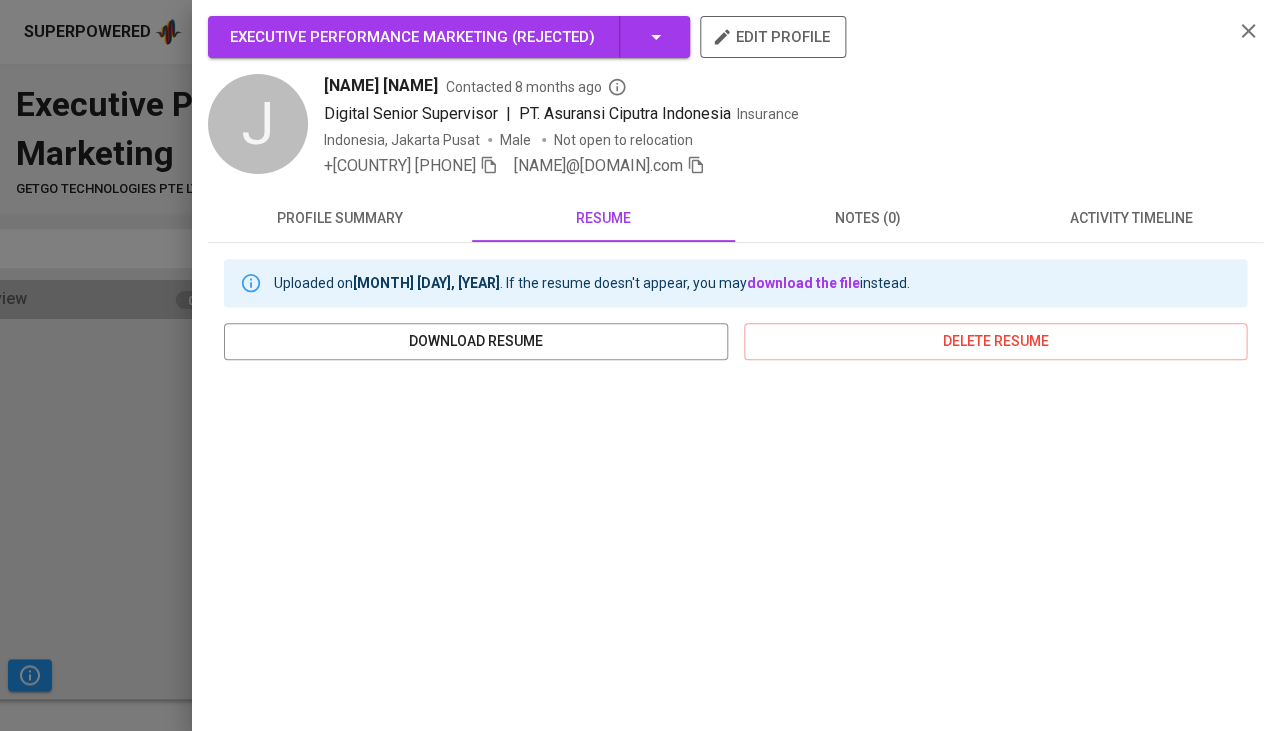 click at bounding box center [639, 365] 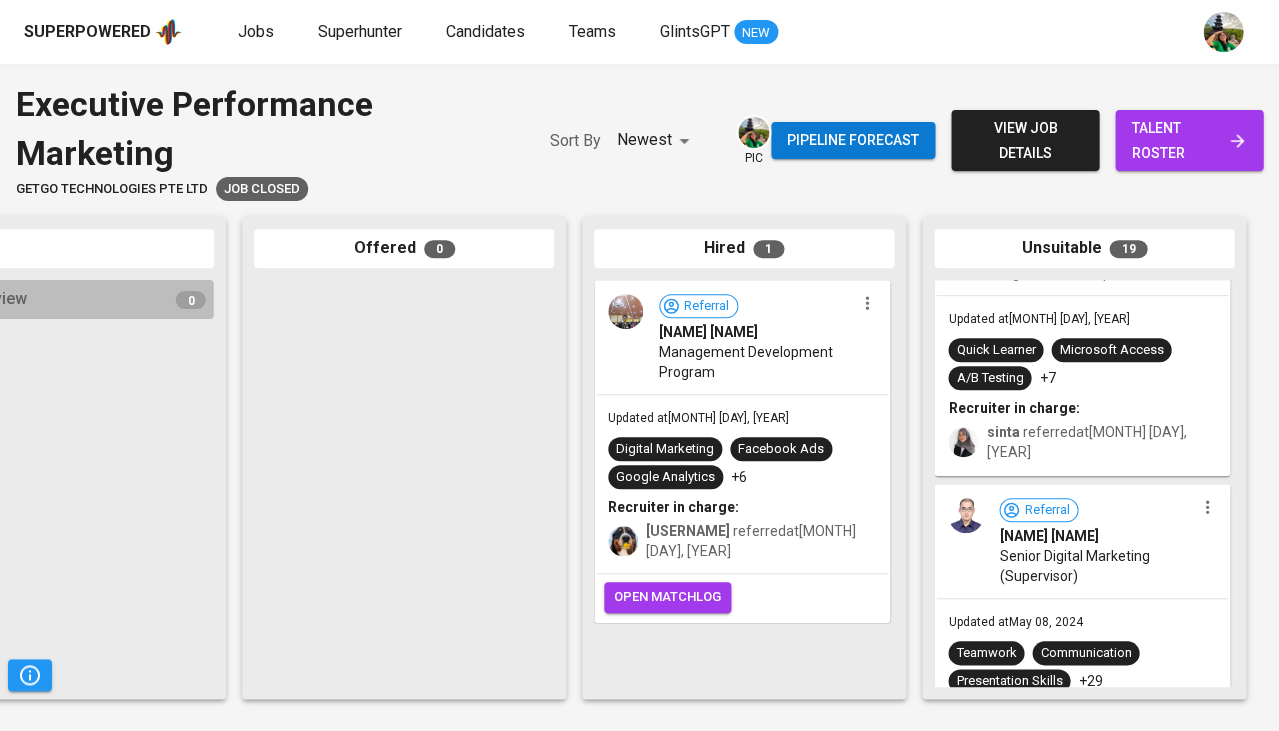 scroll, scrollTop: 89, scrollLeft: 0, axis: vertical 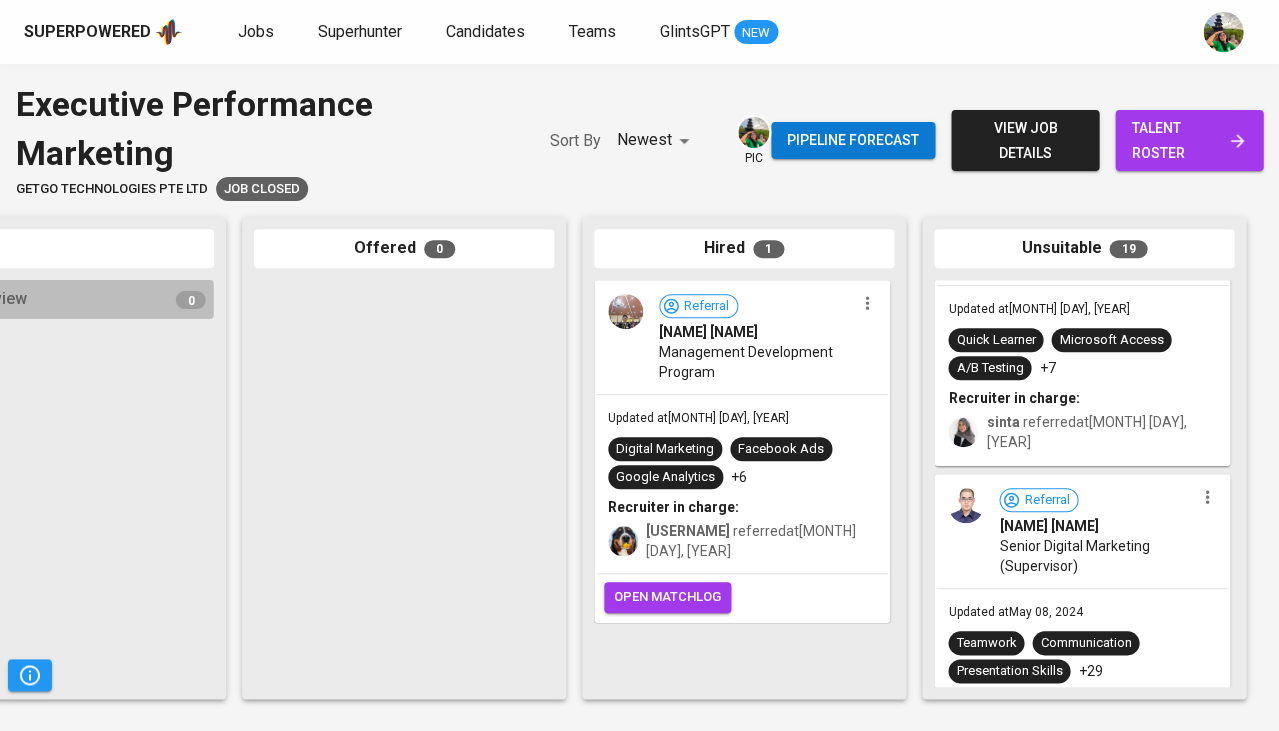 click on "Senior Digital Marketing (Supervisor)" at bounding box center [1096, 556] 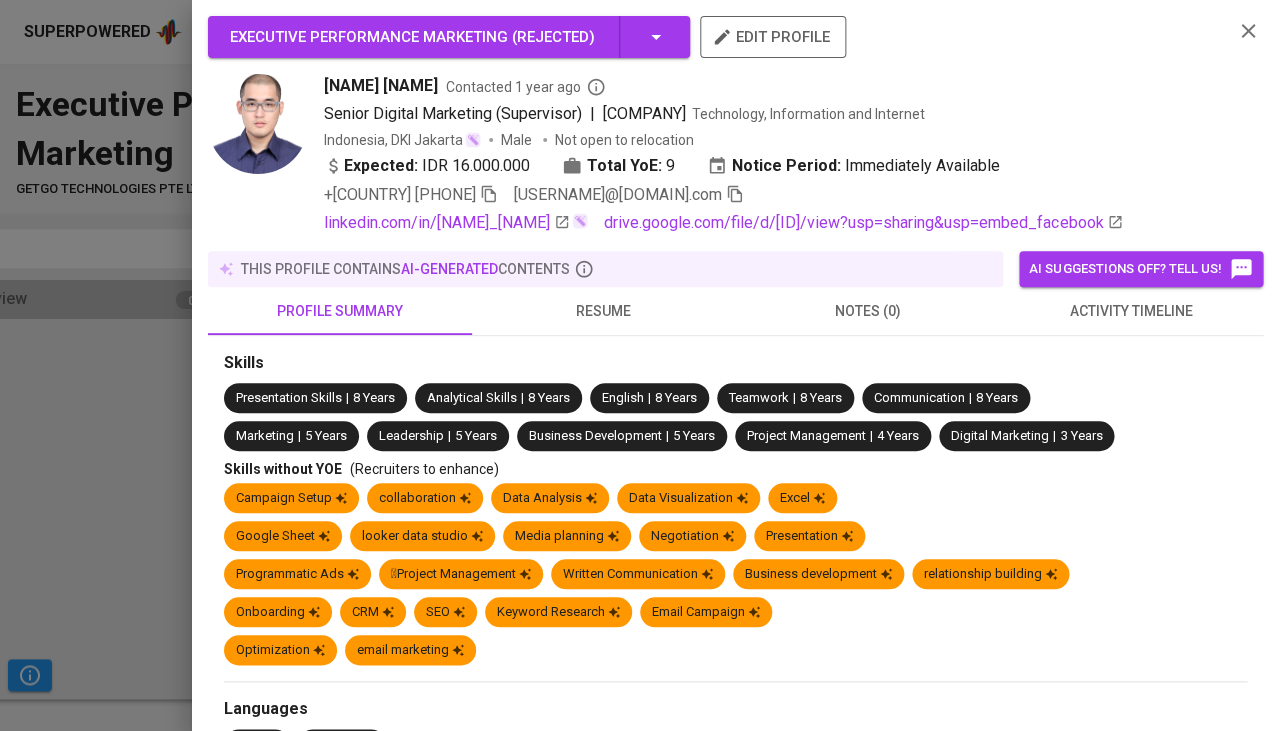click on "resume" at bounding box center (604, 311) 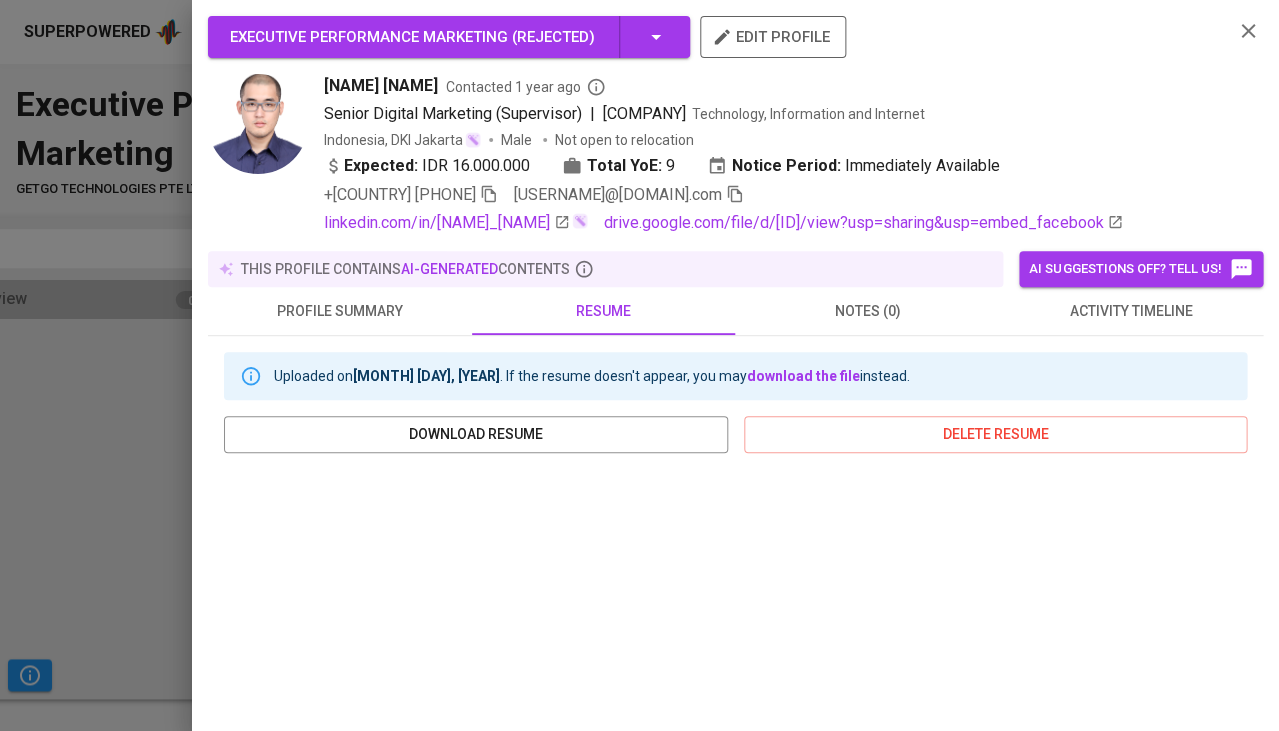 scroll, scrollTop: 234, scrollLeft: 0, axis: vertical 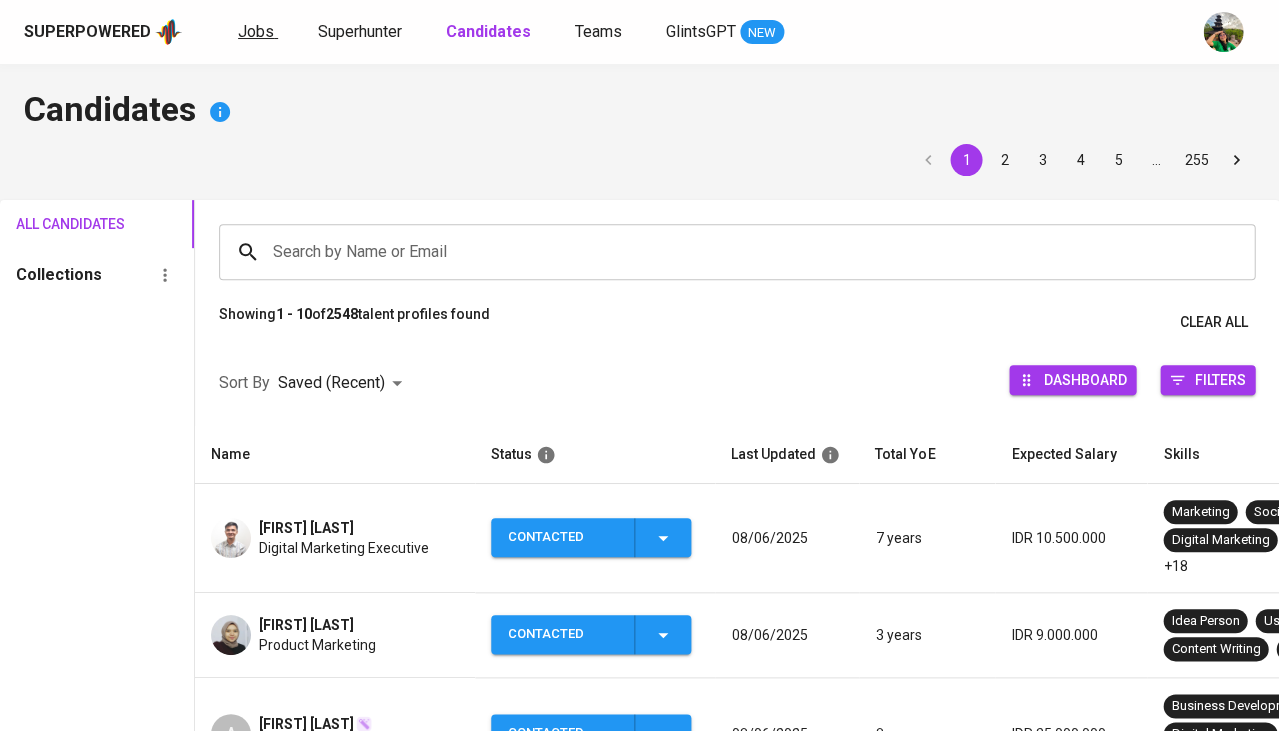 click on "Jobs" at bounding box center [256, 31] 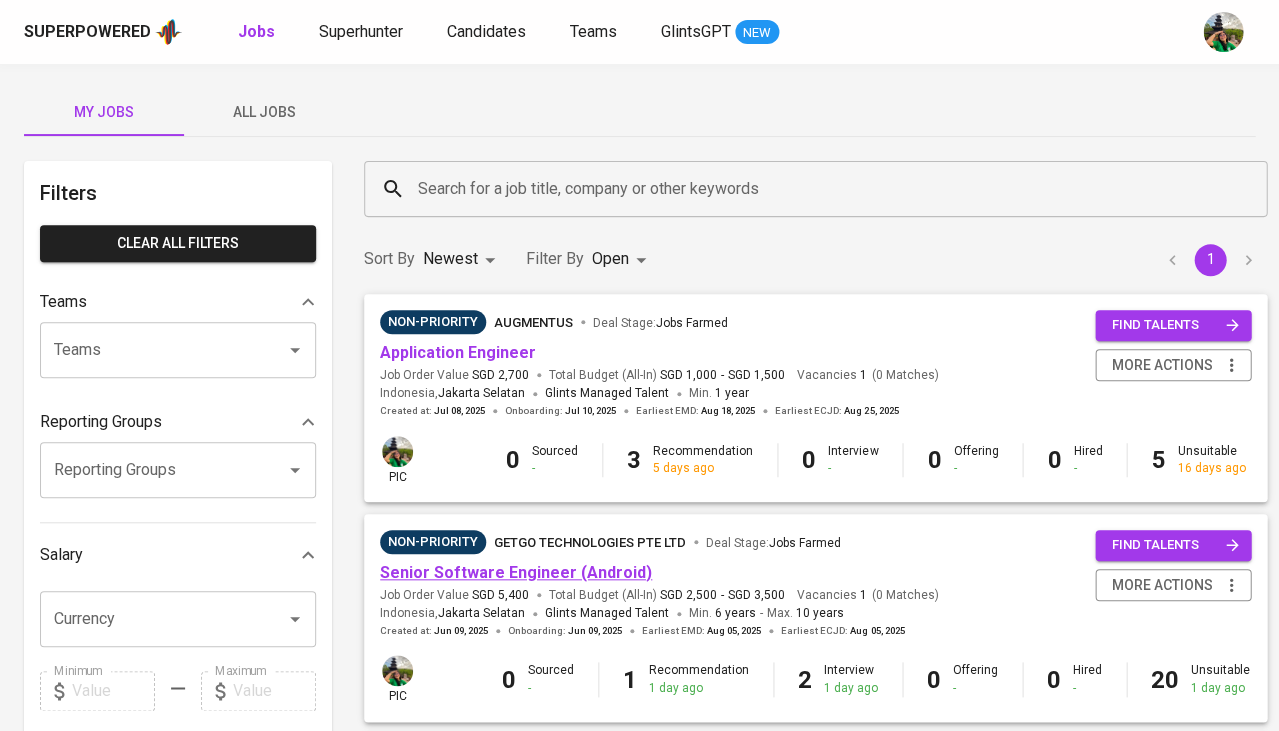 click on "Senior Software Engineer (Android)" at bounding box center [516, 572] 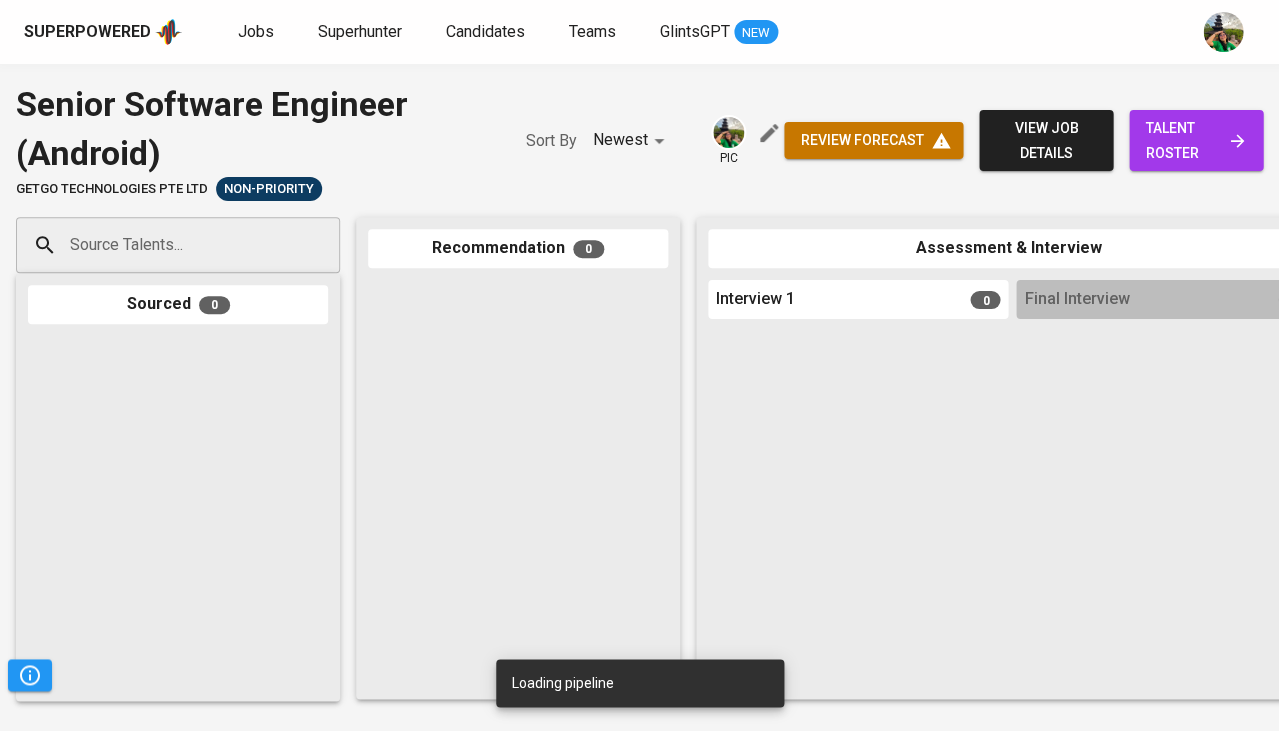 click on "talent roster" at bounding box center [1196, 140] 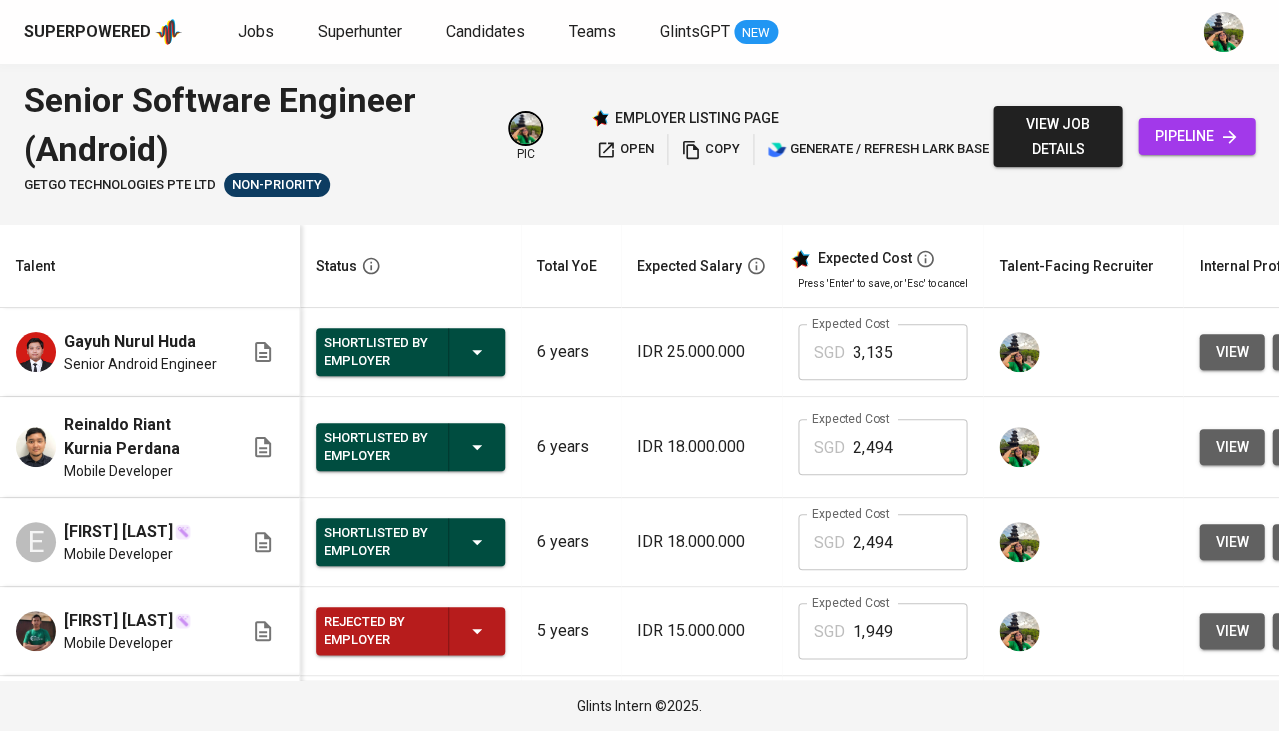 click on "view" at bounding box center [1231, 352] 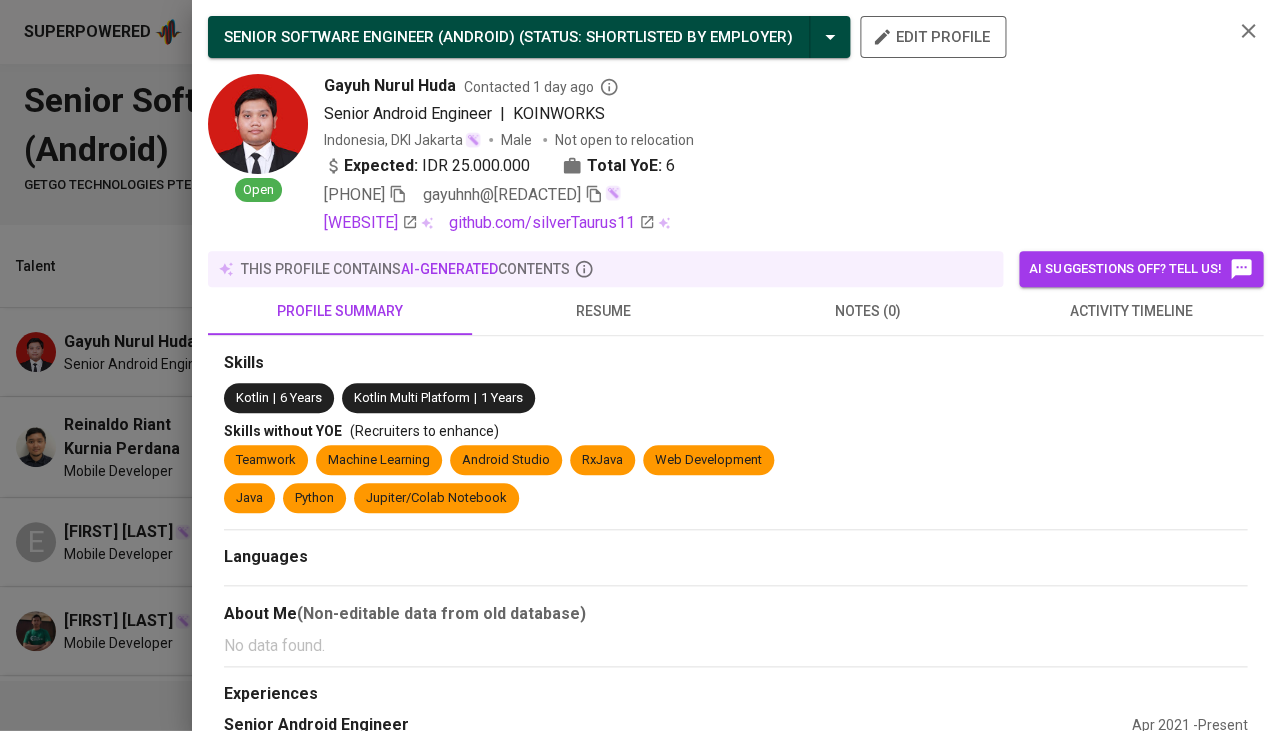 click on "resume" at bounding box center [604, 311] 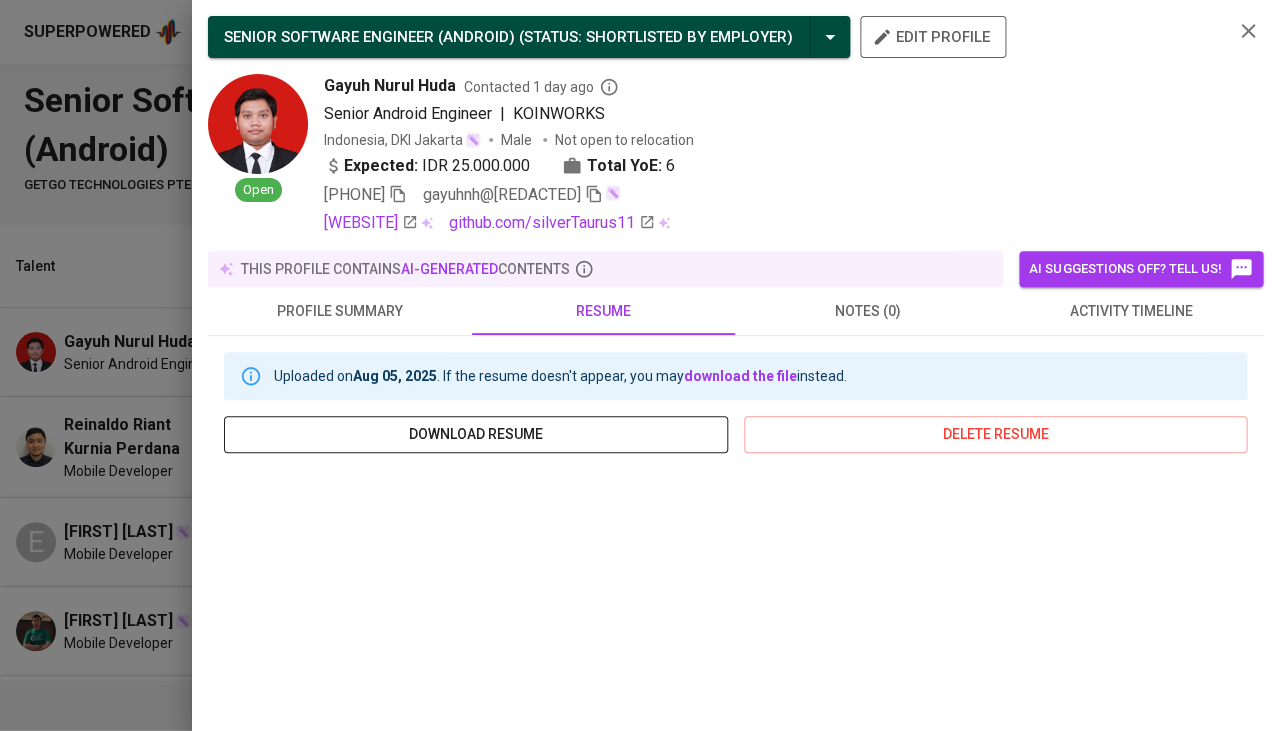 scroll, scrollTop: 61, scrollLeft: 0, axis: vertical 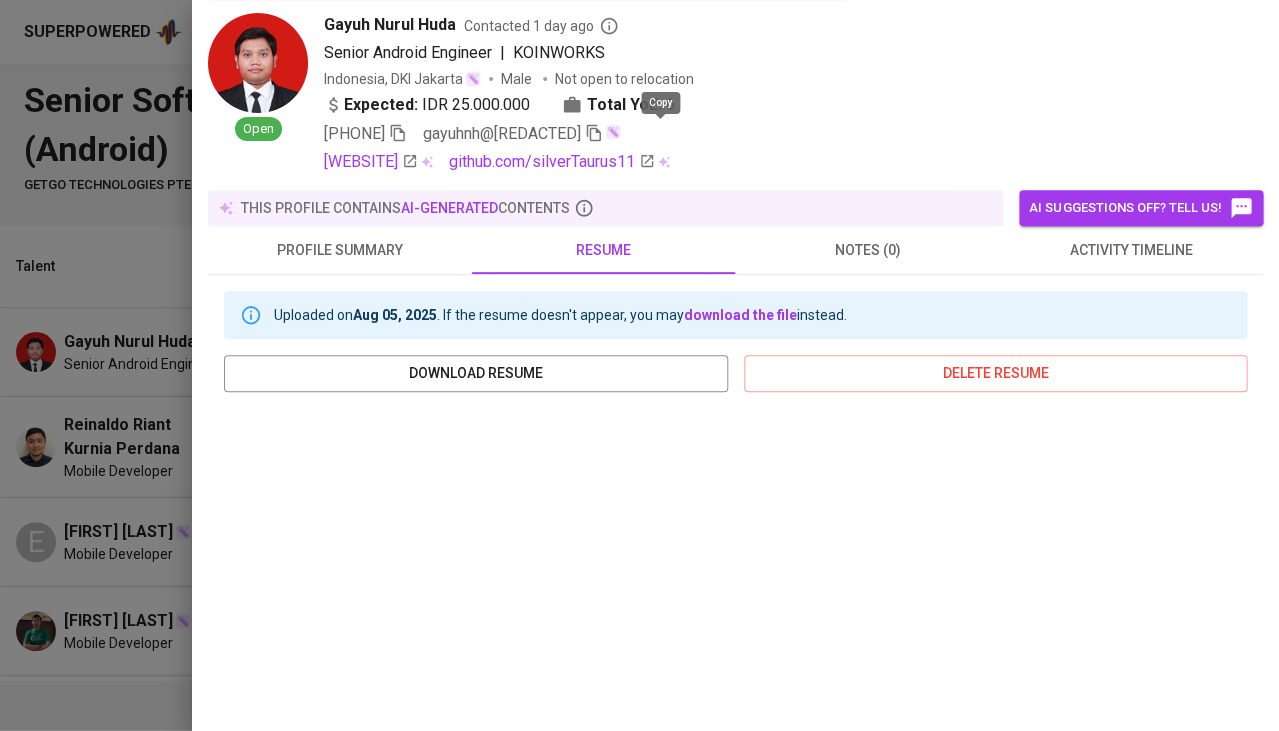 click 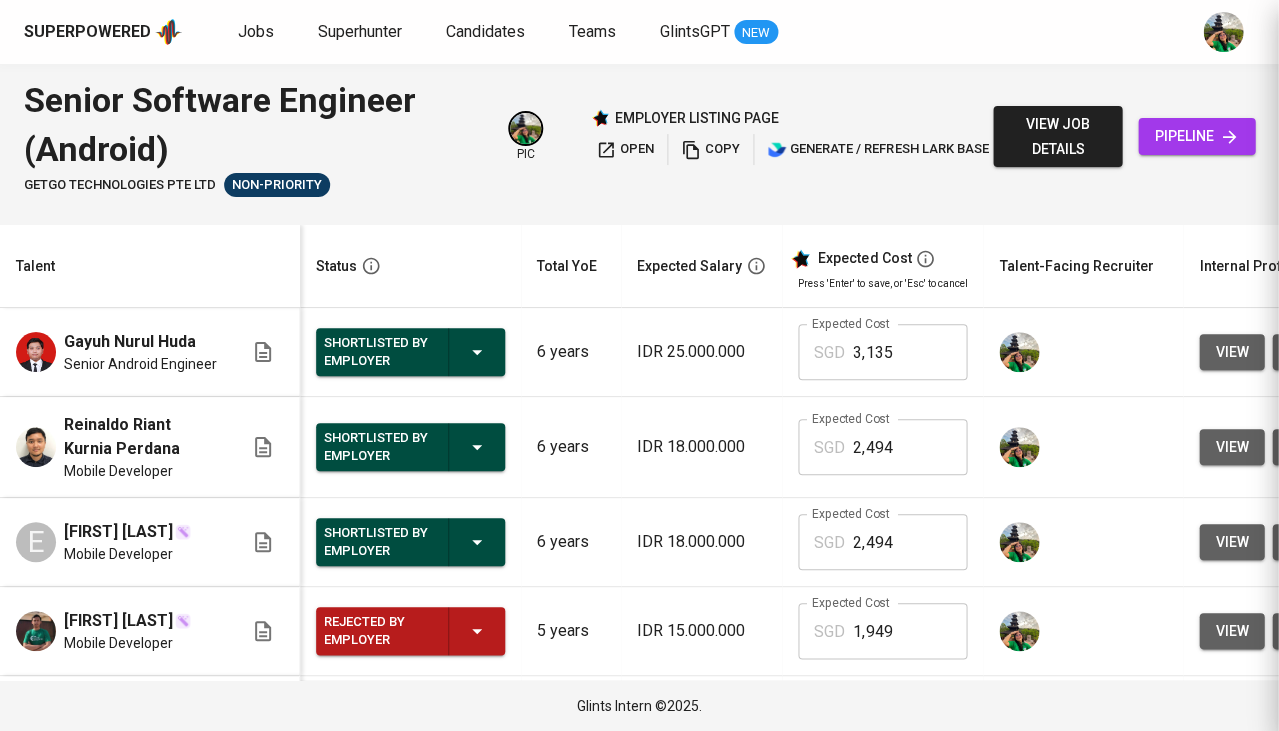 scroll, scrollTop: 0, scrollLeft: 0, axis: both 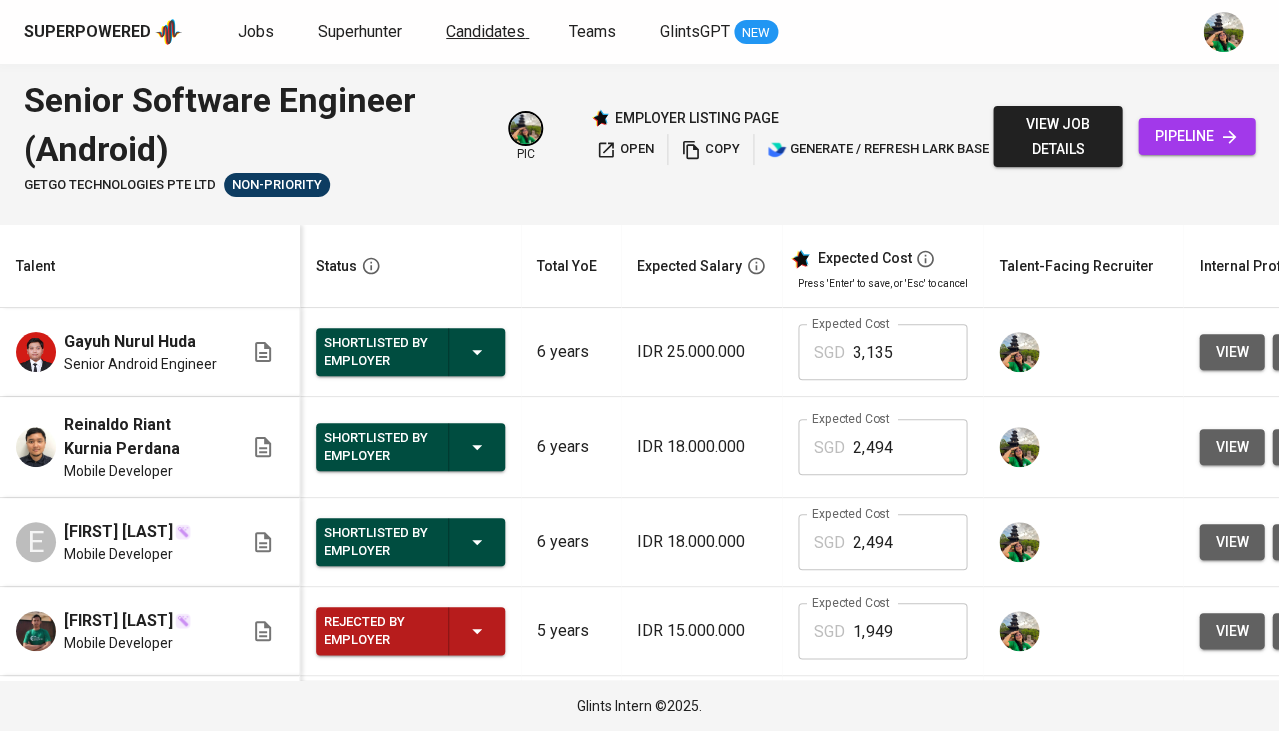 click on "Candidates" at bounding box center [485, 31] 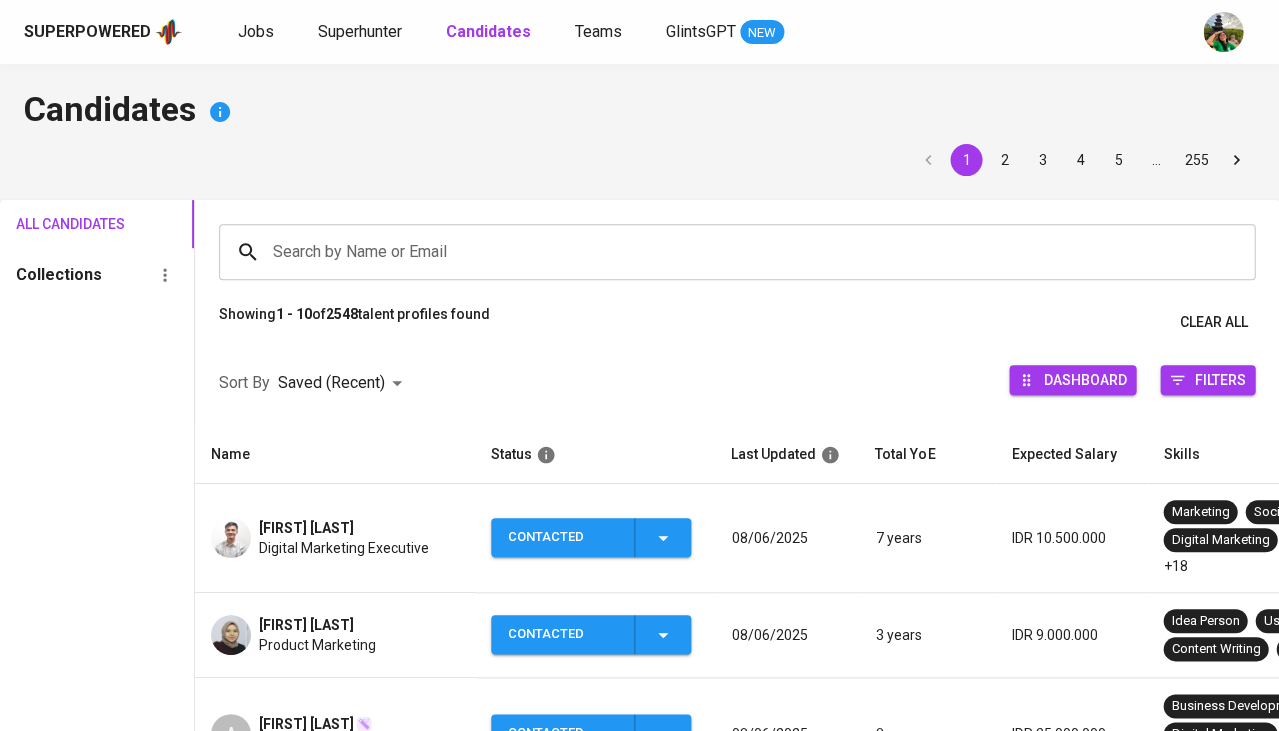 click on "Search by Name or Email" at bounding box center [742, 252] 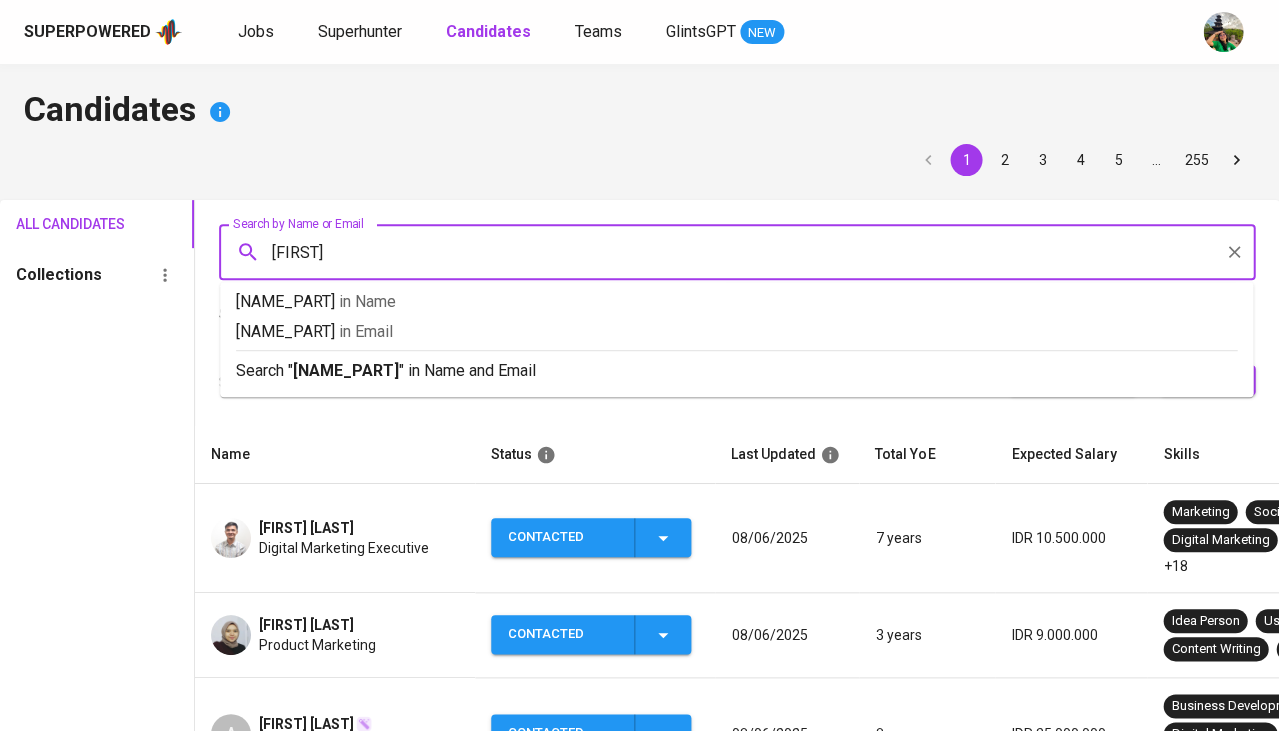 type on "timotius" 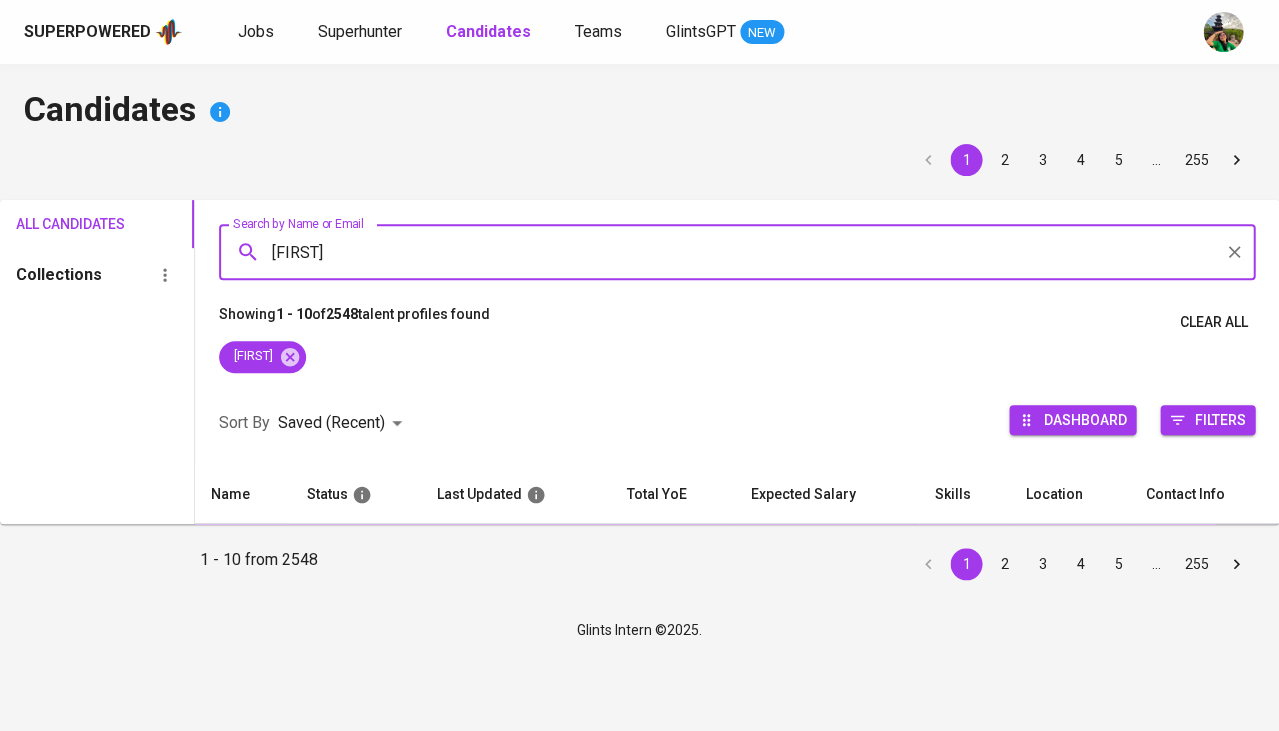 type 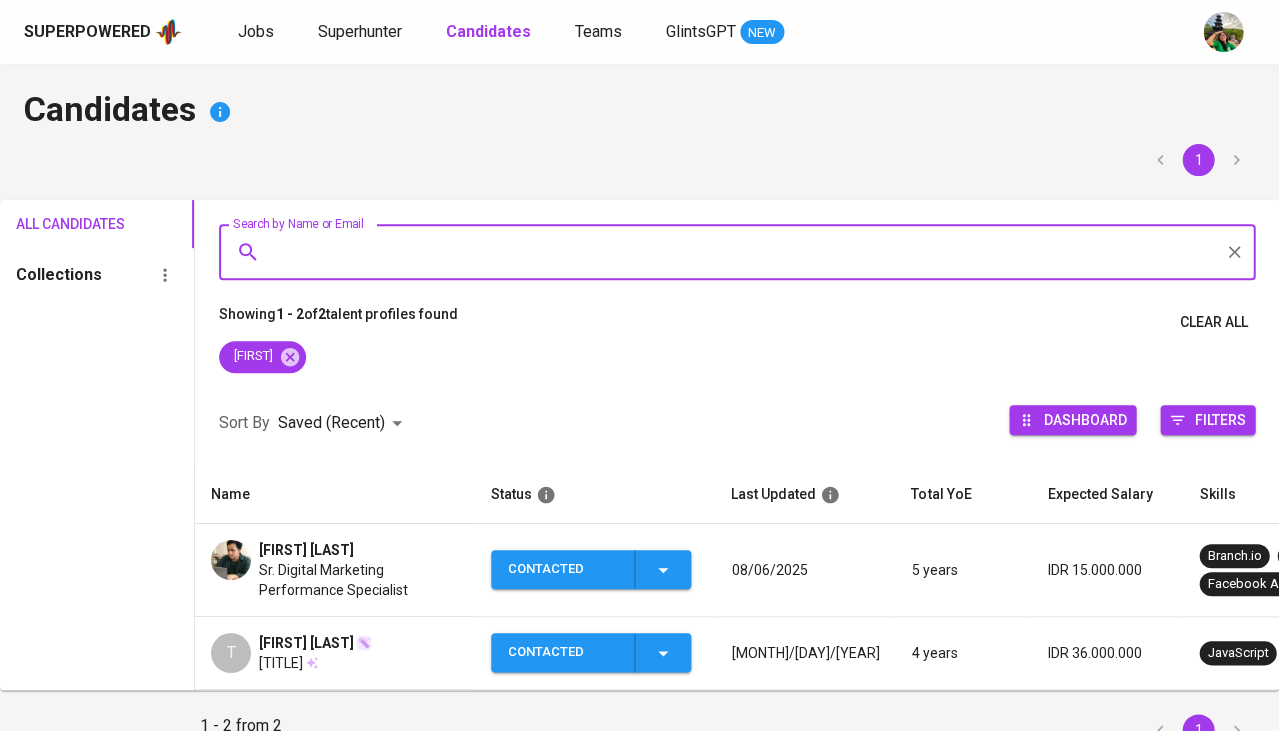 click on "Timotius Immanuel" at bounding box center (306, 550) 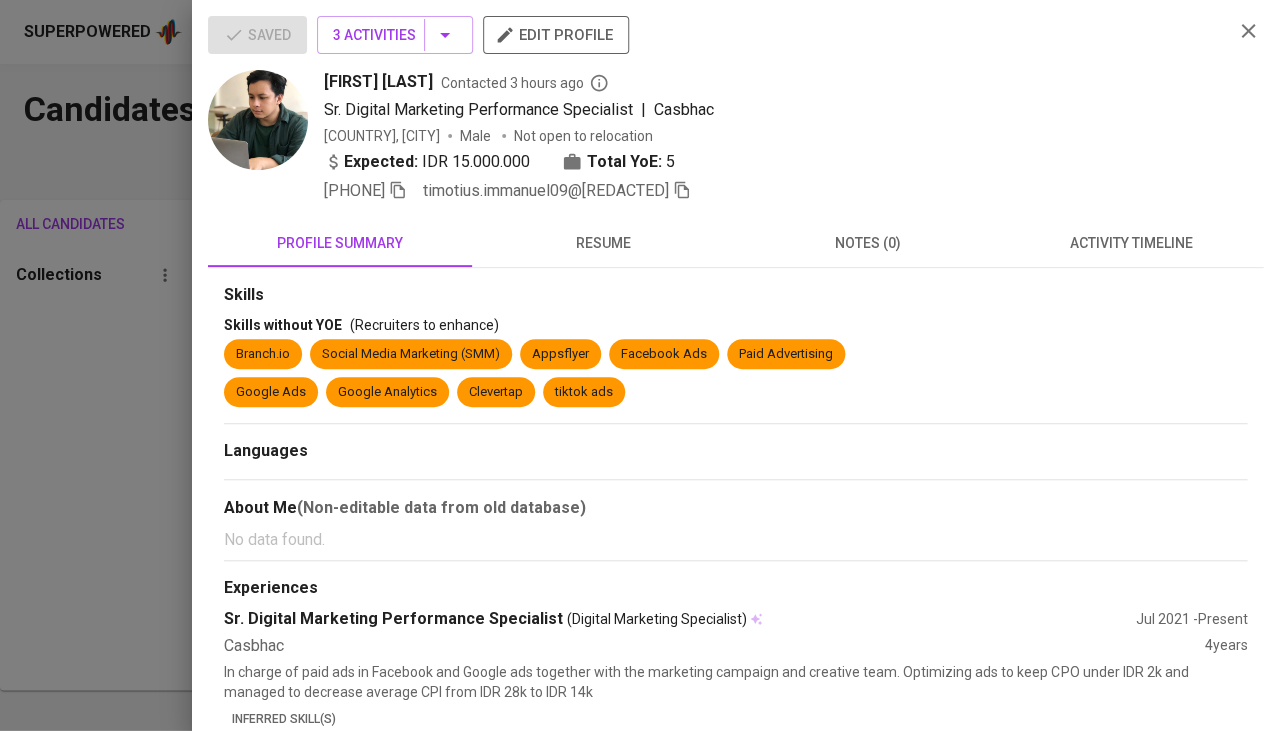 click on "resume" at bounding box center (604, 243) 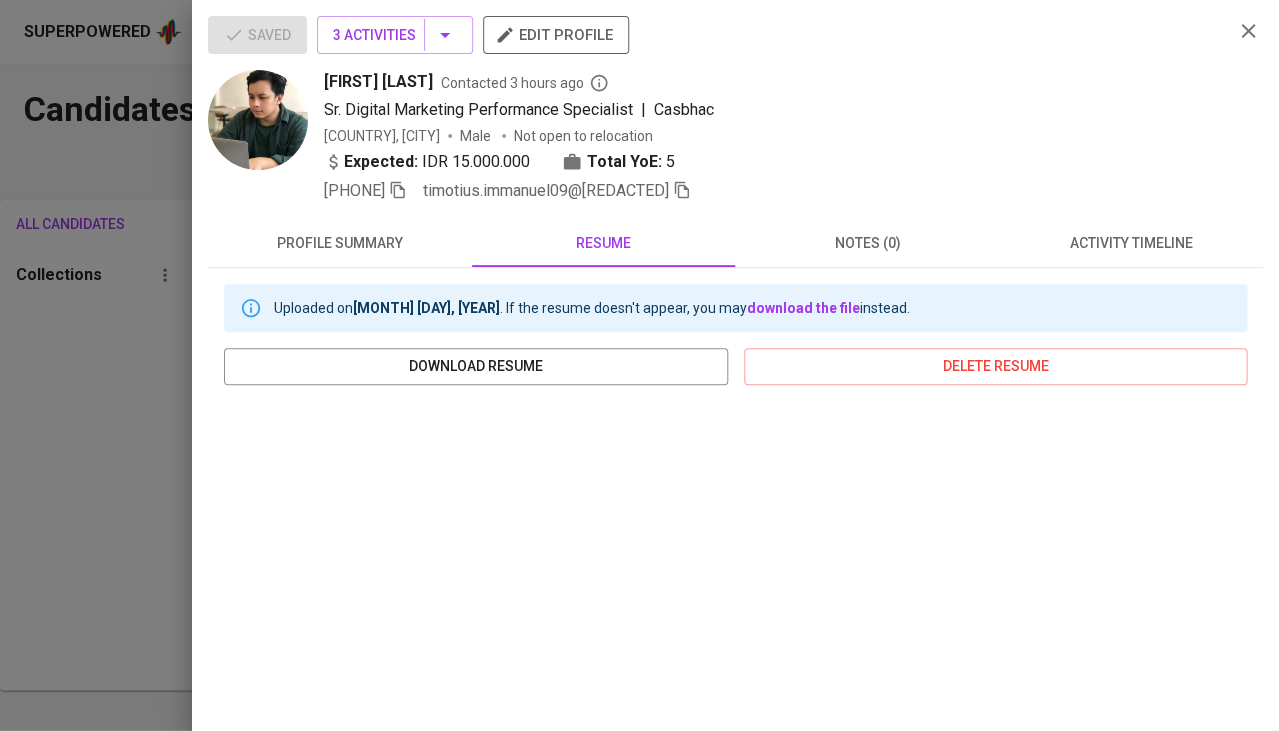 scroll, scrollTop: 0, scrollLeft: 0, axis: both 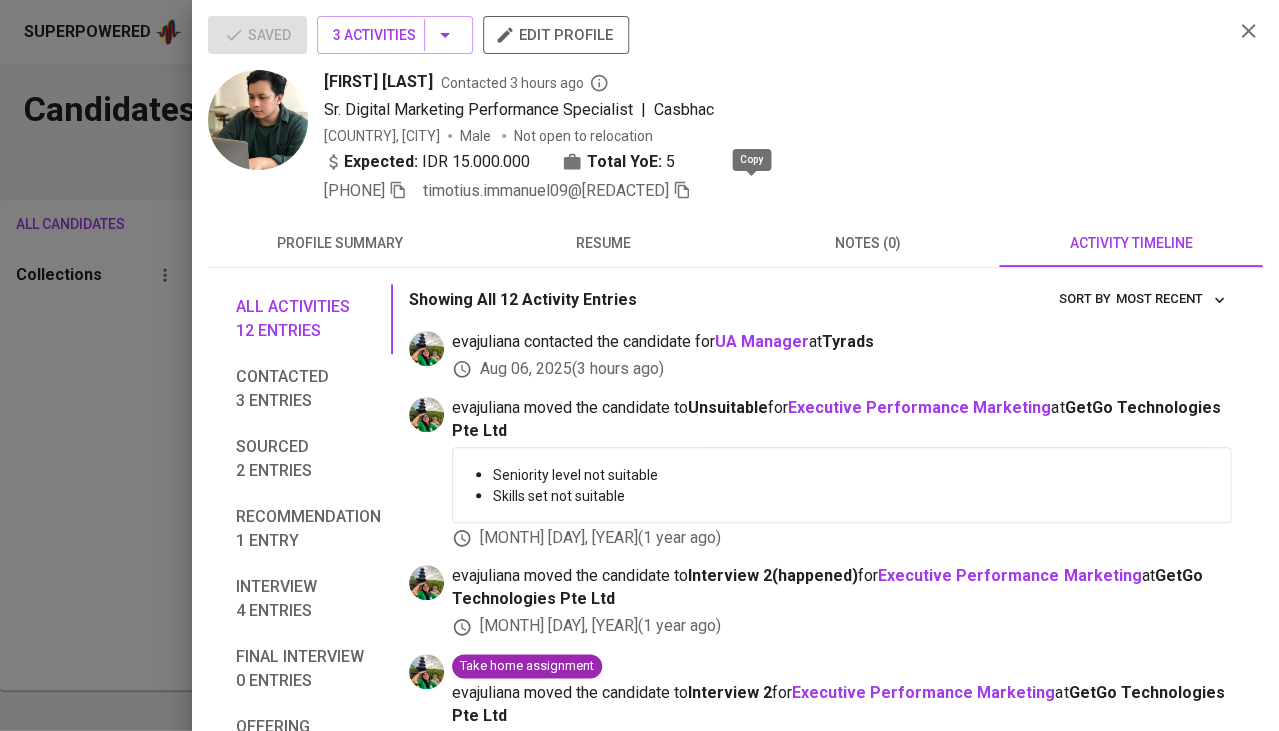 click 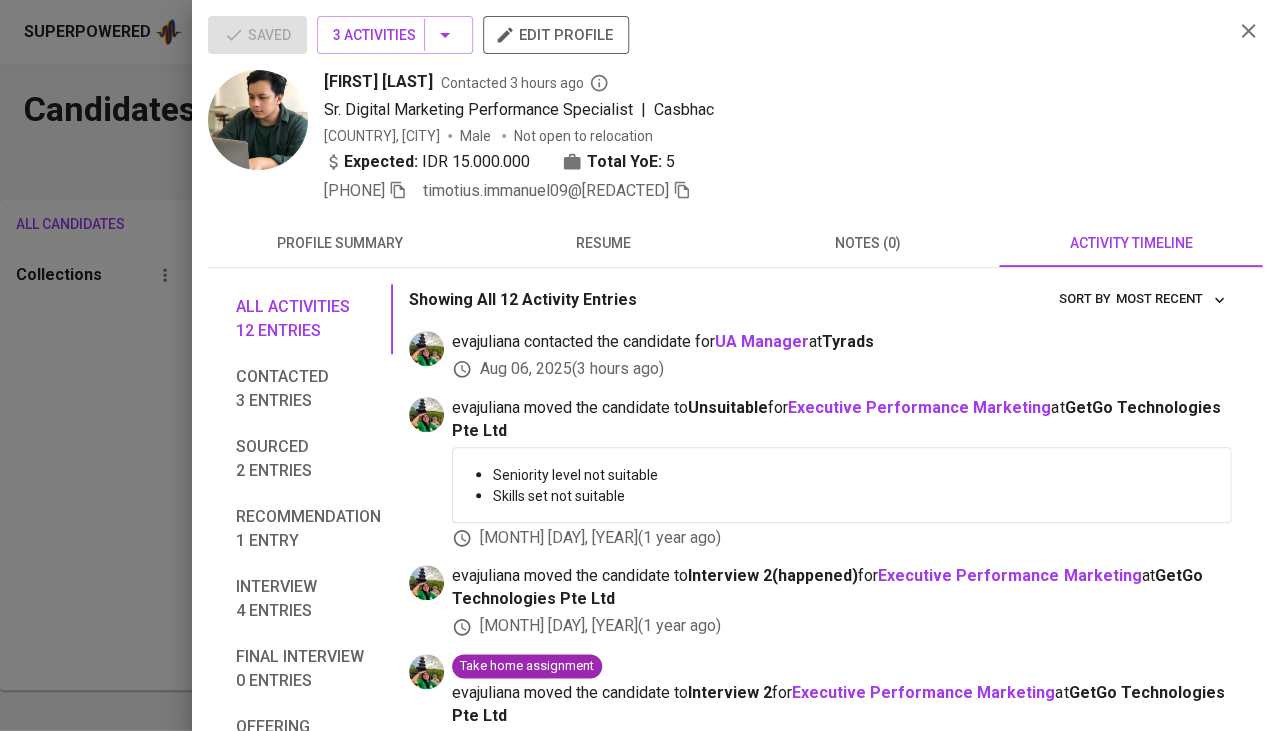 click at bounding box center [639, 365] 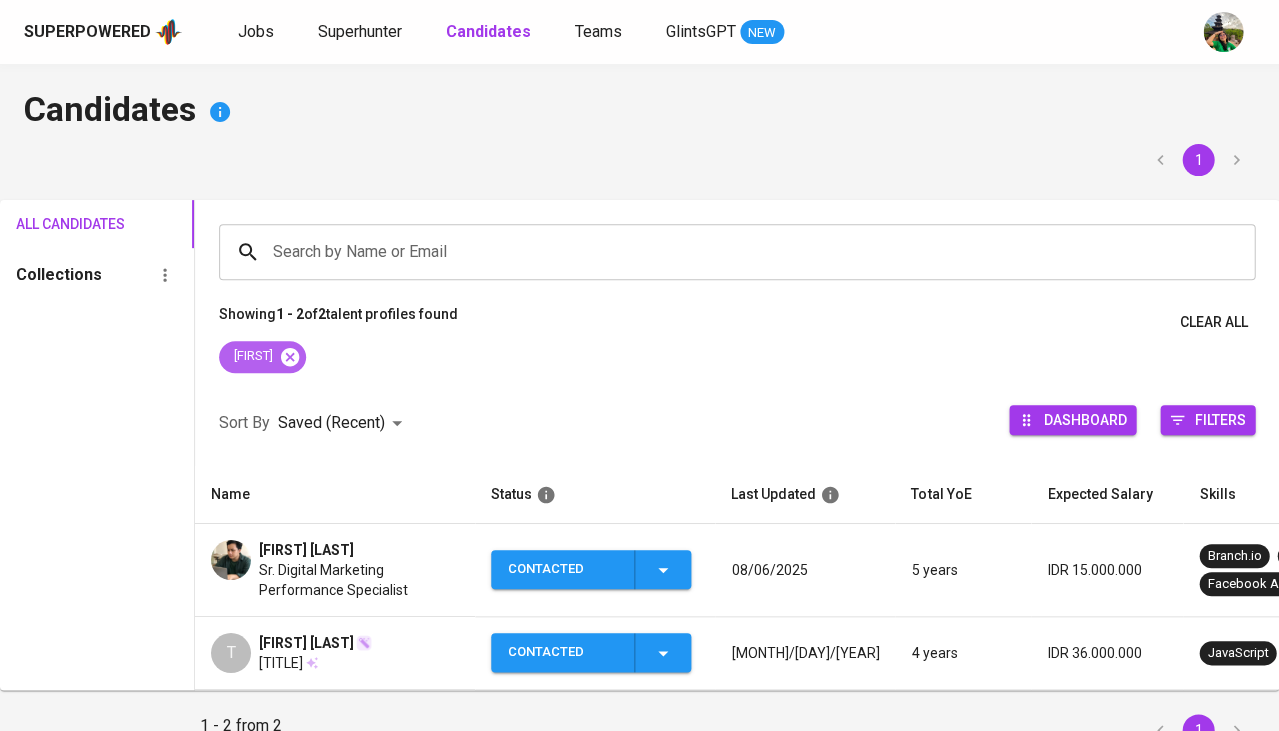 click 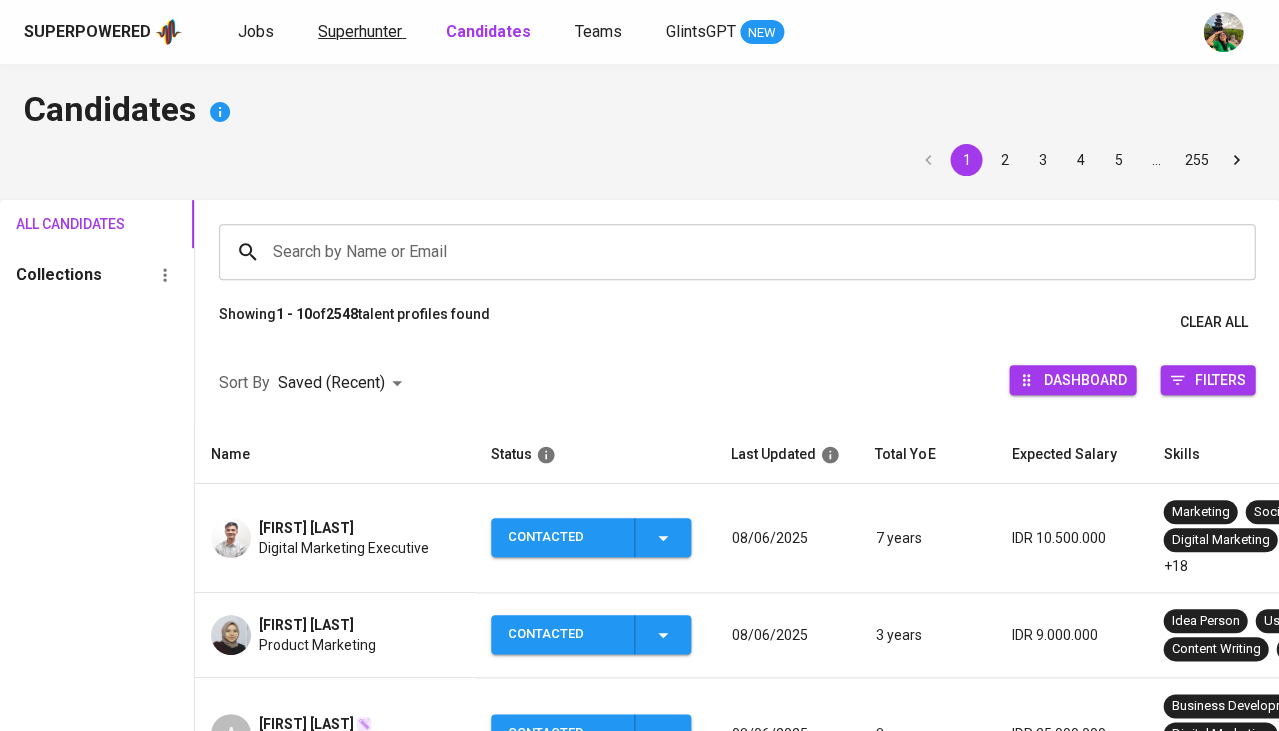 click on "Superhunter" at bounding box center [362, 32] 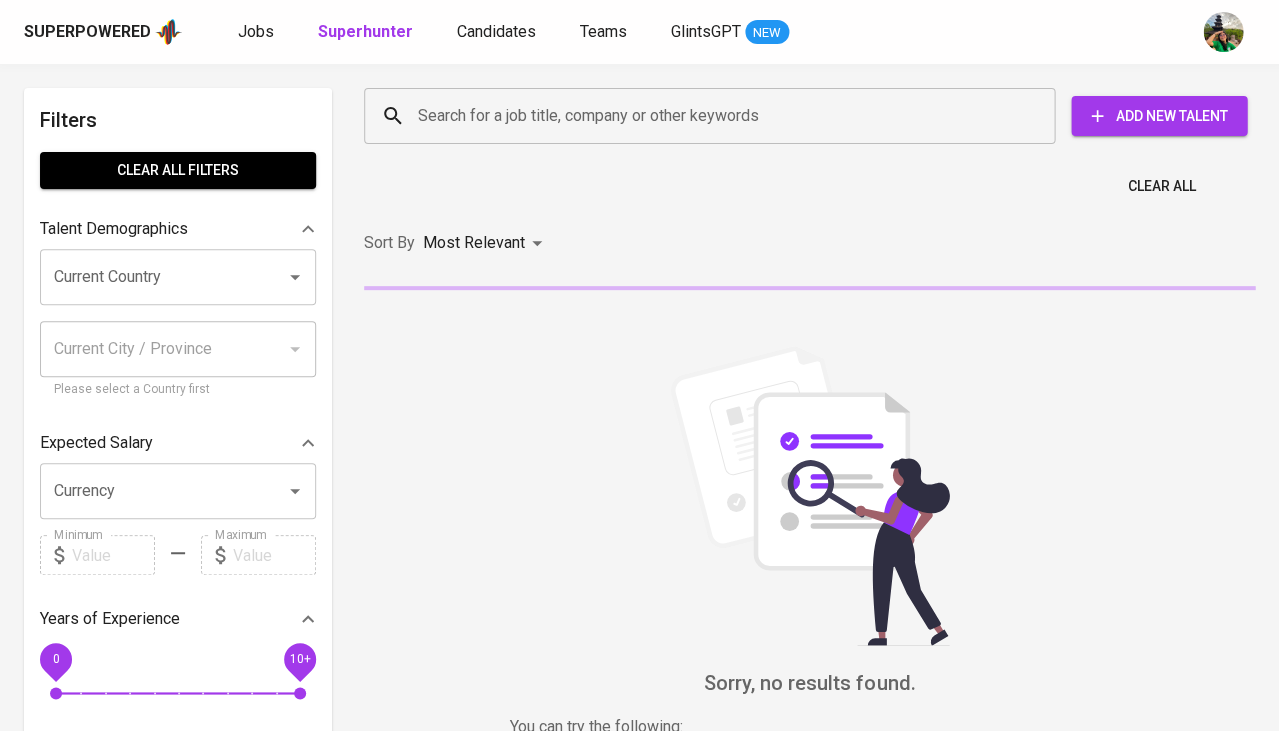 click on "Current Country" at bounding box center (150, 277) 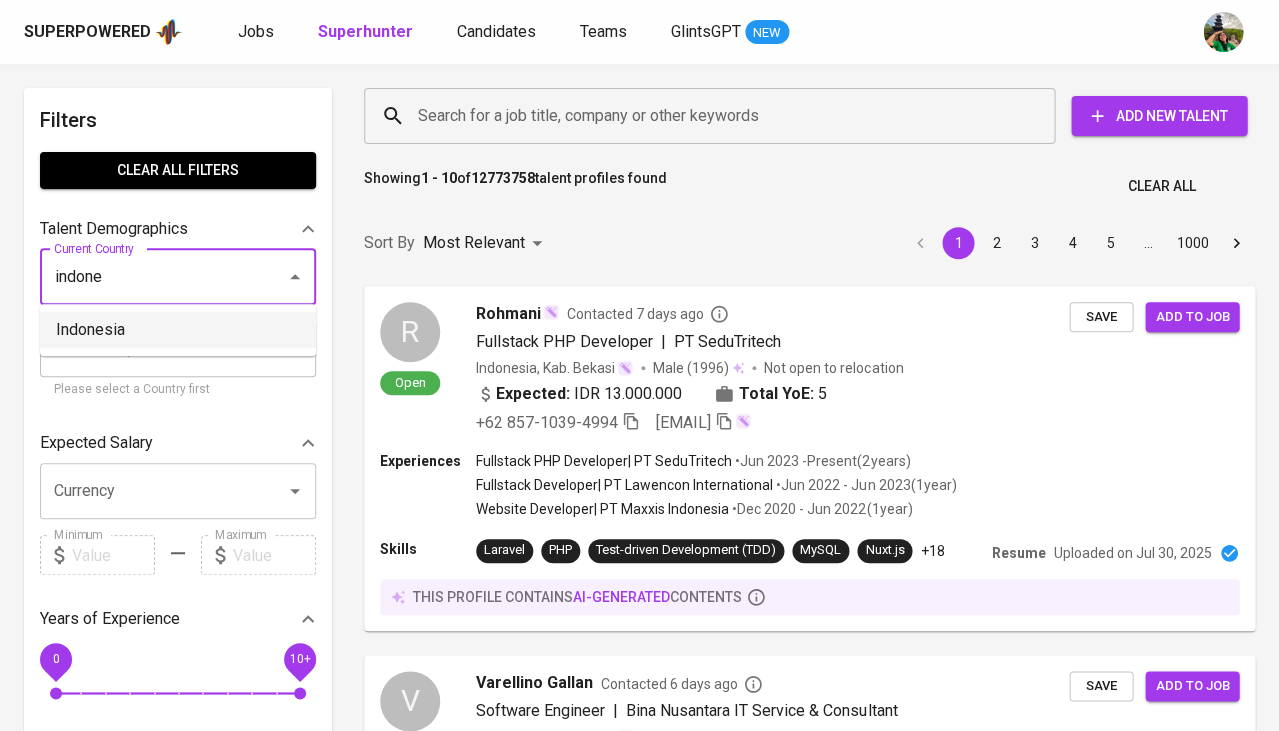 click on "Indonesia" at bounding box center [178, 330] 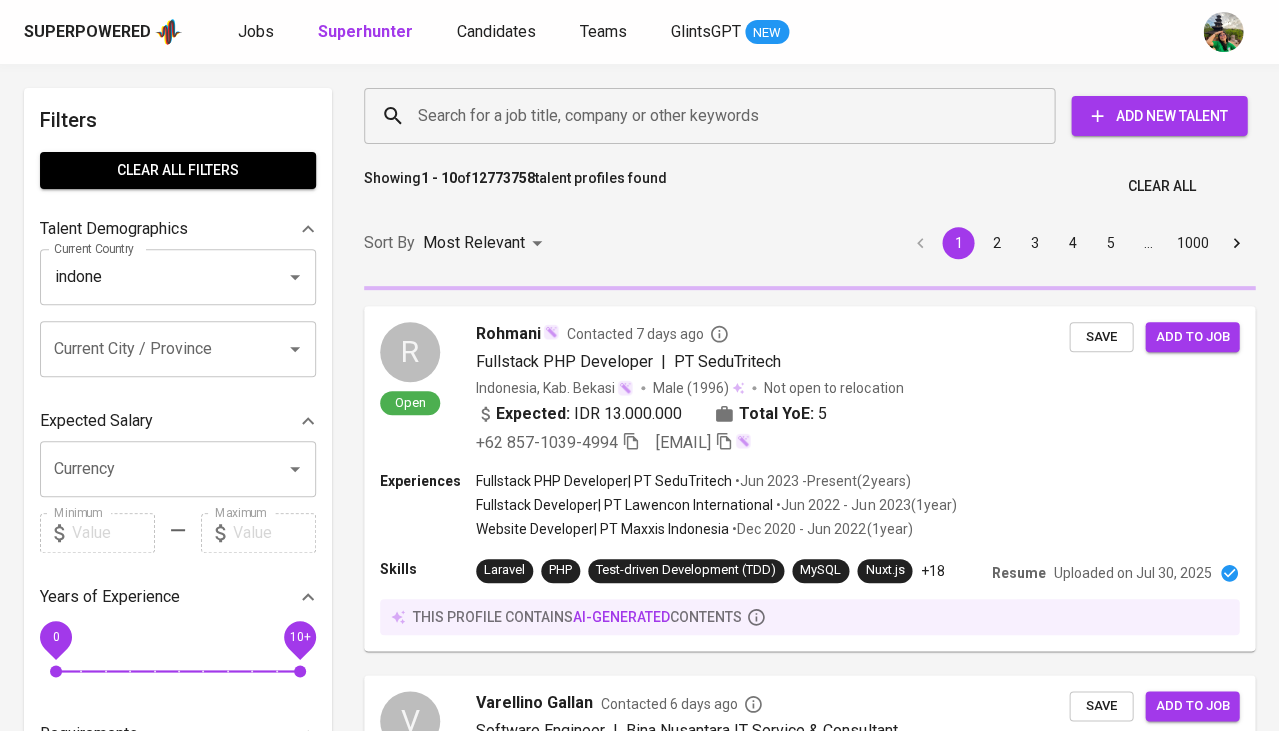 type on "Indonesia" 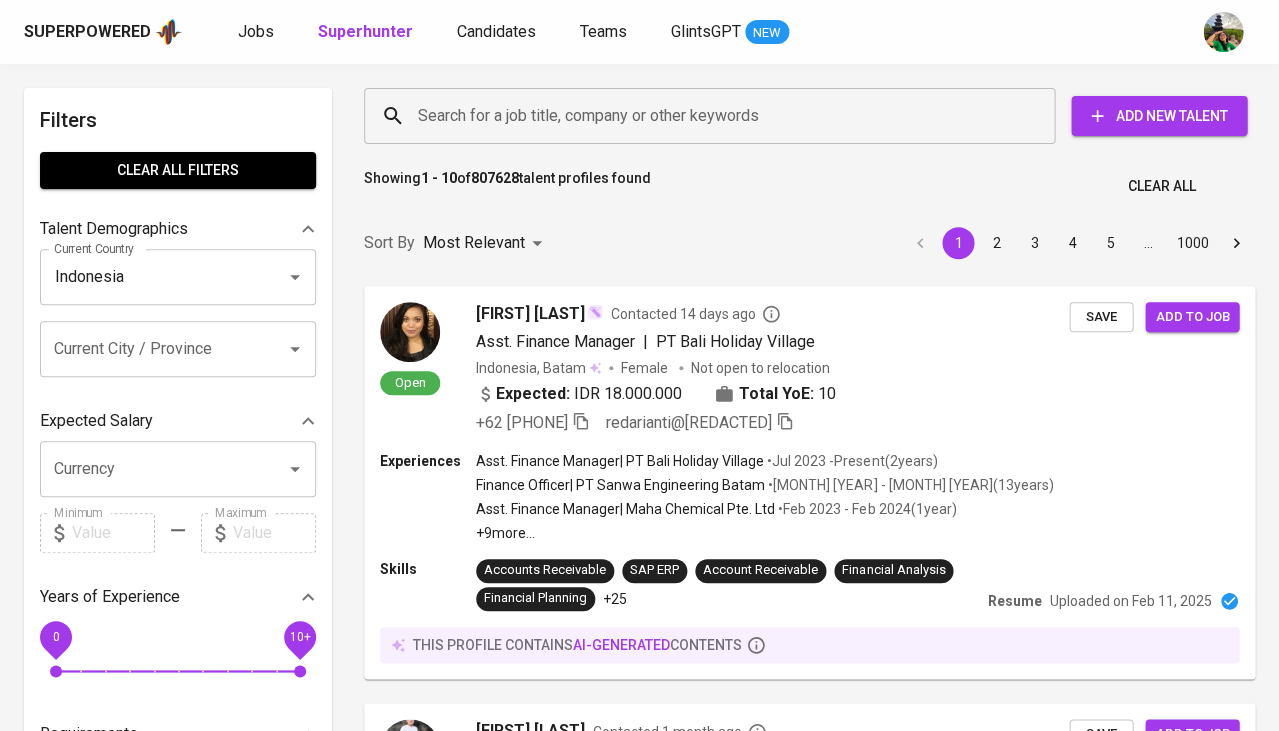 click on "Male" at bounding box center (50, 1511) 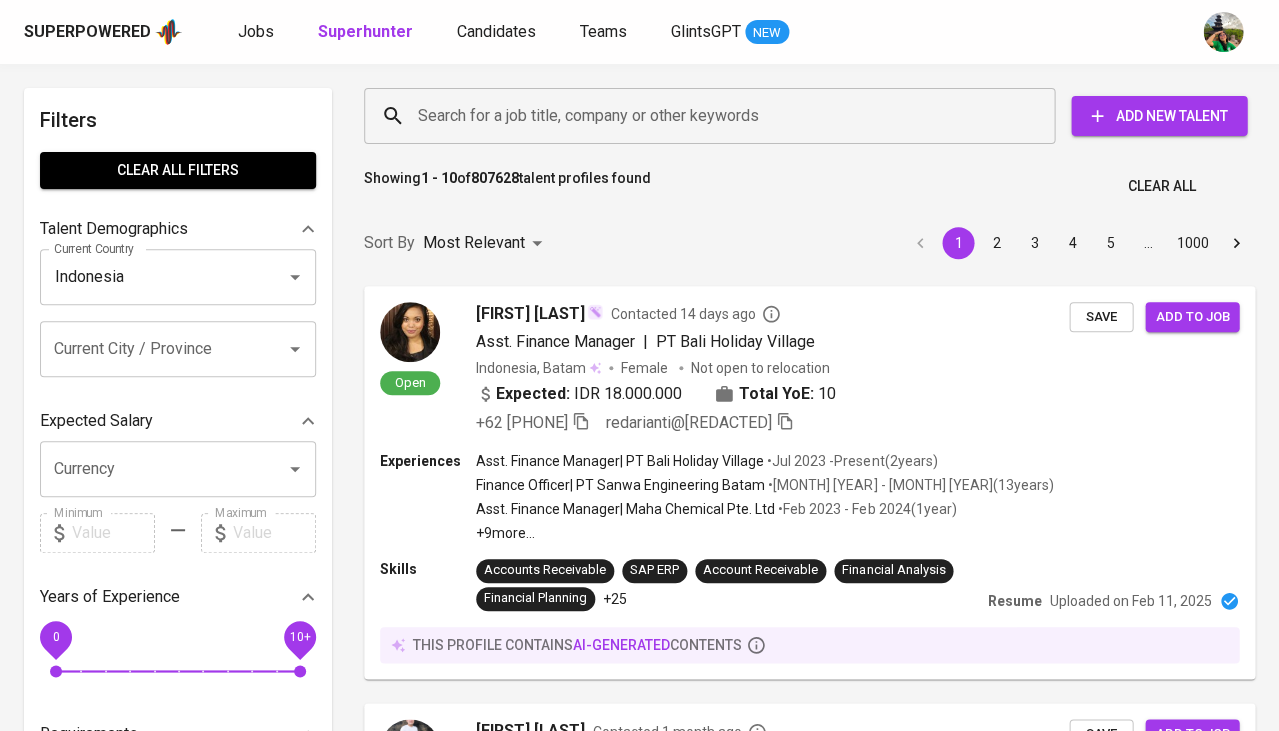 checkbox on "false" 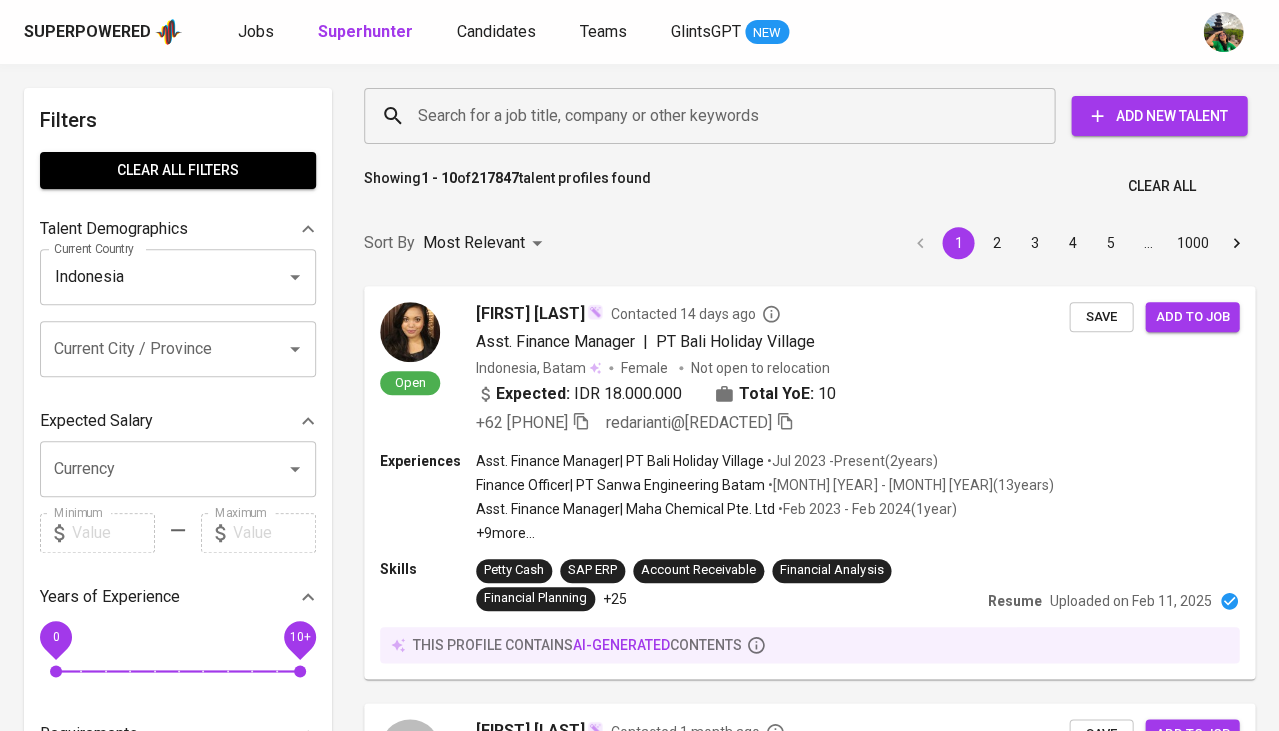 scroll, scrollTop: 0, scrollLeft: 0, axis: both 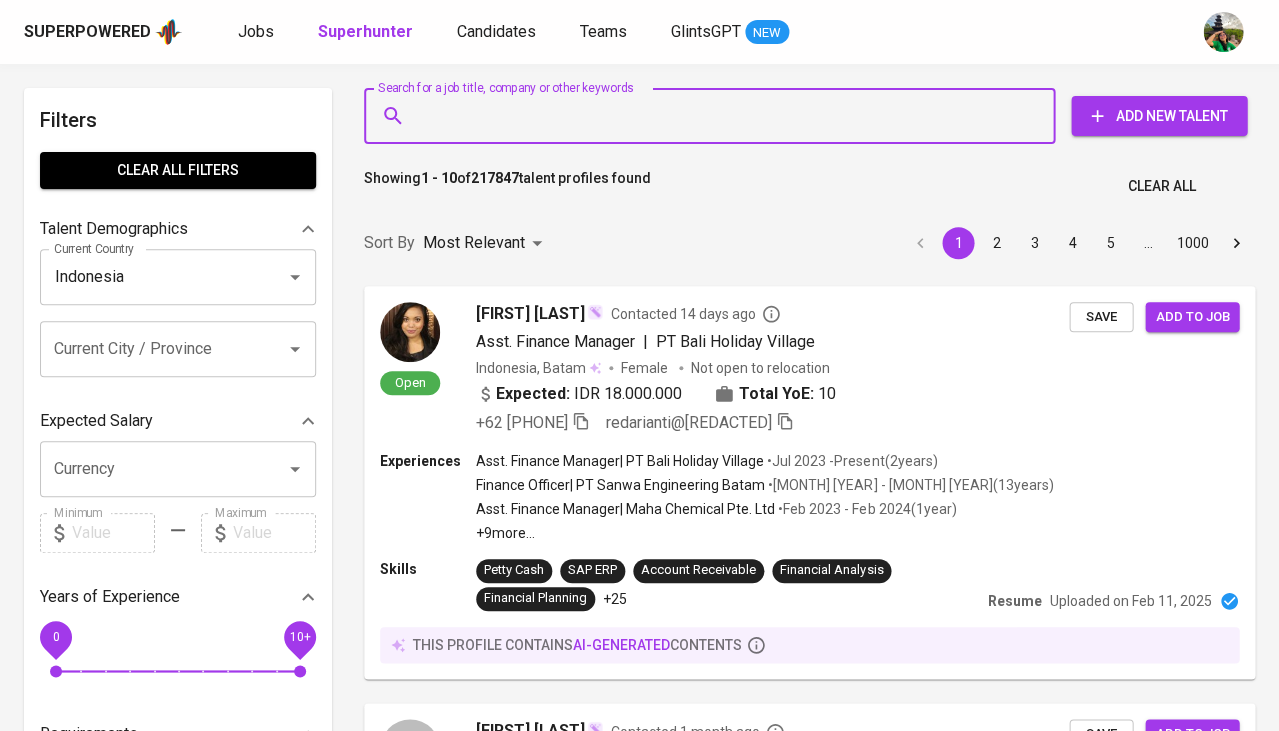 click on "Search for a job title, company or other keywords" at bounding box center (714, 116) 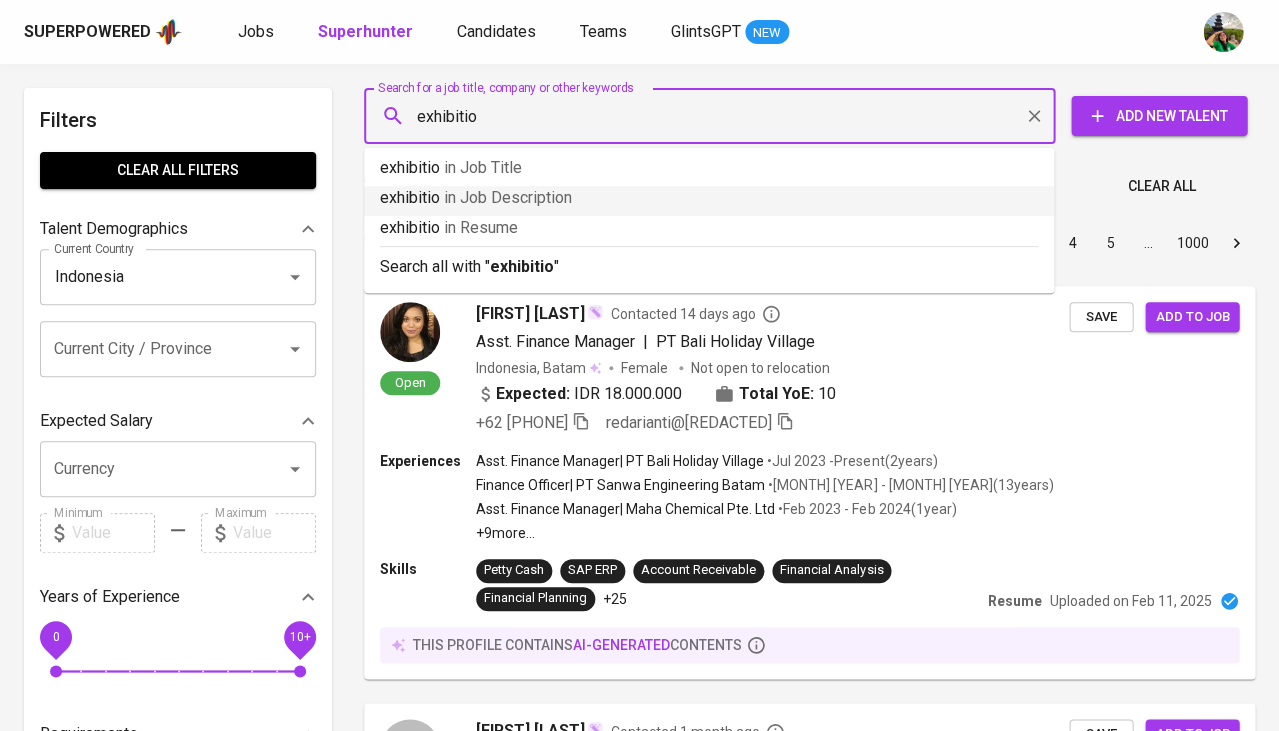 type on "exhibition" 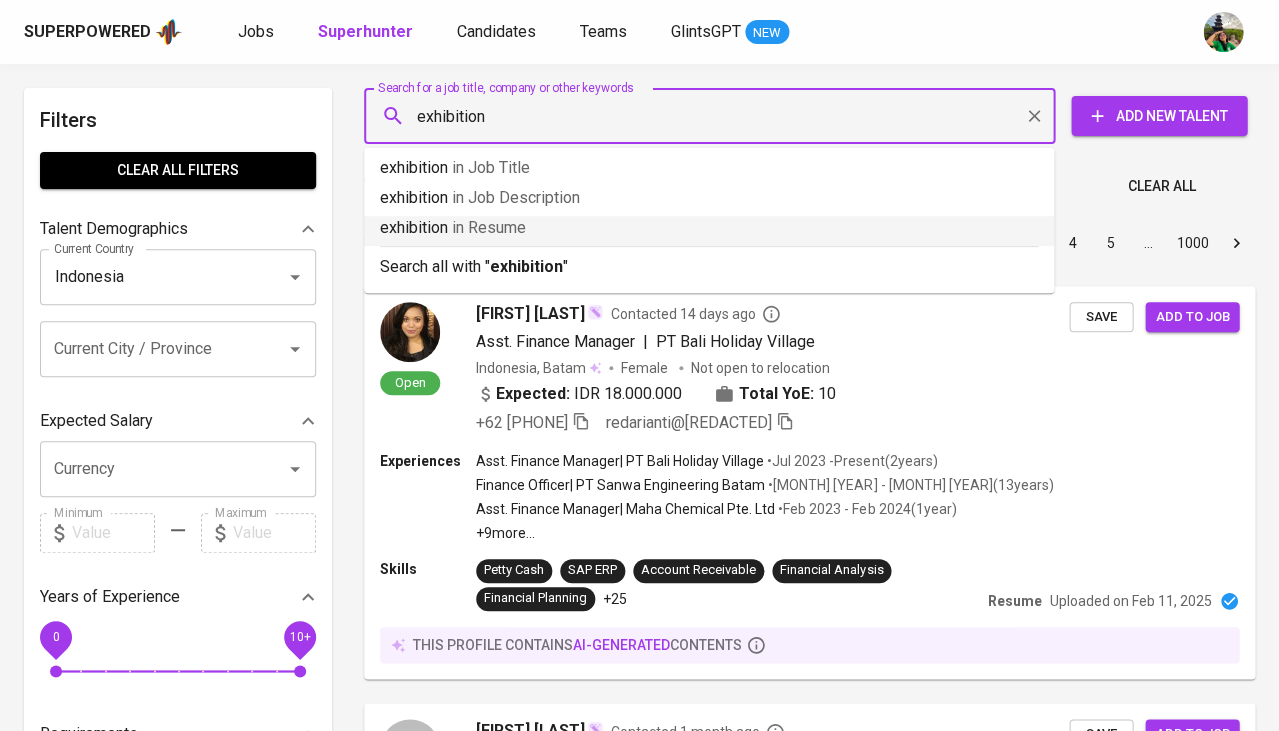 click on "in   Resume" at bounding box center [489, 227] 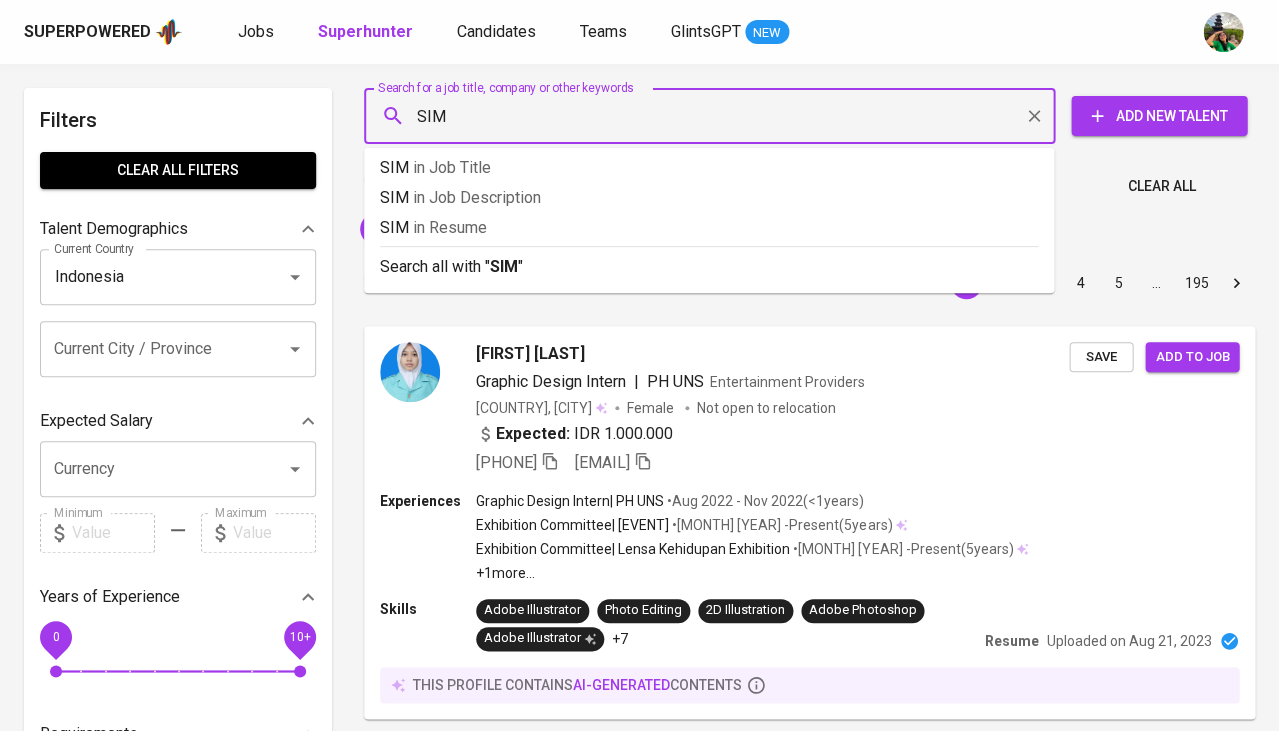 type on "SIM A" 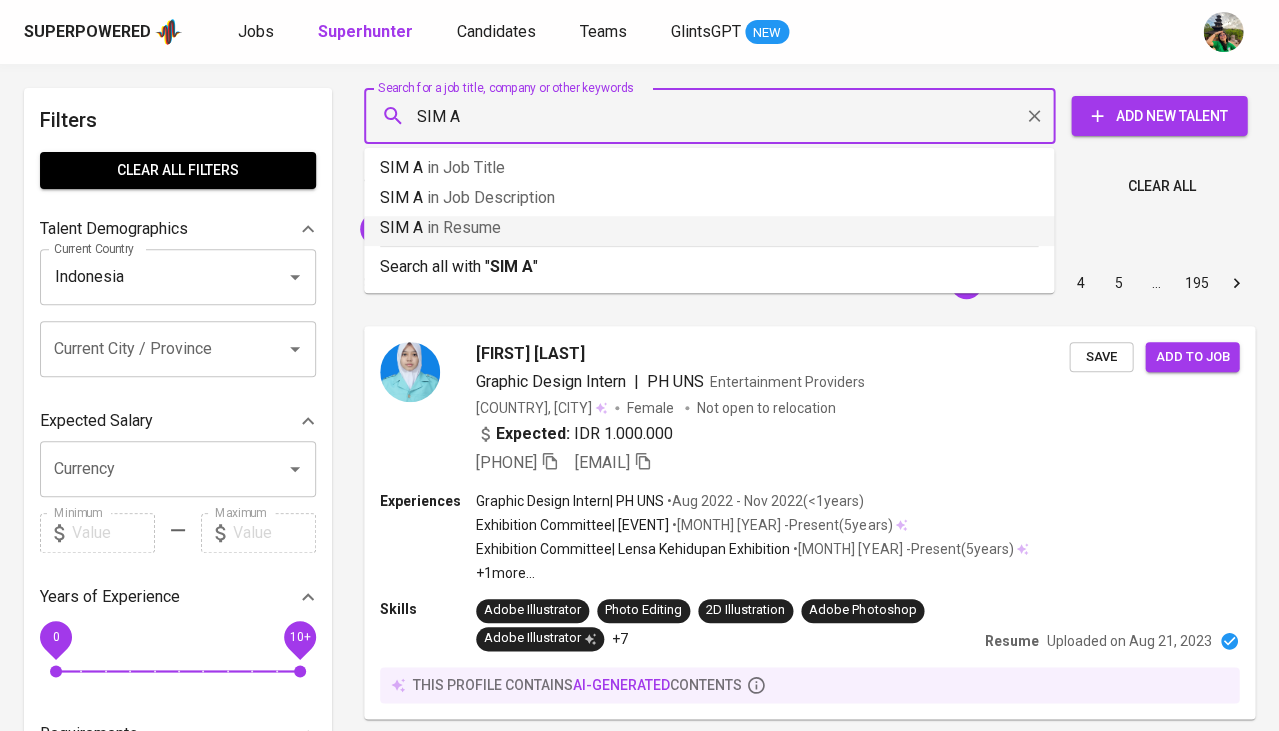 click on "in   Resume" at bounding box center [464, 227] 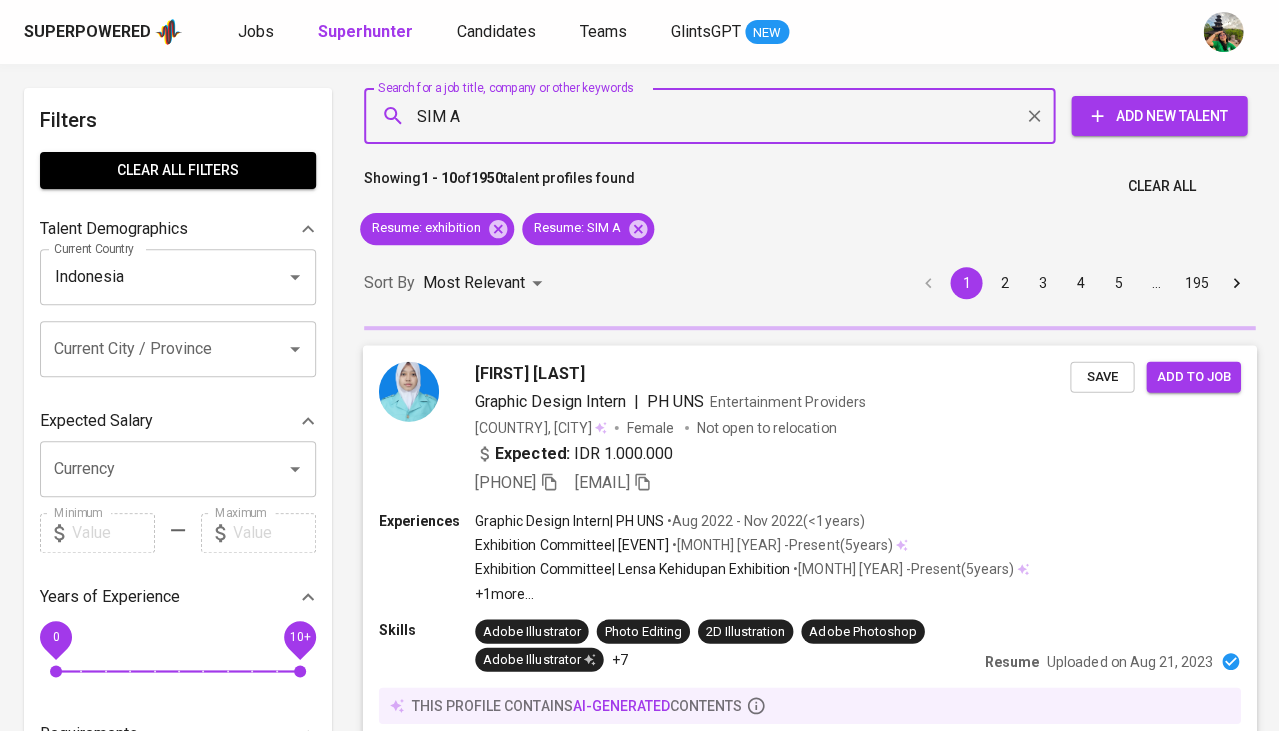 type 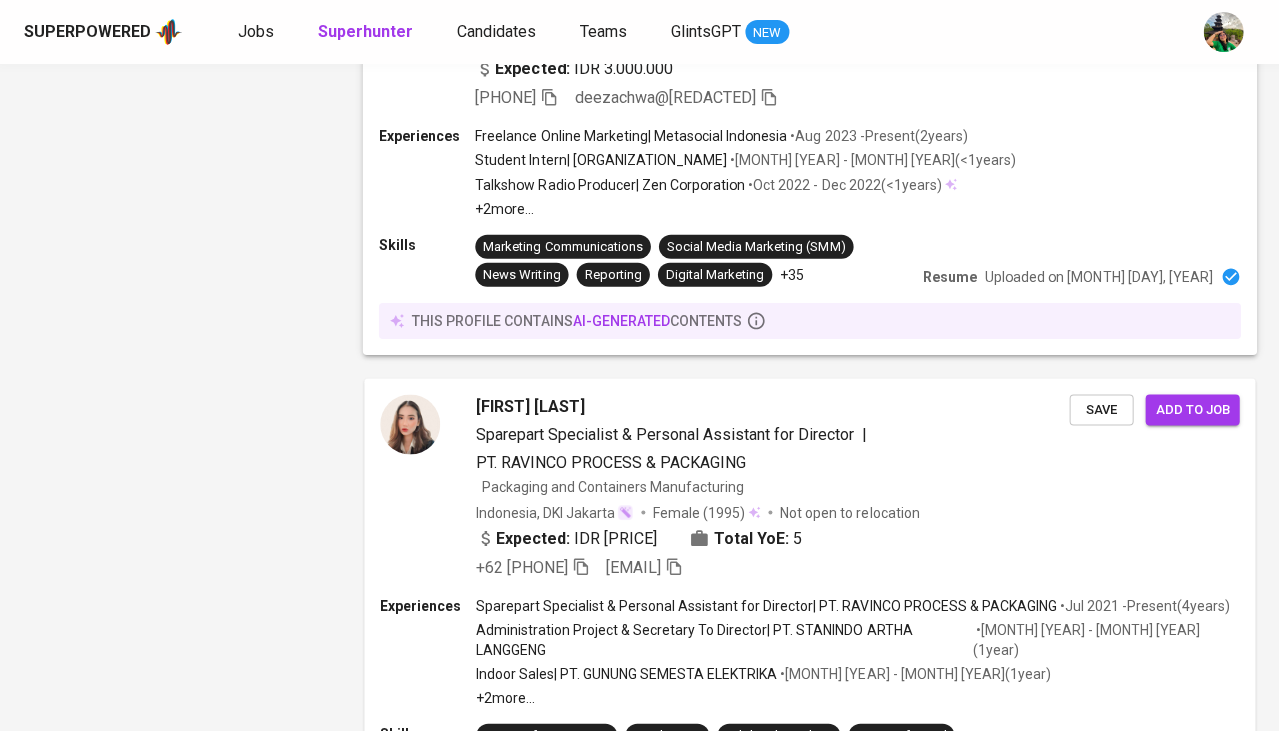 scroll, scrollTop: 2518, scrollLeft: 0, axis: vertical 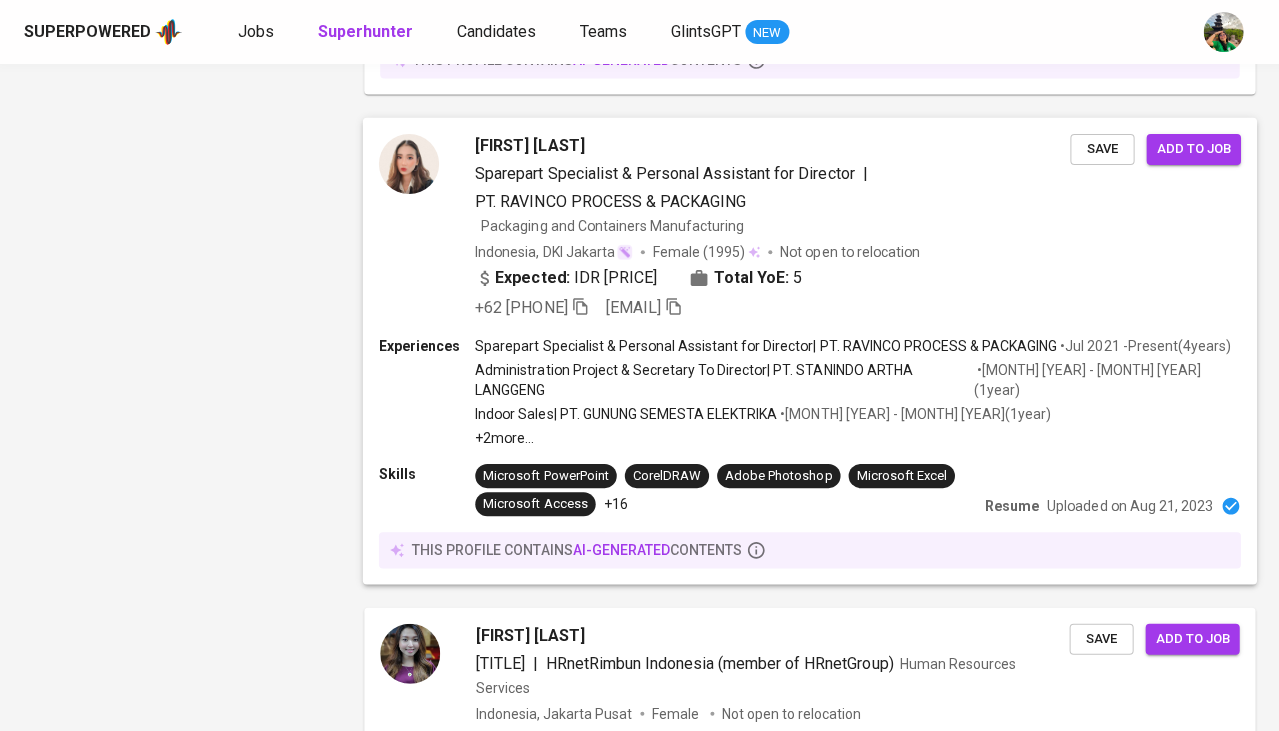 click on "Devi Estralita" at bounding box center [529, 145] 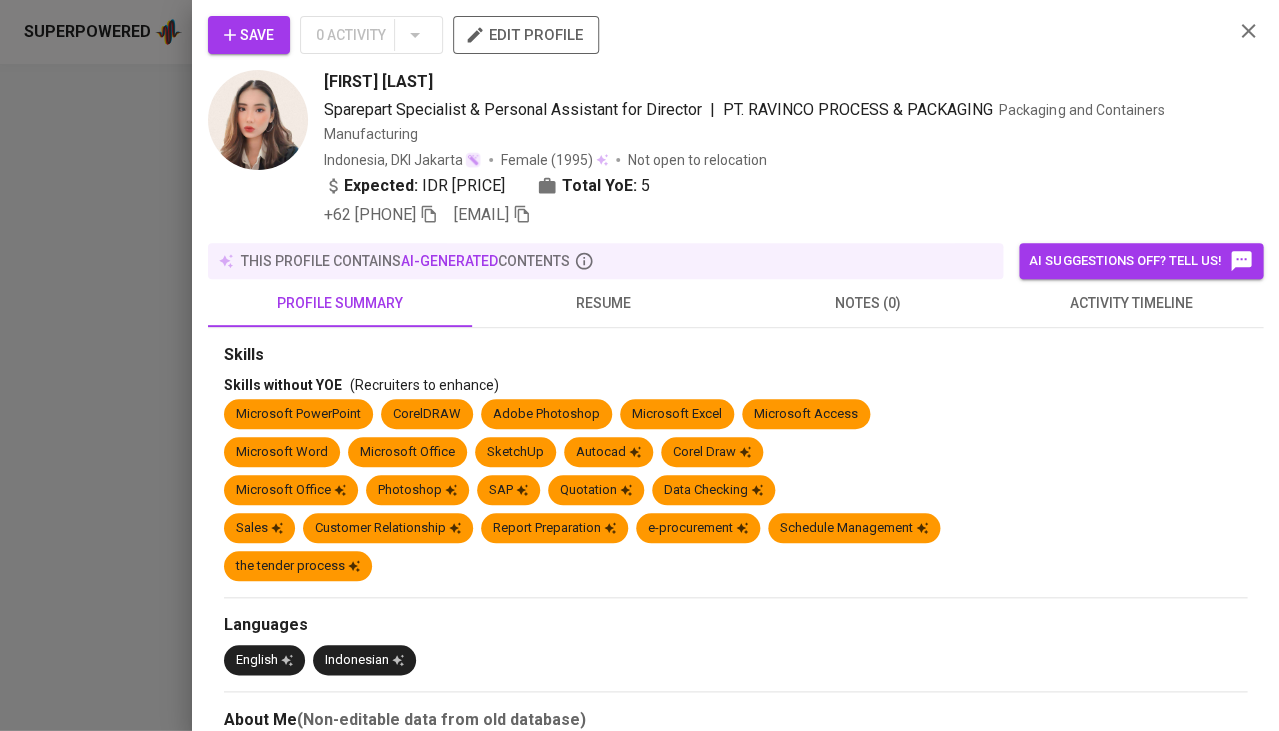 click on "resume" at bounding box center [604, 303] 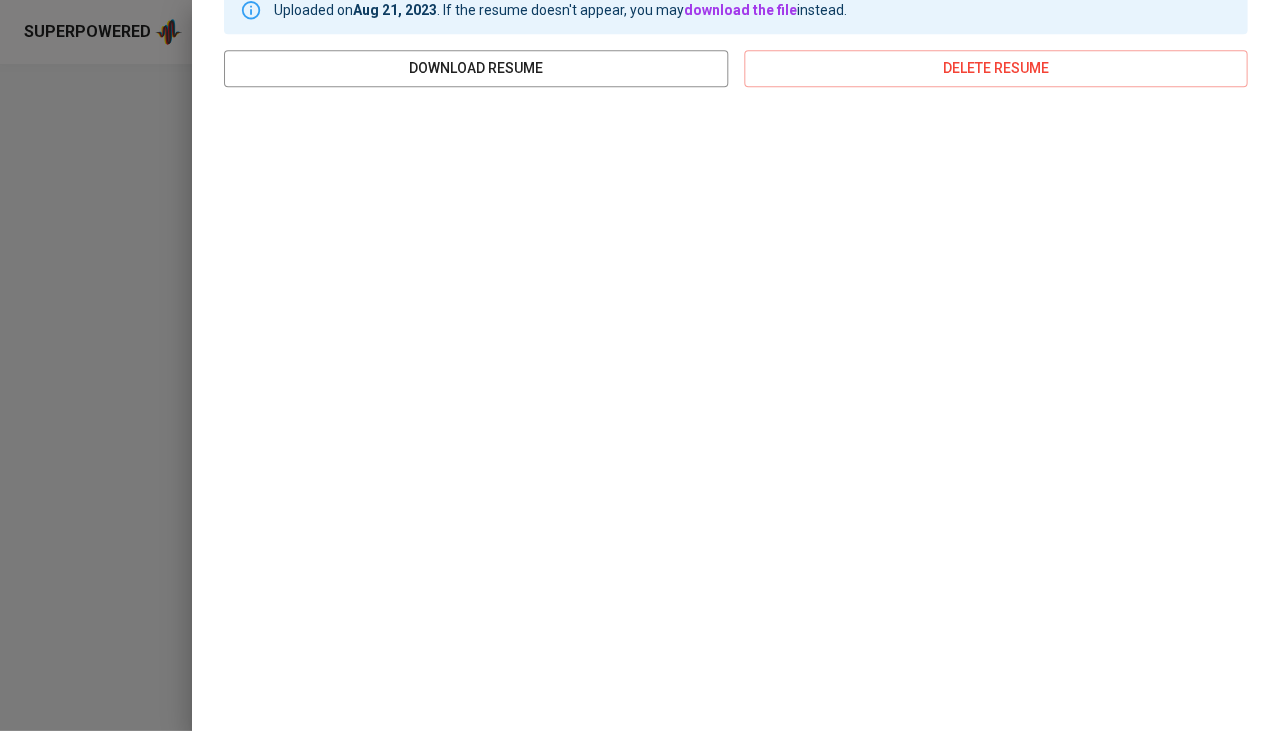 scroll, scrollTop: 357, scrollLeft: 0, axis: vertical 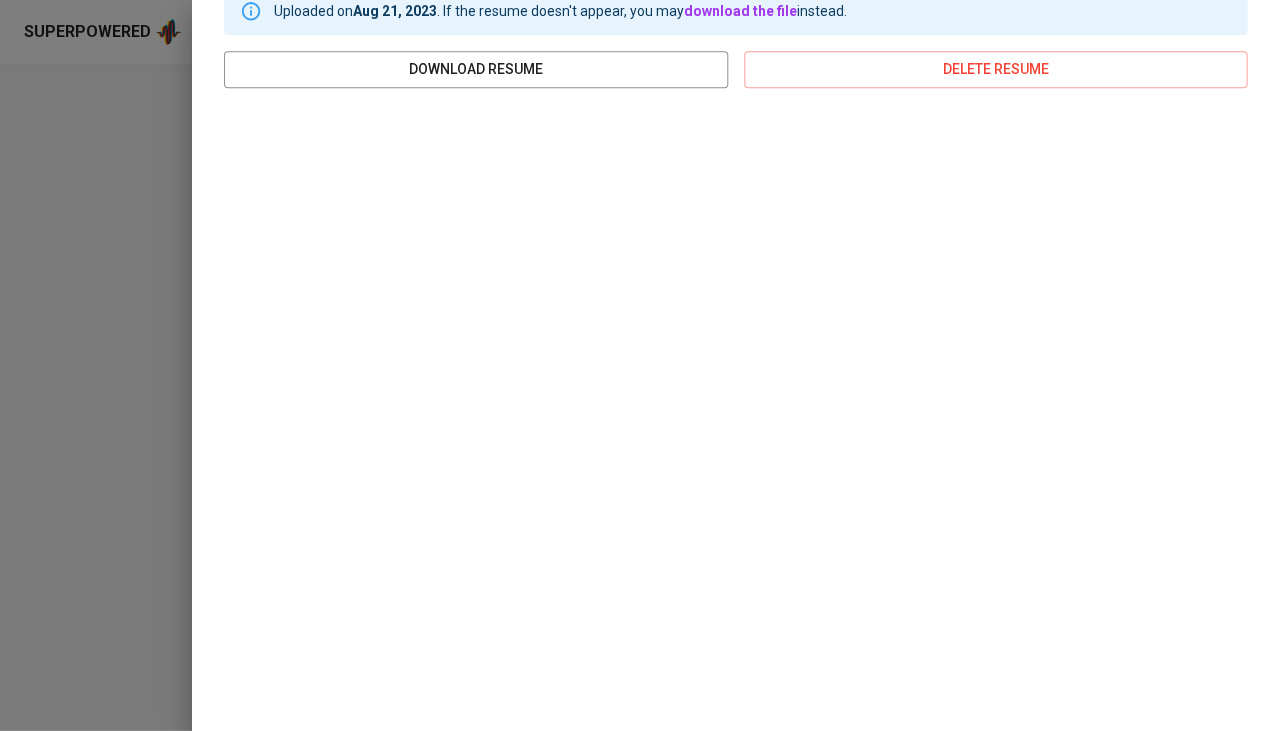 click at bounding box center (639, 365) 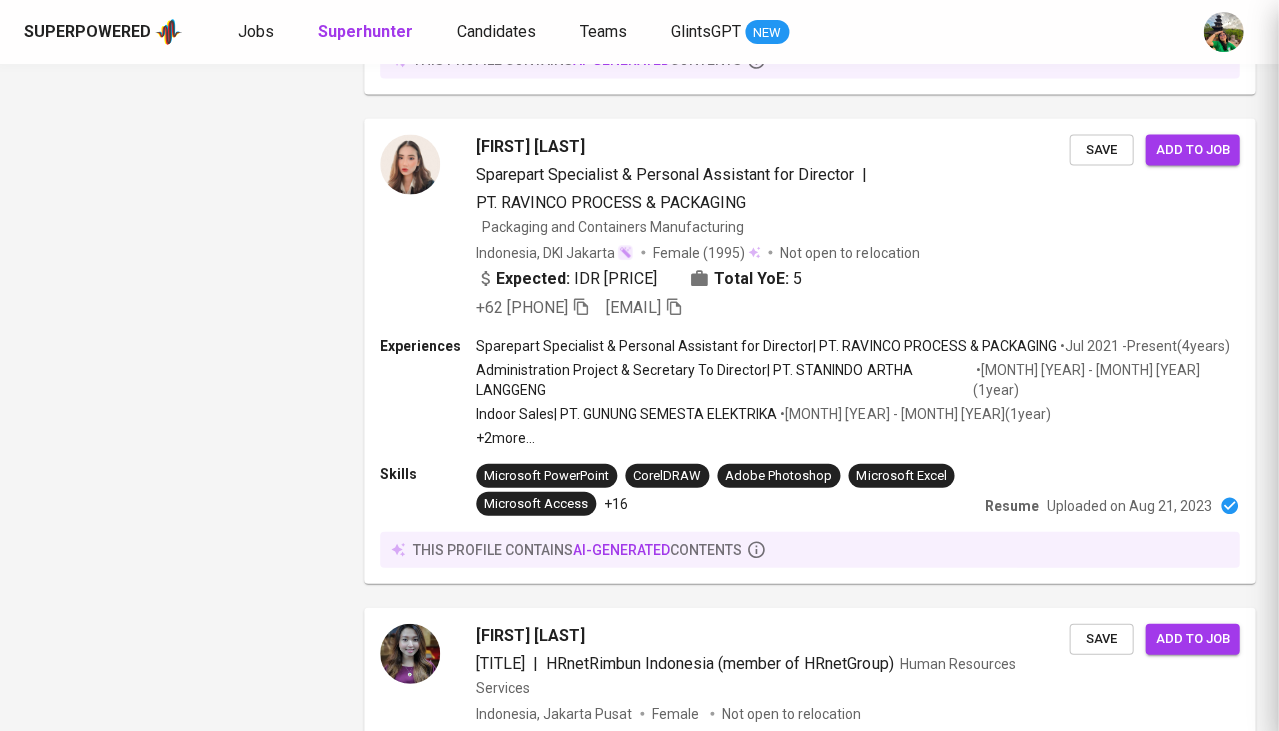 scroll, scrollTop: 0, scrollLeft: 0, axis: both 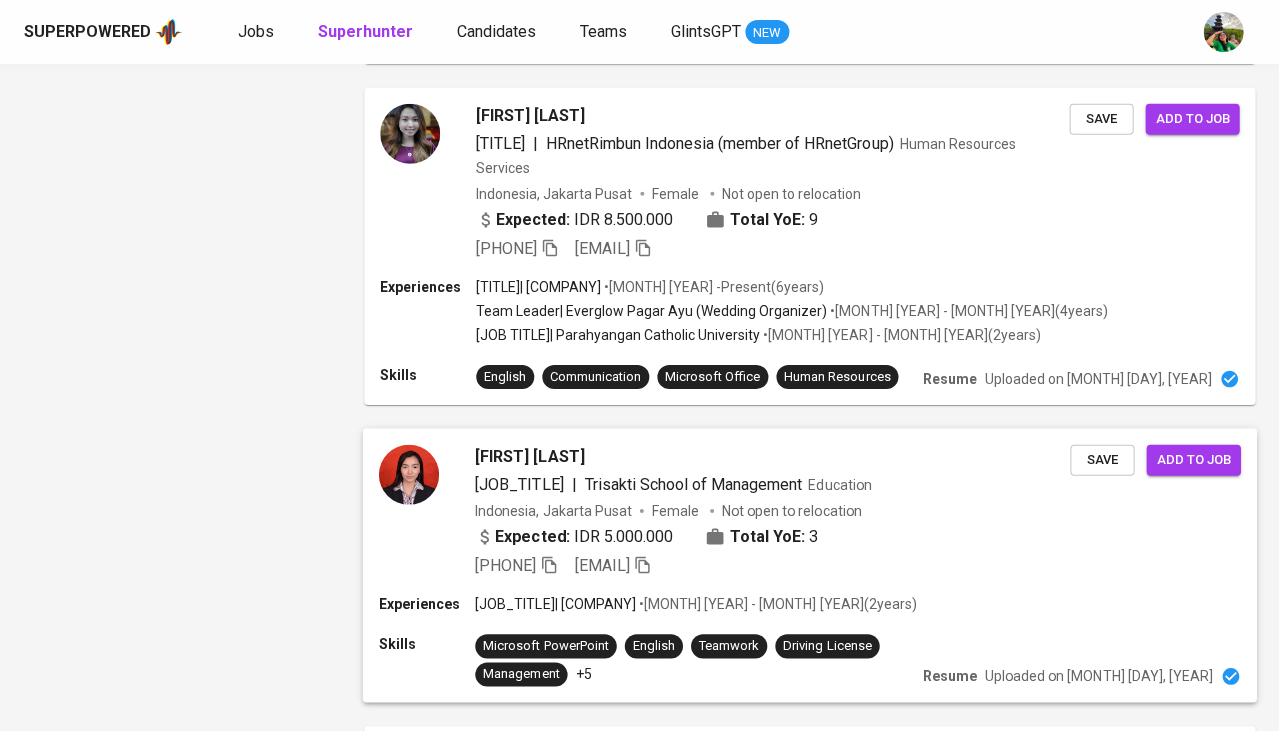 click on "Nindita Kusuma Putri Marketing Freelance | Trisakti School of Management Education Indonesia, Jakarta Pusat Female   Not open to relocation Expected:   IDR 5.000.000 Total YoE:   3 +62 815-7317-5915   ninditakputri@gmail.com" at bounding box center [772, 511] 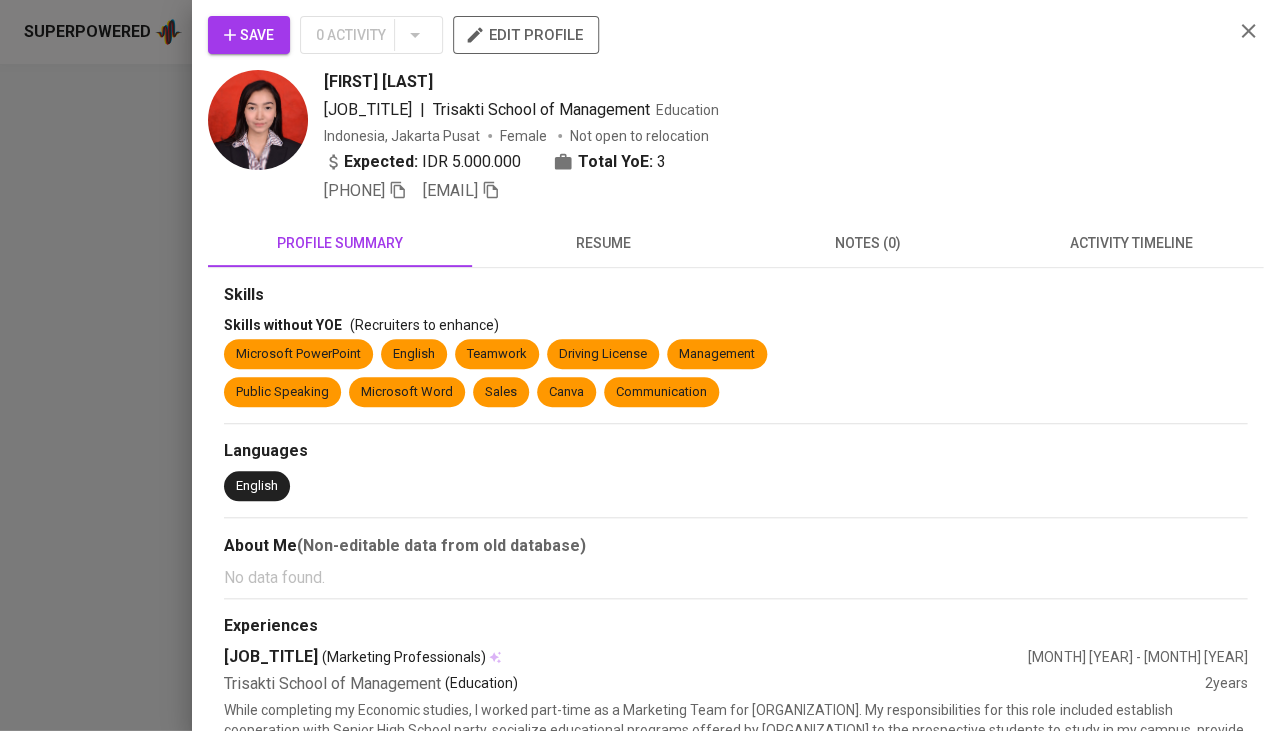 click on "resume" at bounding box center [604, 243] 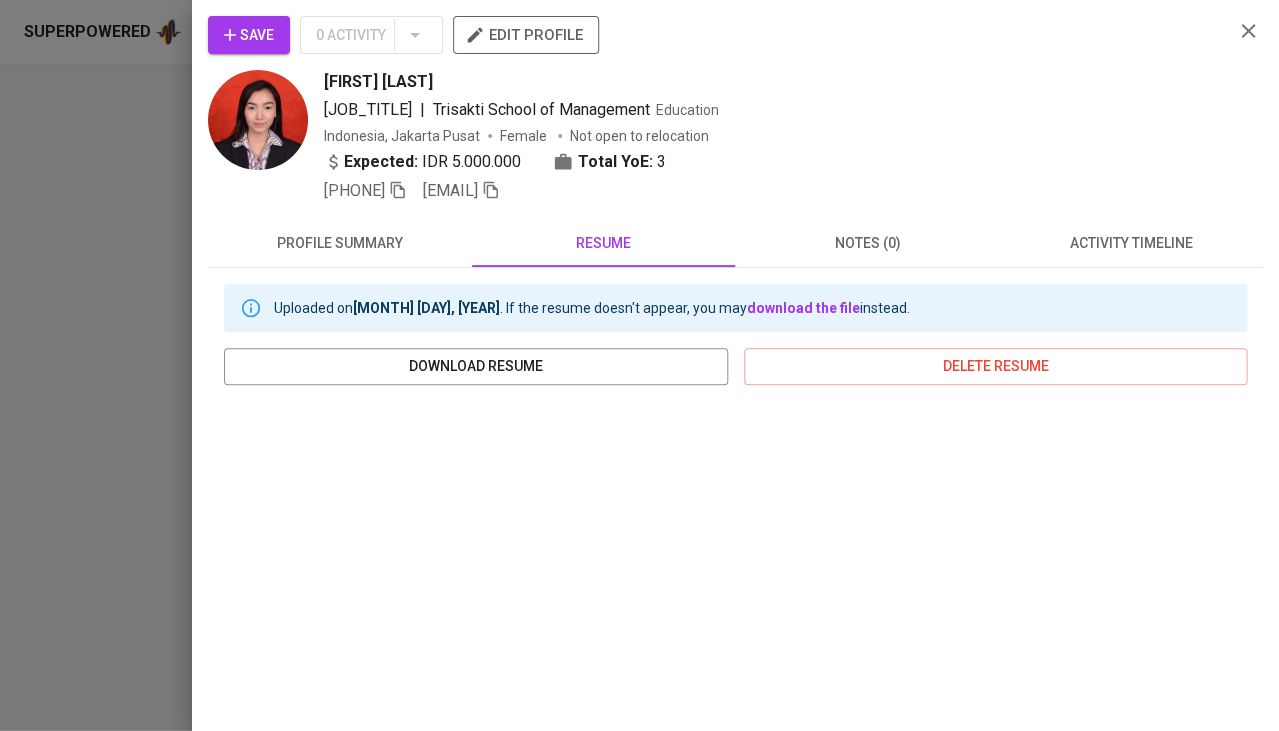 scroll, scrollTop: 0, scrollLeft: 0, axis: both 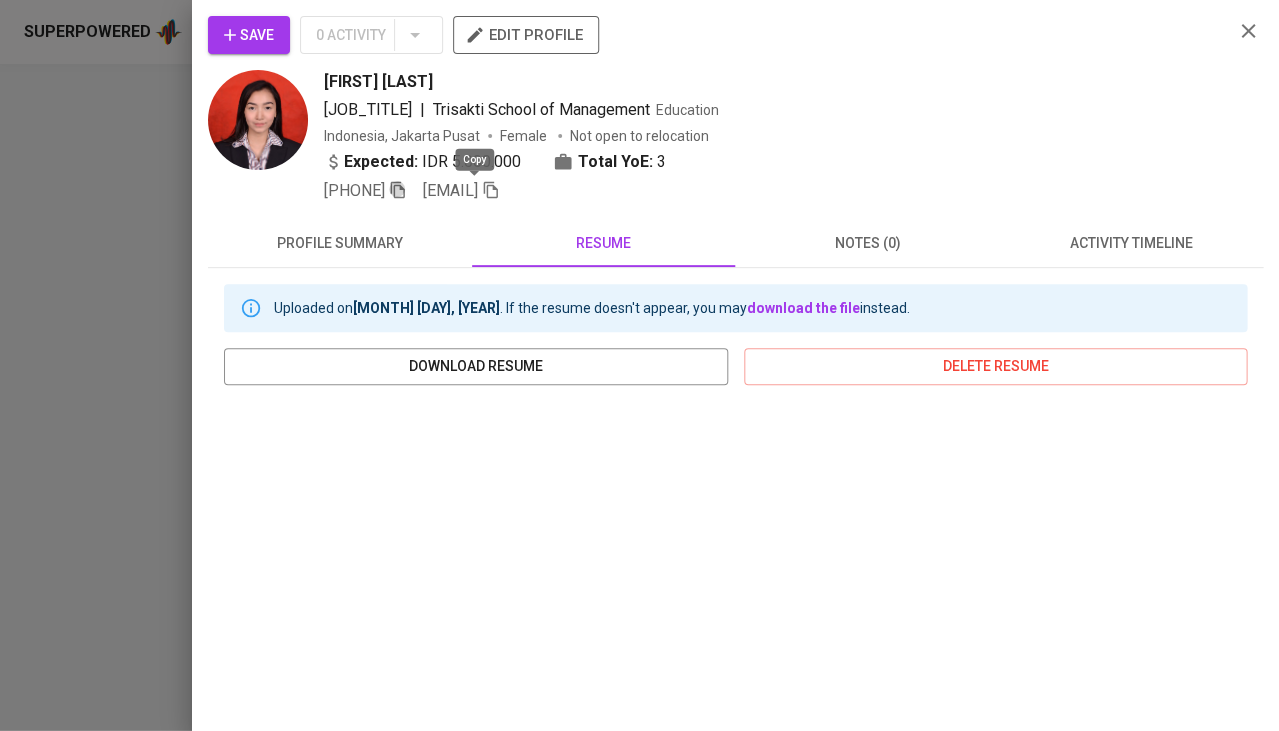 click 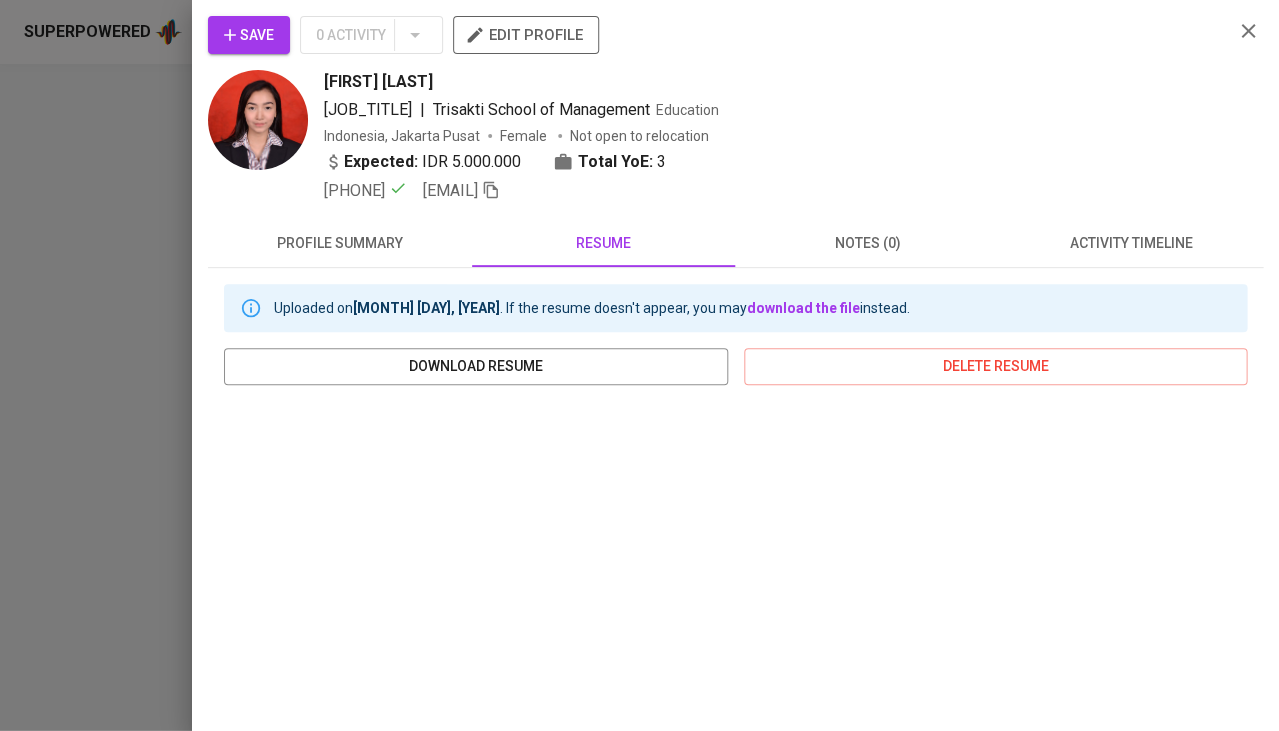 click on "Save" at bounding box center [249, 35] 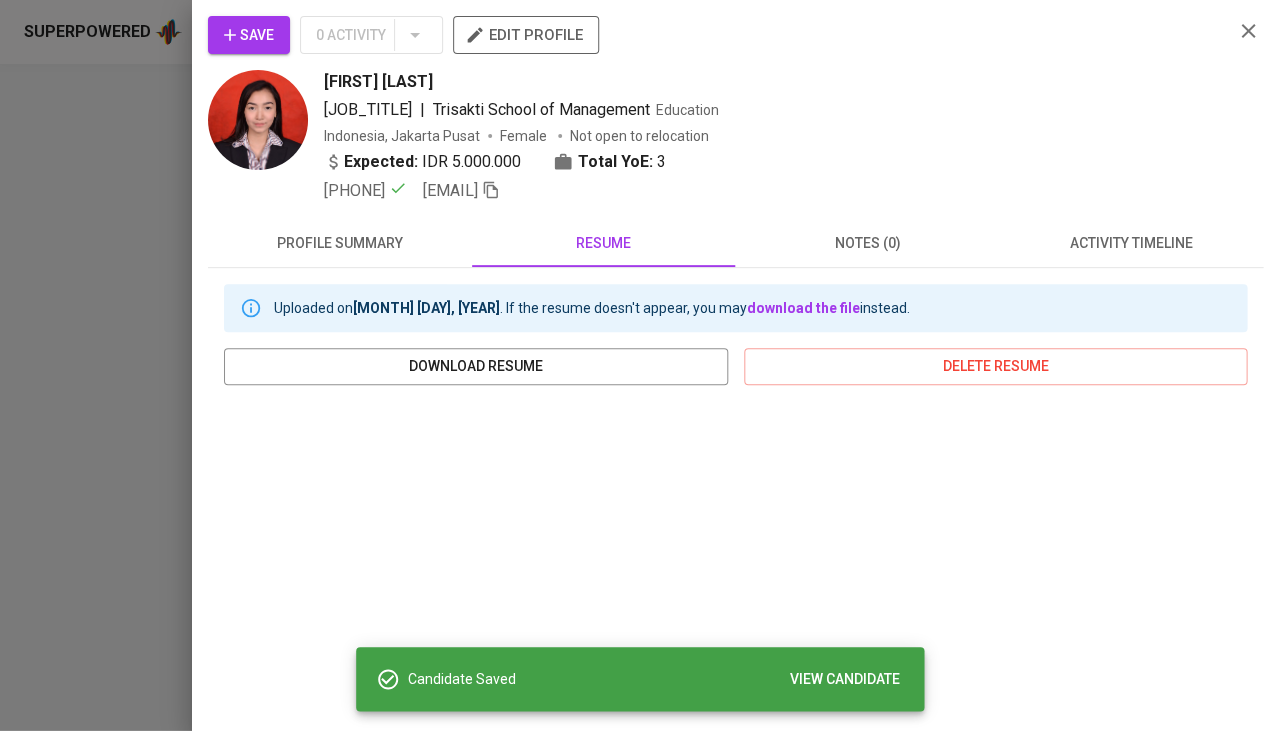 click on "activity timeline" at bounding box center [1131, 243] 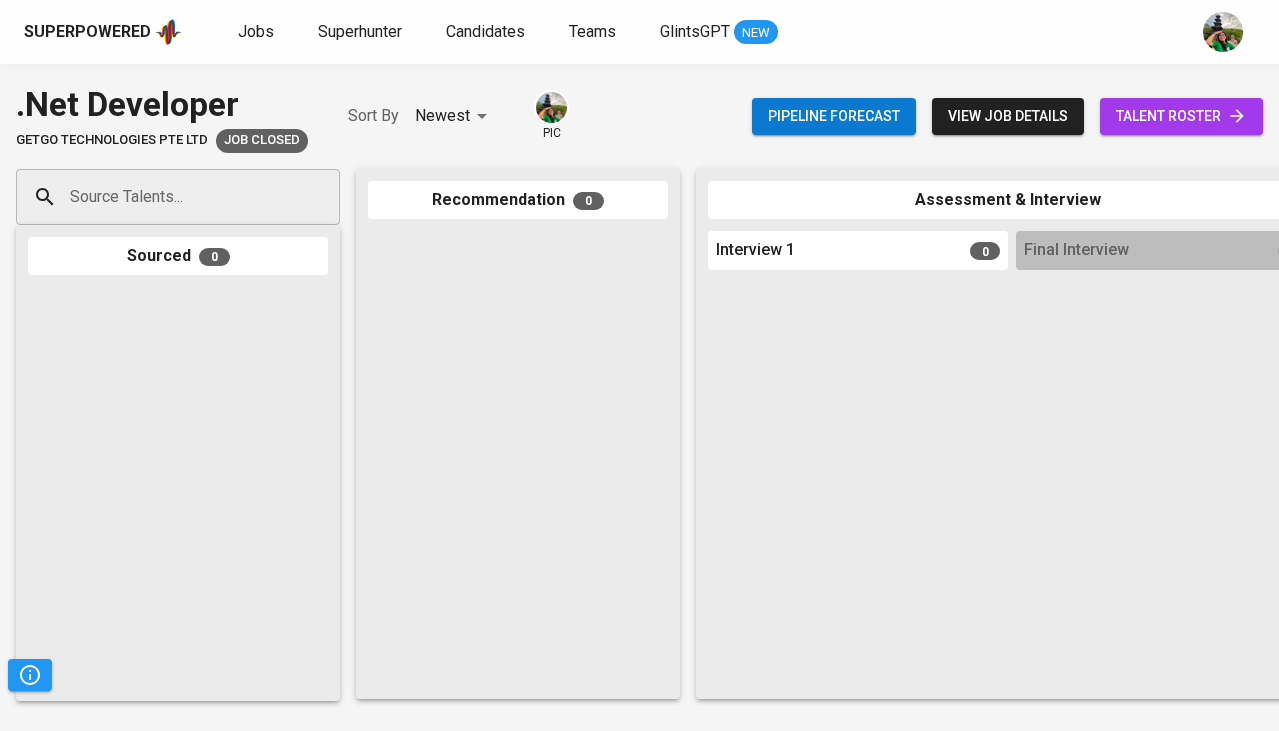 scroll, scrollTop: 0, scrollLeft: 0, axis: both 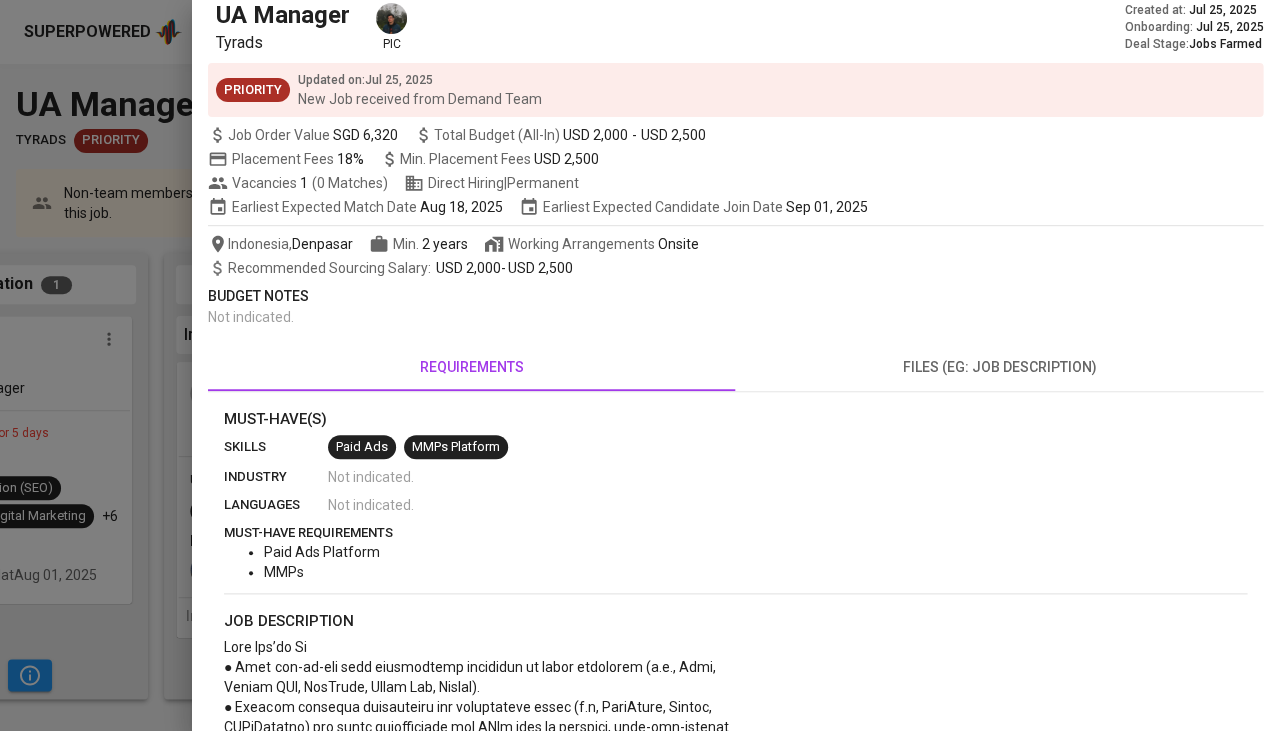 click at bounding box center (639, 365) 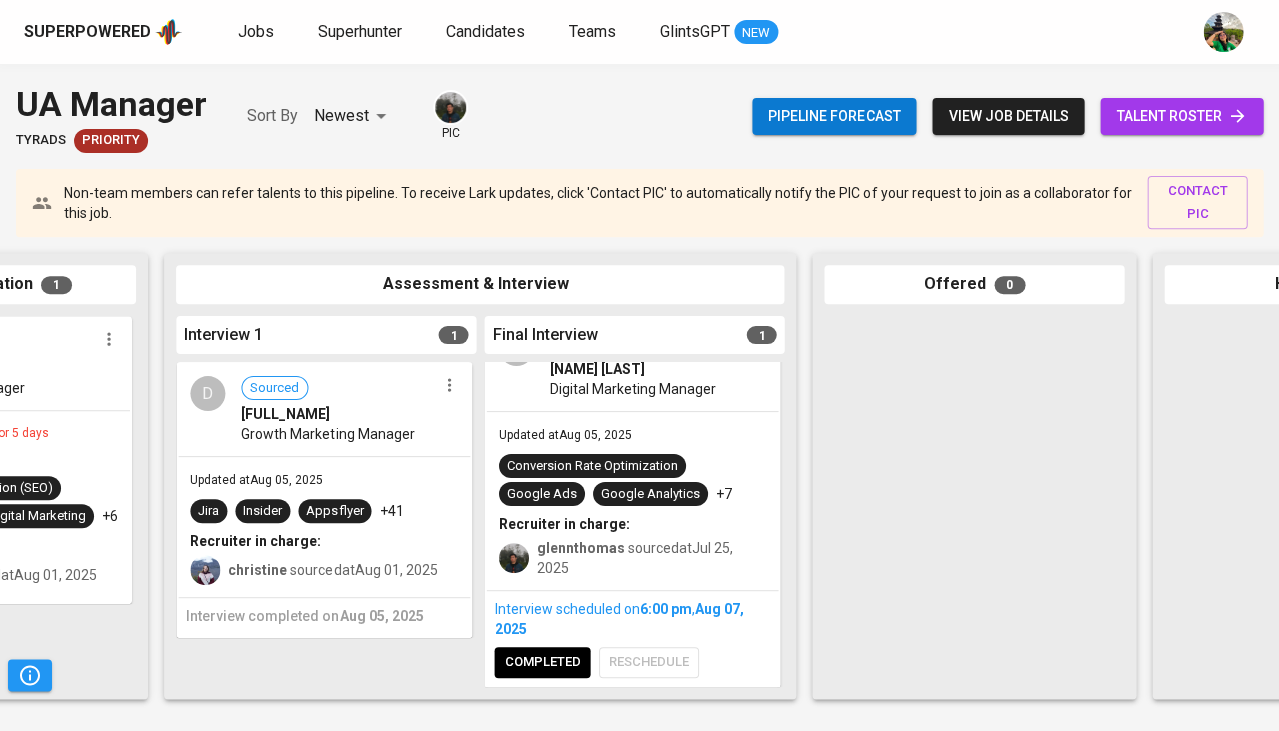 click on "Updated at  Aug 05, 2025 Conversion Rate Optimization Google Ads Google Analytics +7 Recruiter in charge: glennthomas   sourced  at  Jul 25, 2025" at bounding box center [632, 501] 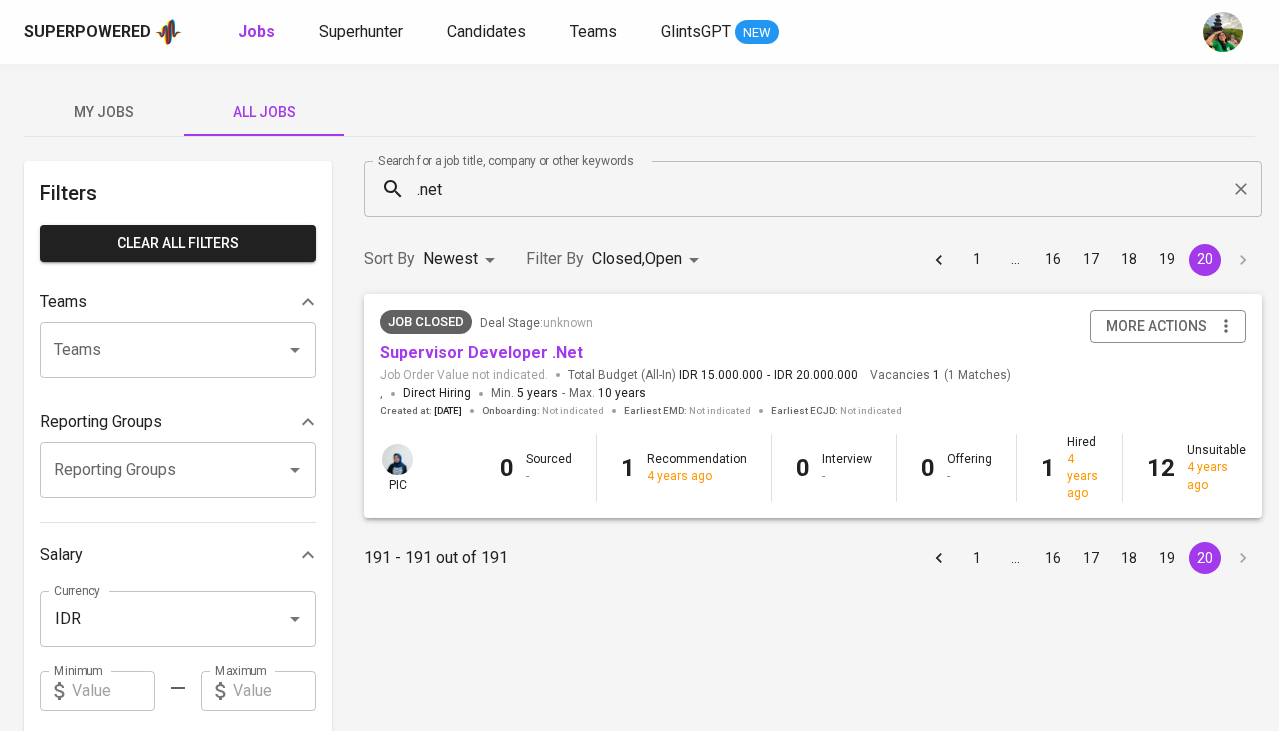 scroll, scrollTop: 0, scrollLeft: 0, axis: both 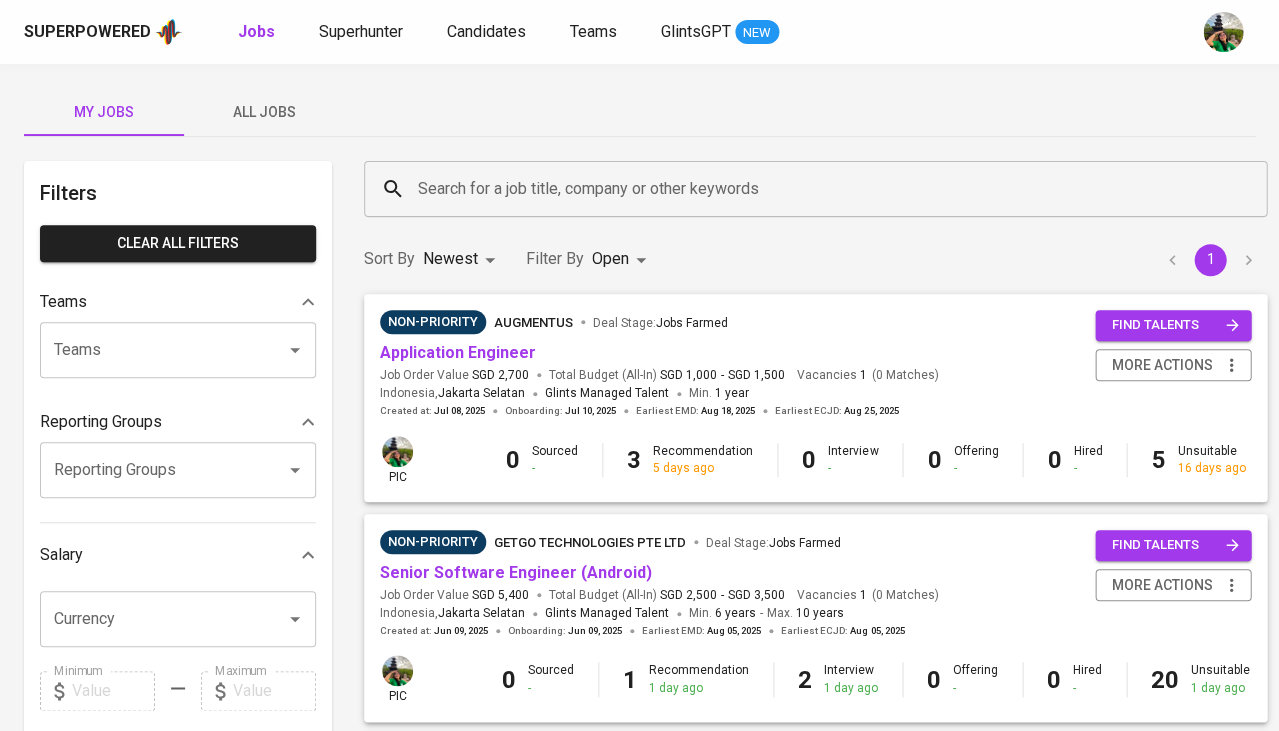 click on "All Jobs" at bounding box center (264, 112) 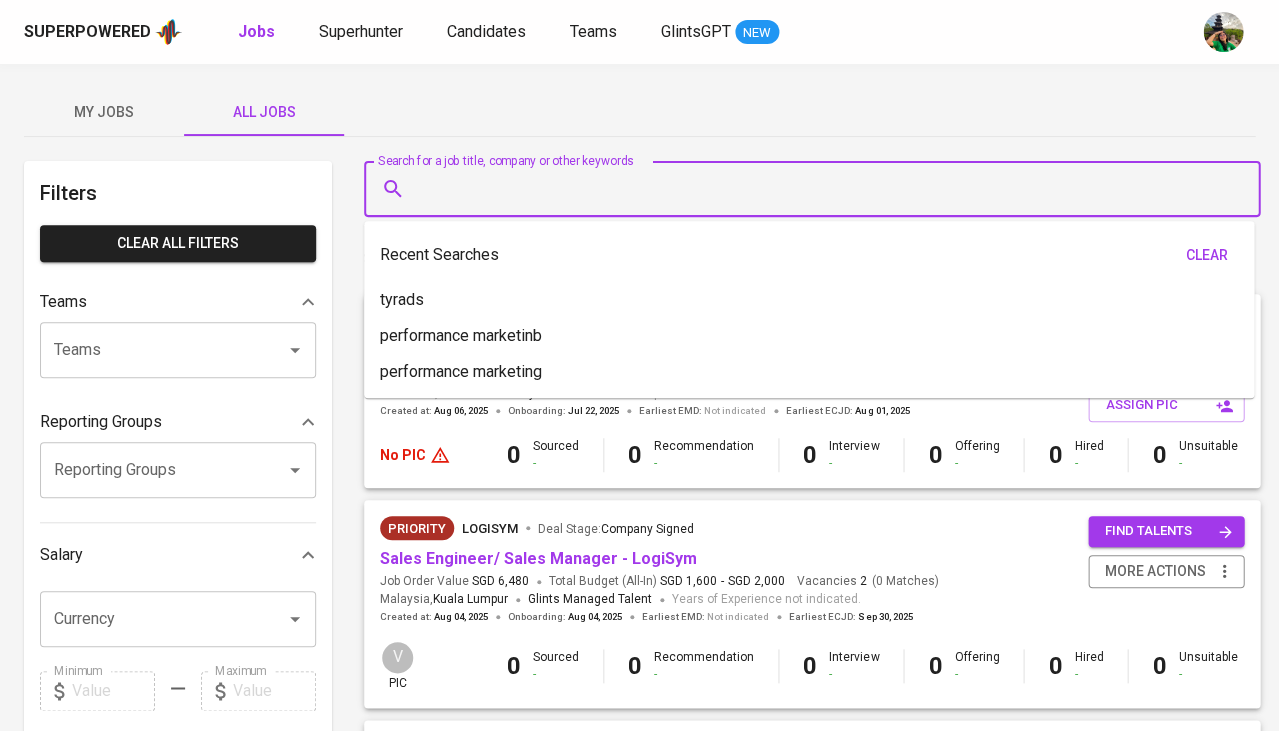 click on "Search for a job title, company or other keywords" at bounding box center [817, 189] 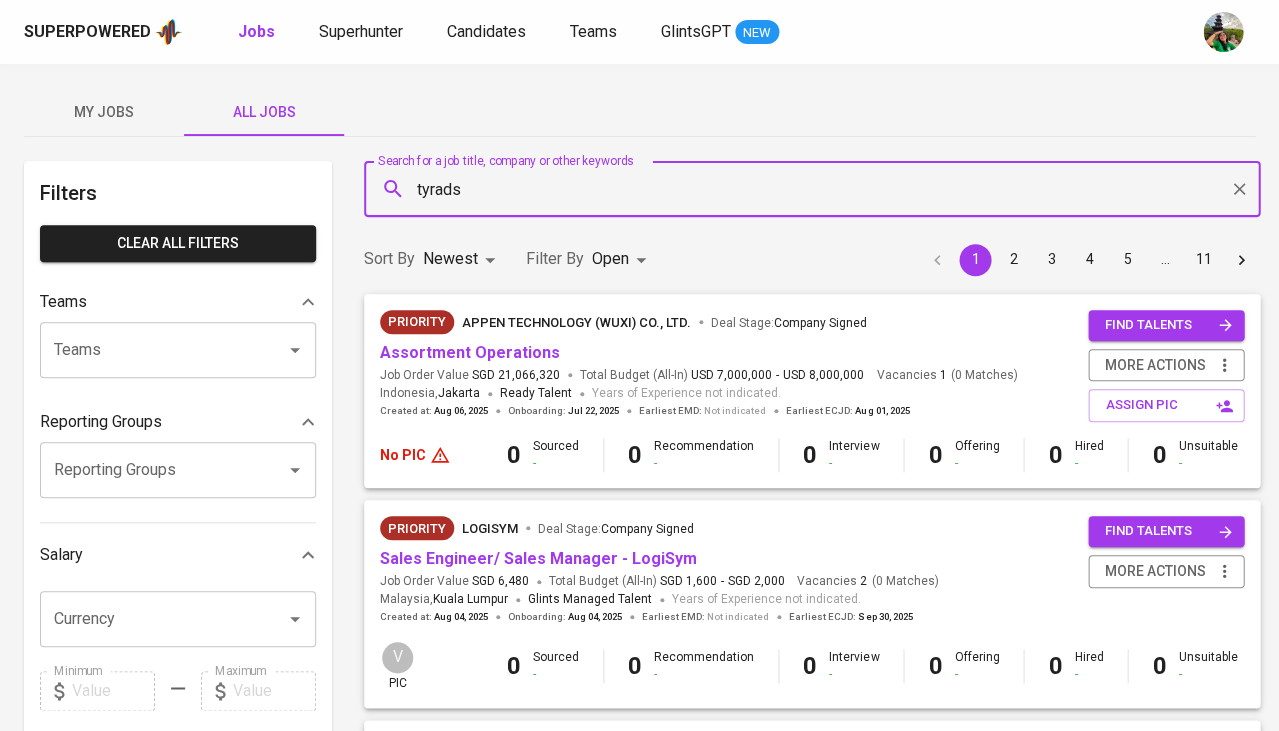 type on "tyrads" 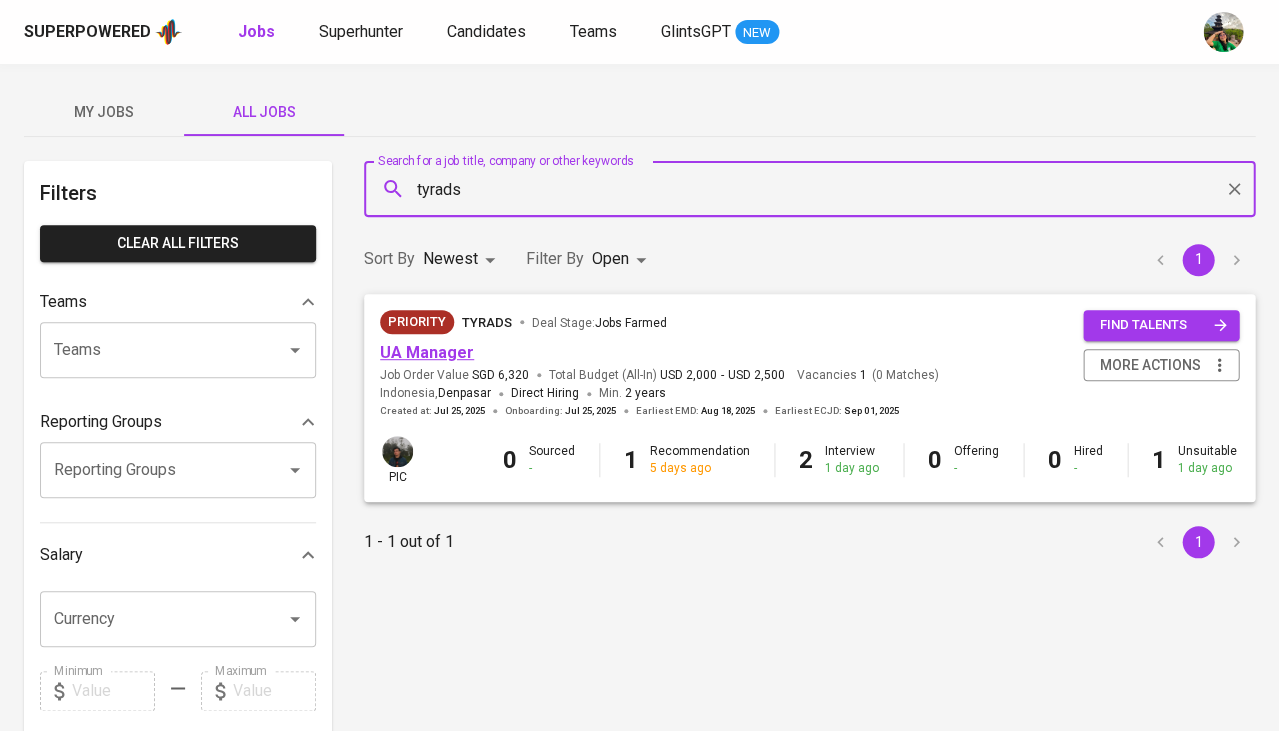 click on "UA Manager" at bounding box center [427, 352] 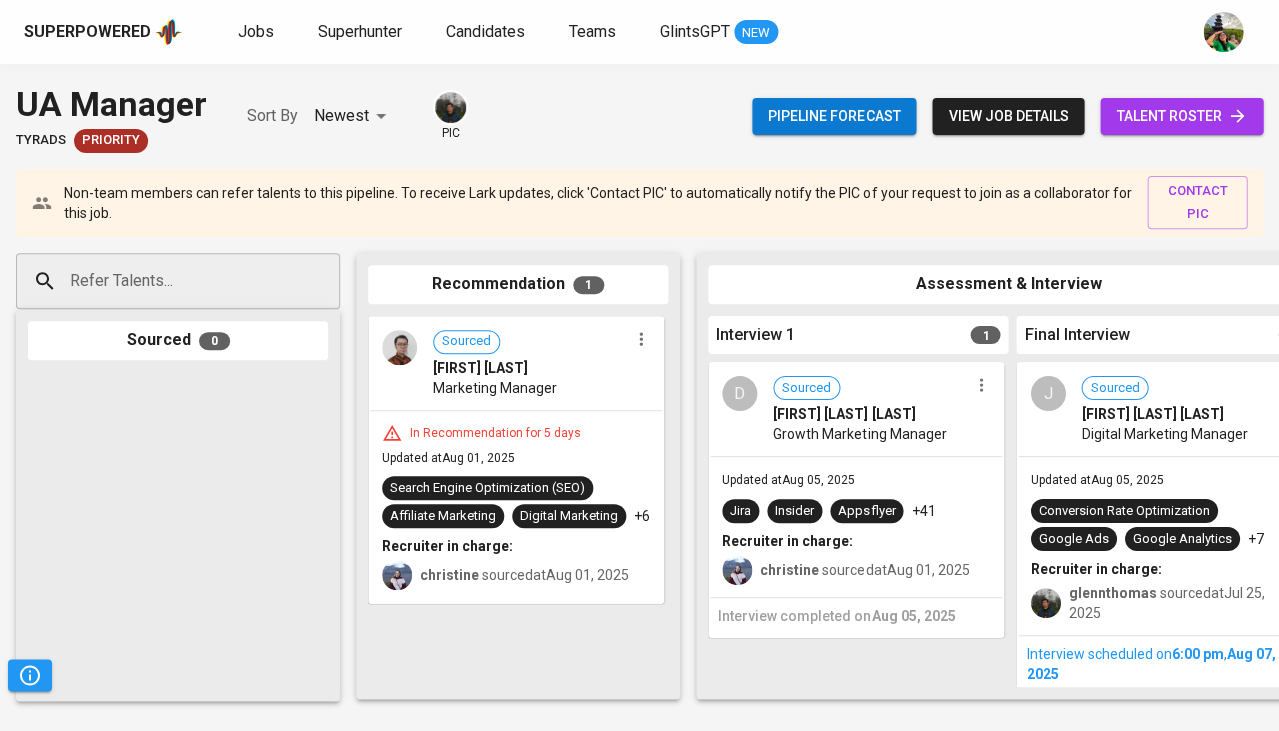 click on "Refer Talents..." at bounding box center (170, 281) 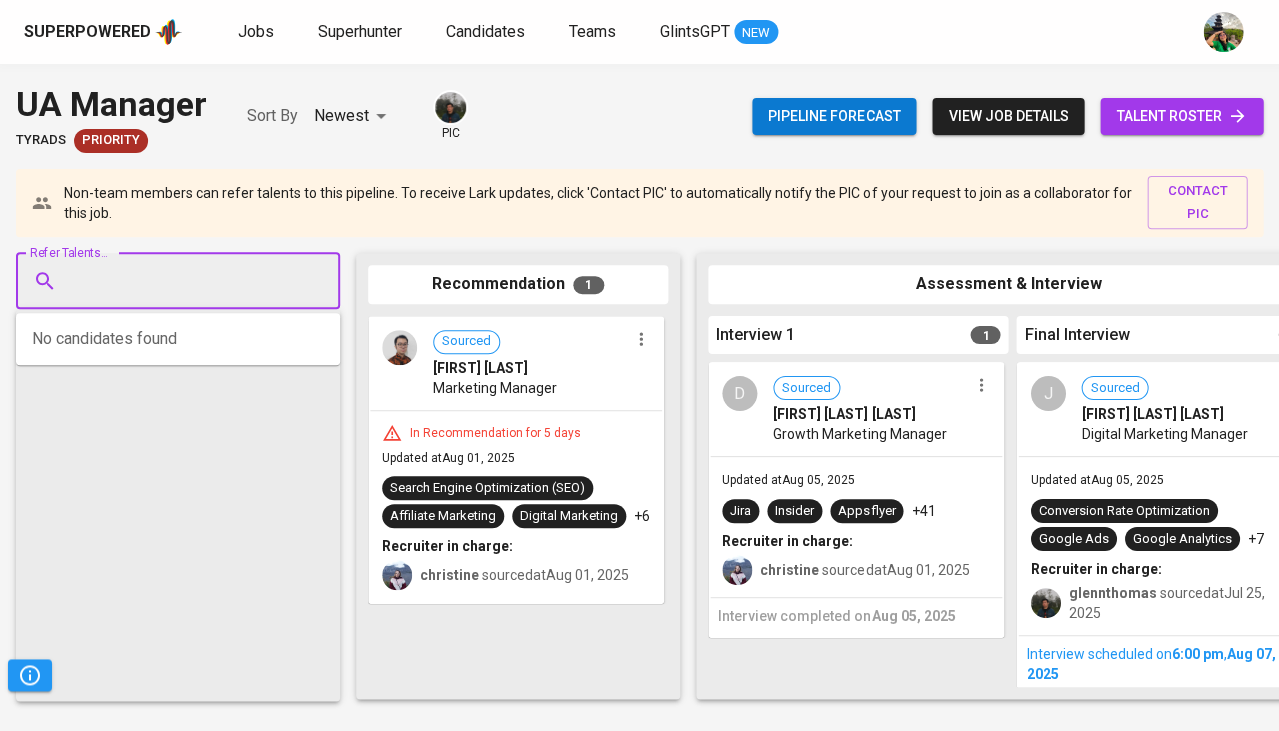 paste on "[FIRST].[LAST]@[DOMAIN]" 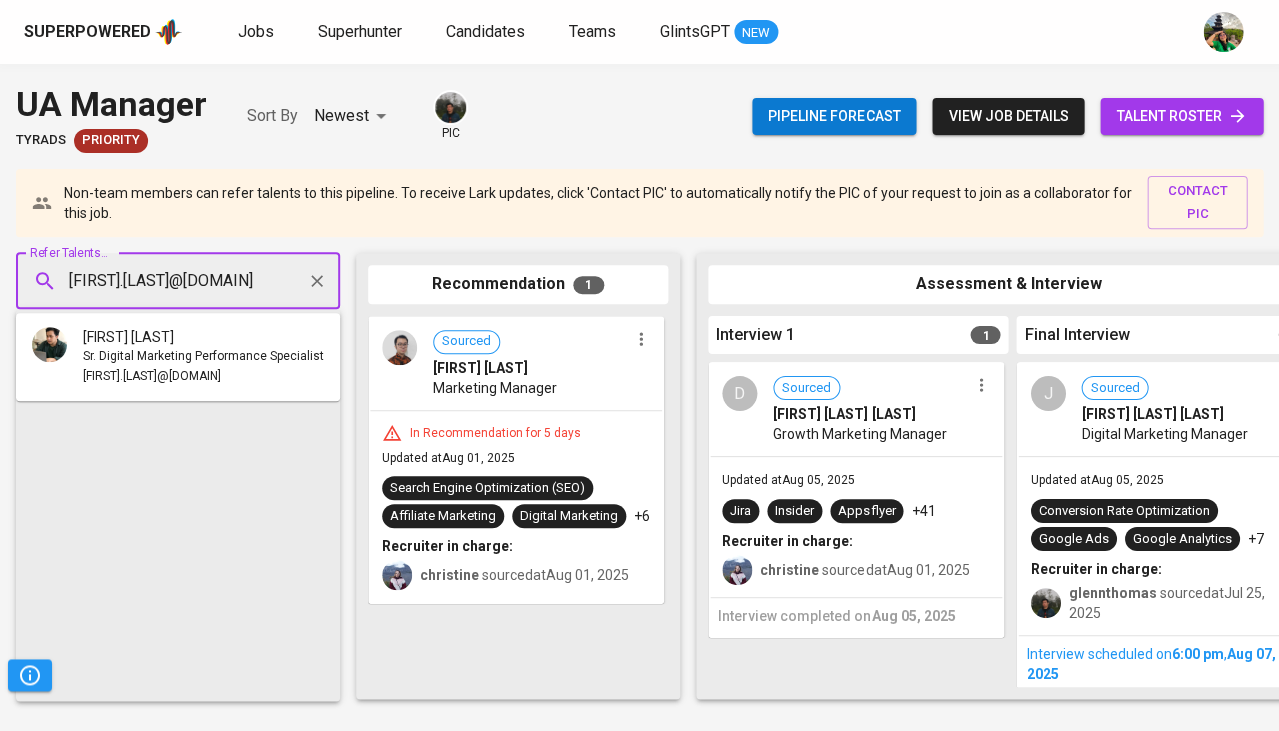 click on "[FIRST] [LAST]" at bounding box center (128, 337) 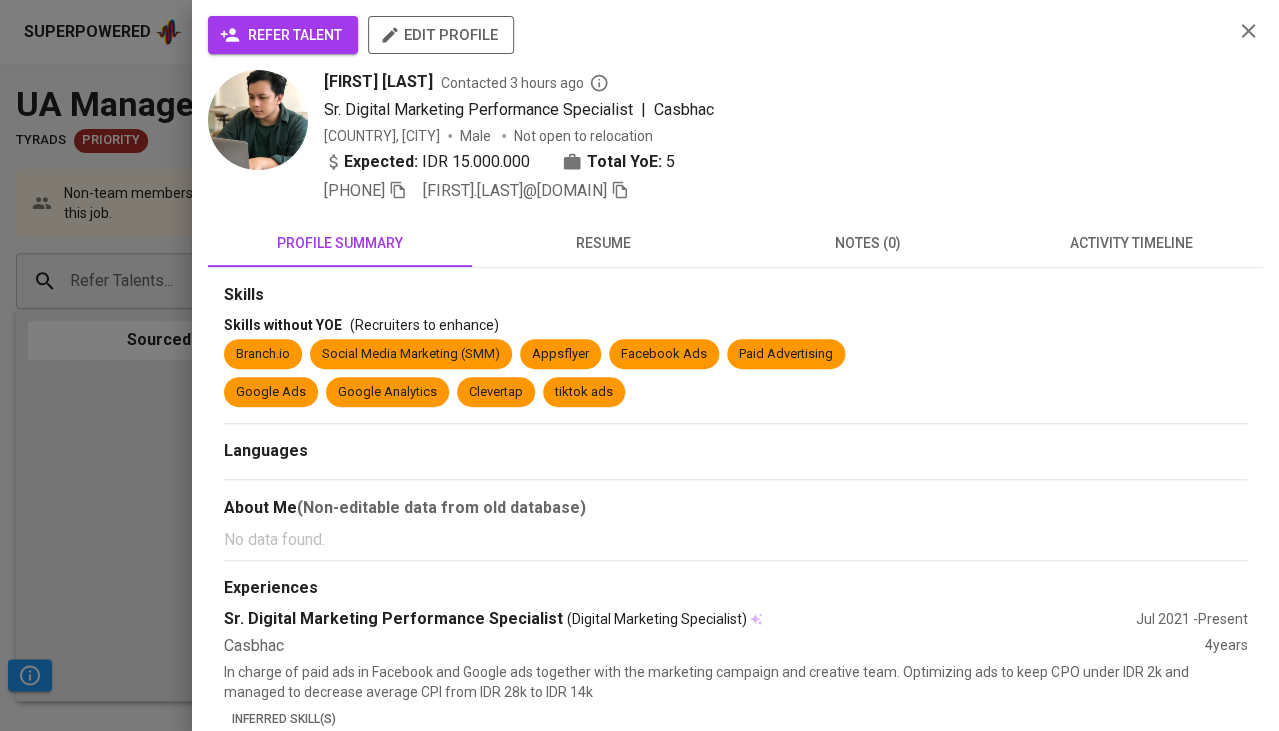click on "refer talent" at bounding box center [283, 35] 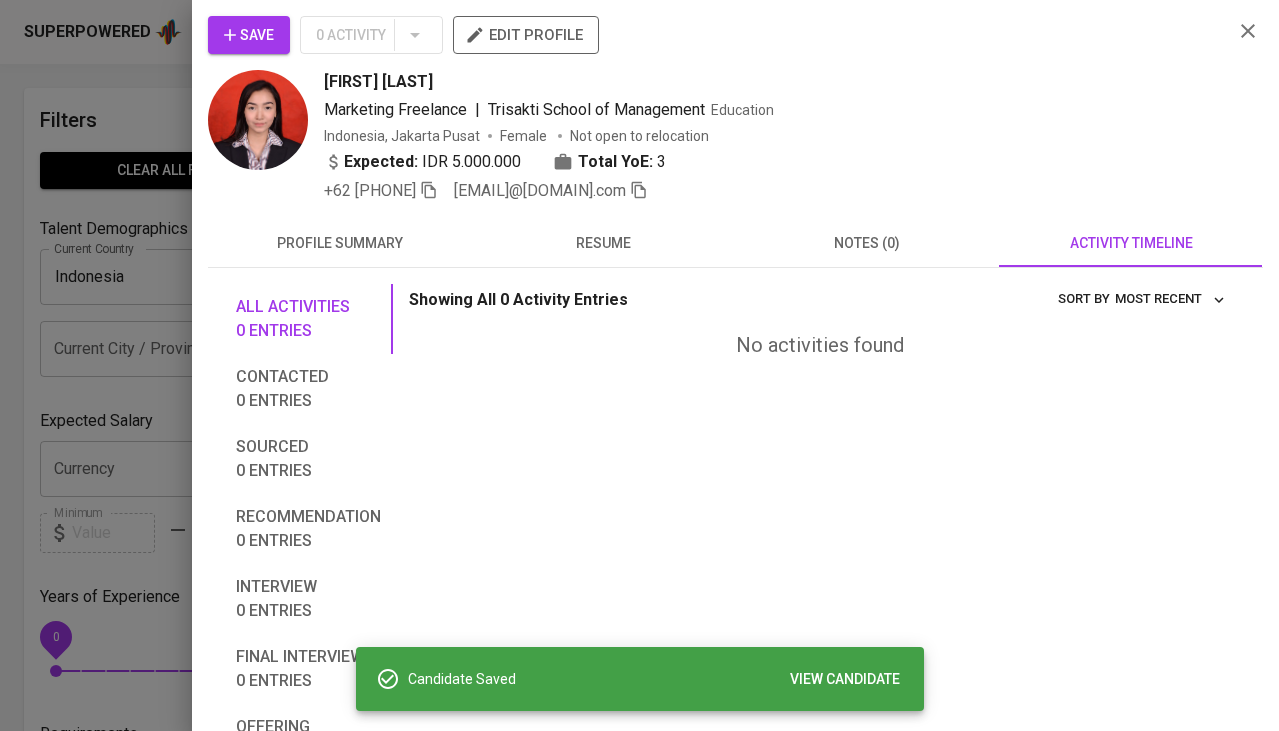scroll, scrollTop: 3038, scrollLeft: 0, axis: vertical 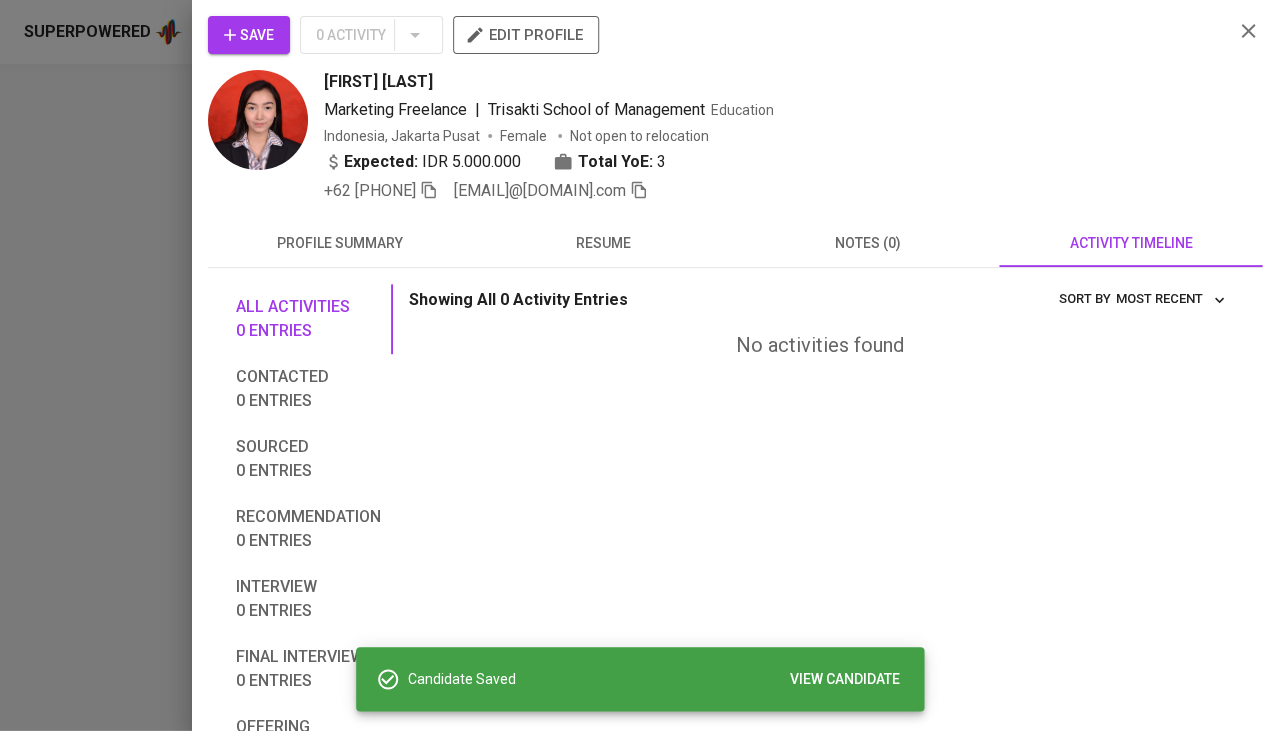click on "resume" at bounding box center [604, 243] 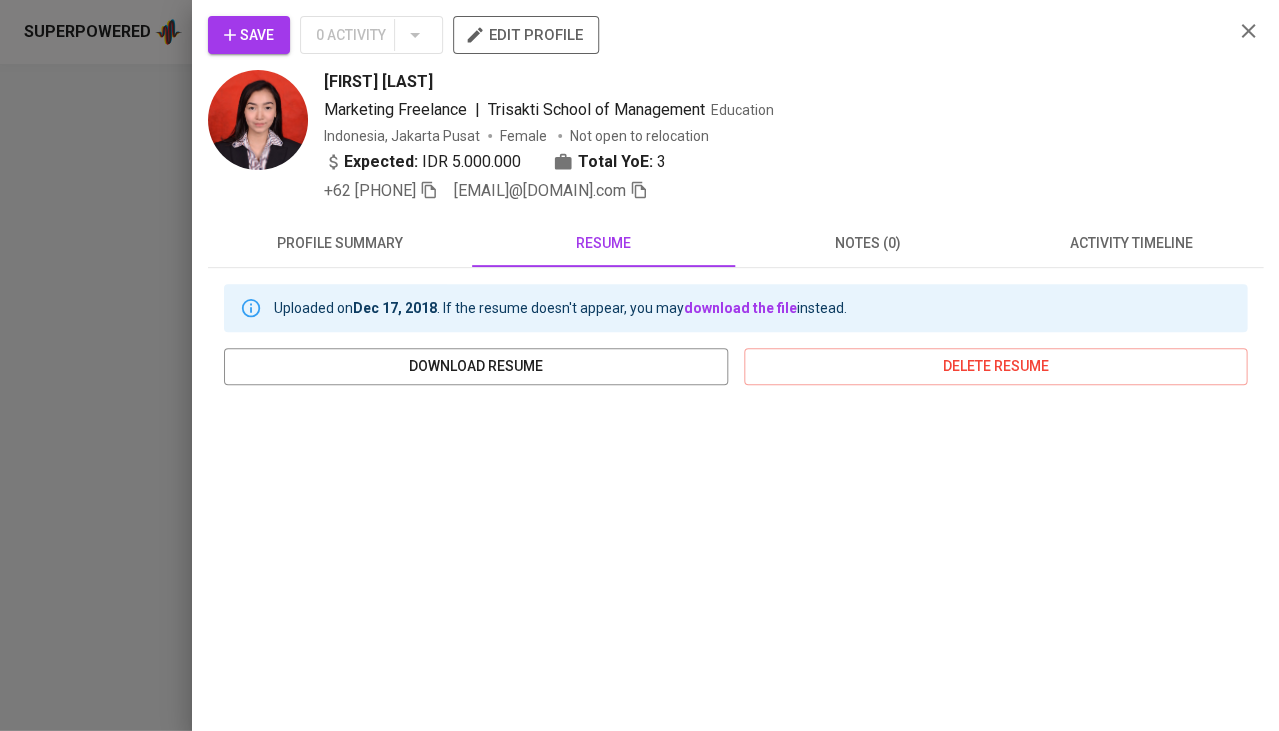 type 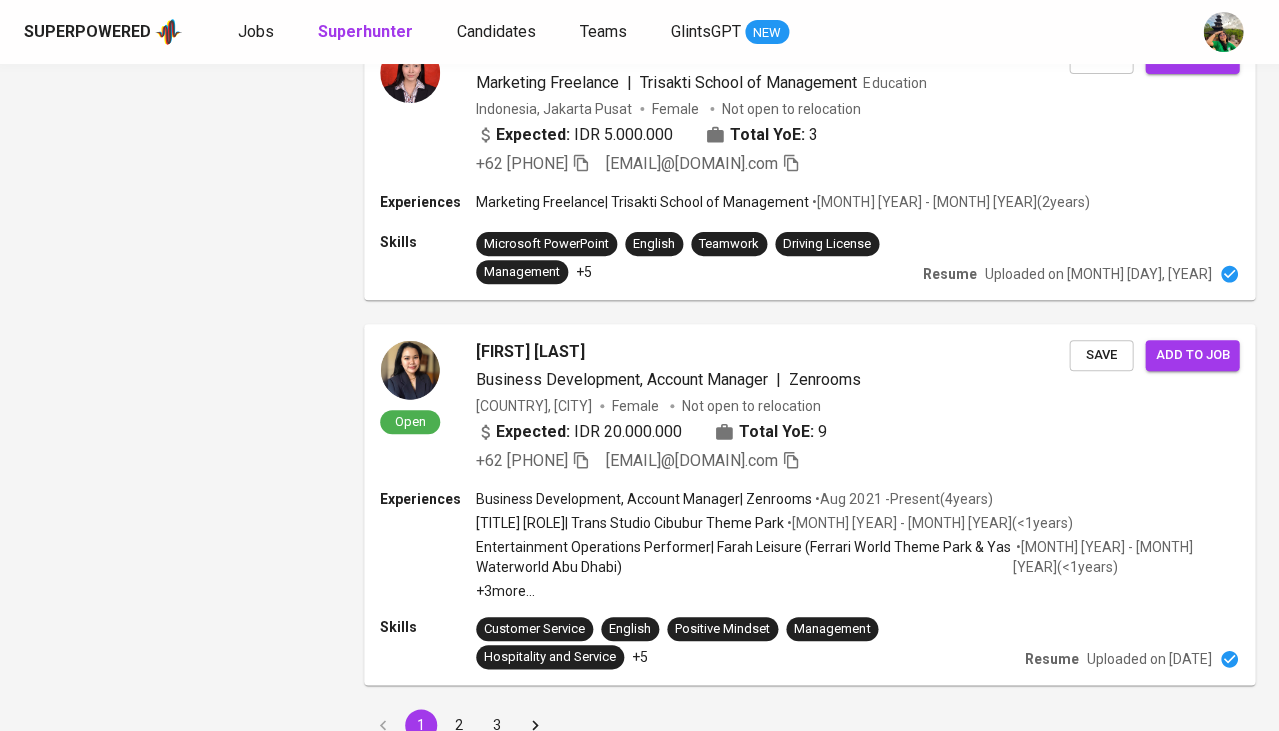 scroll, scrollTop: 3438, scrollLeft: 0, axis: vertical 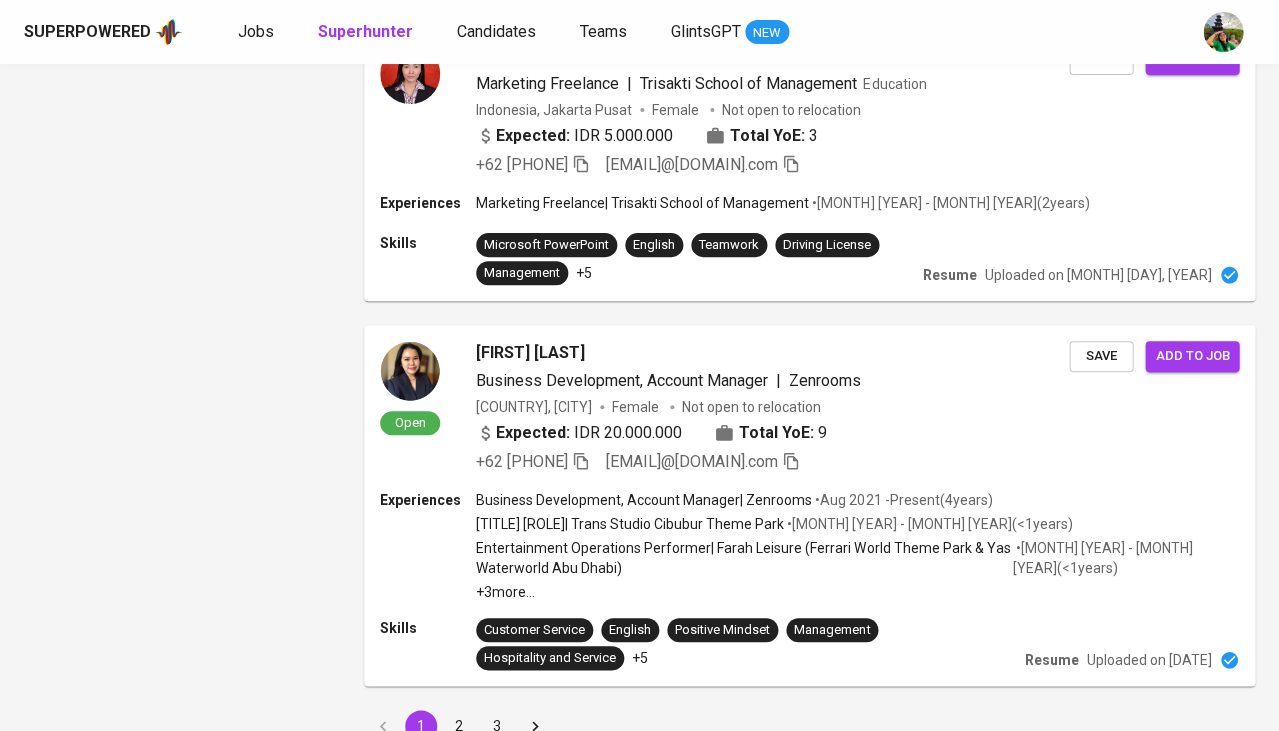 click on "2" at bounding box center (459, 726) 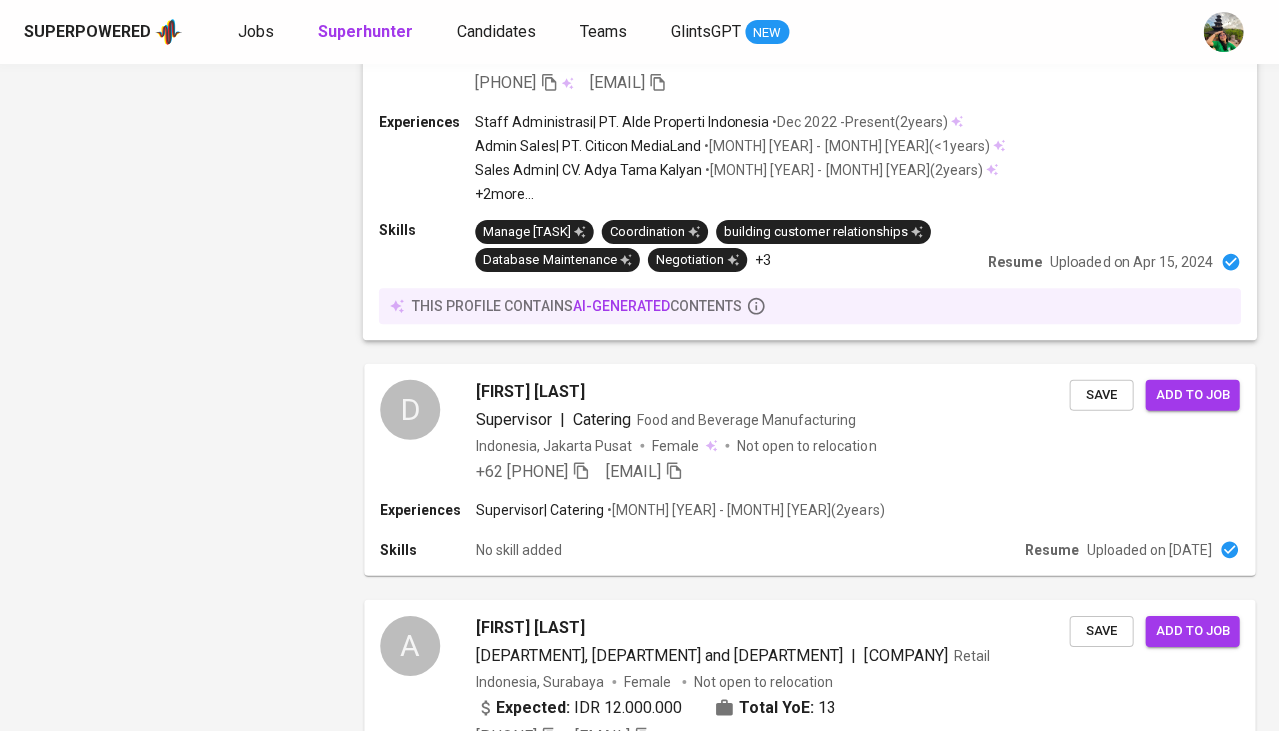 scroll, scrollTop: 2724, scrollLeft: 0, axis: vertical 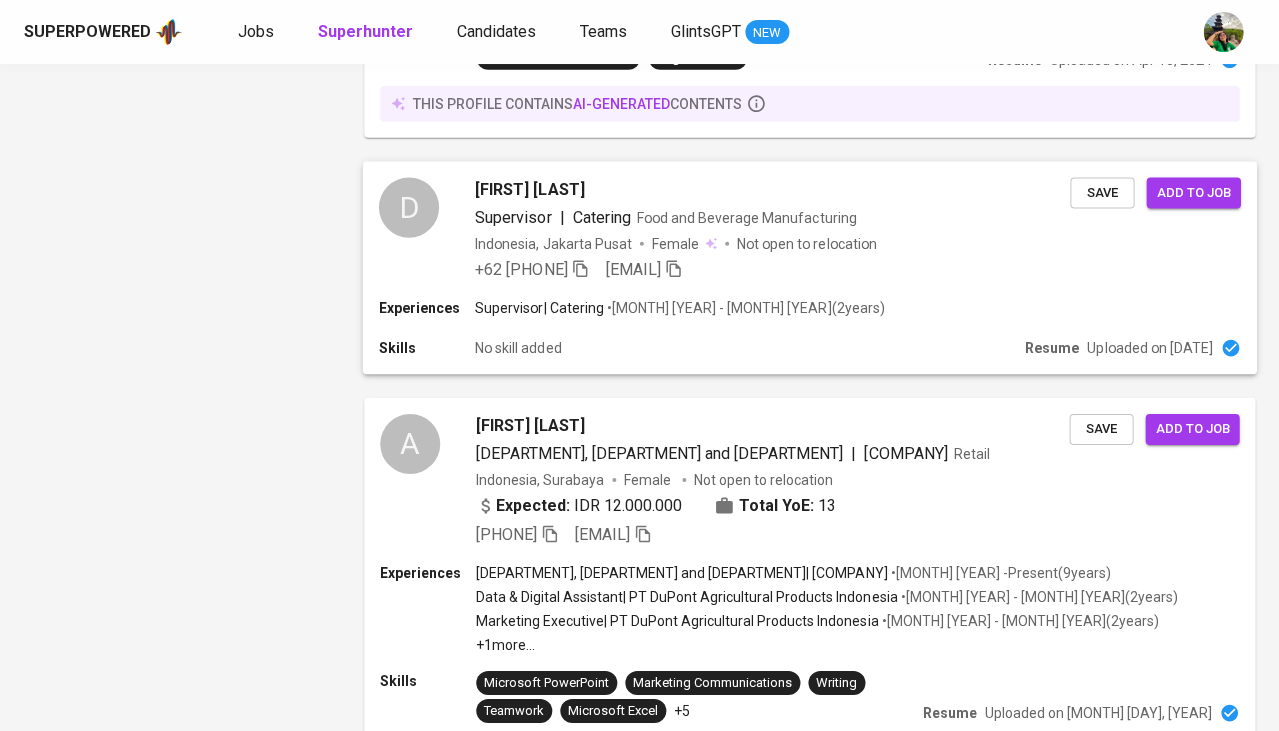 click on "Dwi Maya" at bounding box center [529, 190] 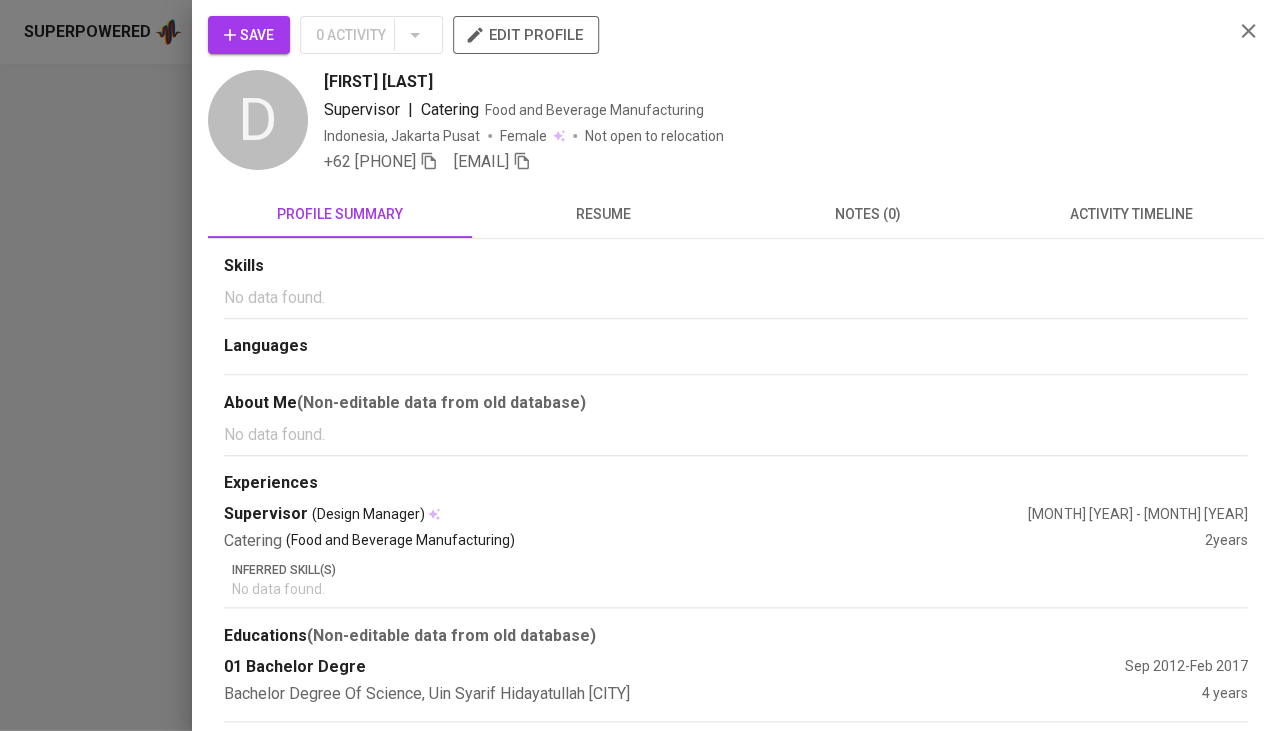 click at bounding box center [639, 365] 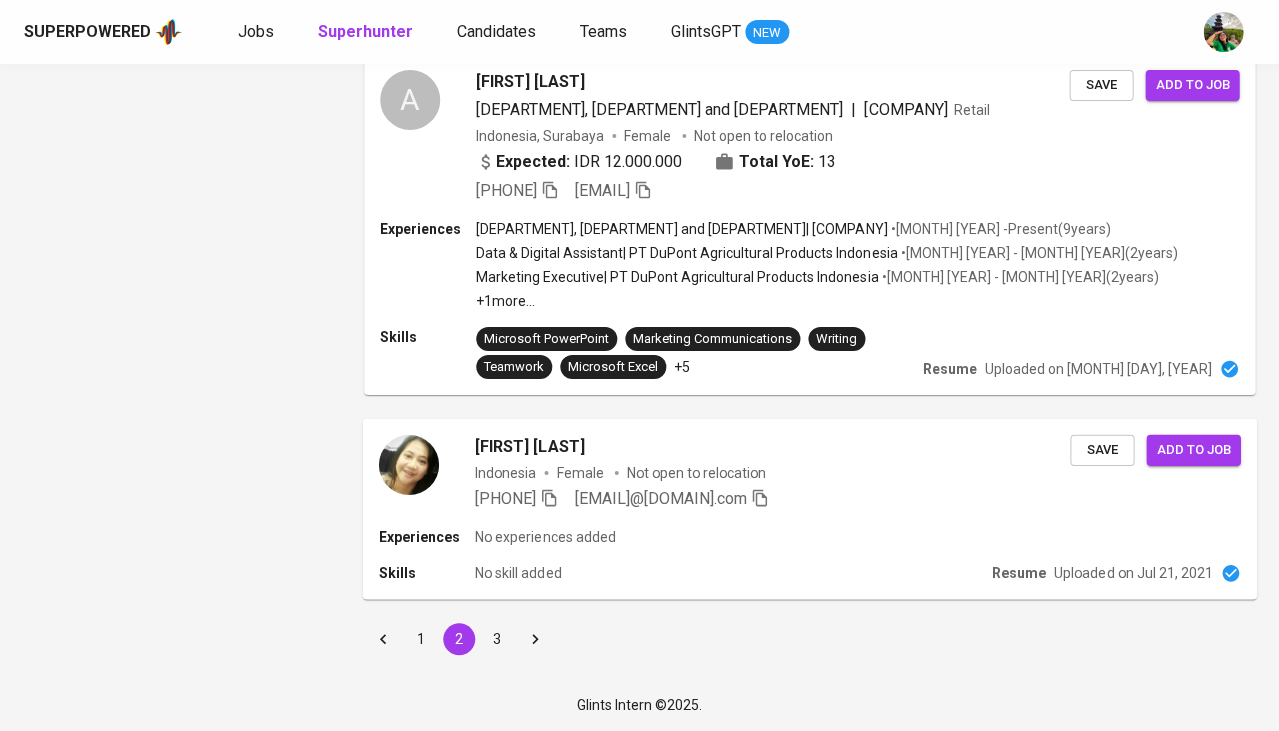 scroll, scrollTop: 3193, scrollLeft: 0, axis: vertical 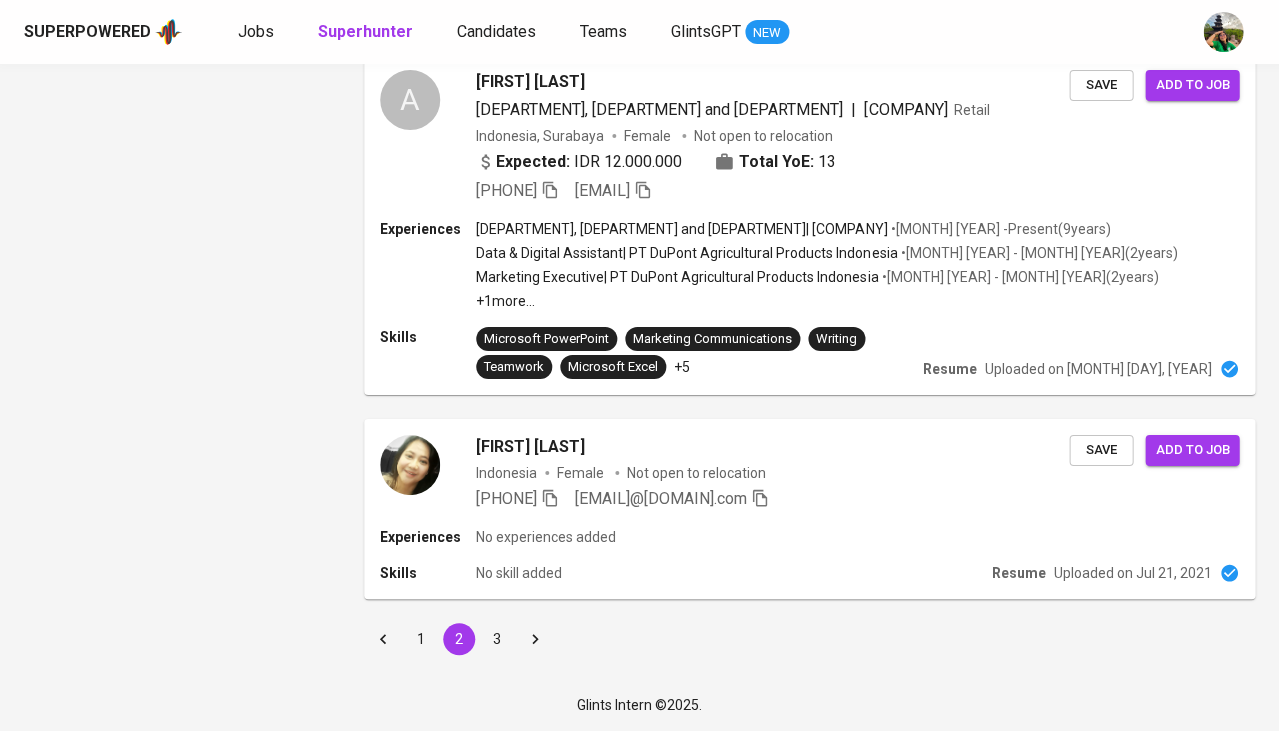 click on "3" at bounding box center [497, 639] 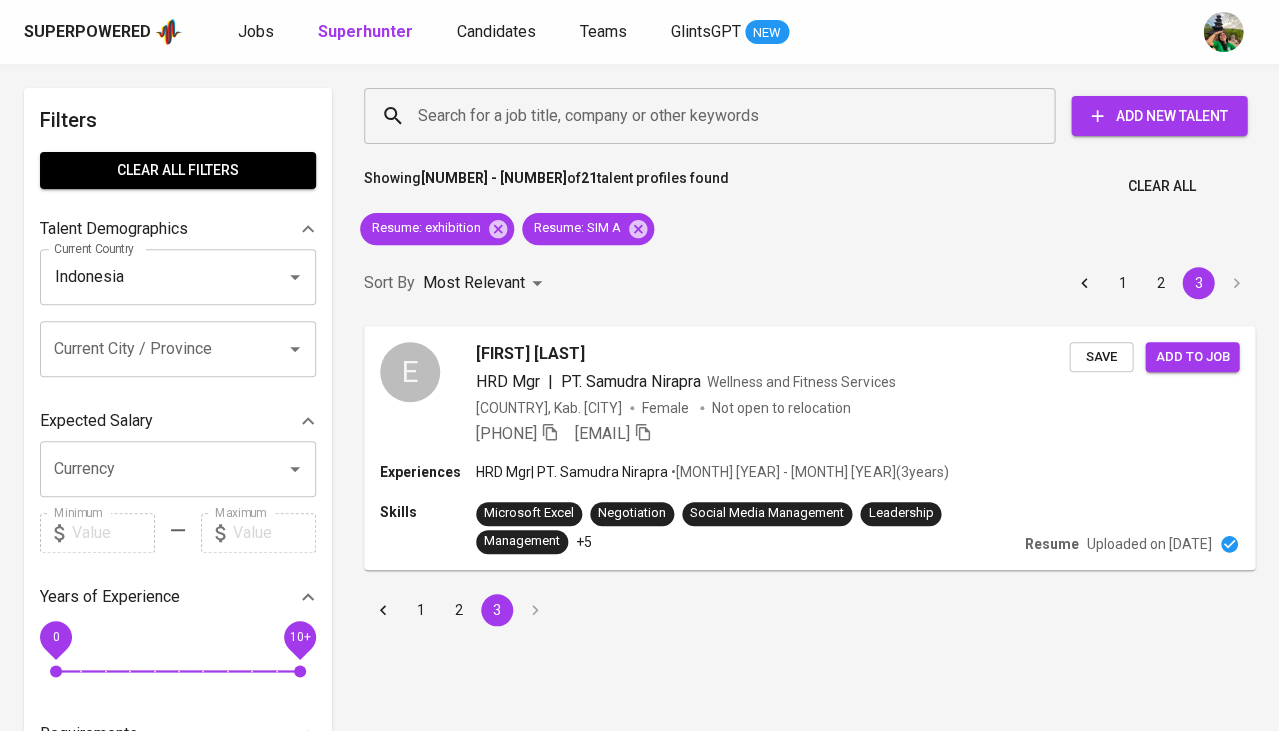 scroll, scrollTop: 0, scrollLeft: 0, axis: both 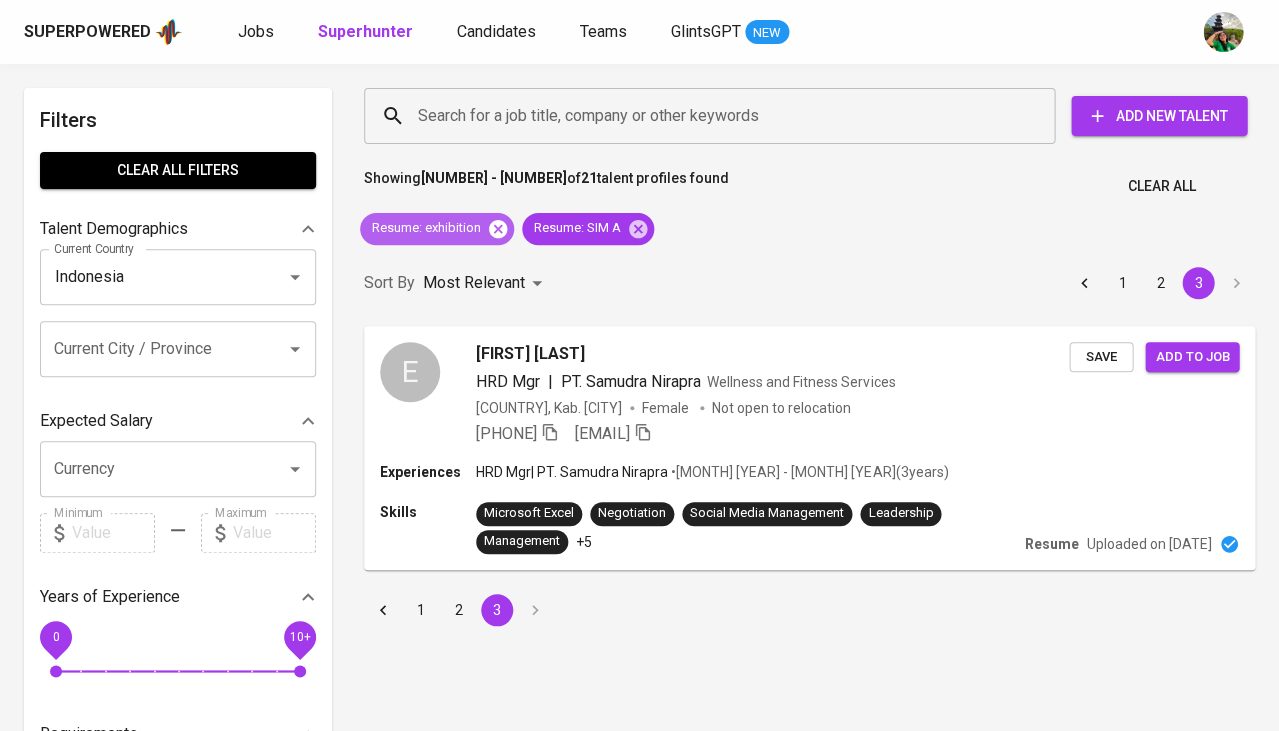 click 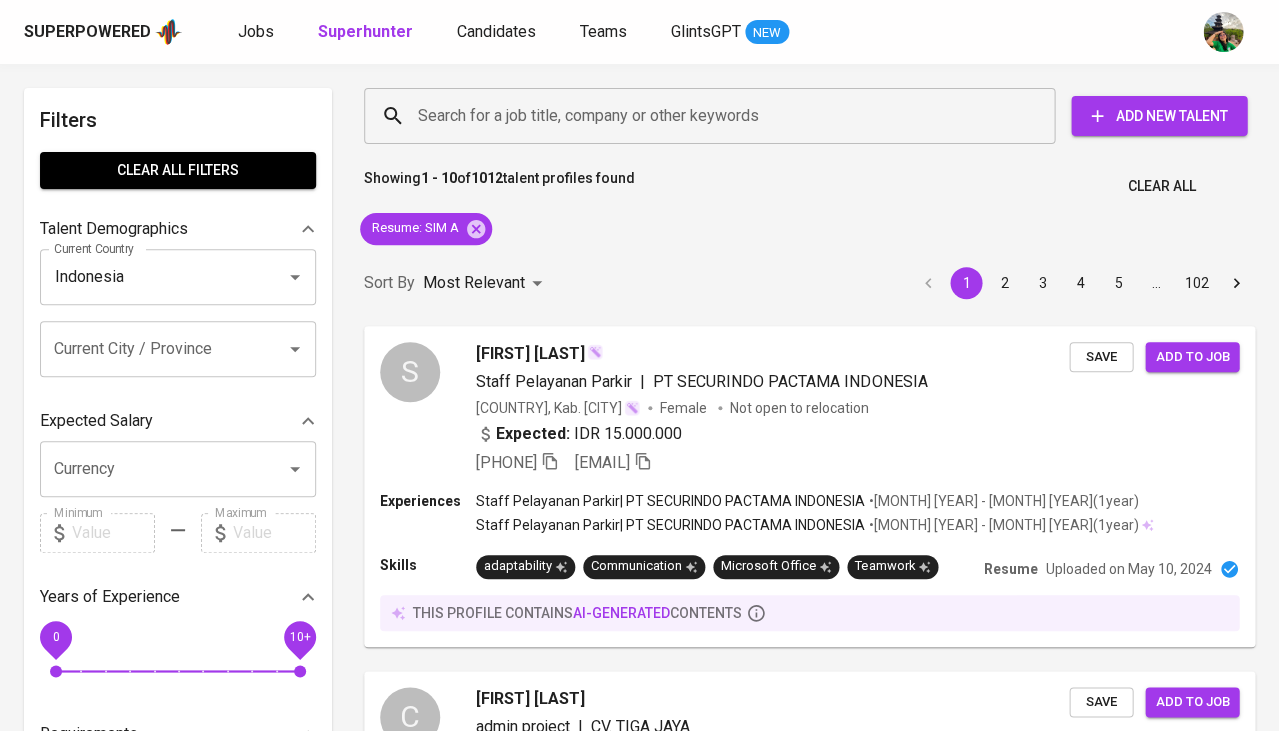 click on "Currency" at bounding box center (150, 469) 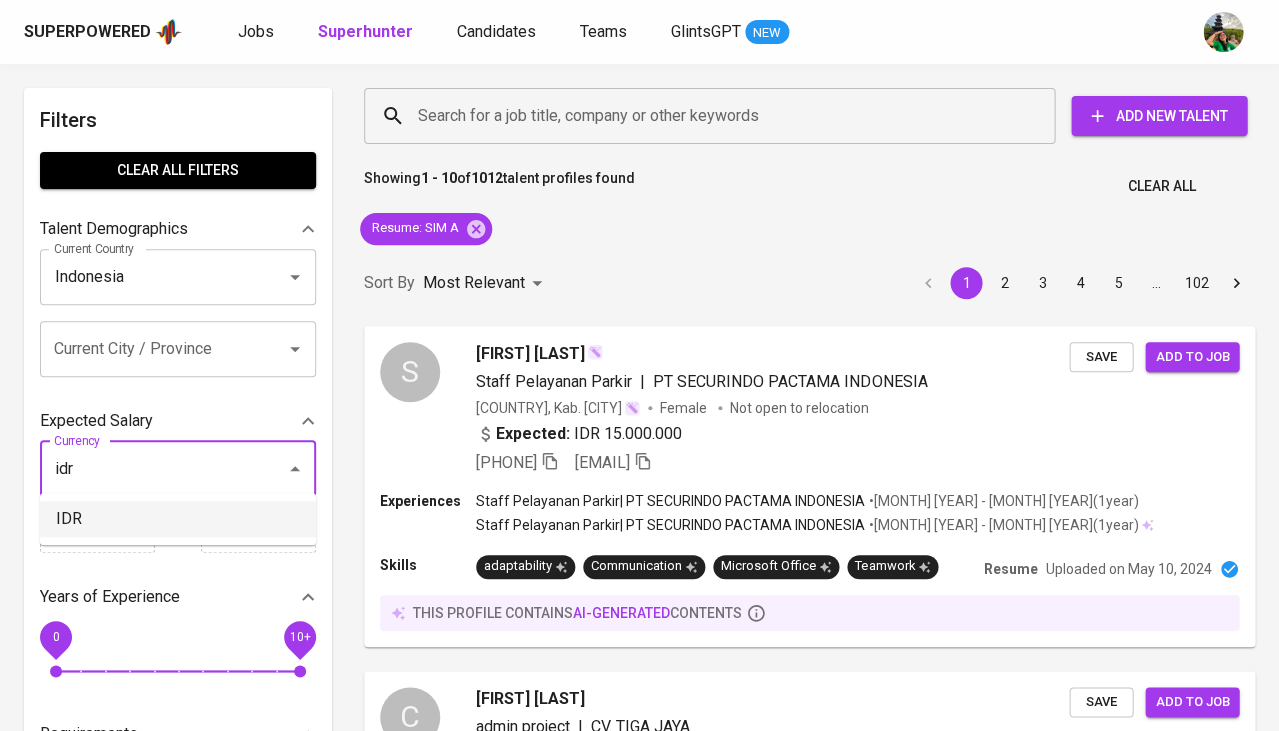 click on "IDR" at bounding box center [178, 519] 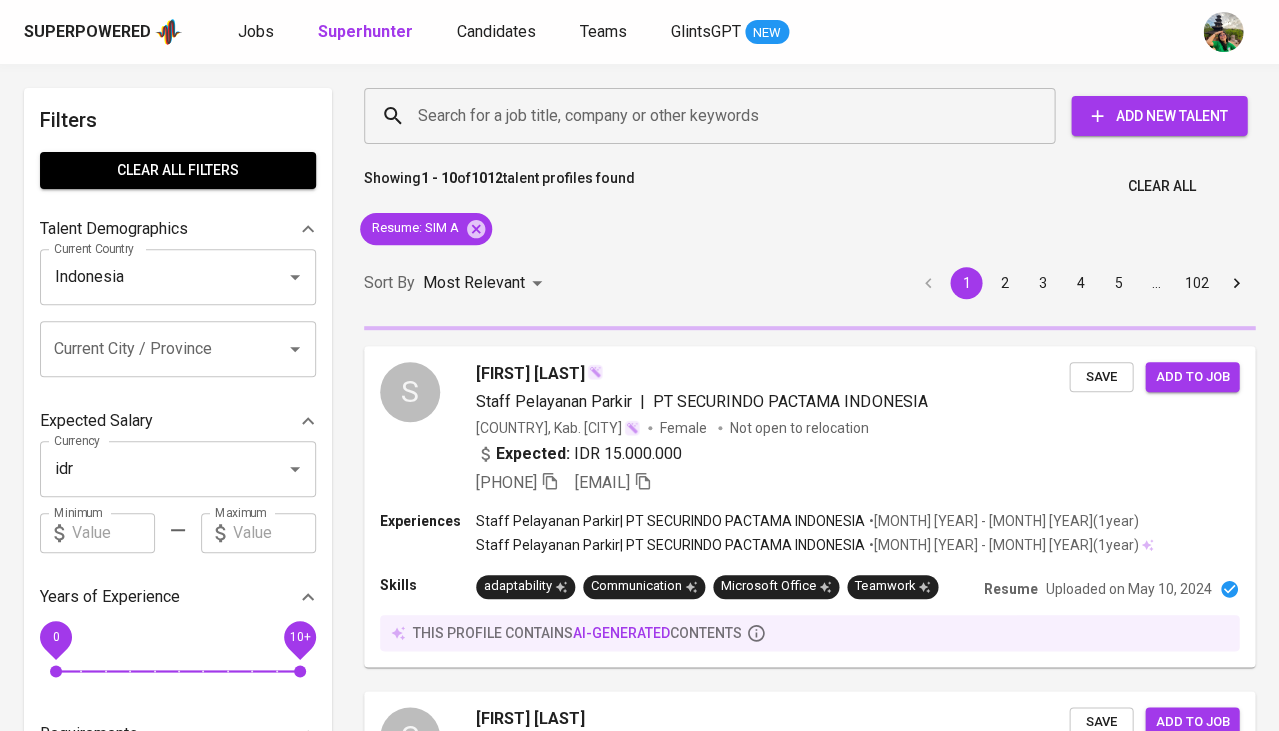 type on "IDR" 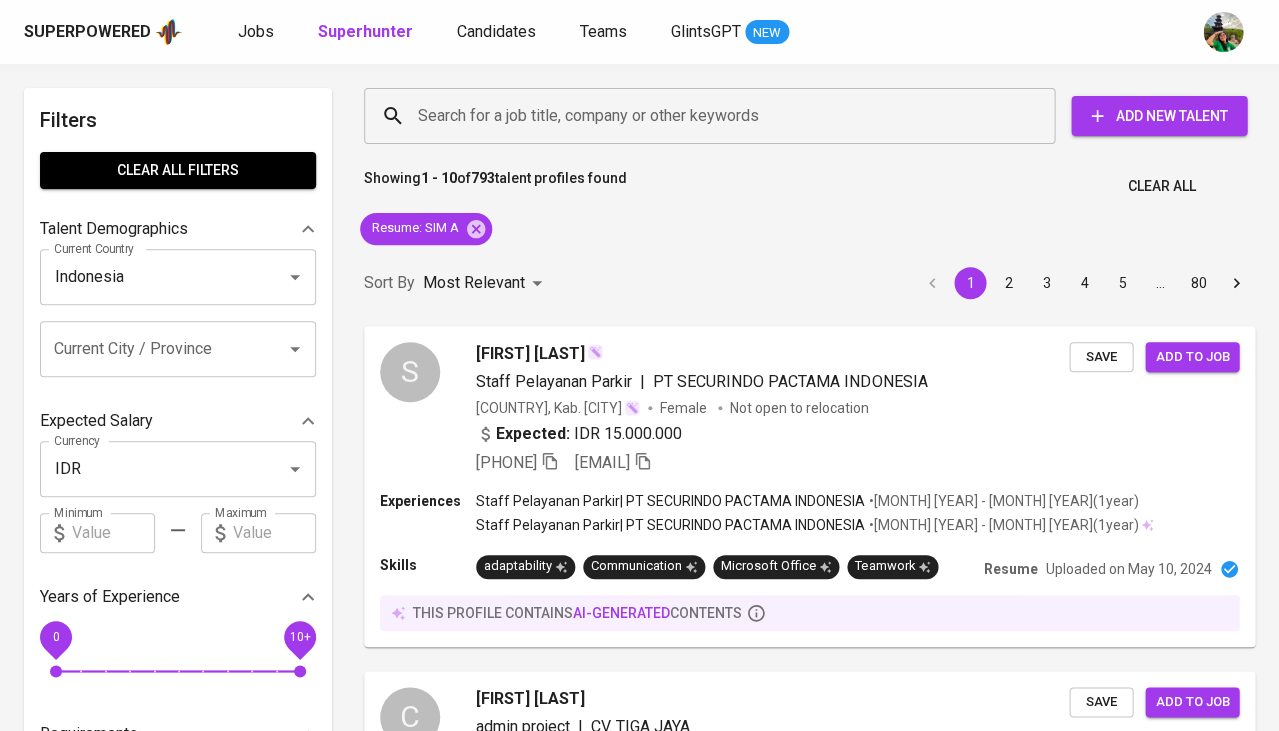 click at bounding box center [274, 533] 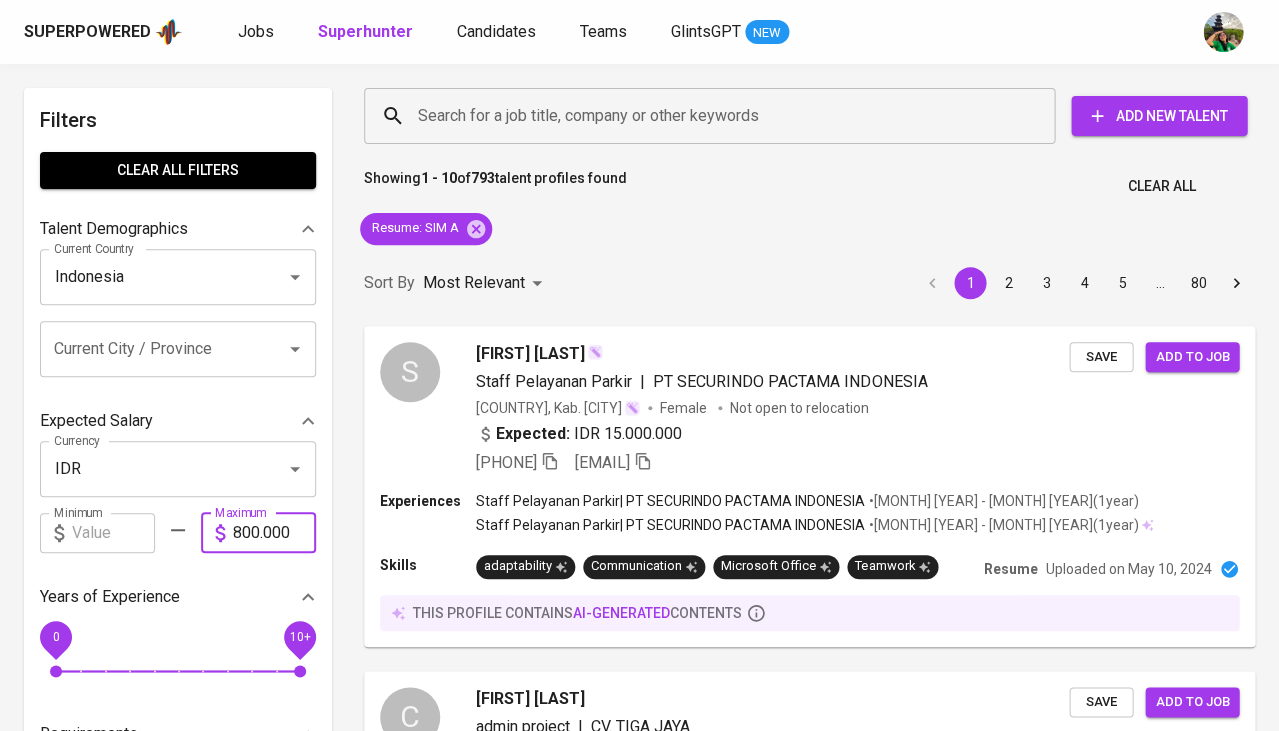 type on "8.000.000" 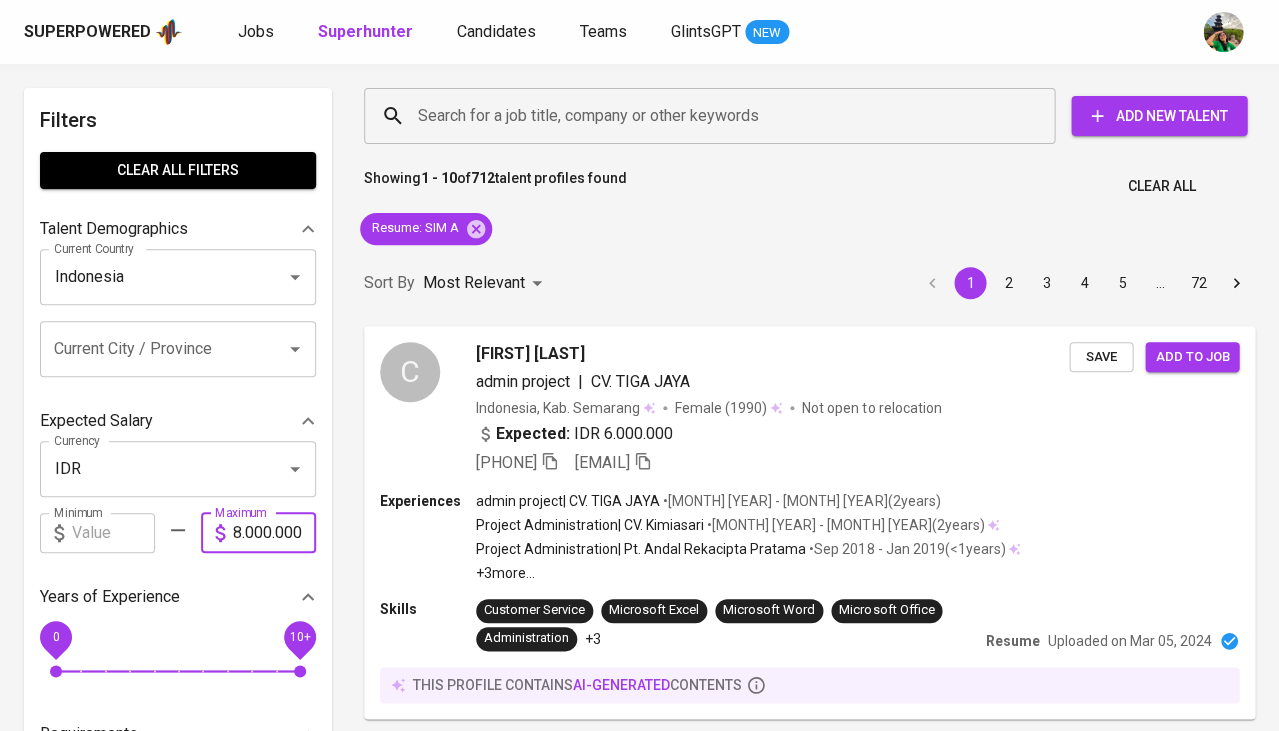click on "Sort By Most Relevant MOST_RELEVANT 1 2 3 4 5 … 72" at bounding box center [809, 283] 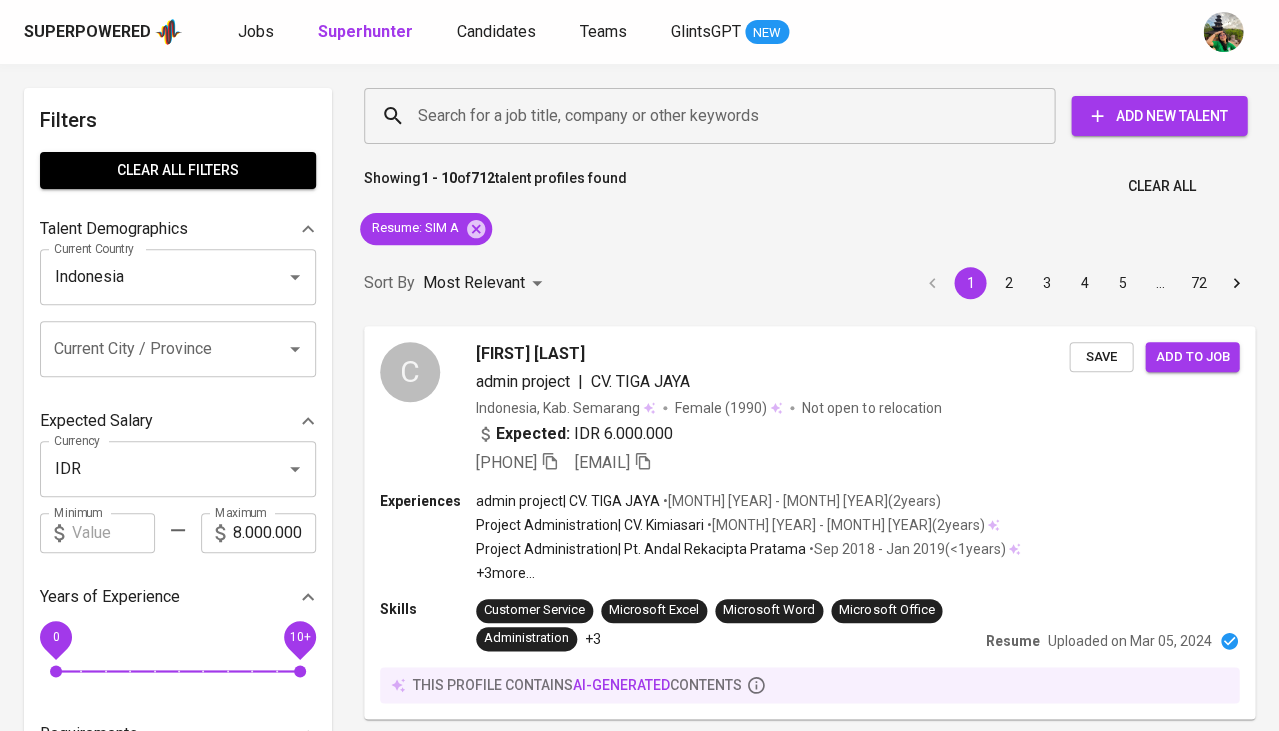 scroll, scrollTop: 0, scrollLeft: 0, axis: both 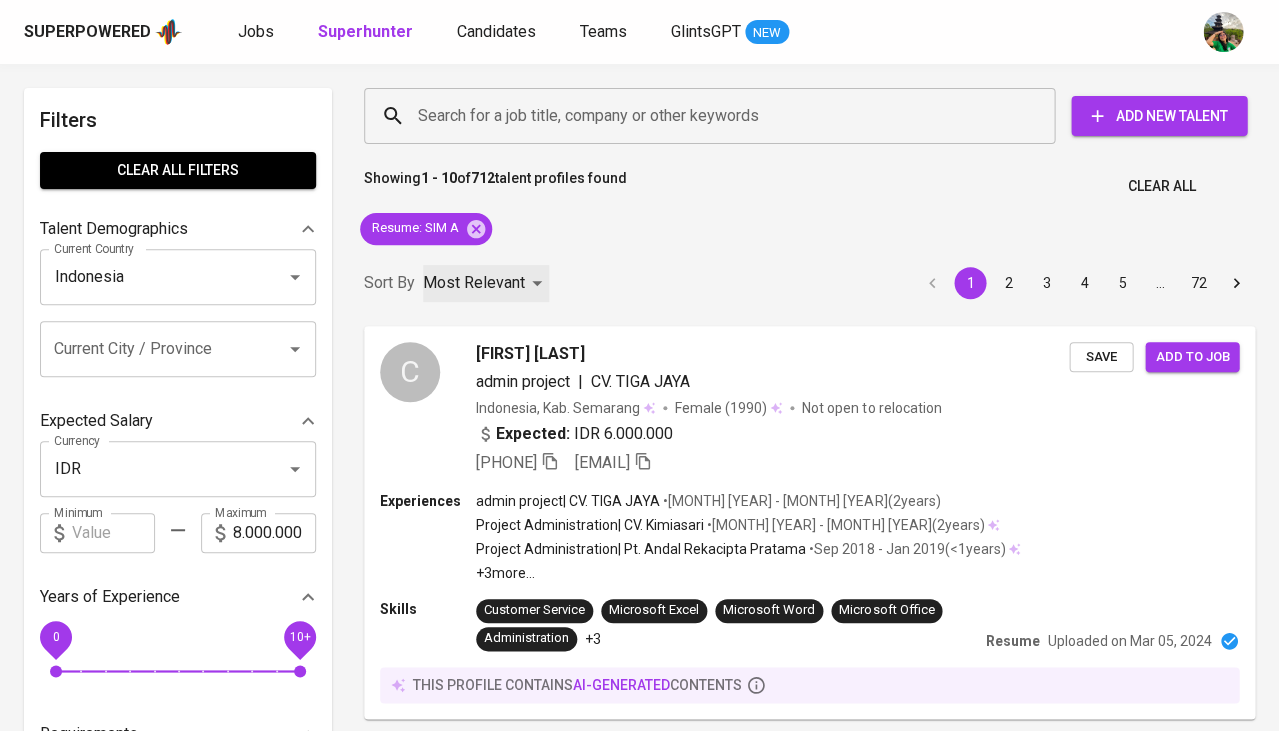 click on "Most Relevant" at bounding box center [486, 283] 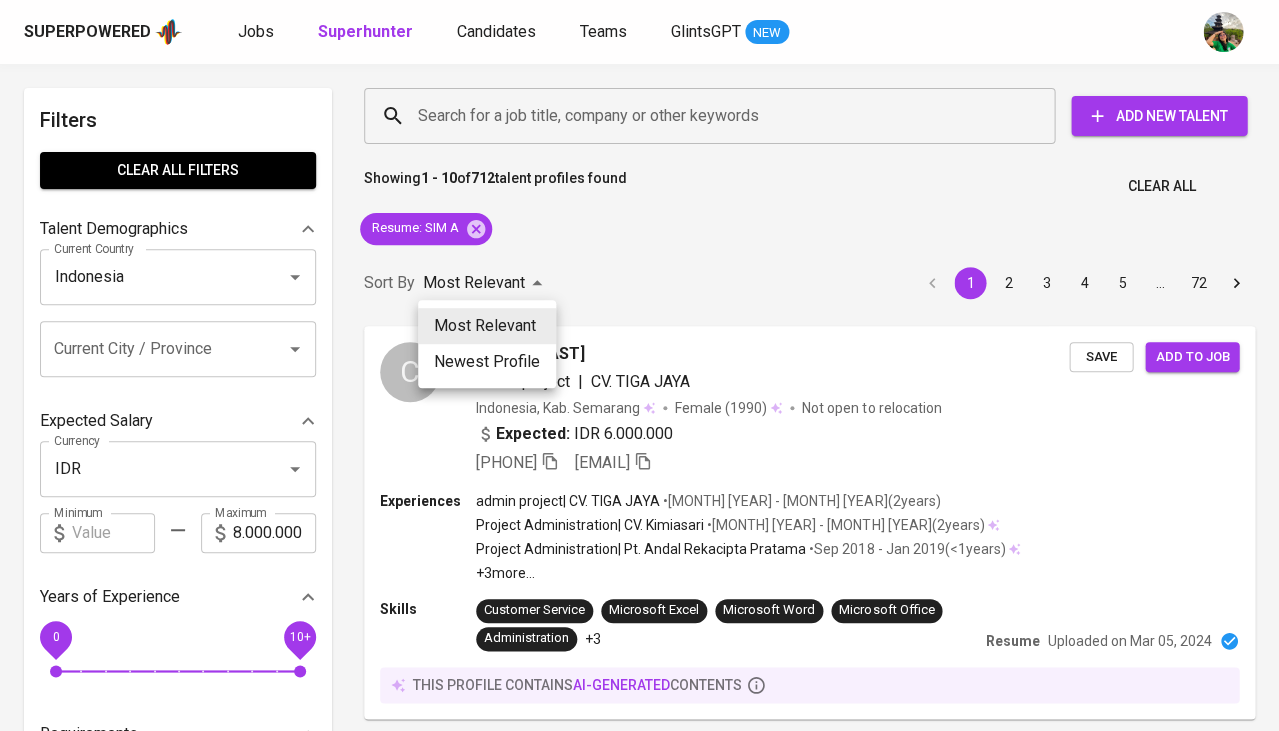 click on "Newest Profile" at bounding box center (487, 362) 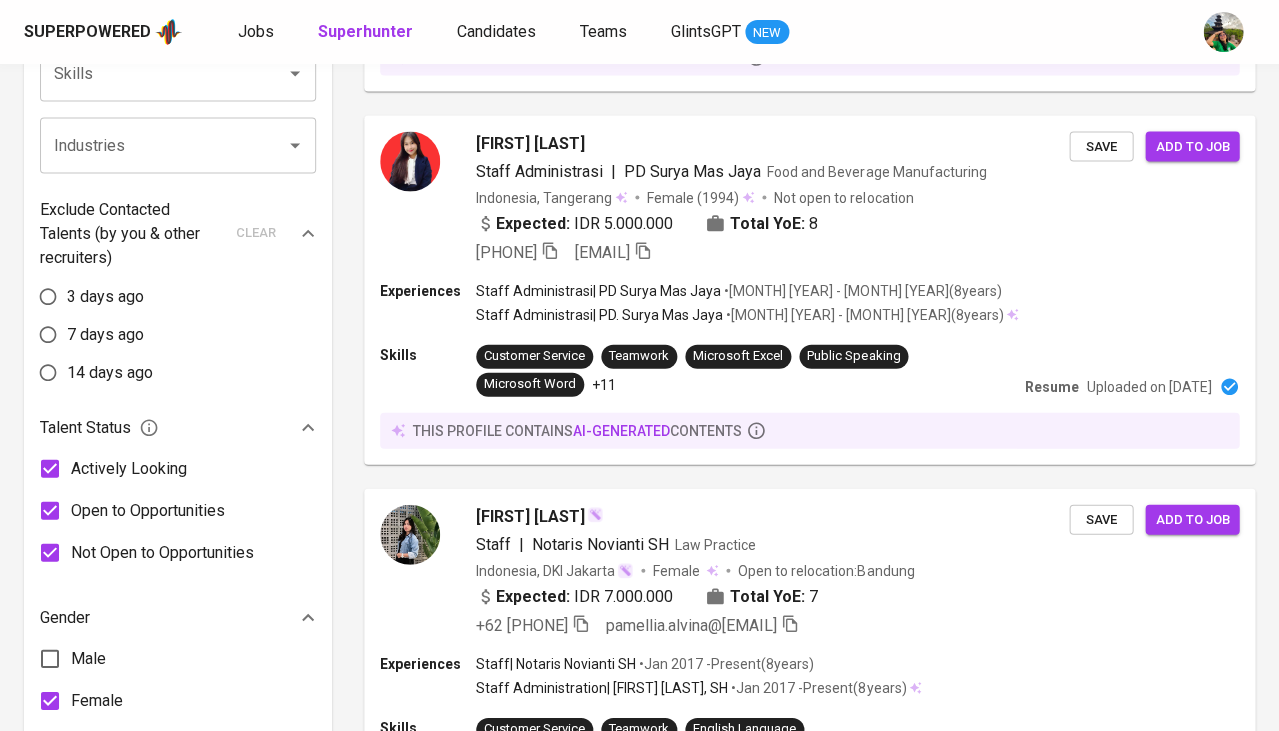 click on "14 days ago" at bounding box center [110, 372] 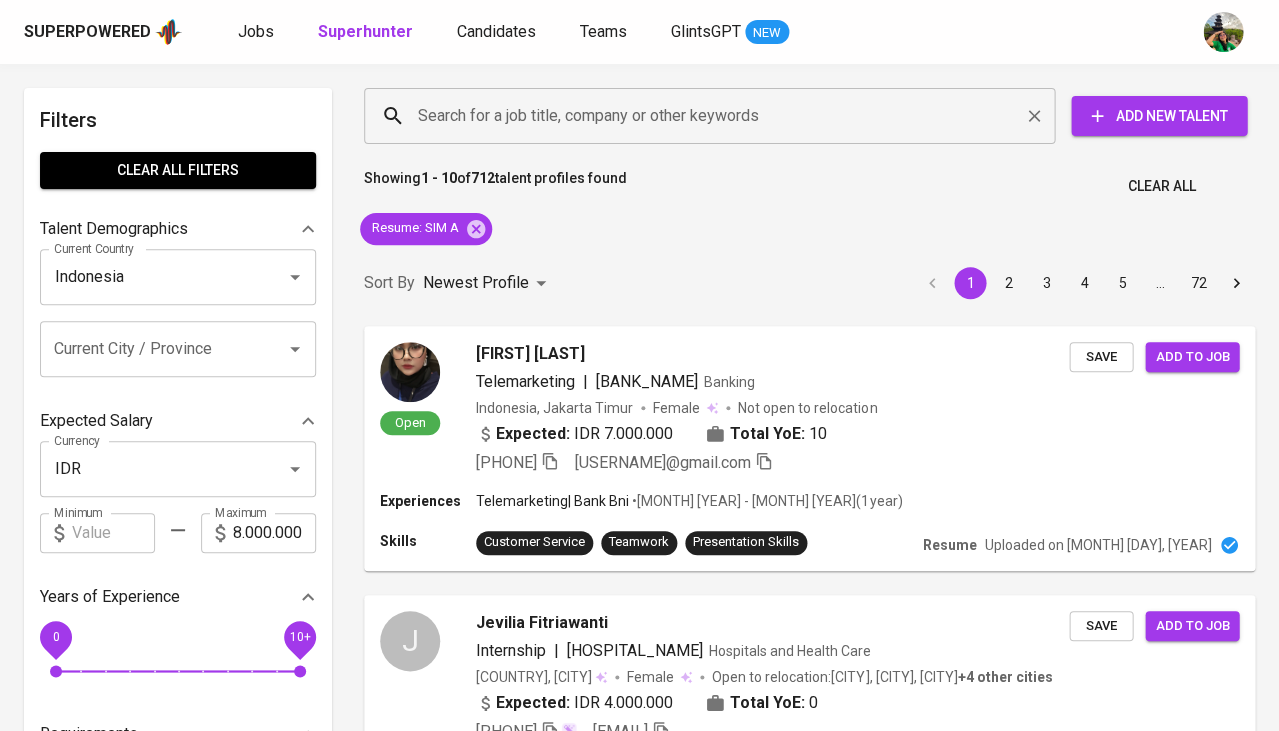 scroll, scrollTop: 0, scrollLeft: 0, axis: both 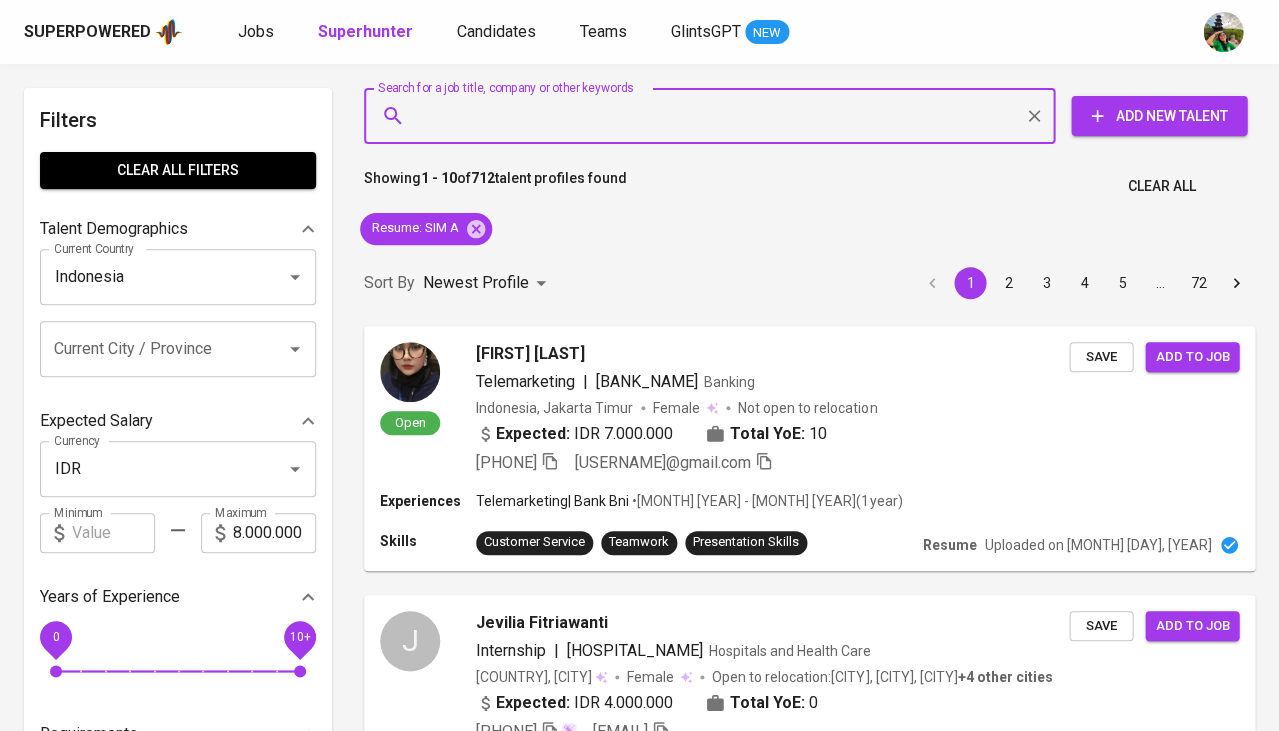 click on "Search for a job title, company or other keywords" at bounding box center (714, 116) 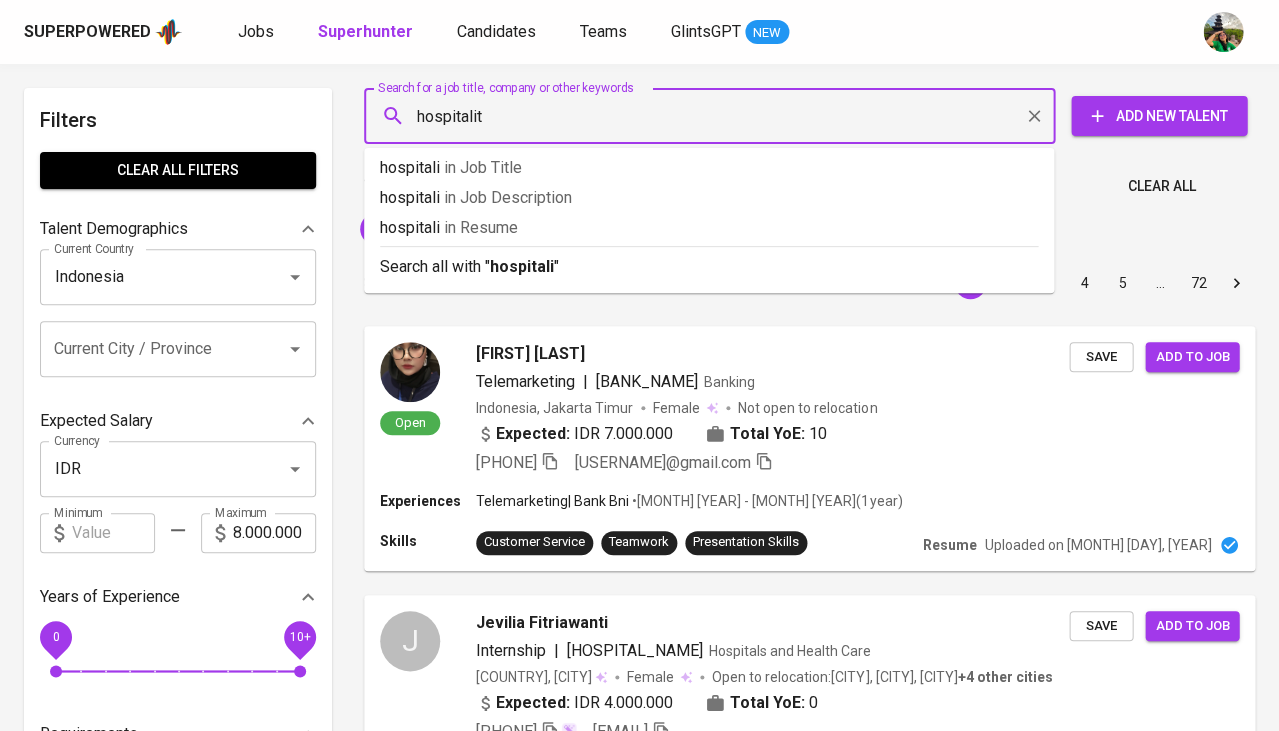 type on "hospitality" 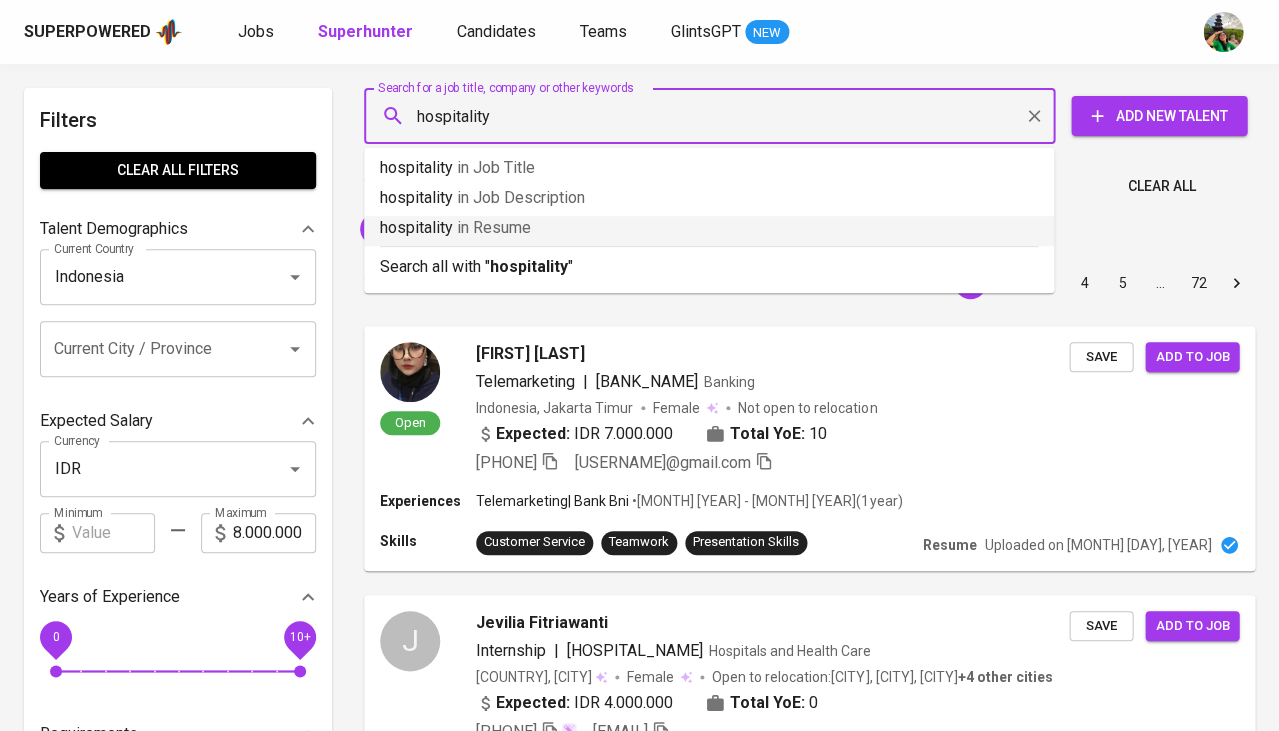 click on "in   Resume" at bounding box center [494, 227] 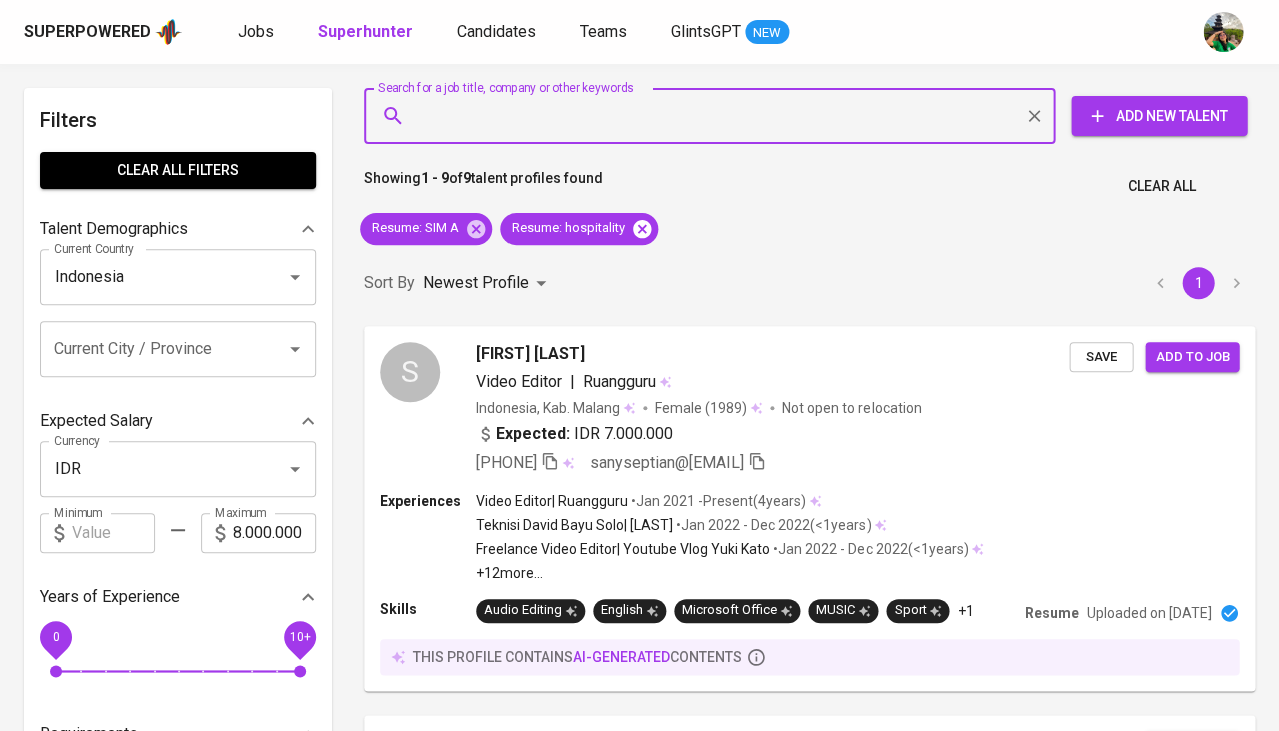 scroll, scrollTop: 0, scrollLeft: 0, axis: both 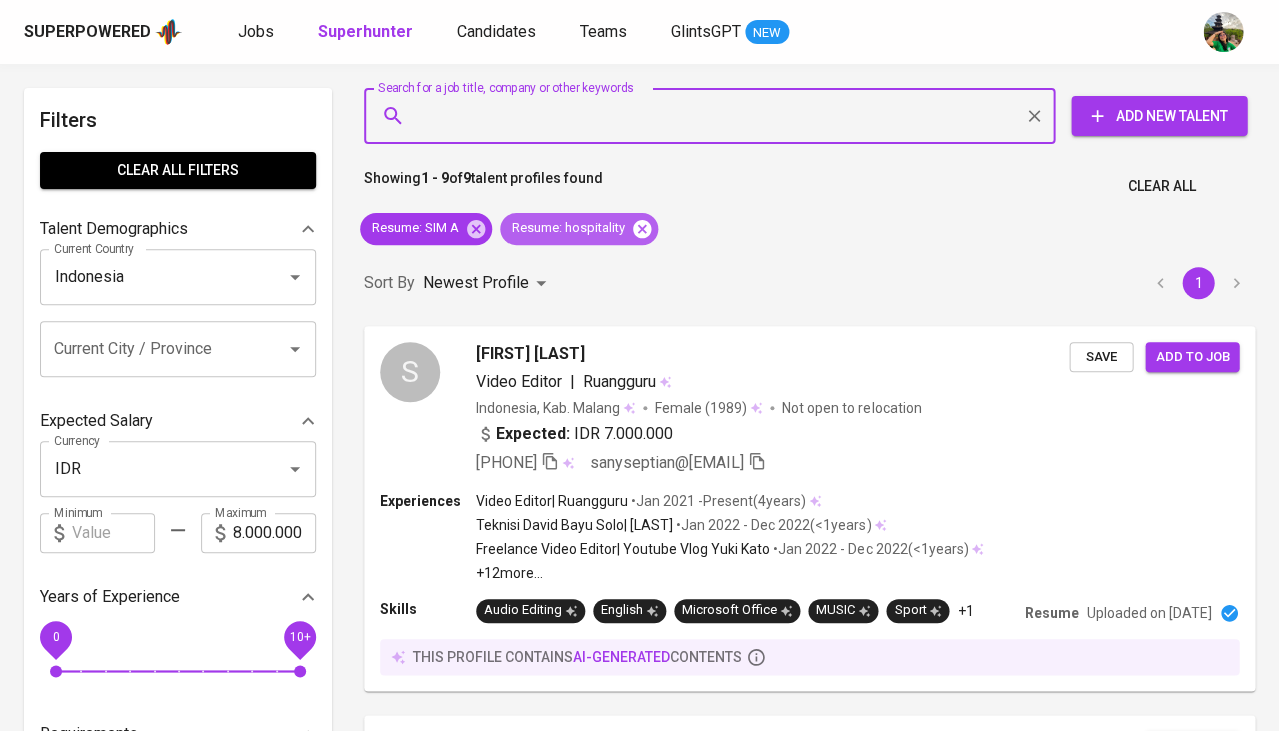 click 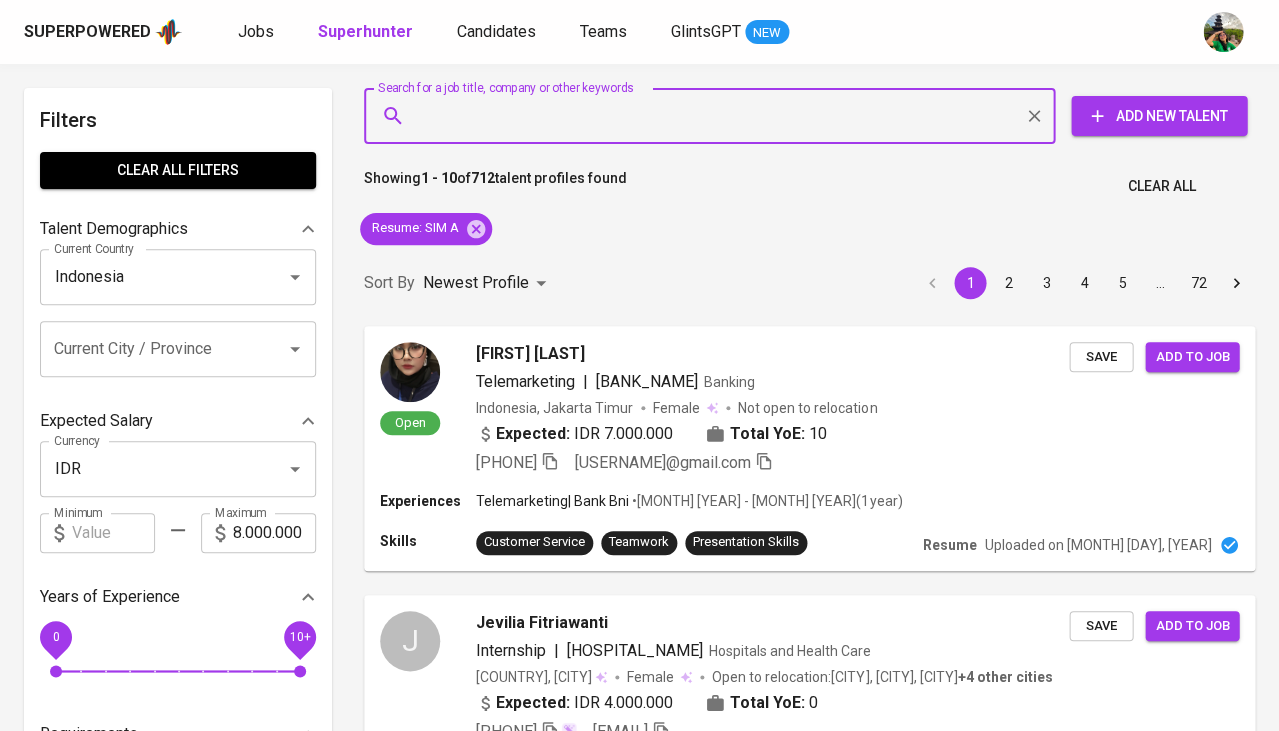 click on "Search for a job title, company or other keywords" at bounding box center [714, 116] 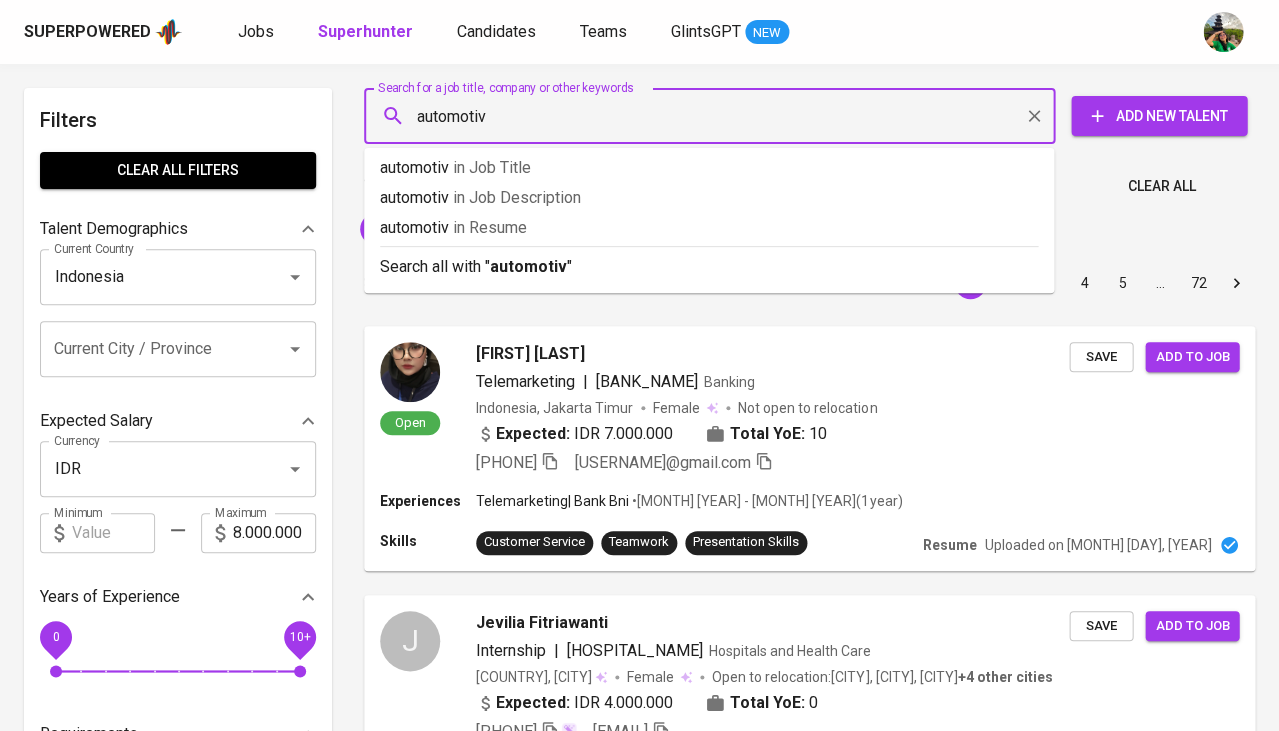 type on "automotive" 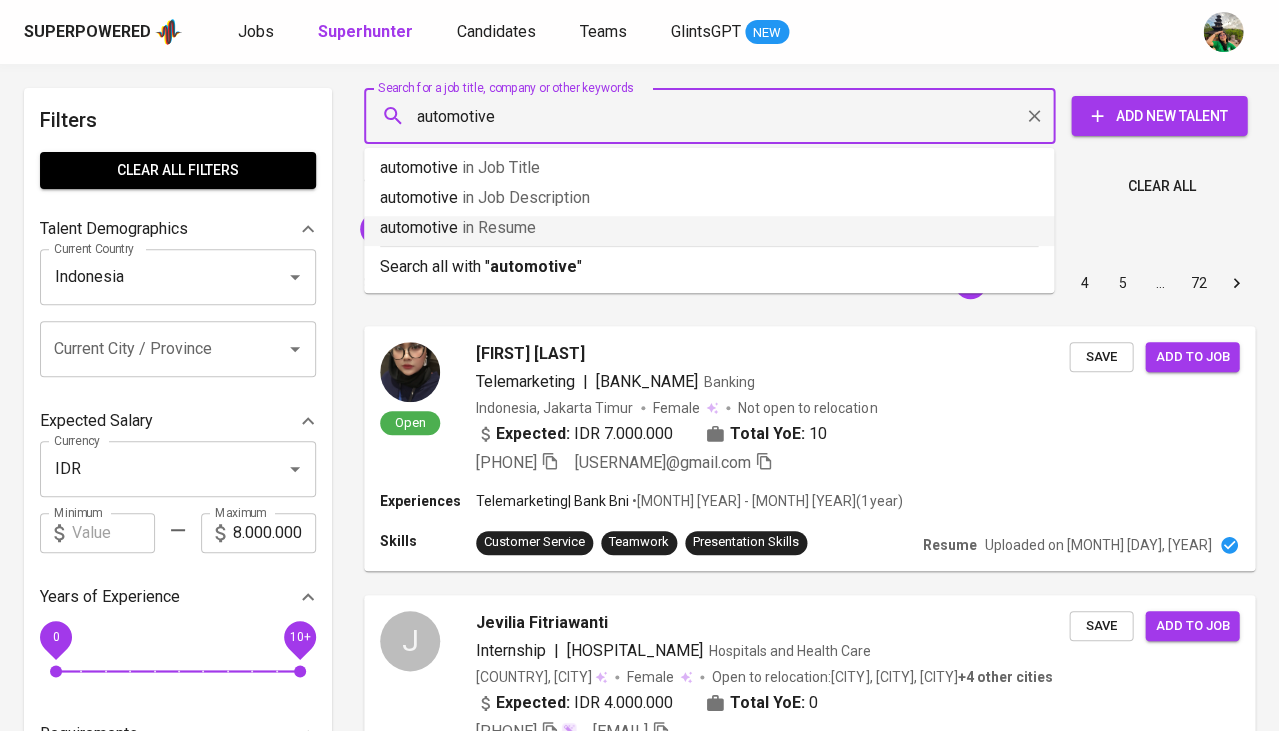 click on "in   Resume" at bounding box center [499, 227] 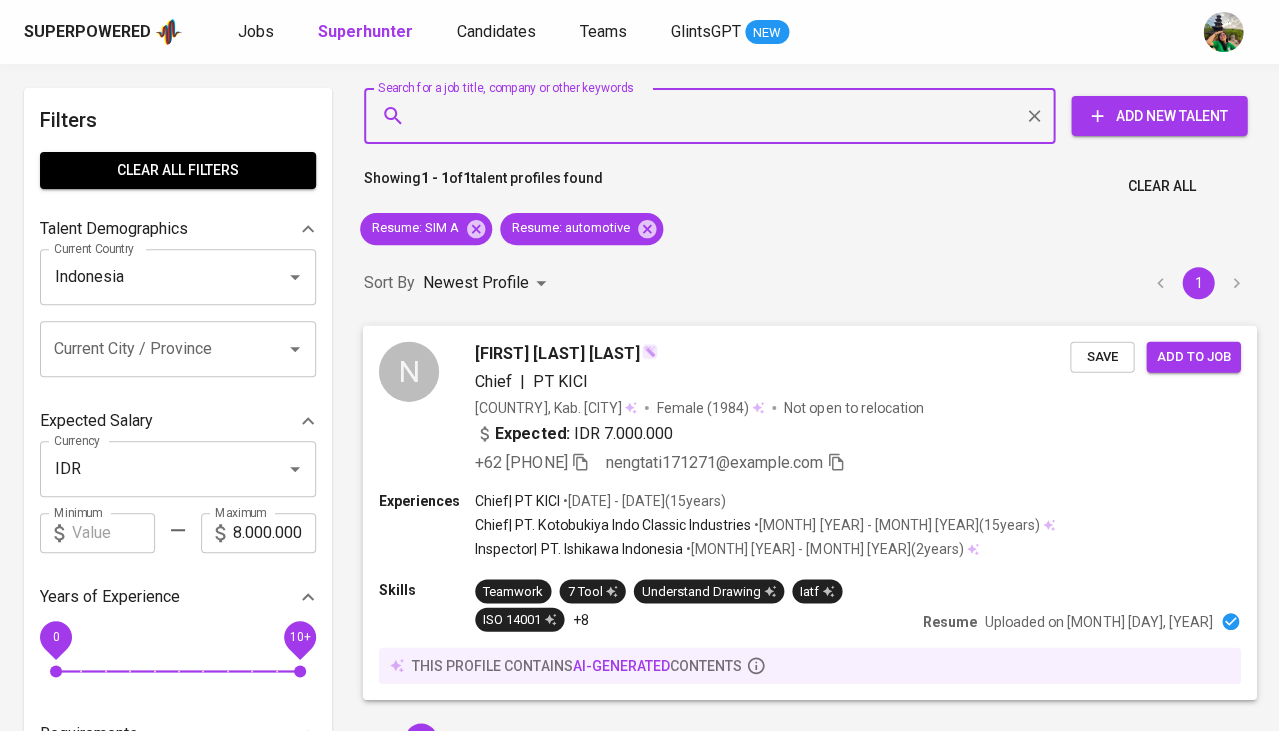 click on "N Tati  Sri Rahayu" at bounding box center (557, 353) 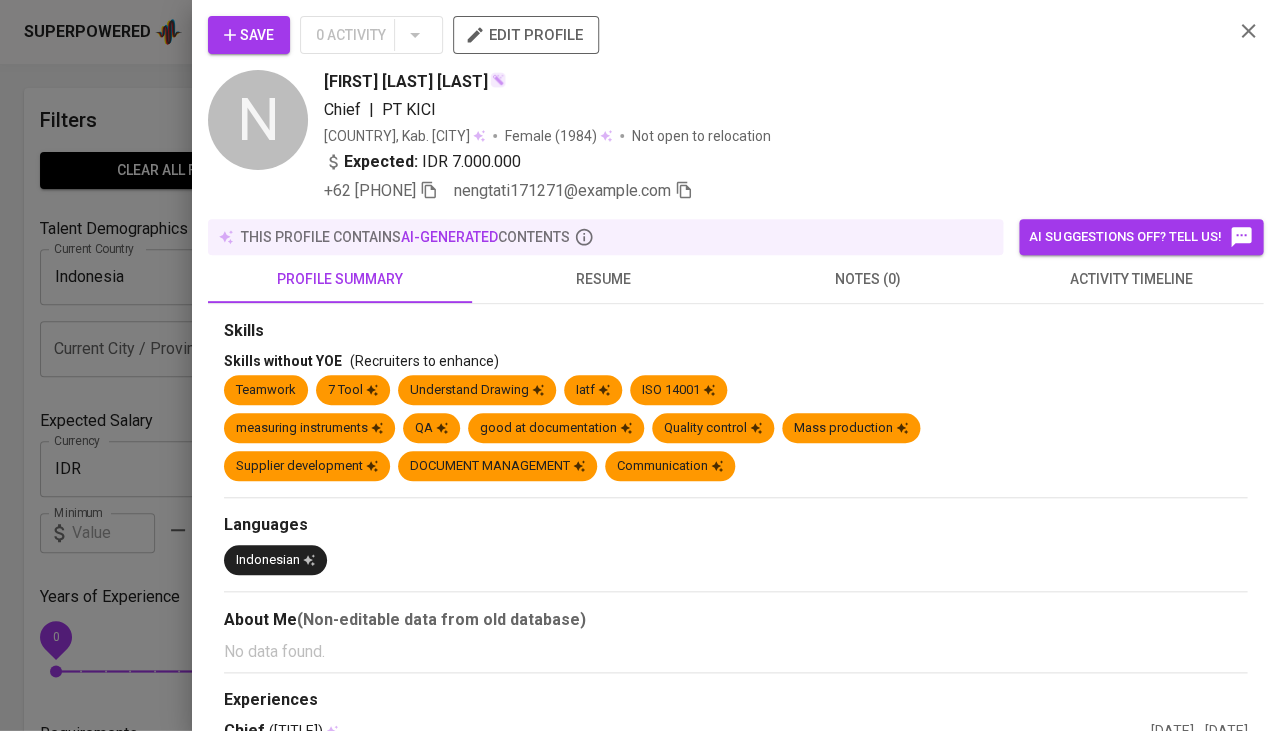 click on "resume" at bounding box center (604, 279) 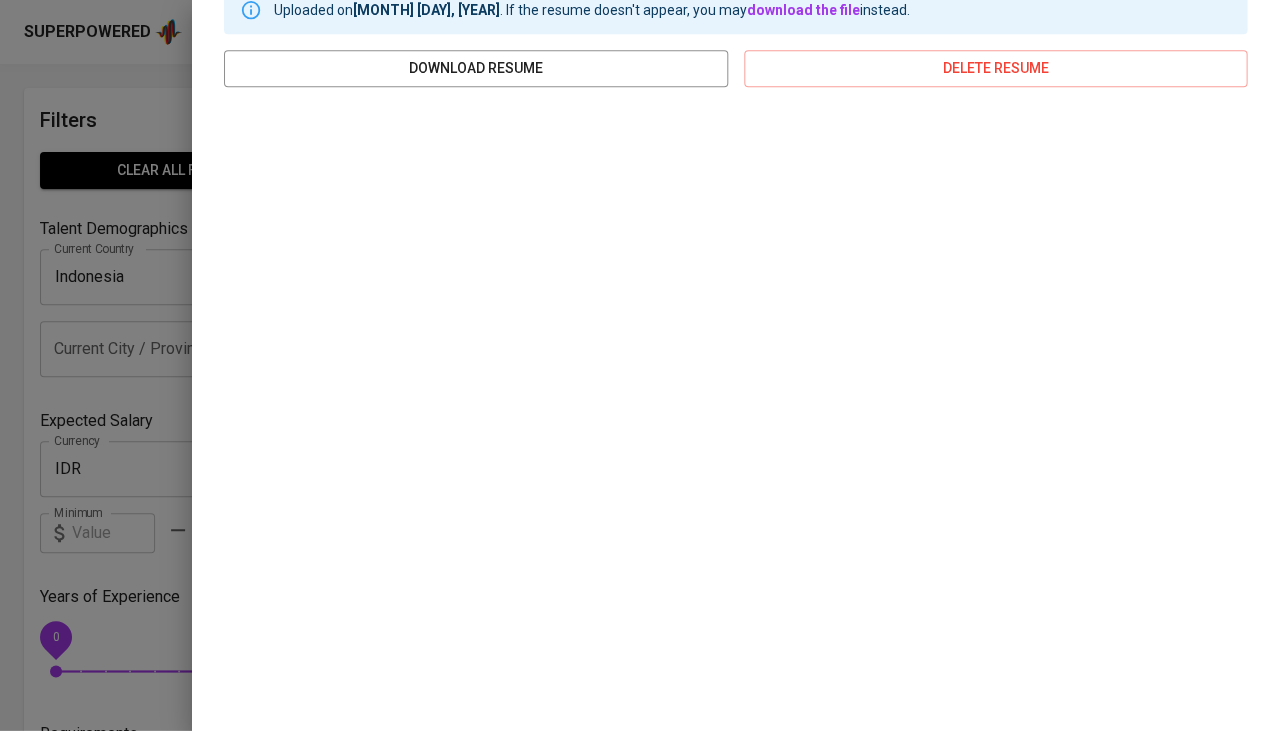 scroll, scrollTop: 333, scrollLeft: 0, axis: vertical 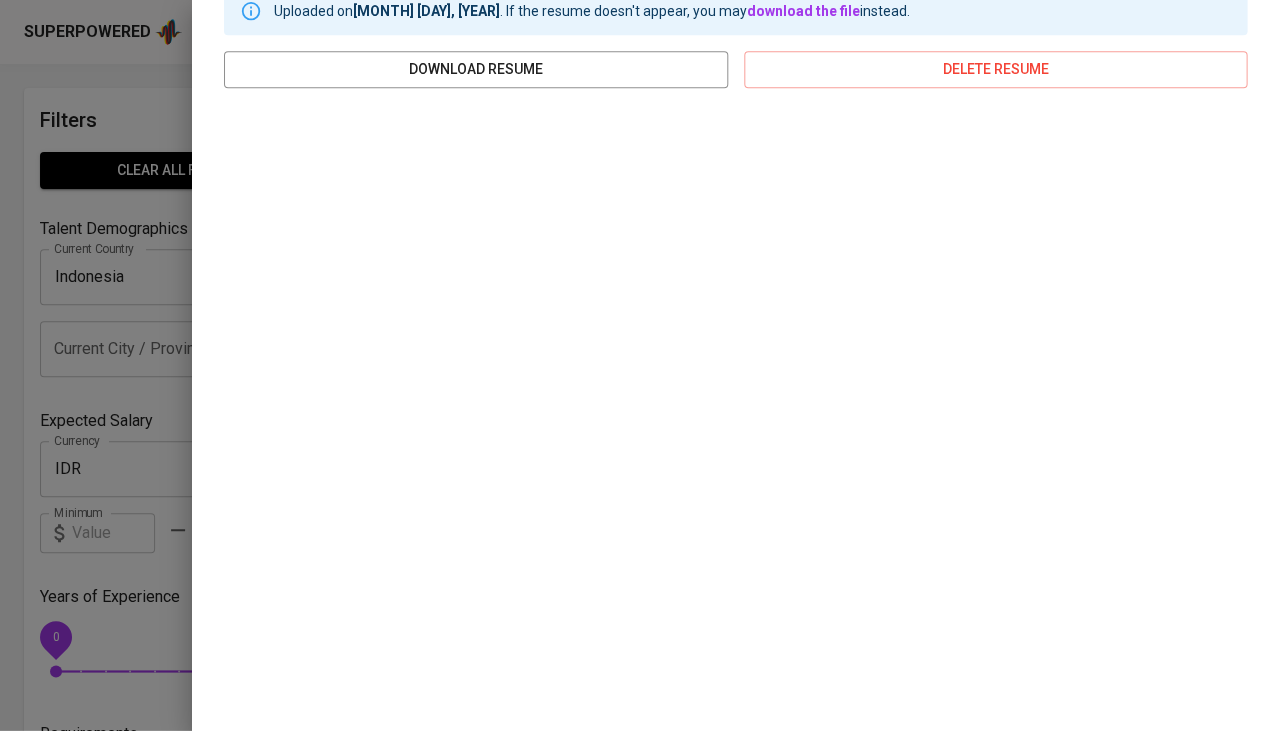 click at bounding box center (639, 365) 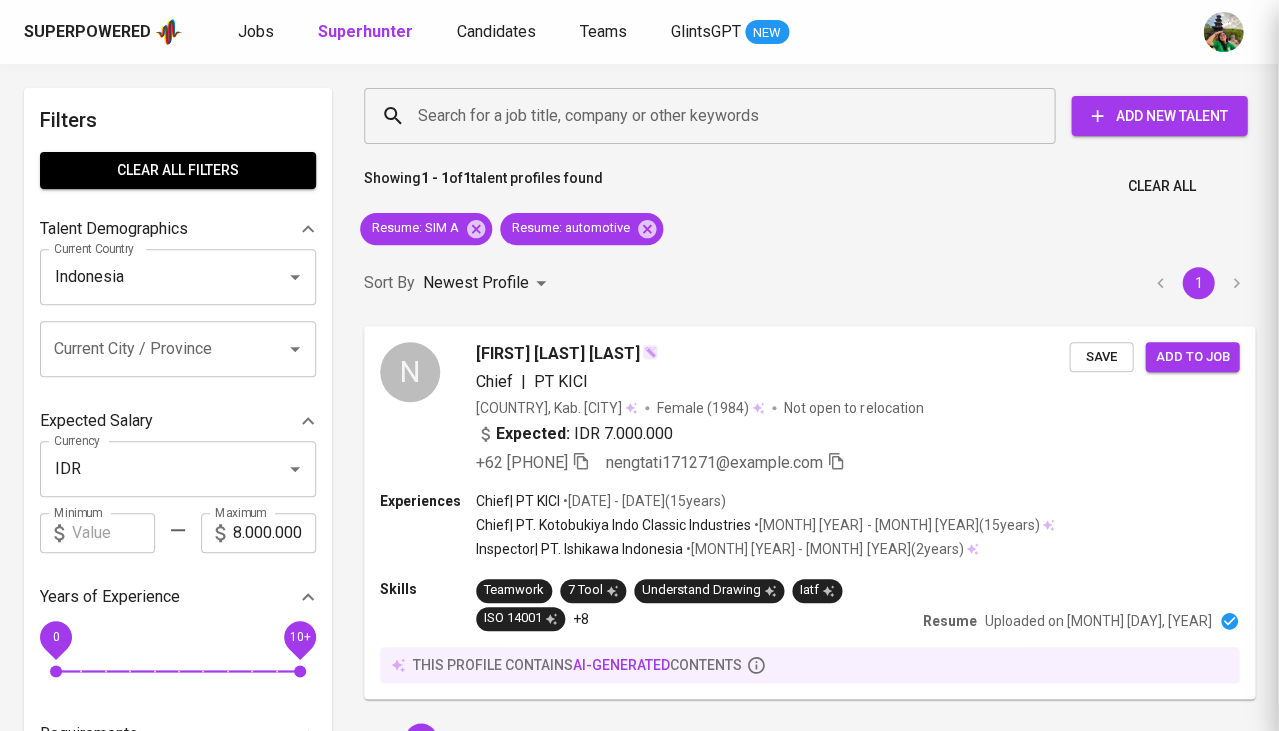 scroll, scrollTop: 0, scrollLeft: 0, axis: both 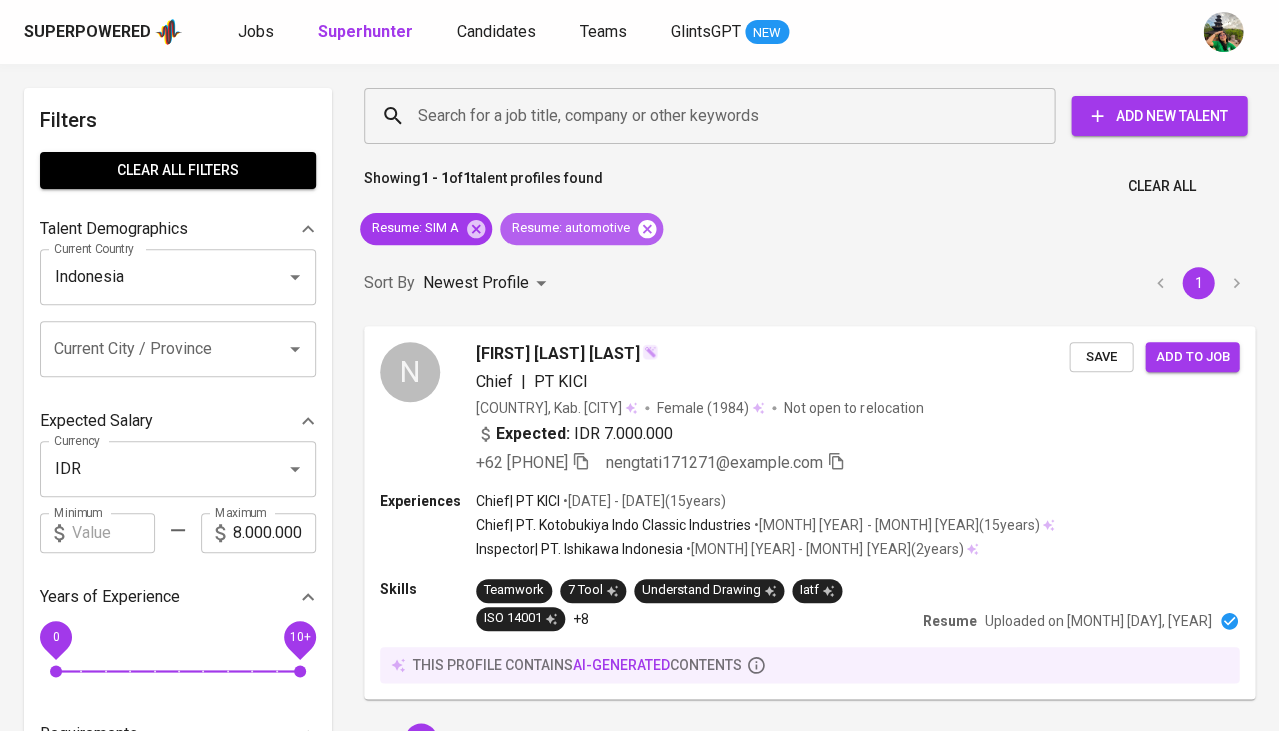 click 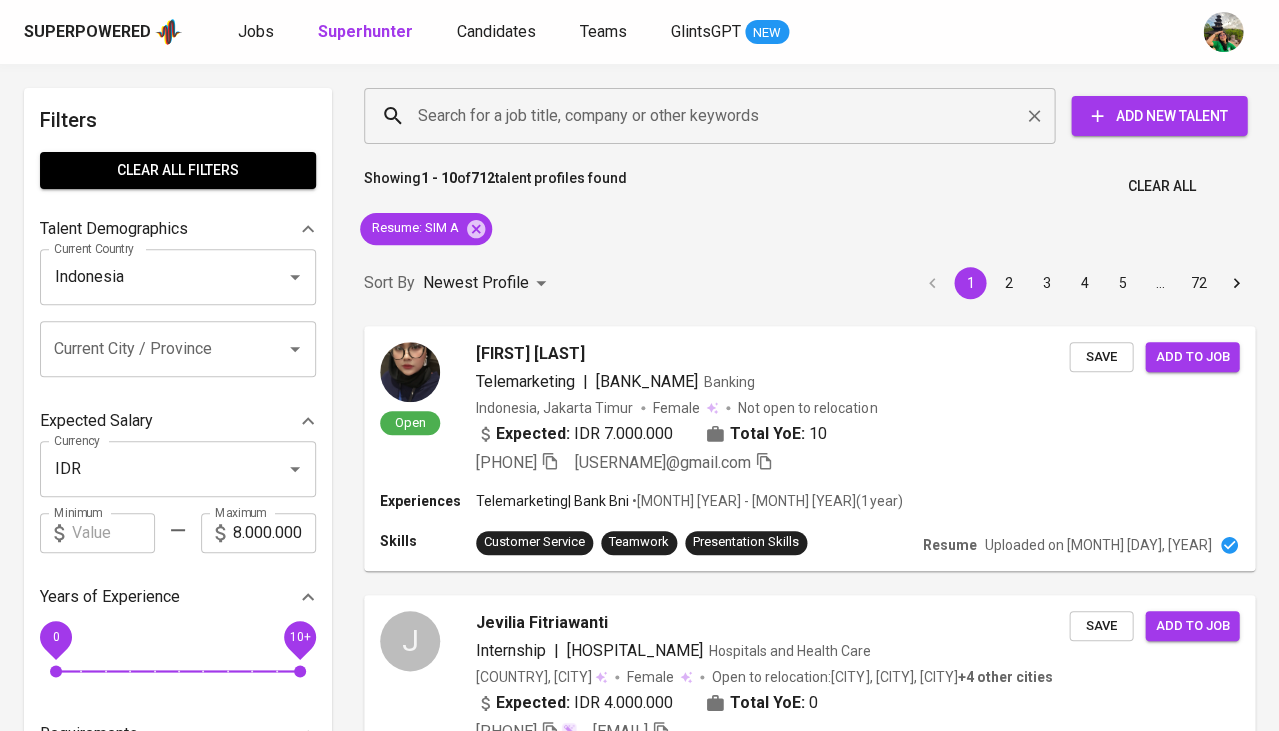 click on "Search for a job title, company or other keywords" at bounding box center (714, 116) 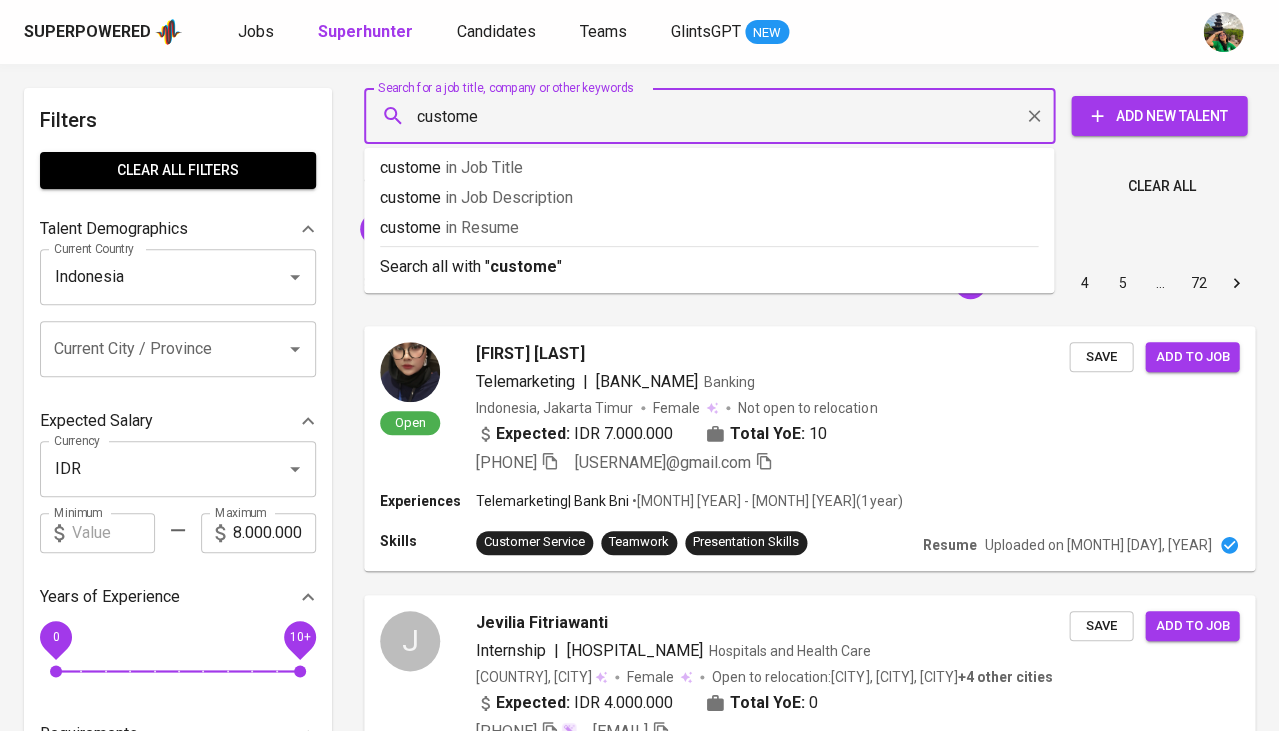 type on "customer" 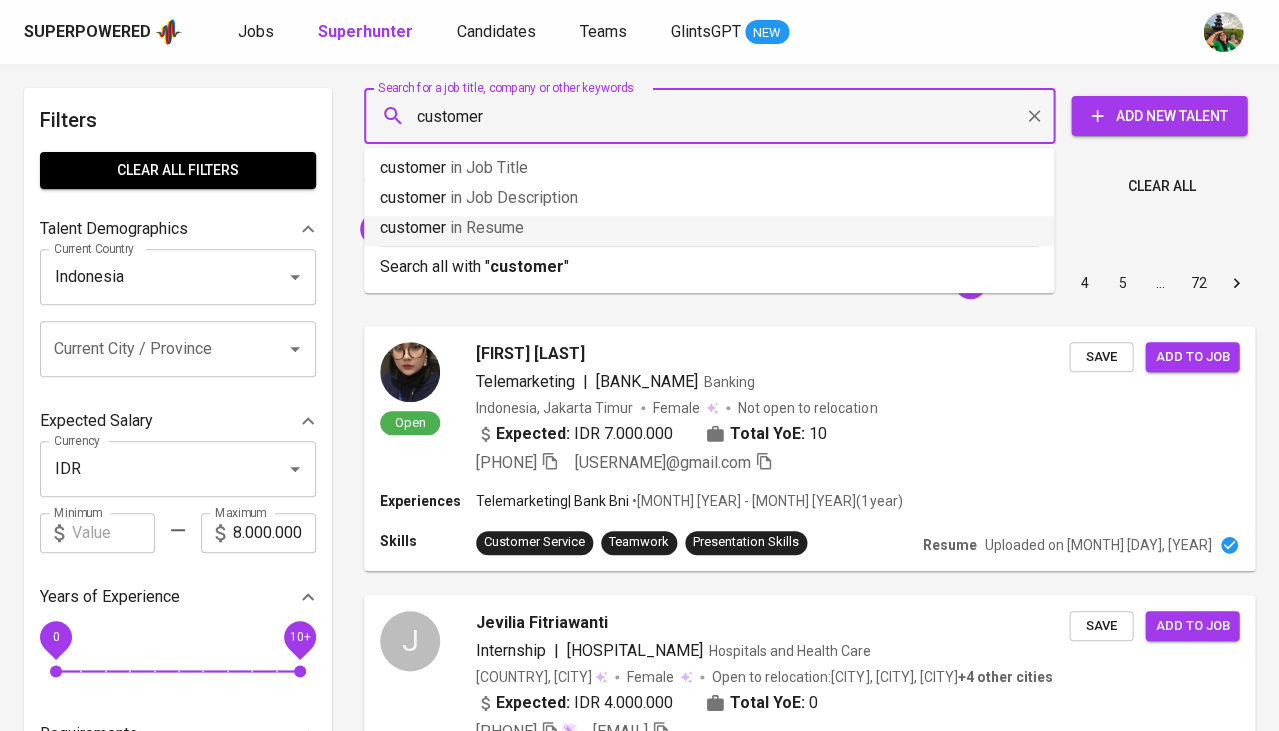 click on "in   Resume" at bounding box center [487, 227] 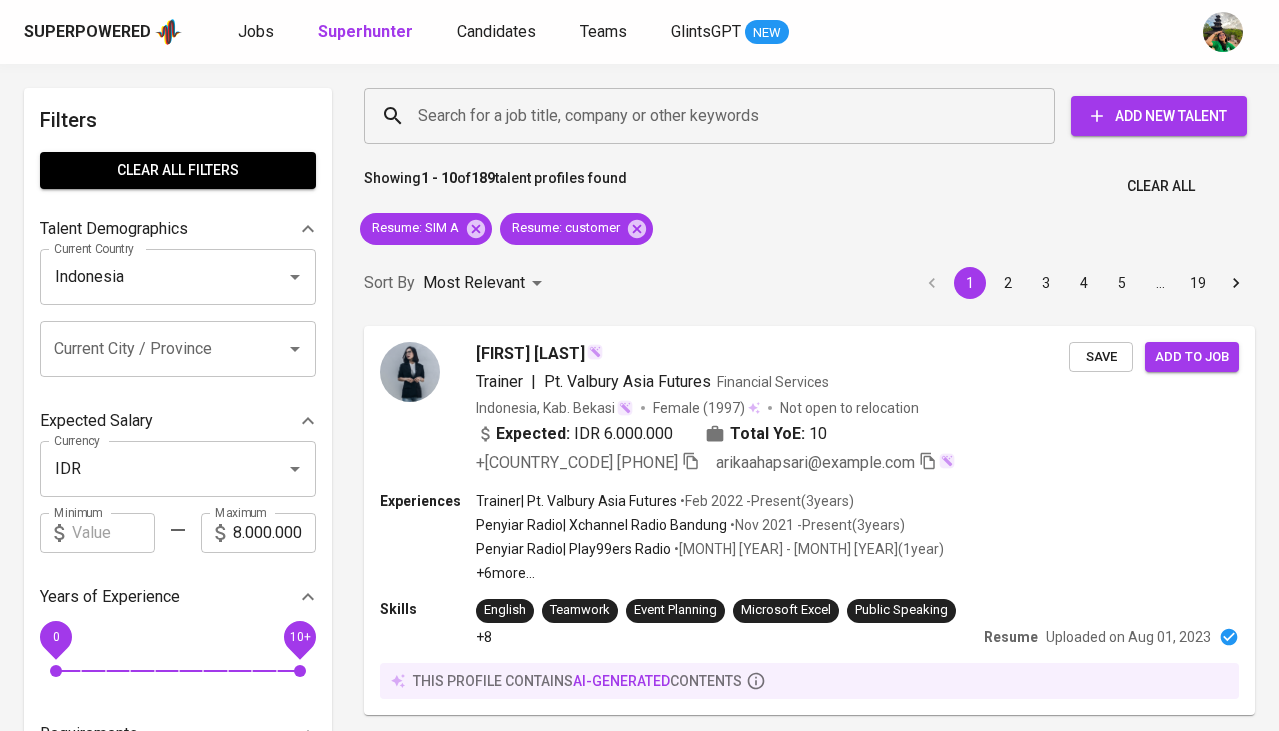 scroll, scrollTop: 0, scrollLeft: 0, axis: both 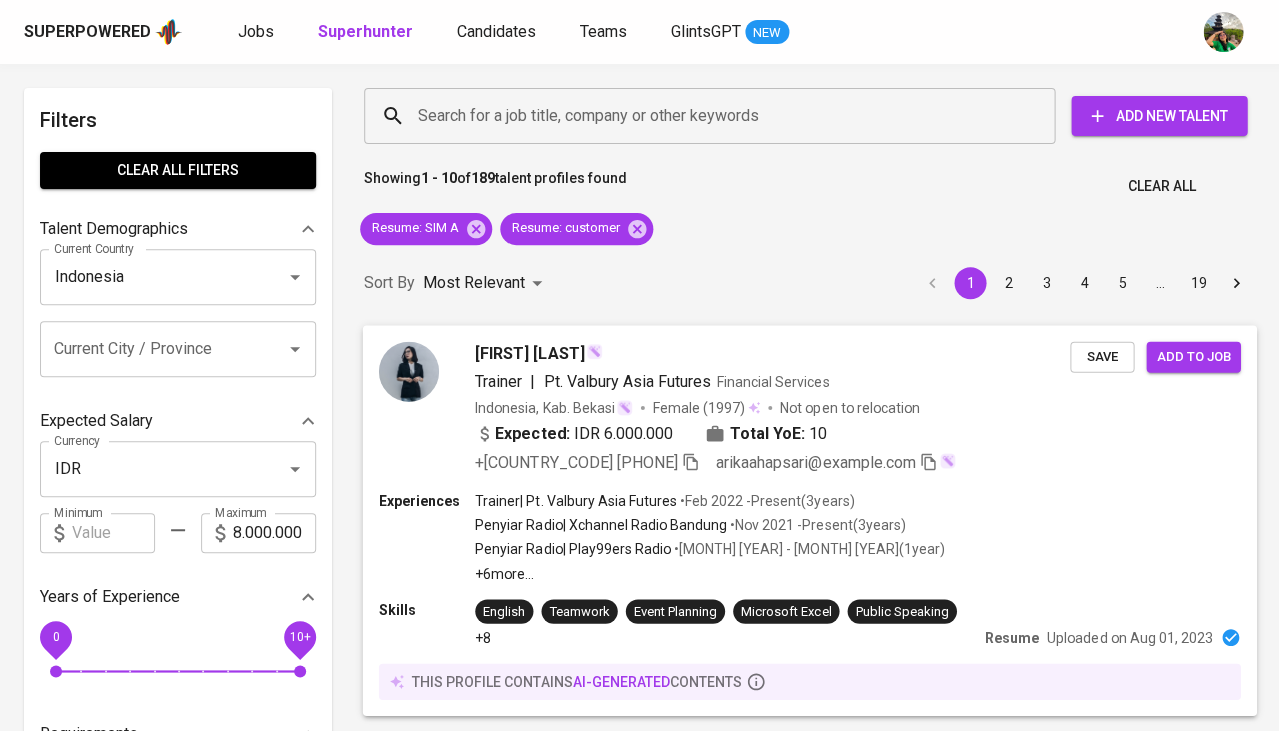 click on "Trainer" at bounding box center (498, 380) 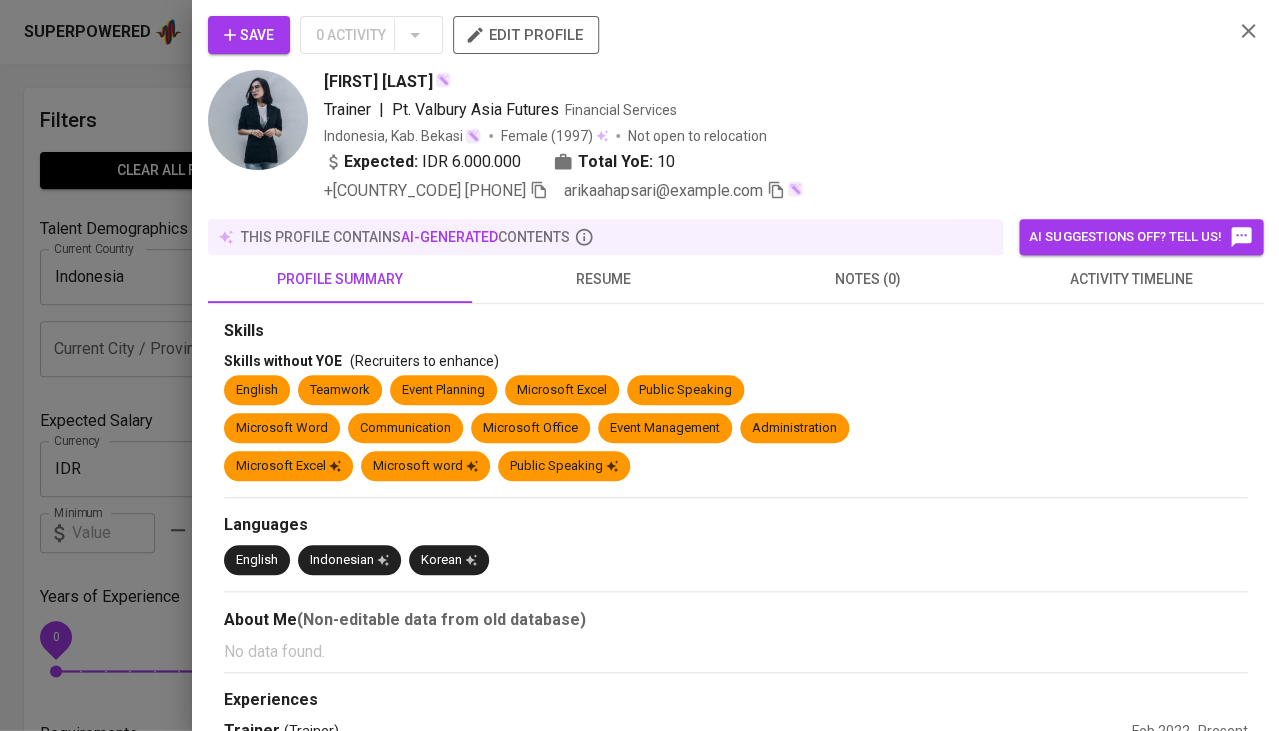 click on "resume" at bounding box center [604, 279] 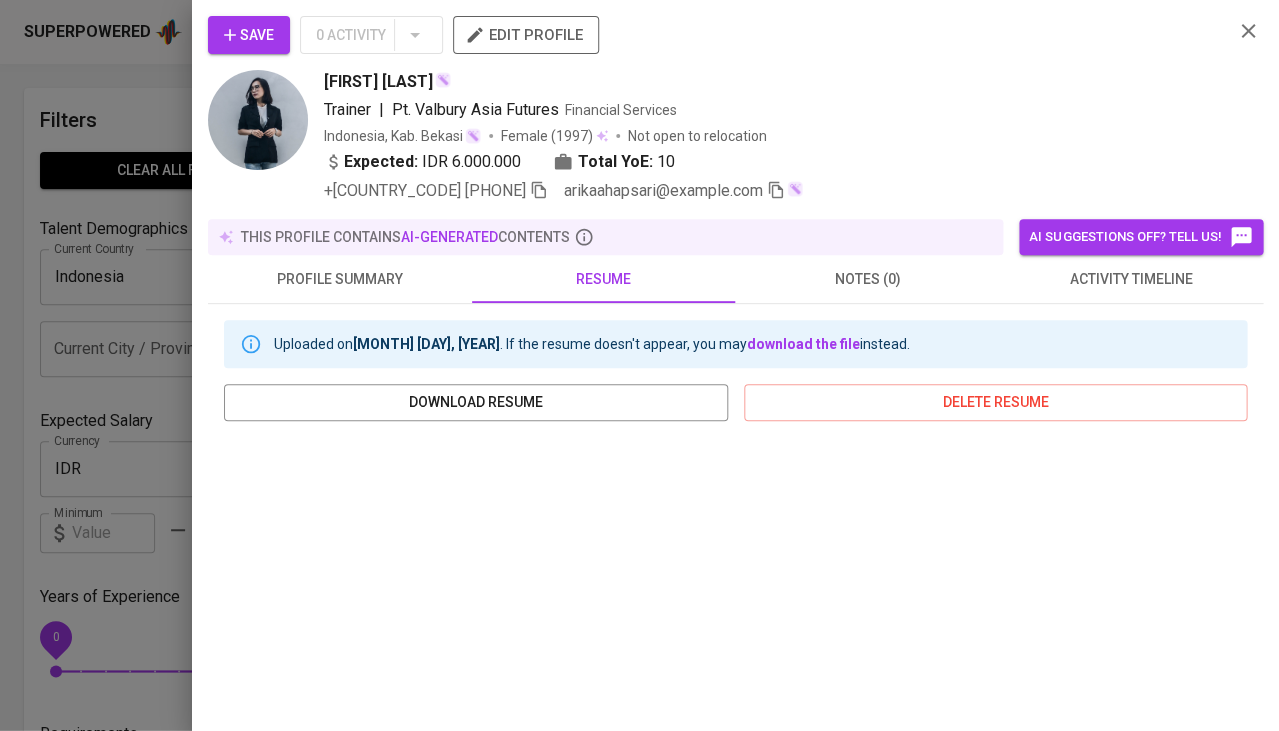 click at bounding box center [639, 365] 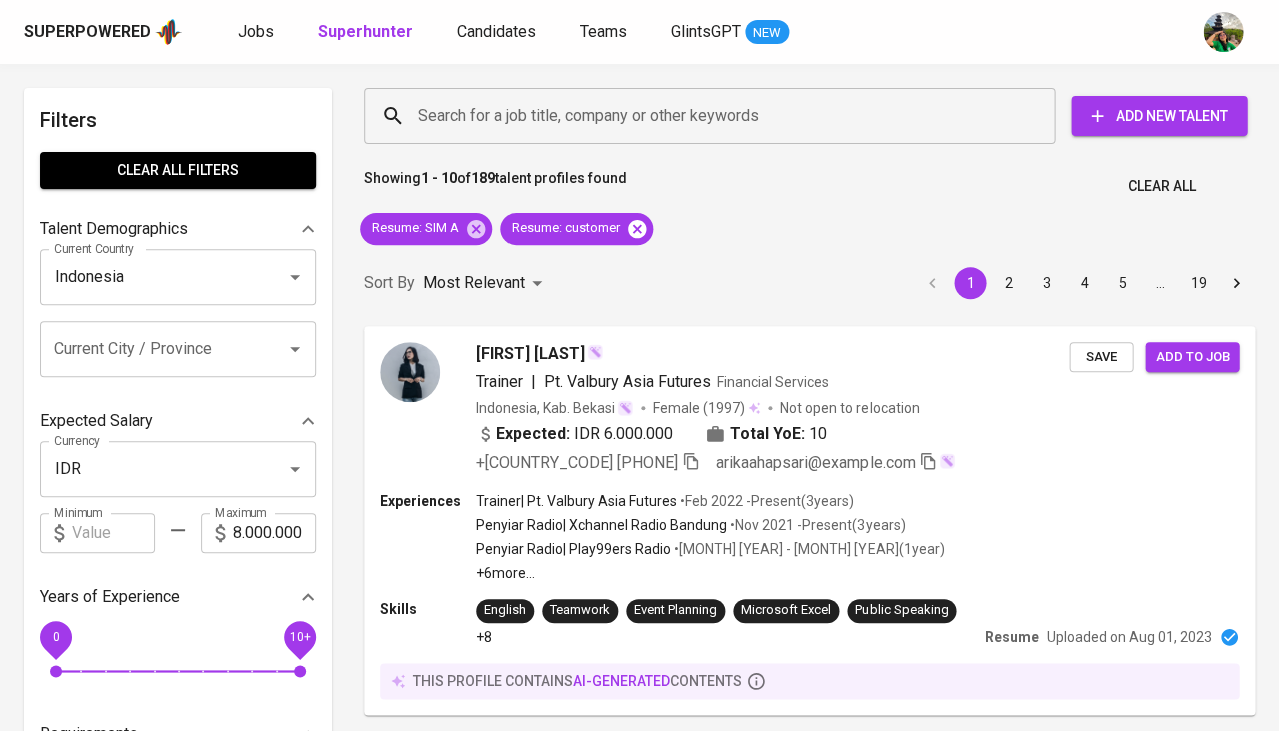 scroll, scrollTop: 0, scrollLeft: 0, axis: both 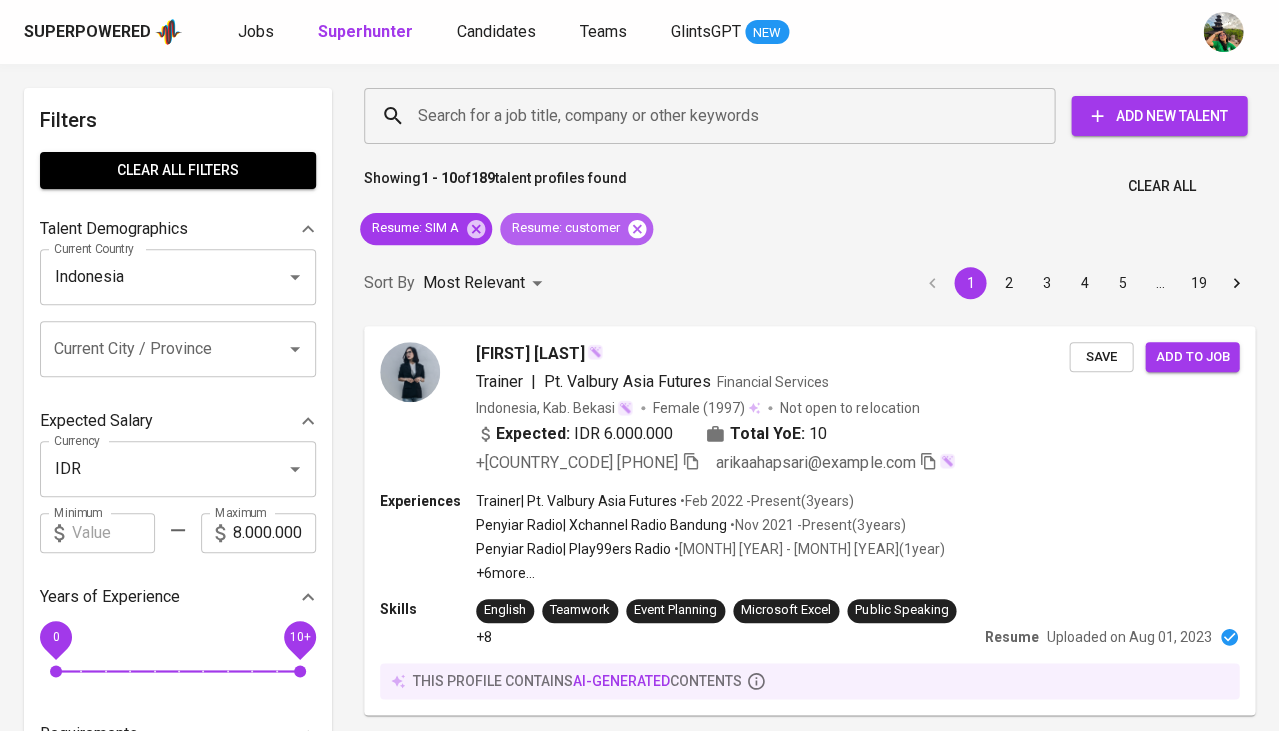 click 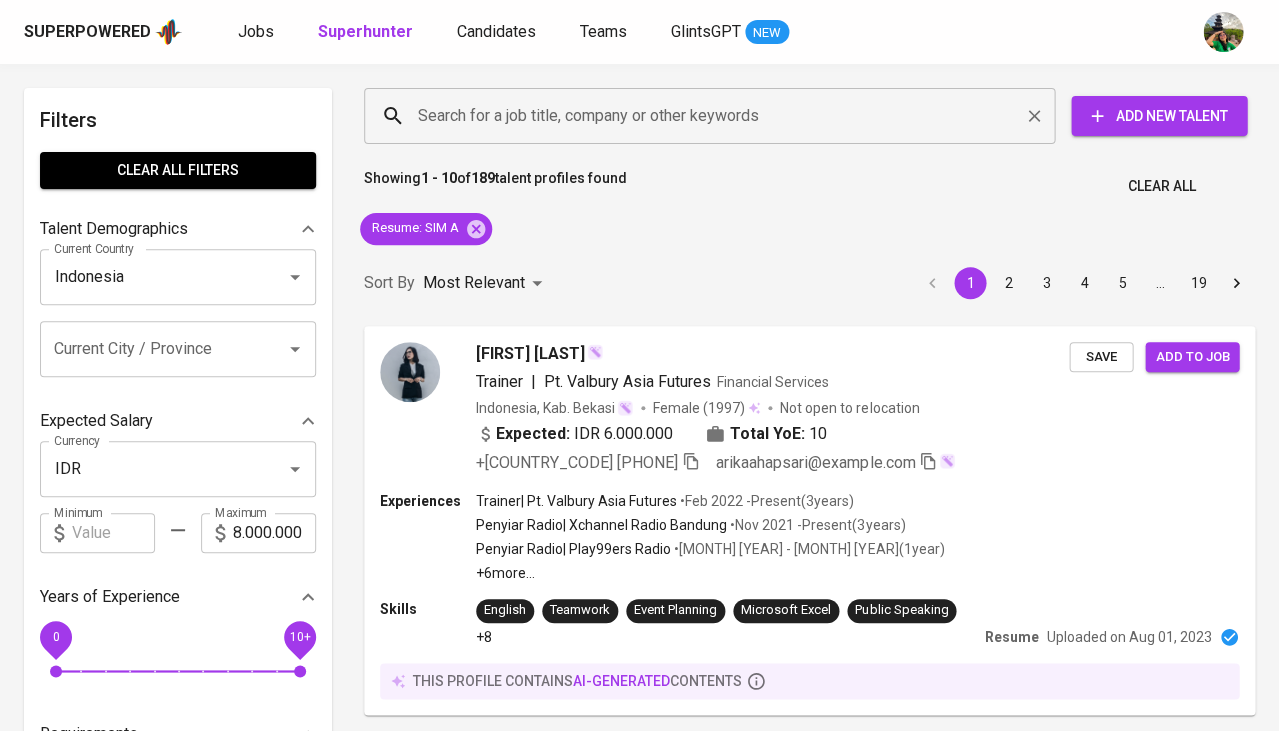 click on "Search for a job title, company or other keywords" at bounding box center [714, 116] 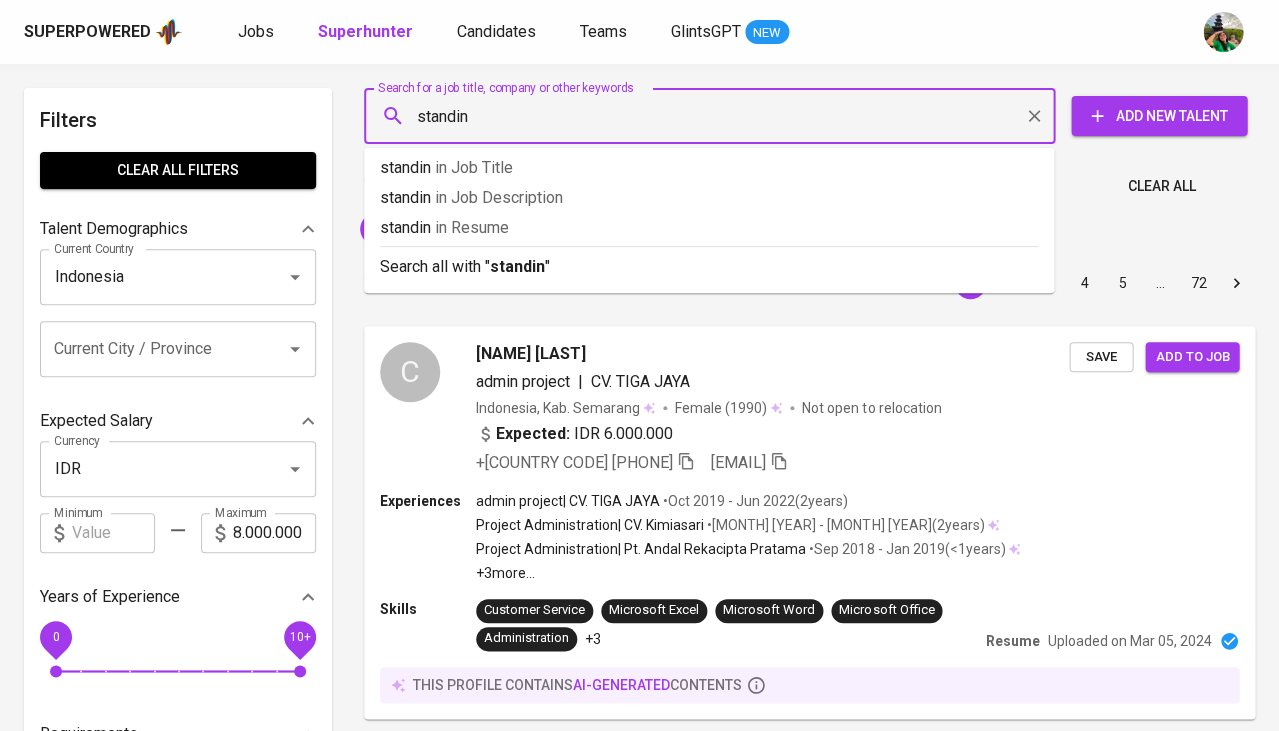 type on "standing" 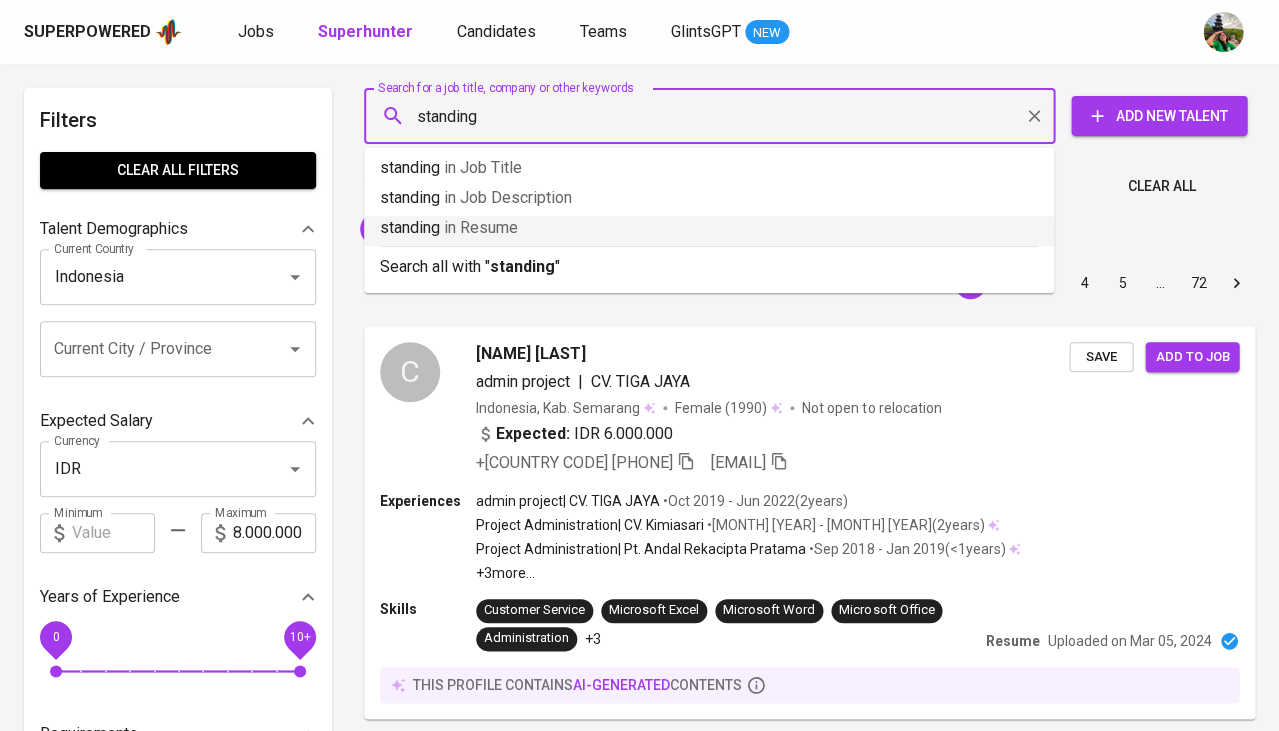 click on "in   Resume" at bounding box center (481, 227) 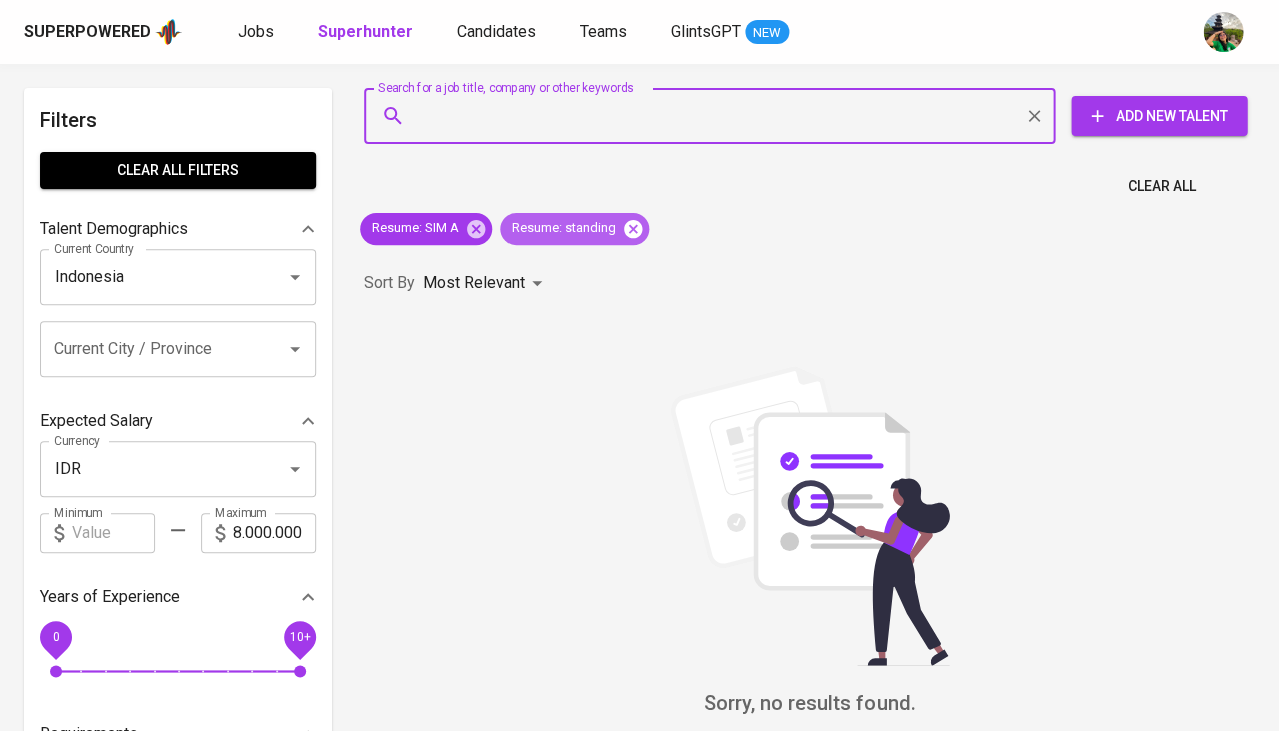 click 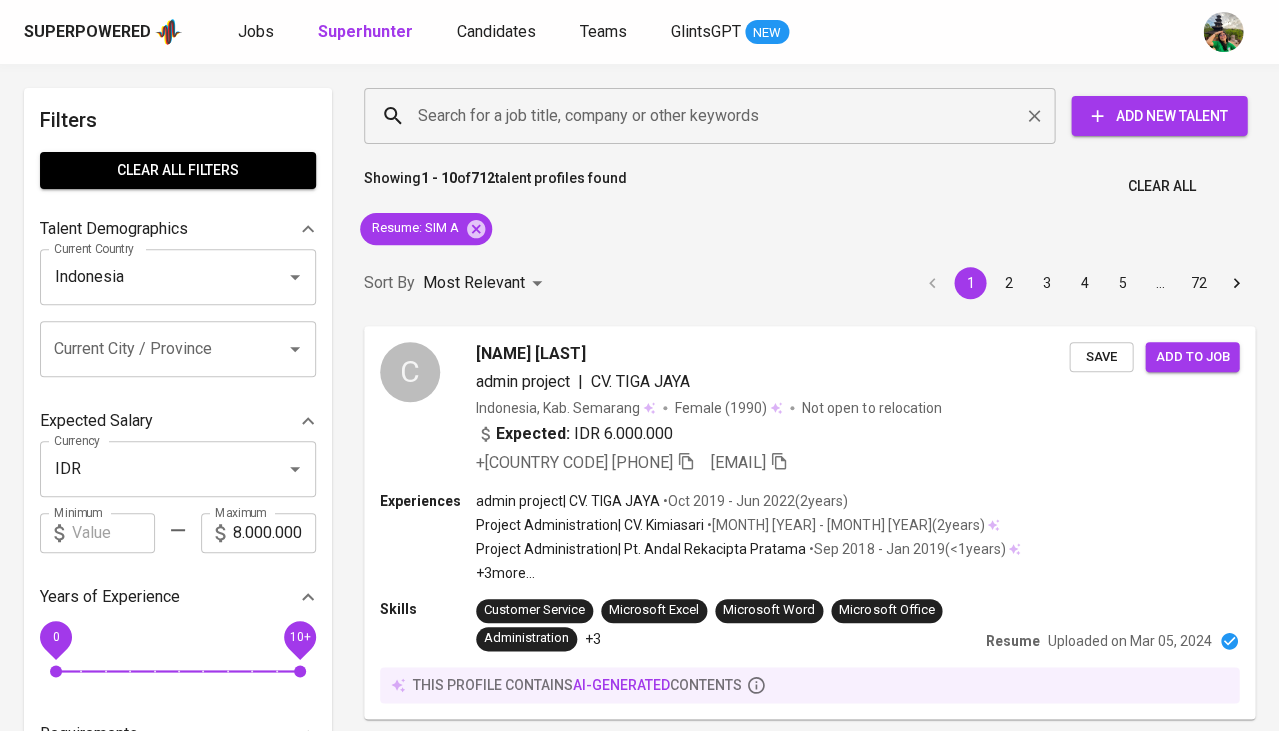 click on "Search for a job title, company or other keywords" at bounding box center [714, 116] 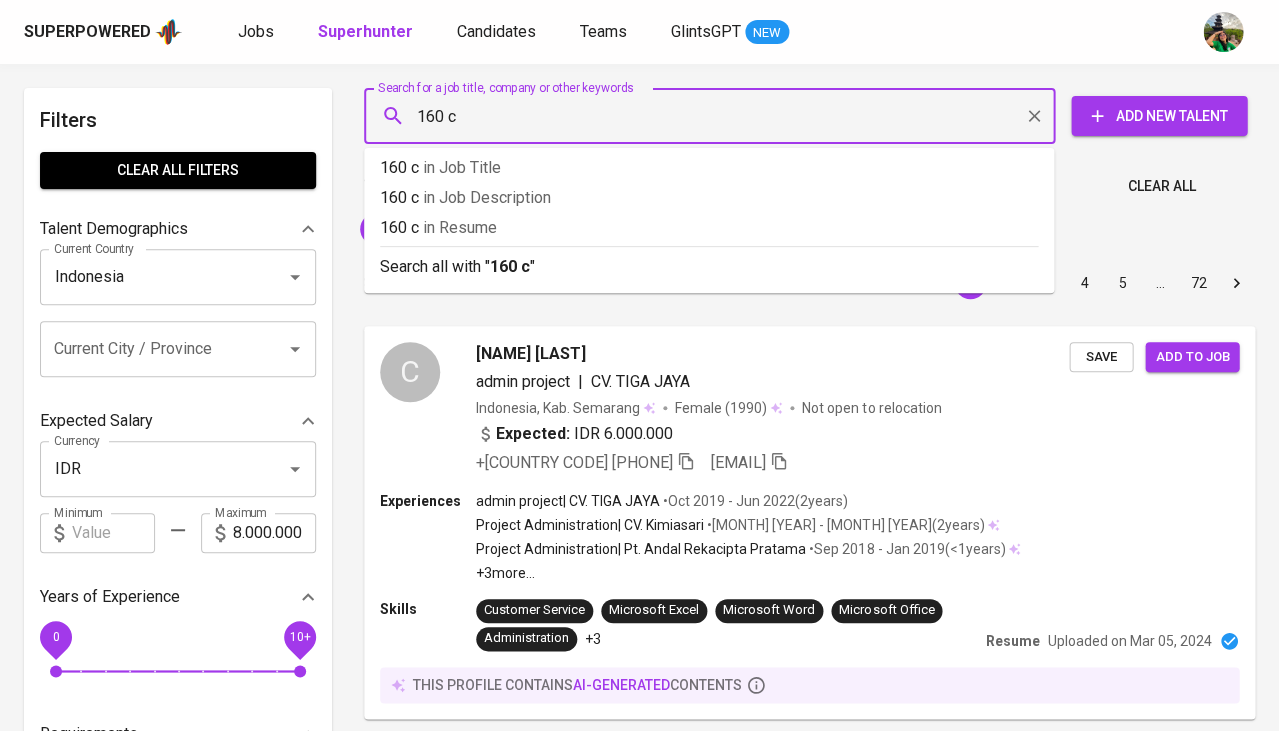 type on "160 cm" 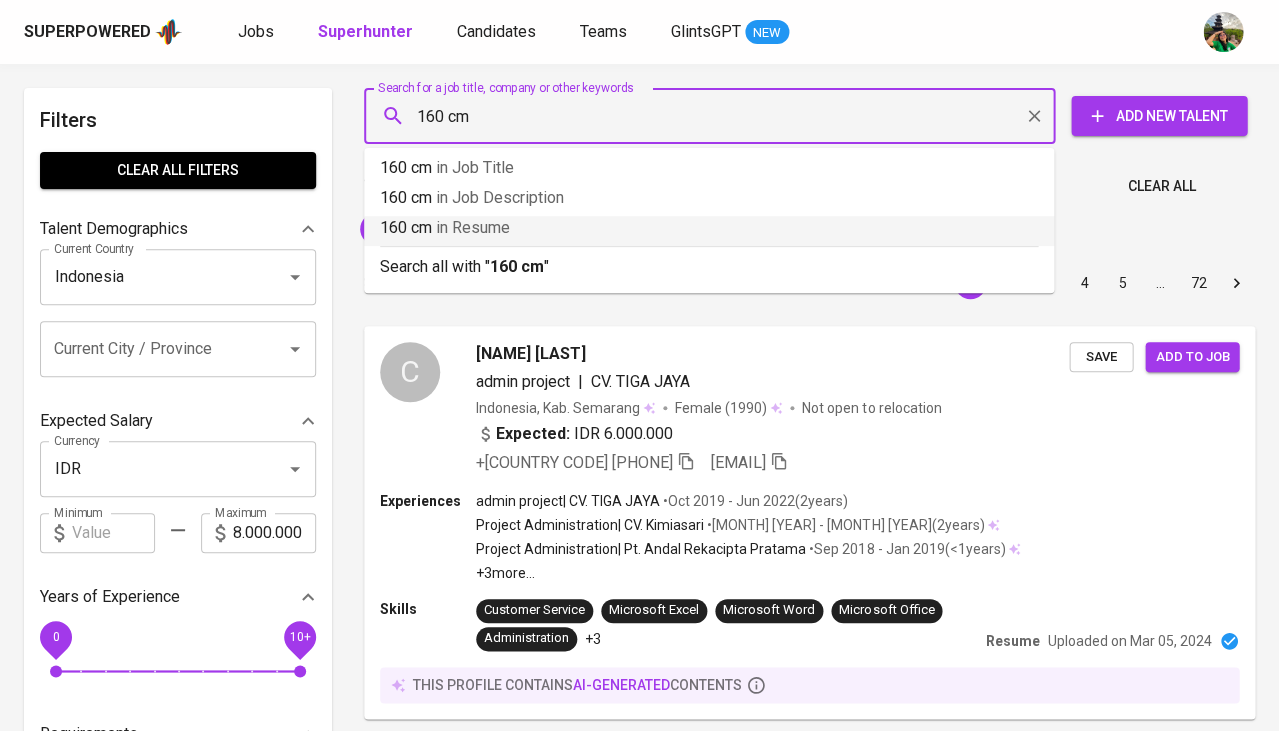 click on "in   Resume" at bounding box center [473, 227] 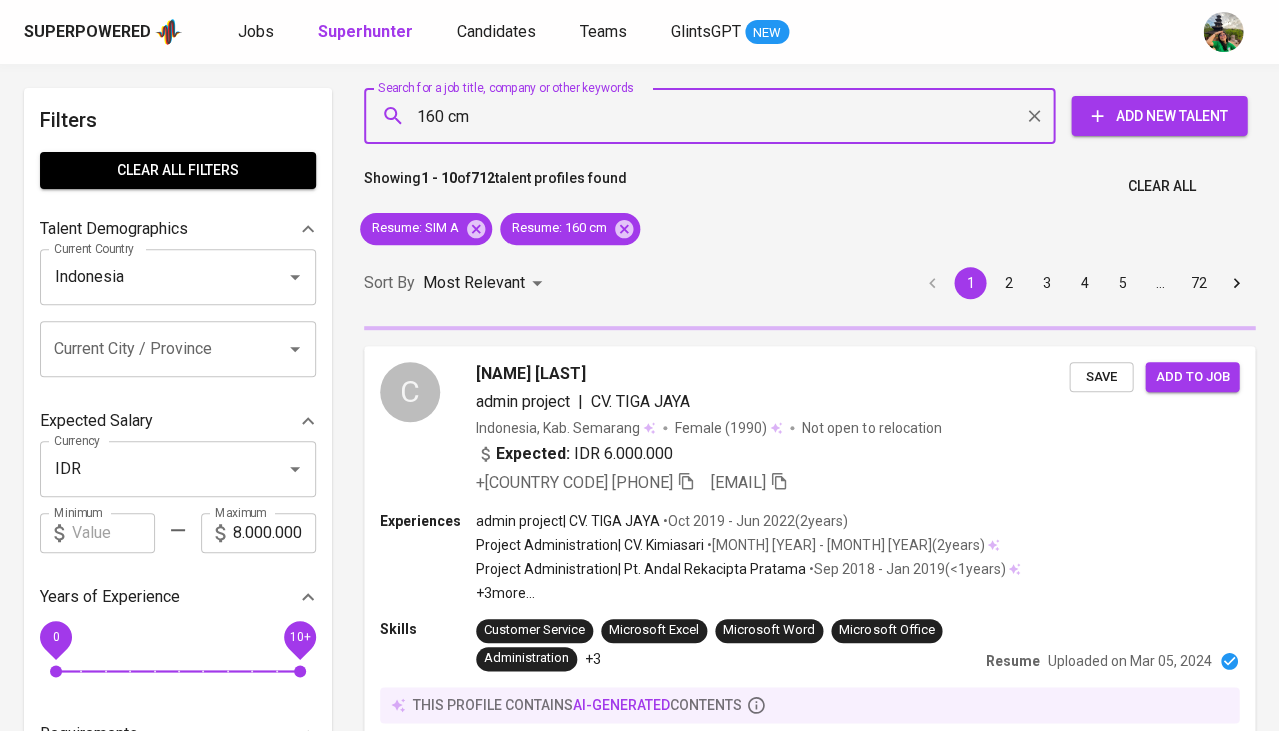 type 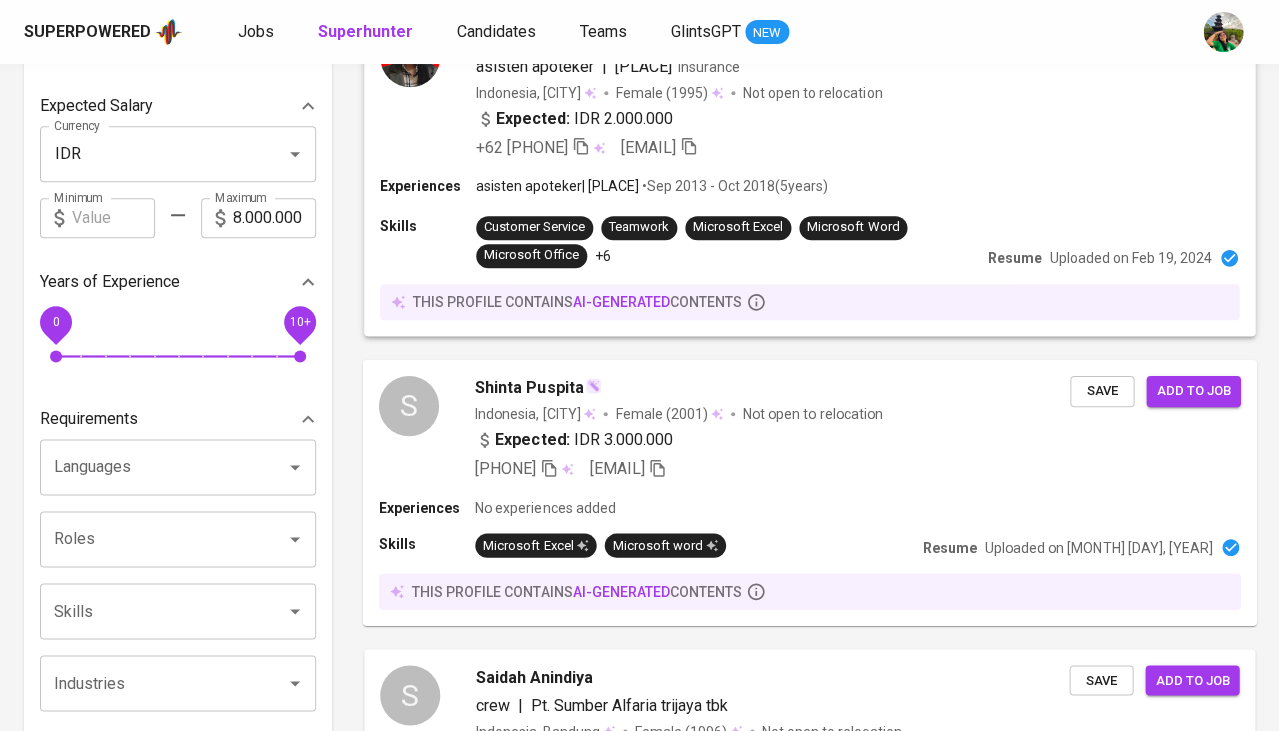 scroll, scrollTop: 333, scrollLeft: 0, axis: vertical 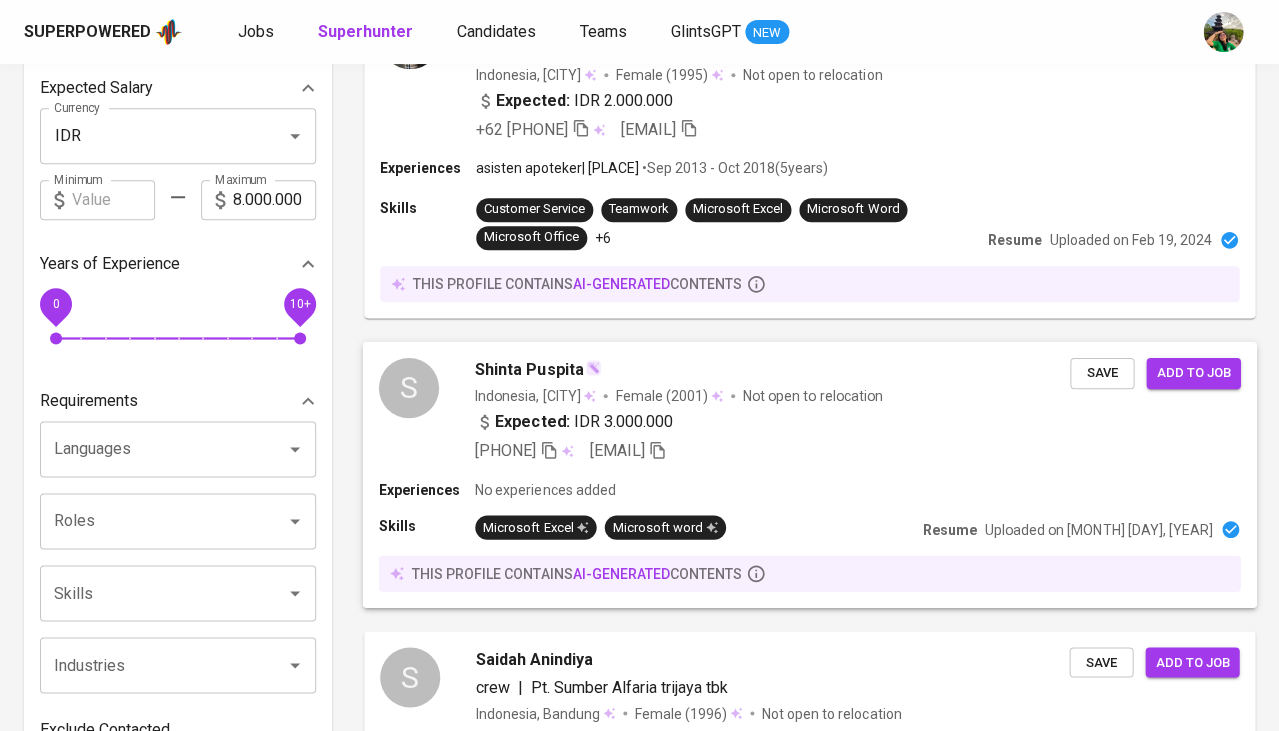 click on "Shinta Puspita Indonesia, [DISTRICT] [CITY] Female   ([YEAR]) Not open to relocation Expected:   IDR 3.000.000 +[COUNTRY CODE] [PHONE]   [EMAIL]" at bounding box center (772, 409) 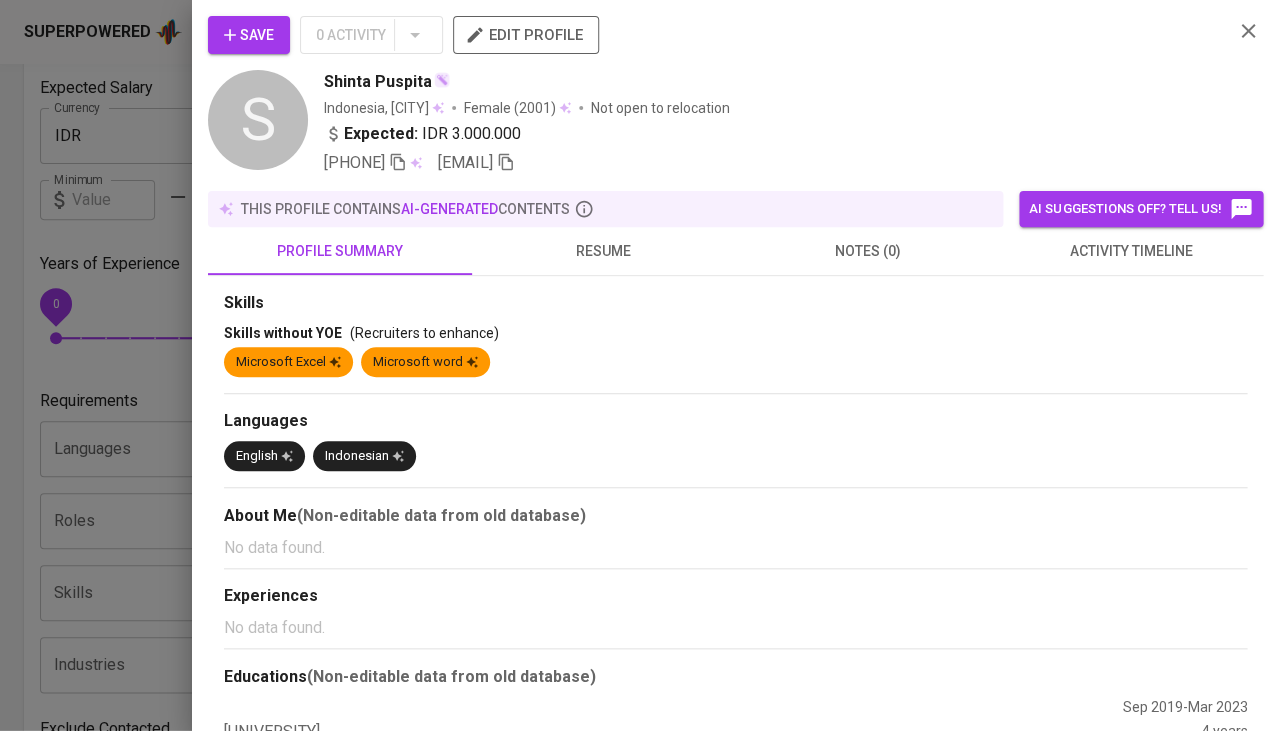 click at bounding box center [639, 365] 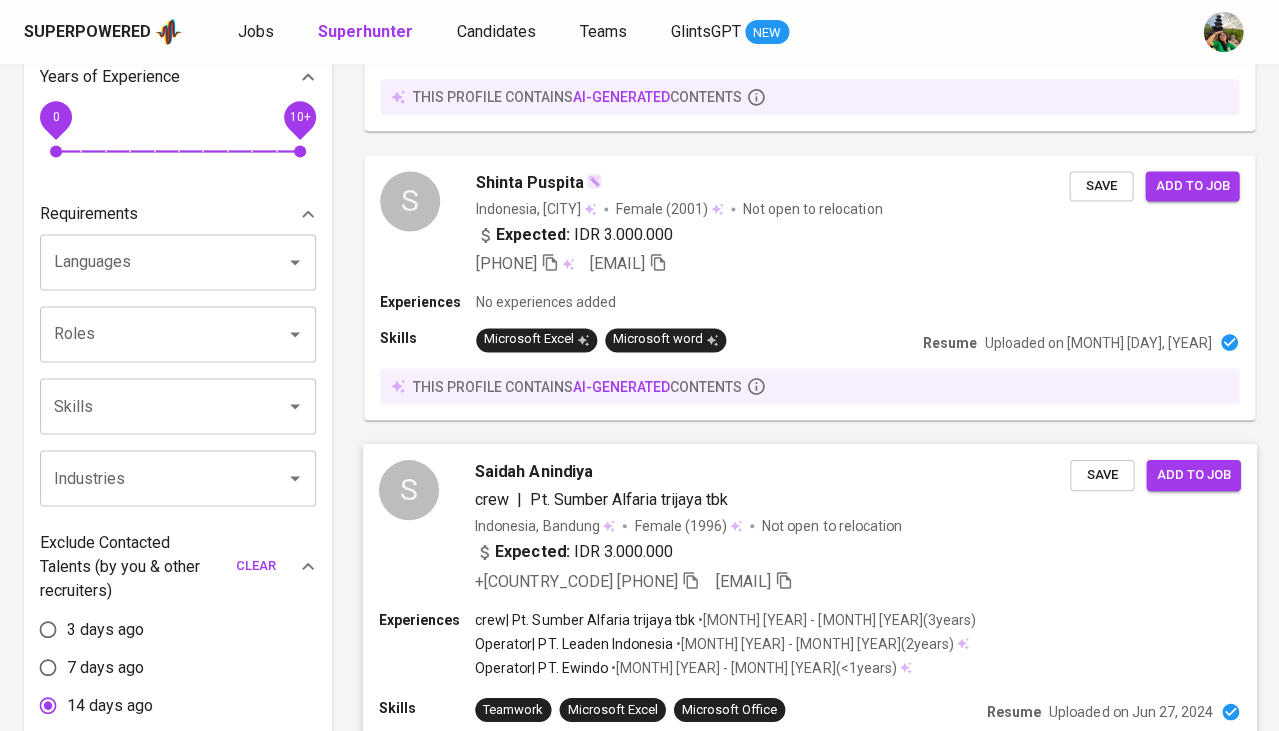 scroll, scrollTop: 643, scrollLeft: 0, axis: vertical 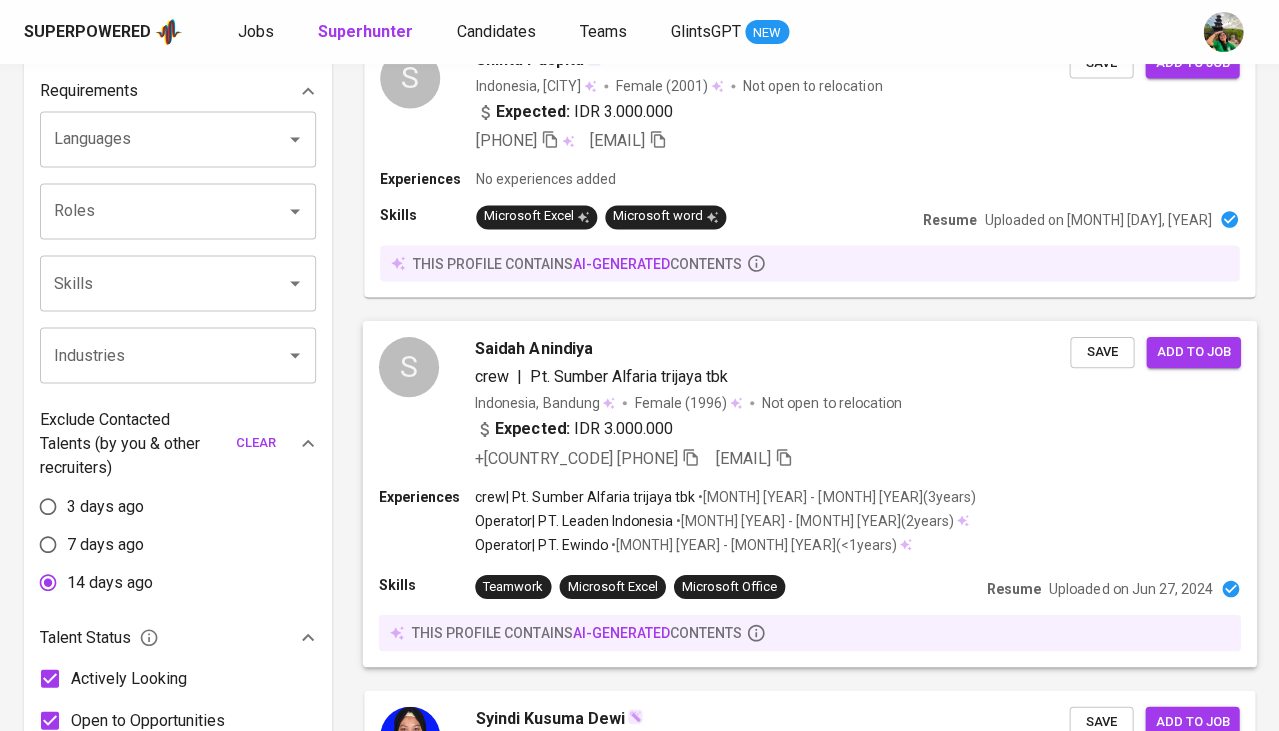 click on "Saidah Anindiya" at bounding box center [533, 348] 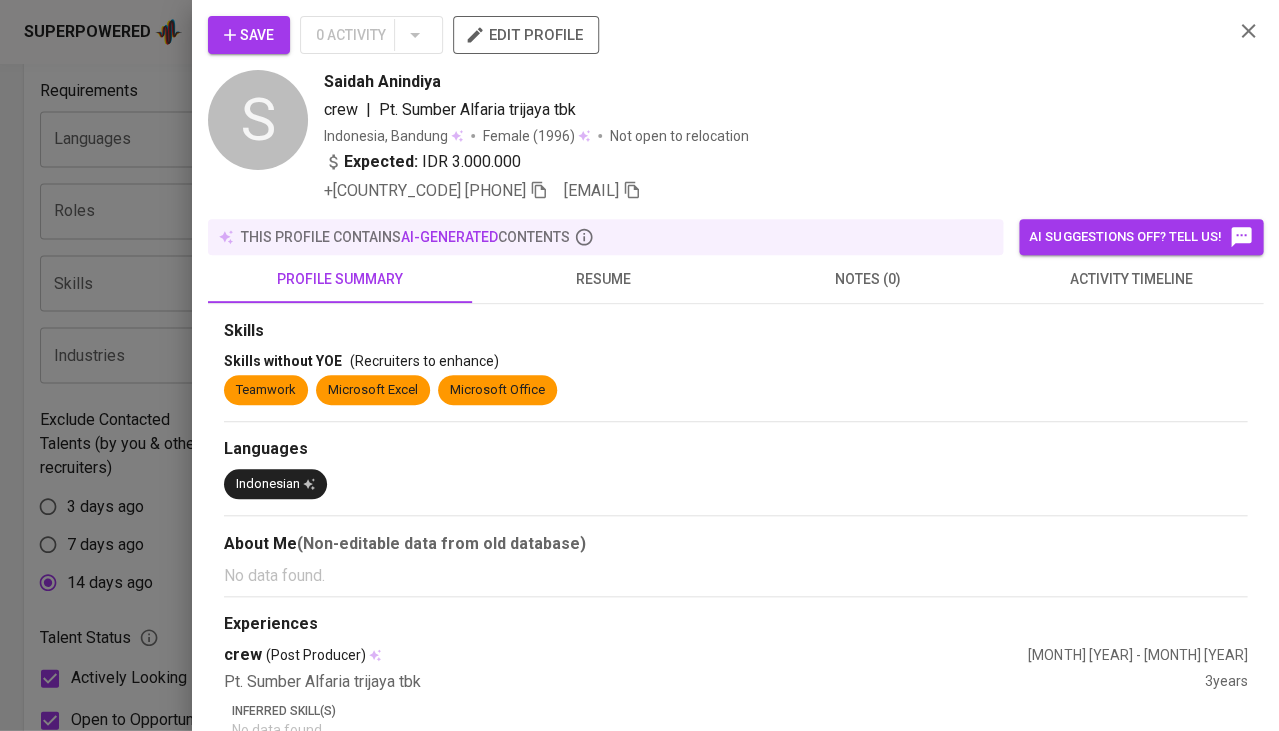 click on "resume" at bounding box center (604, 279) 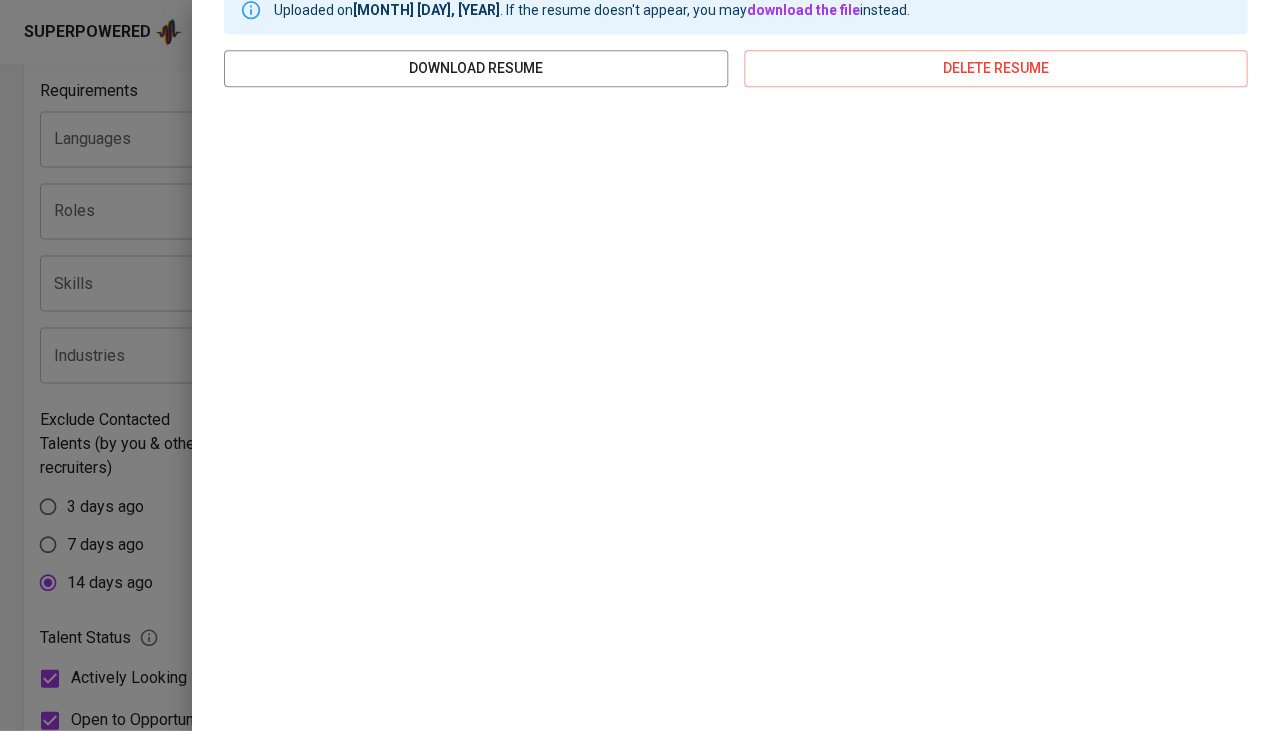 scroll, scrollTop: 333, scrollLeft: 0, axis: vertical 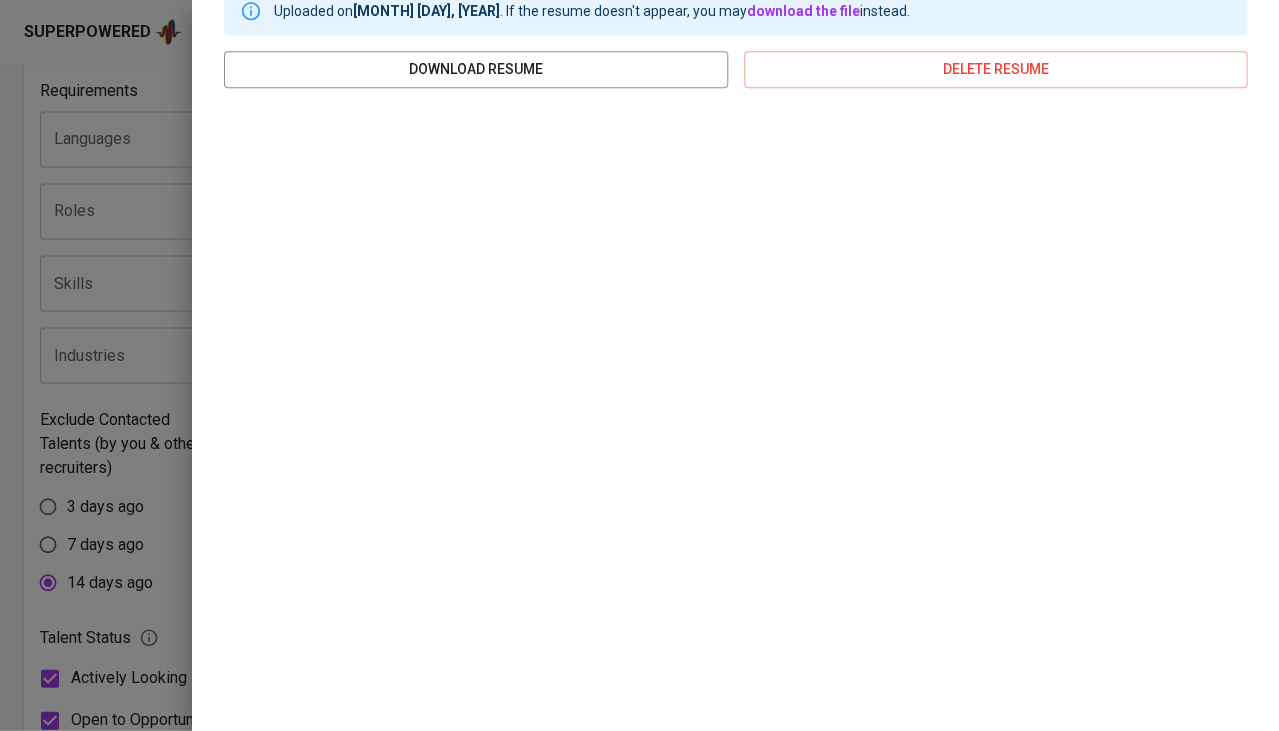 click at bounding box center [639, 365] 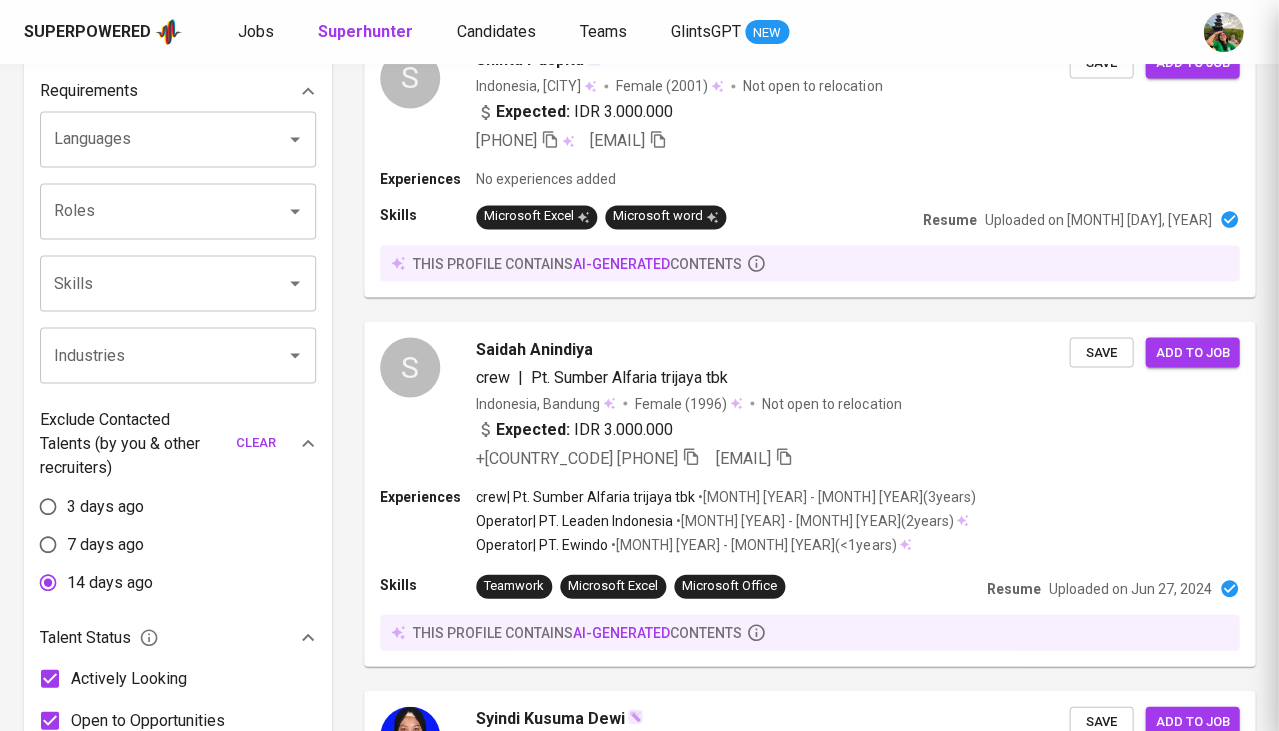 scroll, scrollTop: 0, scrollLeft: 0, axis: both 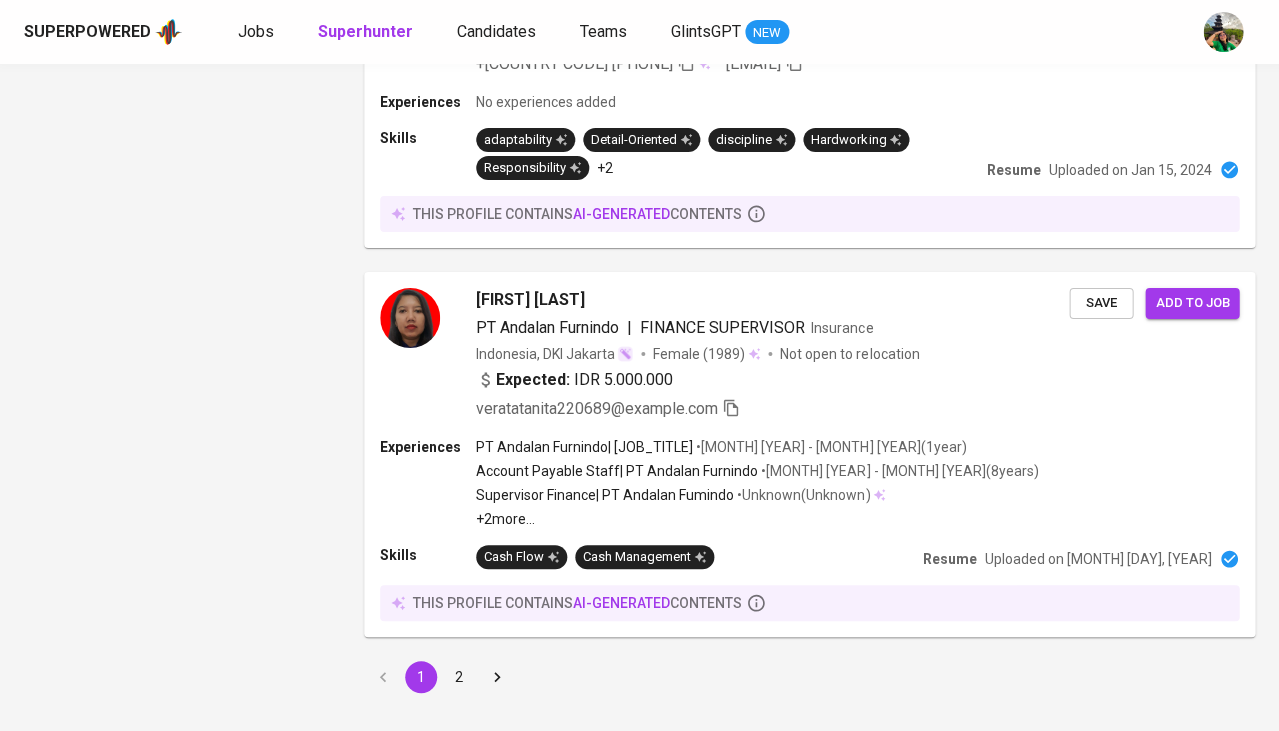 click on "2" at bounding box center [459, 677] 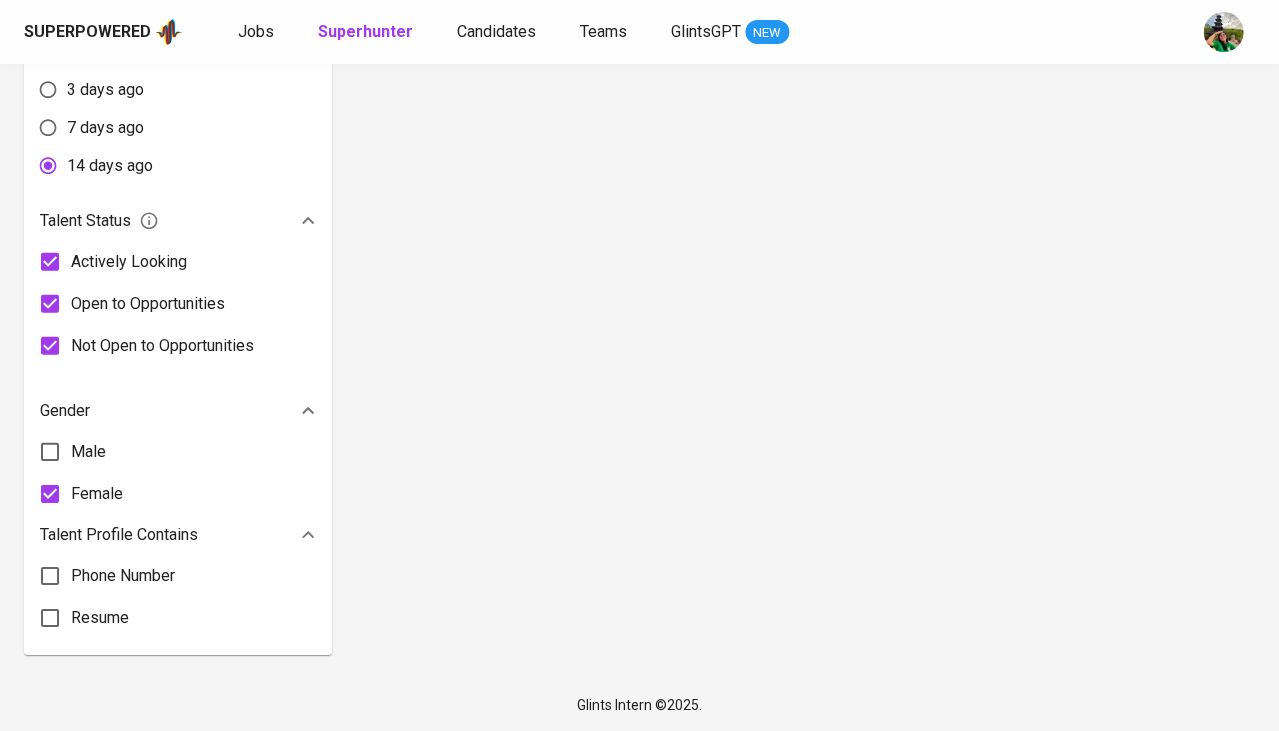 scroll, scrollTop: 0, scrollLeft: 0, axis: both 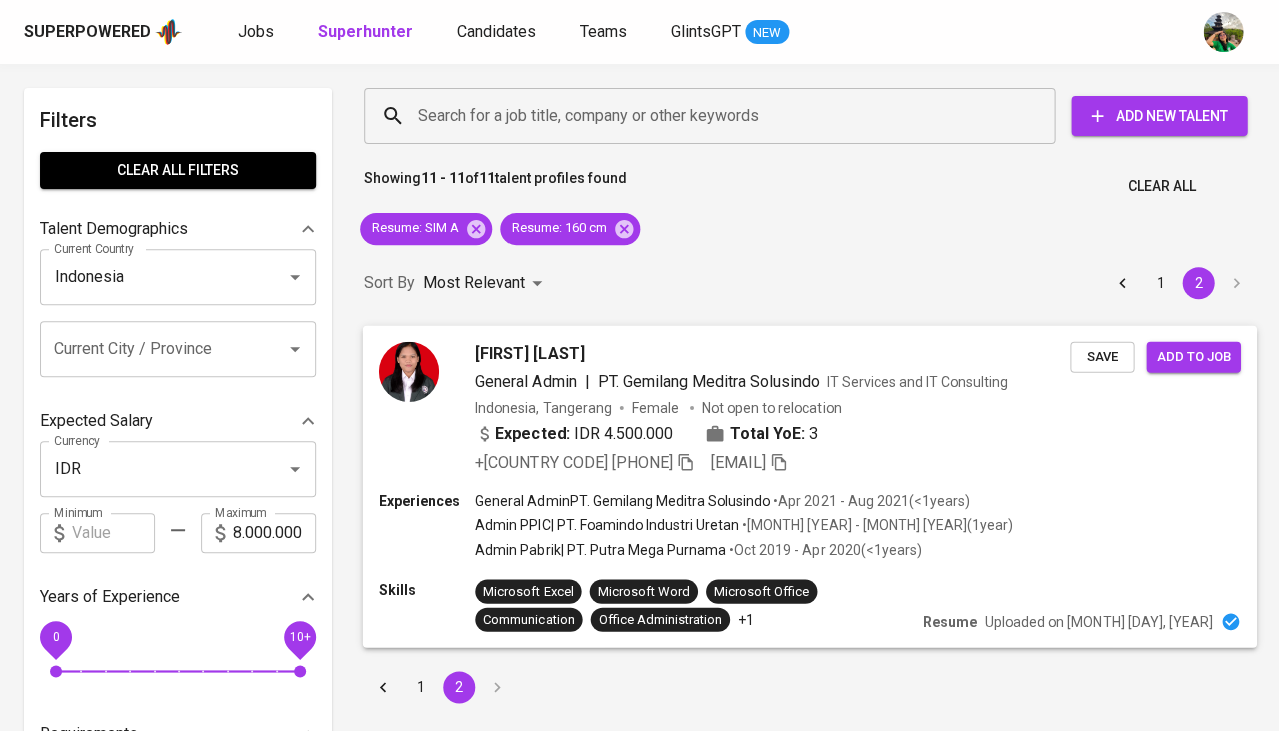 click on "Verawati Romauli Girsang General Admin | PT. Gemilang Meditra Solusindo IT Services and IT Consulting Indonesia, Tangerang Female   Not open to relocation Expected:   IDR 4.500.000 Total YoE:   3 +62 877-8078-6242   verawatirg@gmail.com   Save Add to job" at bounding box center (810, 408) 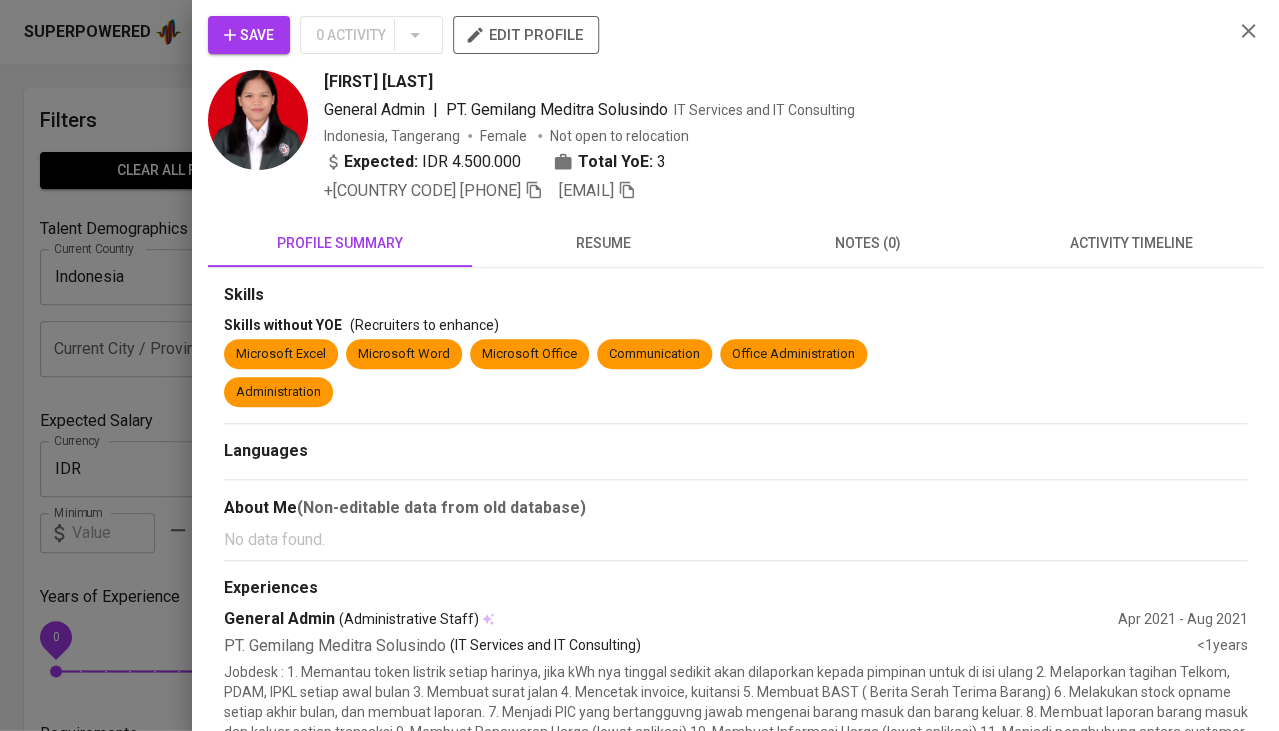 click on "resume" at bounding box center [604, 243] 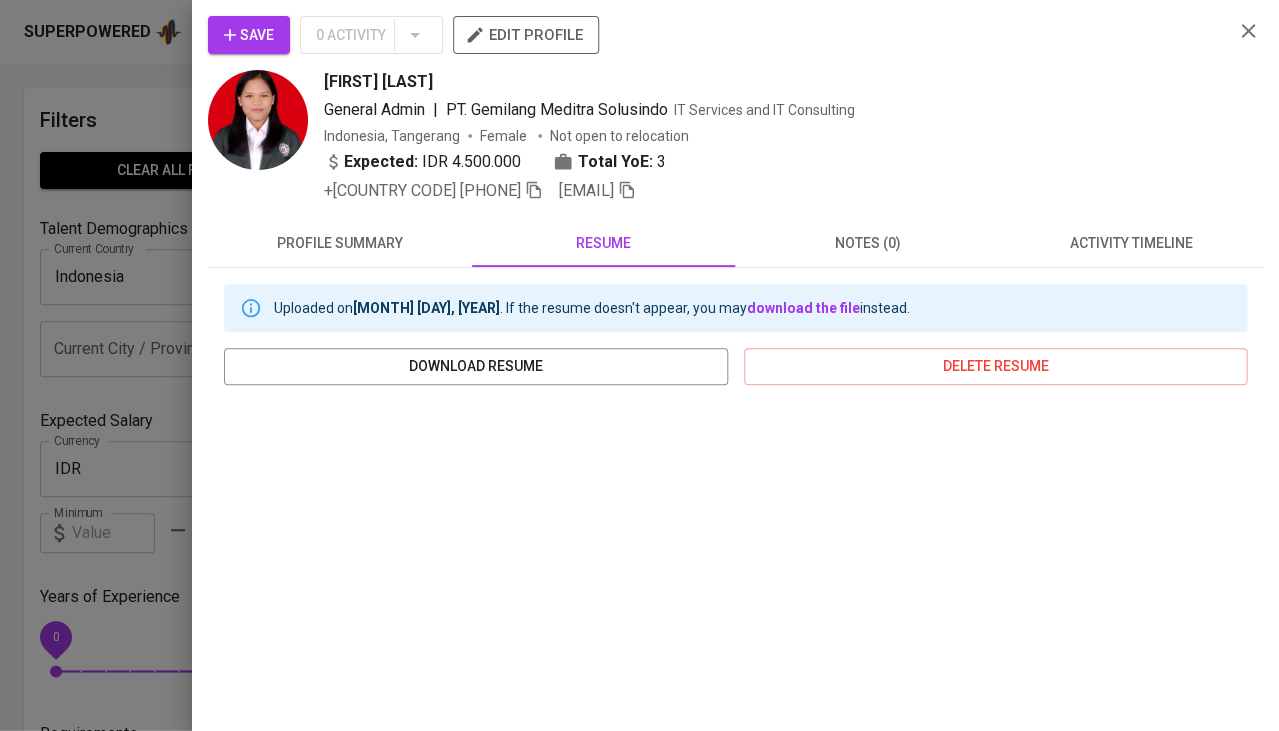 click at bounding box center (639, 365) 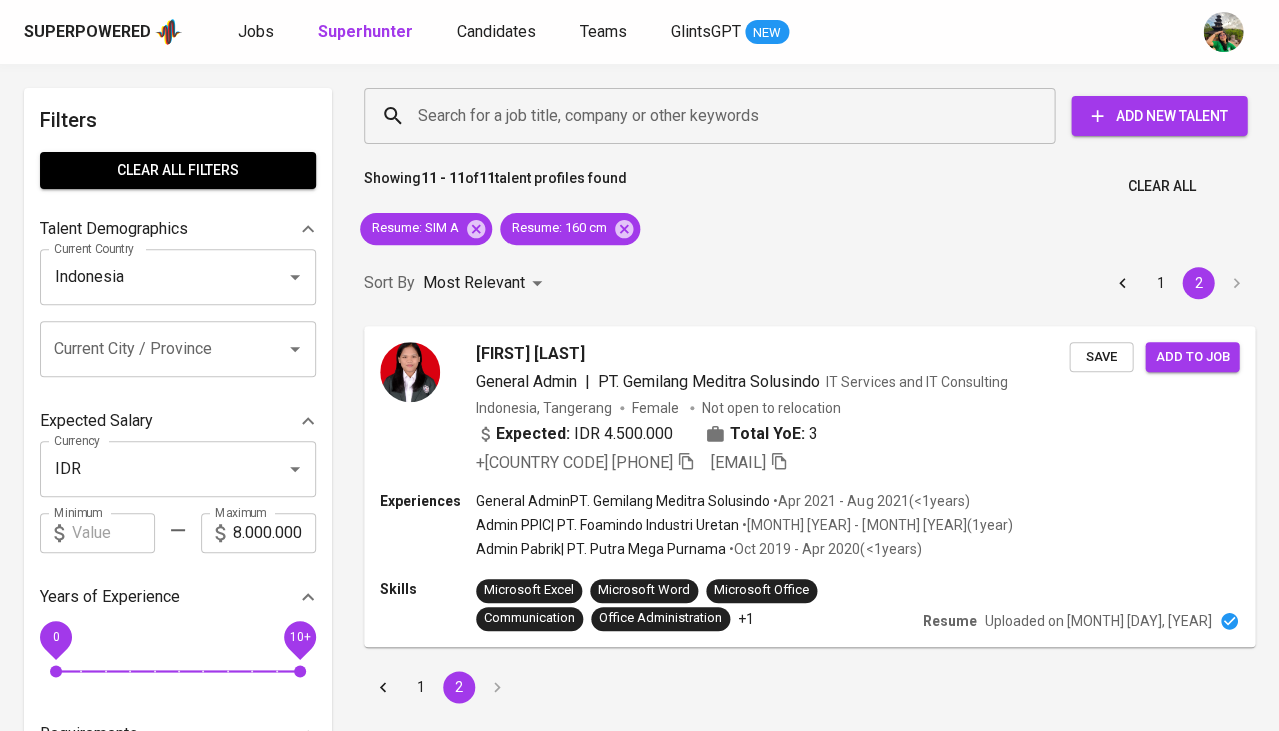 click on "Clear All" at bounding box center (1161, 186) 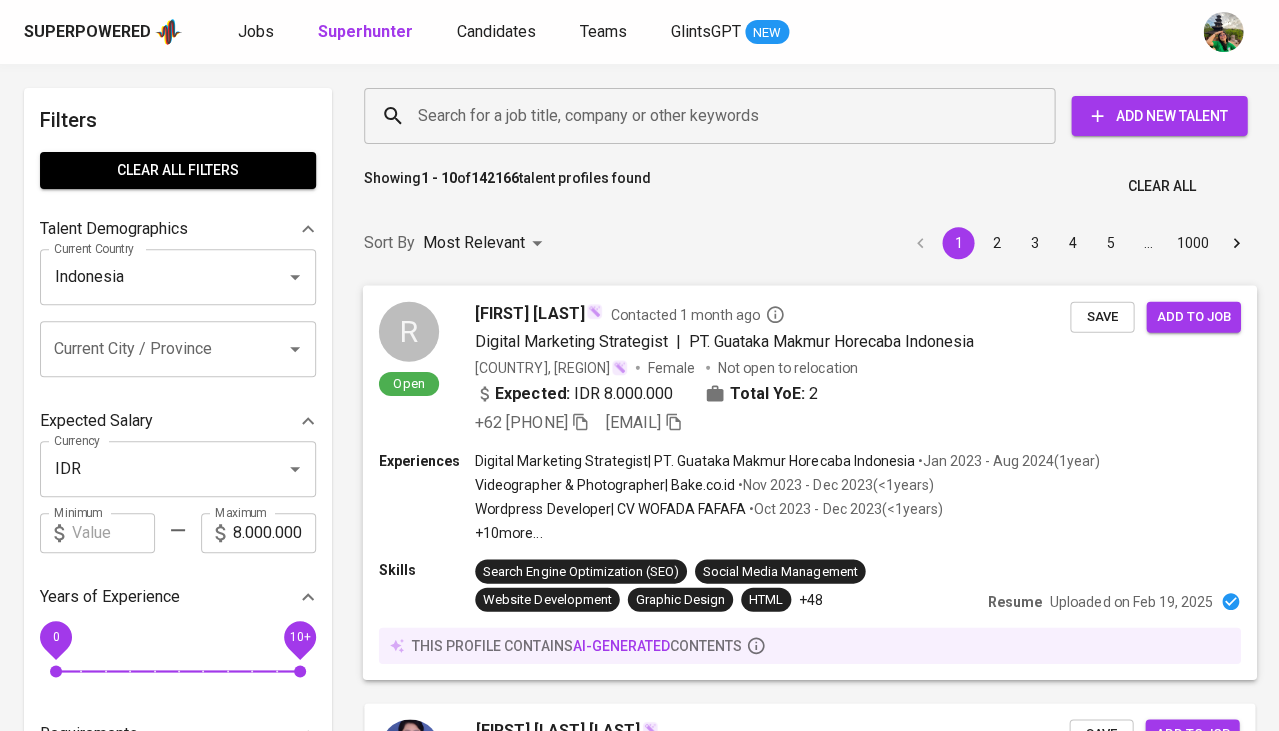 scroll, scrollTop: 209, scrollLeft: 0, axis: vertical 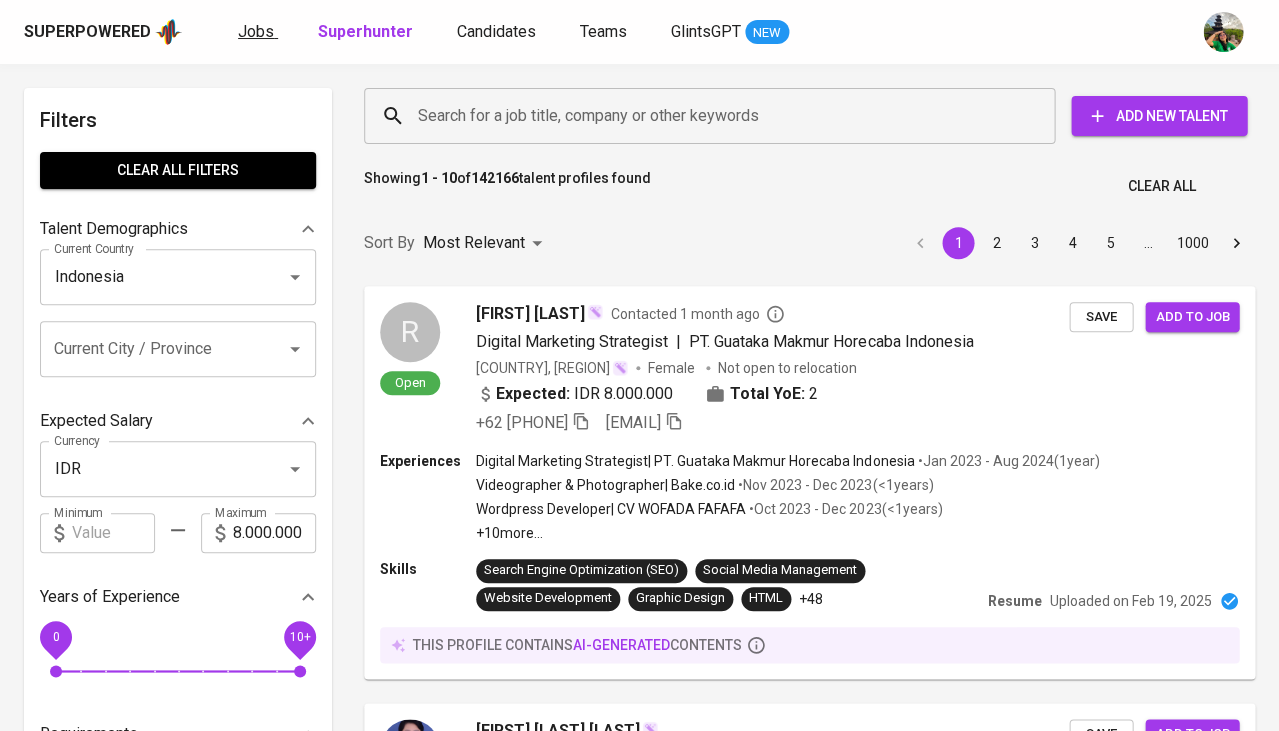 click on "Jobs" at bounding box center (256, 31) 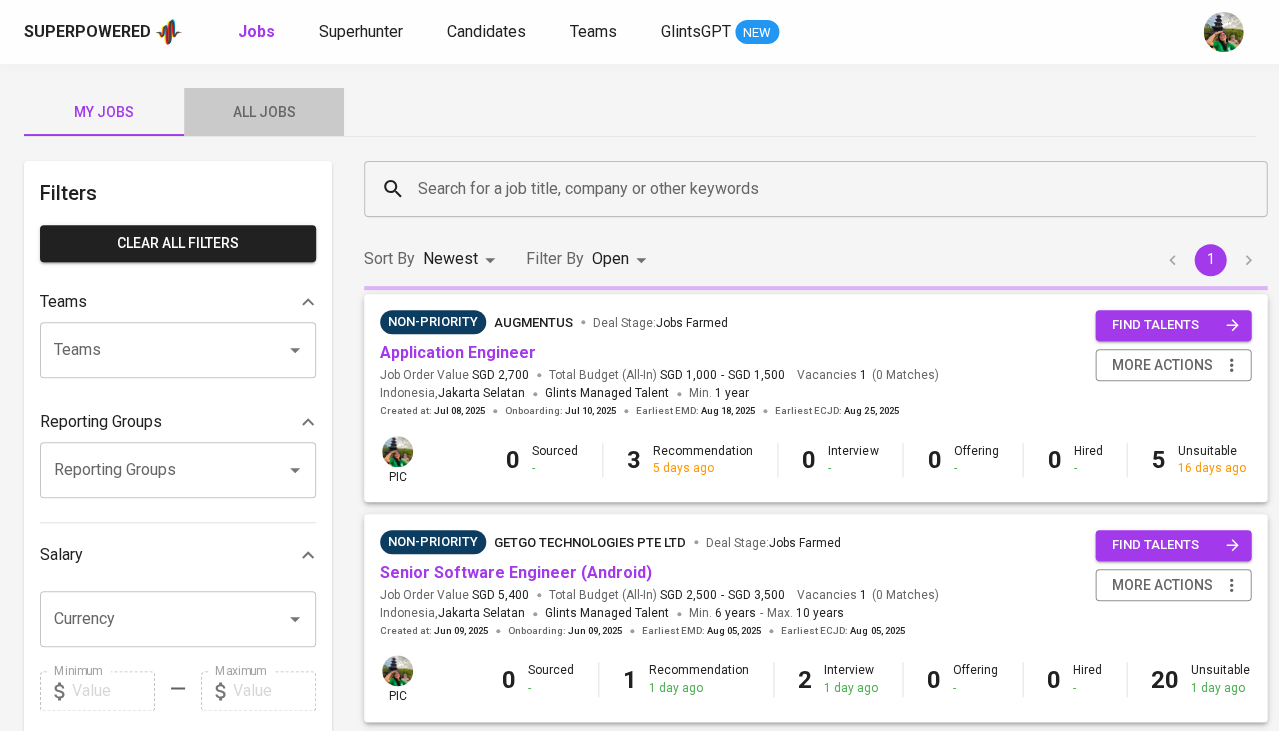 click on "All Jobs" at bounding box center (264, 112) 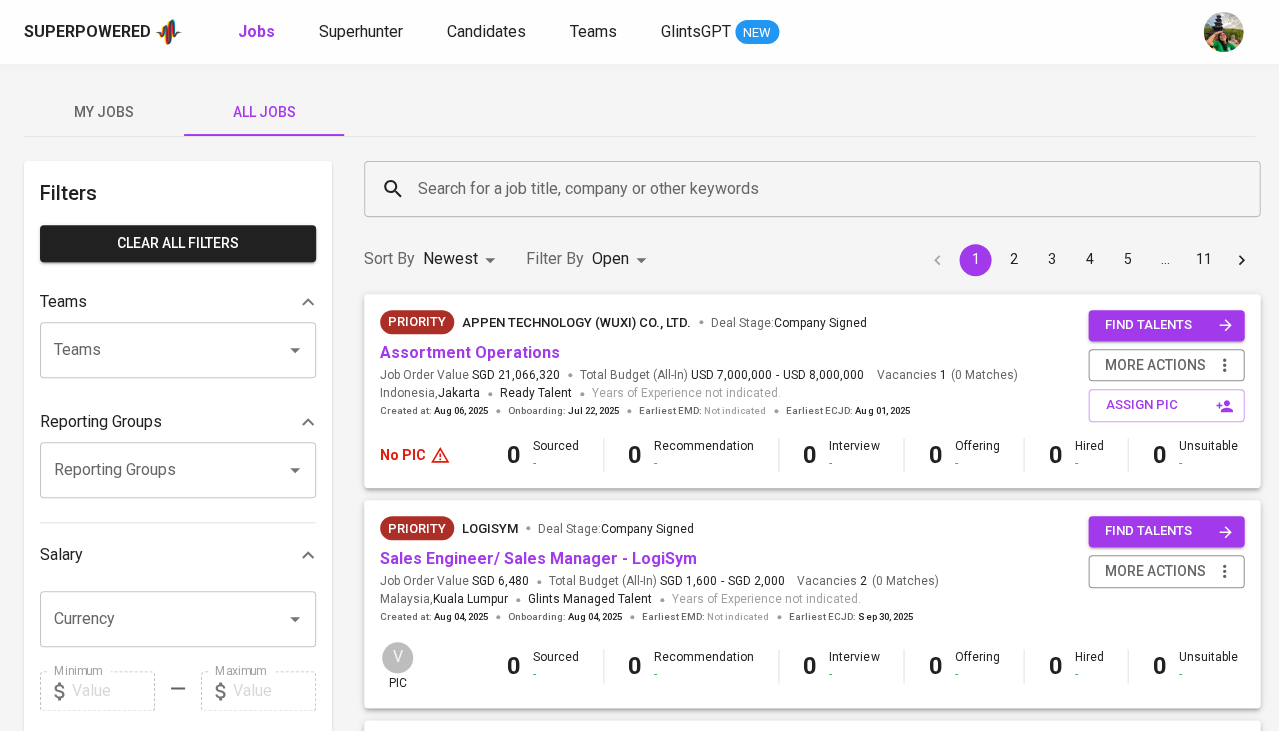 click on "My Jobs" at bounding box center (104, 112) 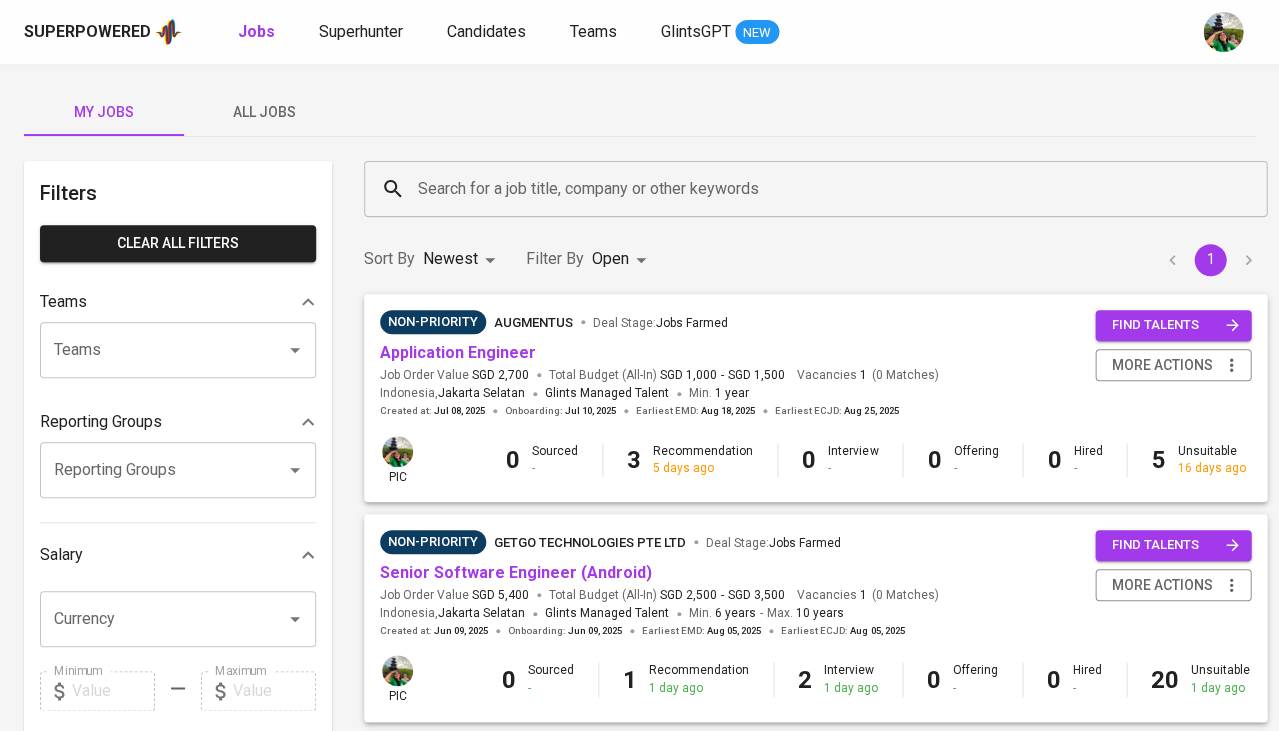 click on "Filter By Open OPEN" at bounding box center [589, 259] 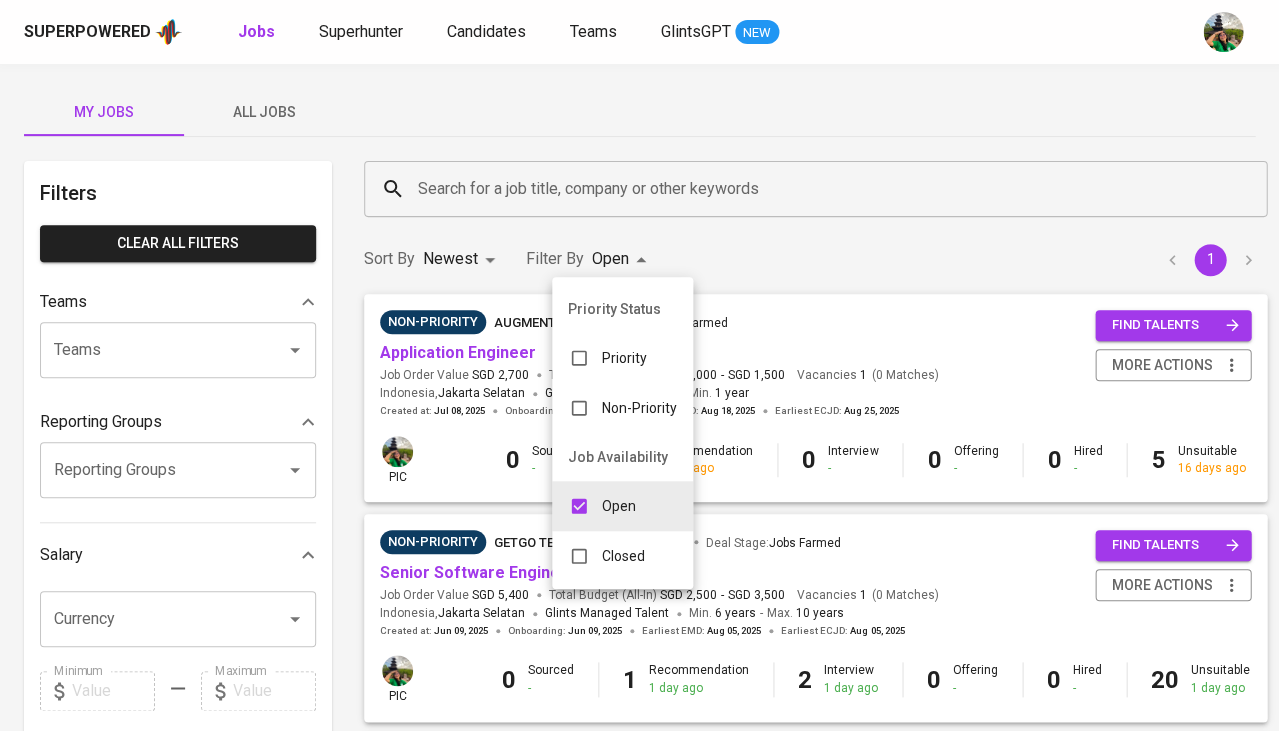 click on "Closed" at bounding box center [623, 556] 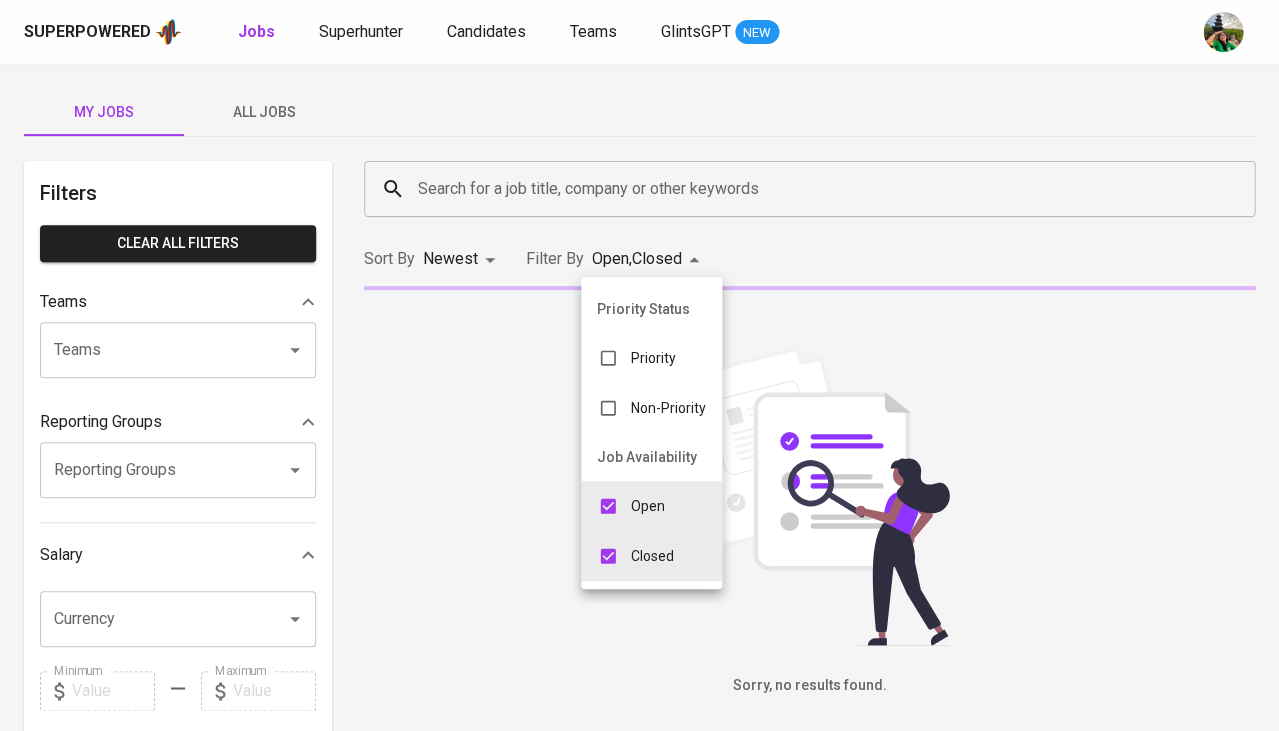 click on "Open" at bounding box center [648, 506] 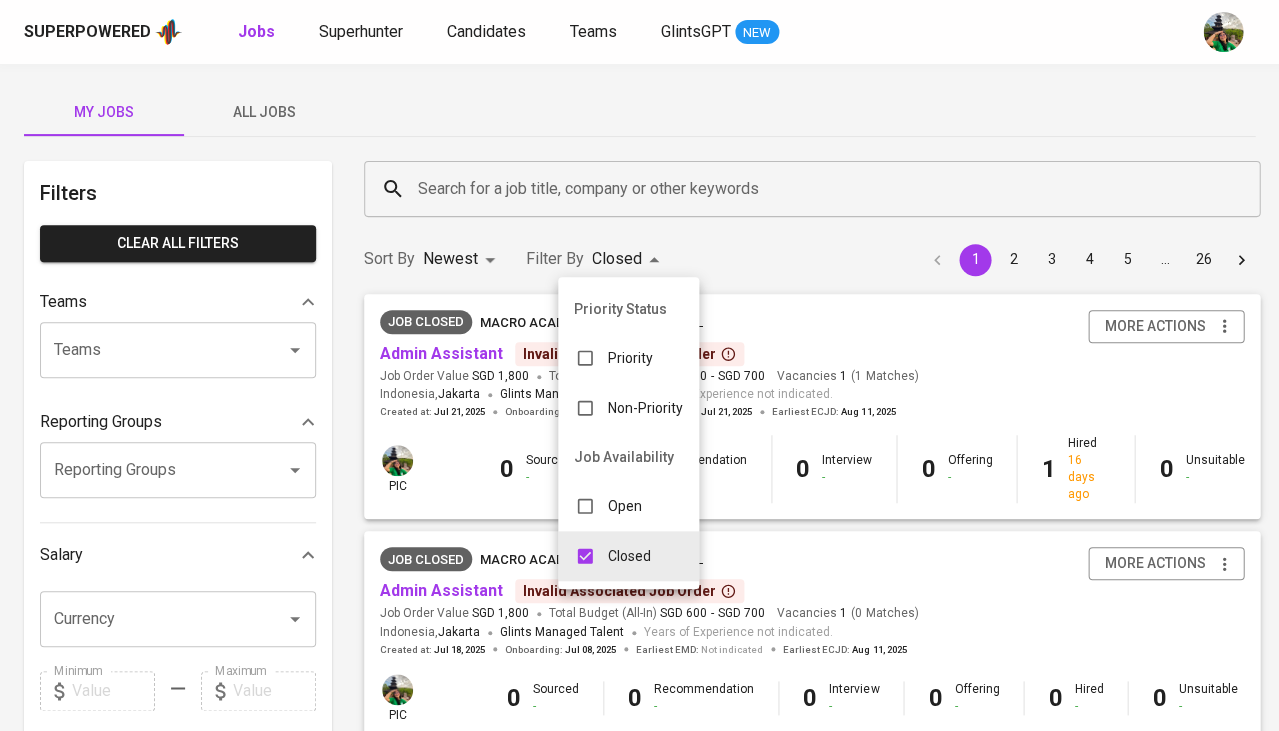 click at bounding box center (639, 365) 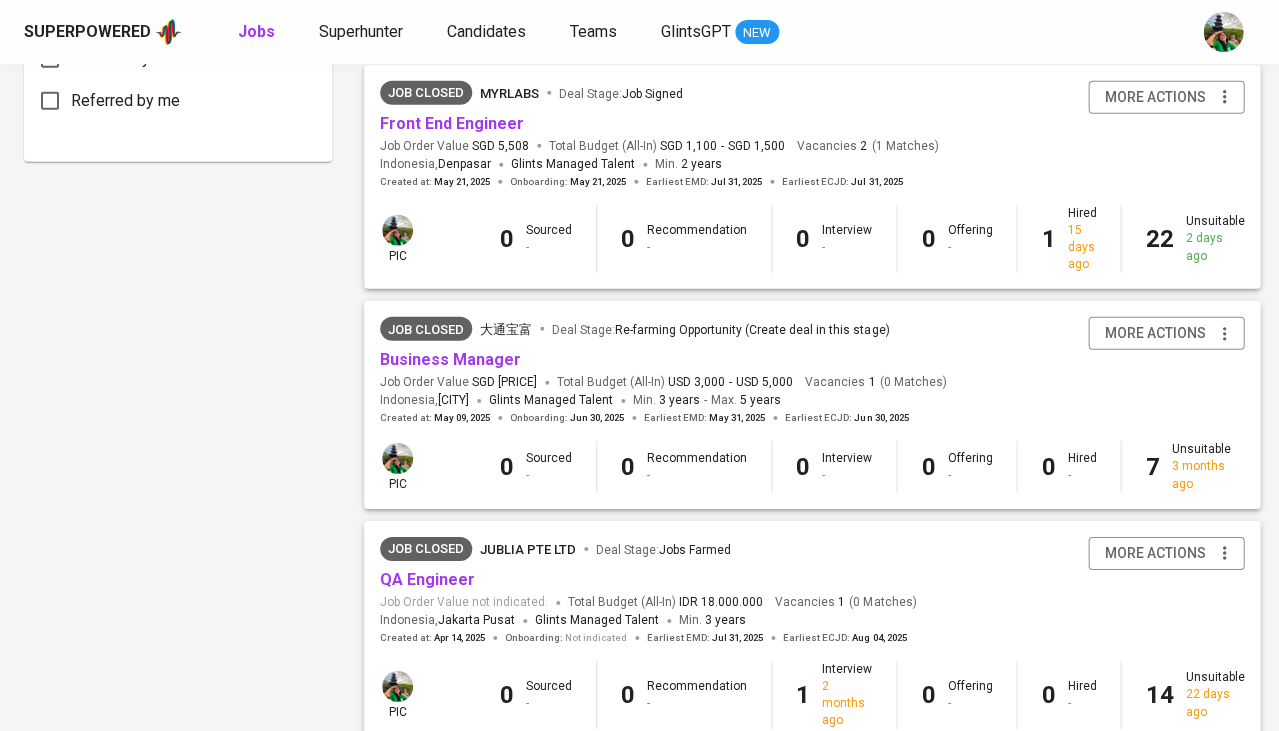 scroll, scrollTop: 1129, scrollLeft: 0, axis: vertical 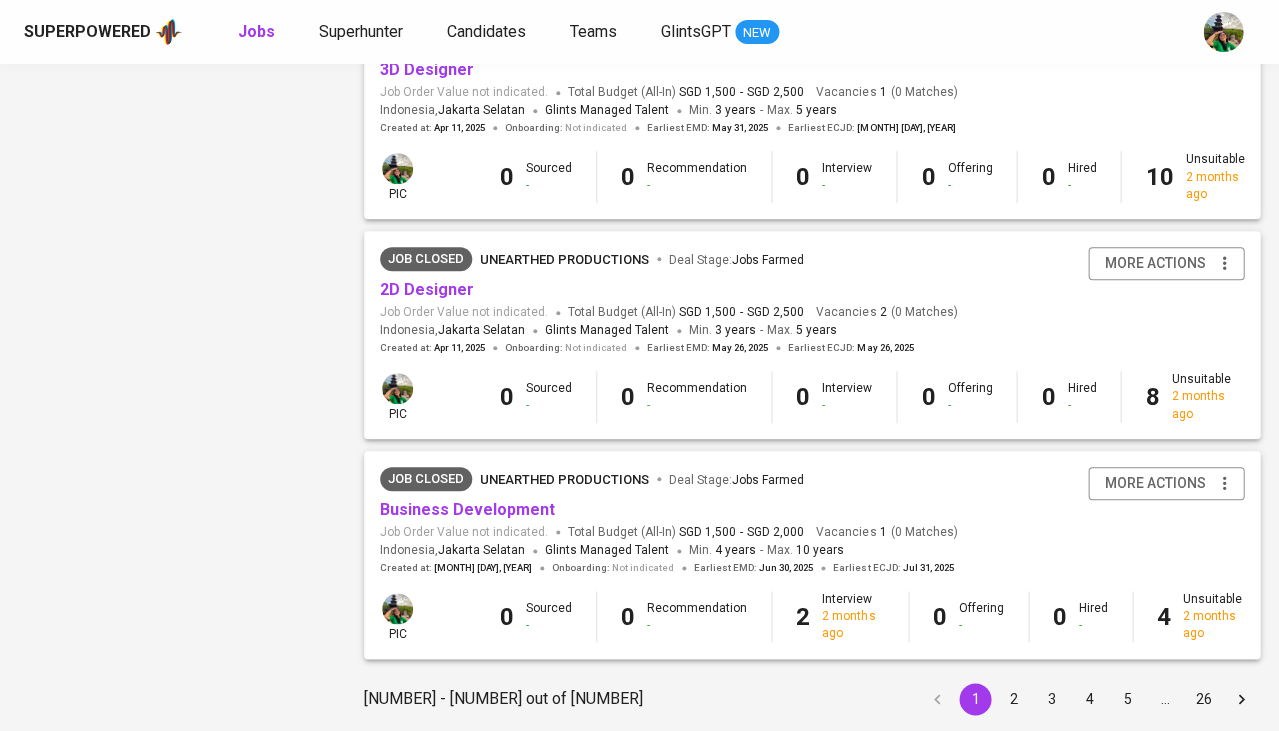 click on "2" at bounding box center (1013, 699) 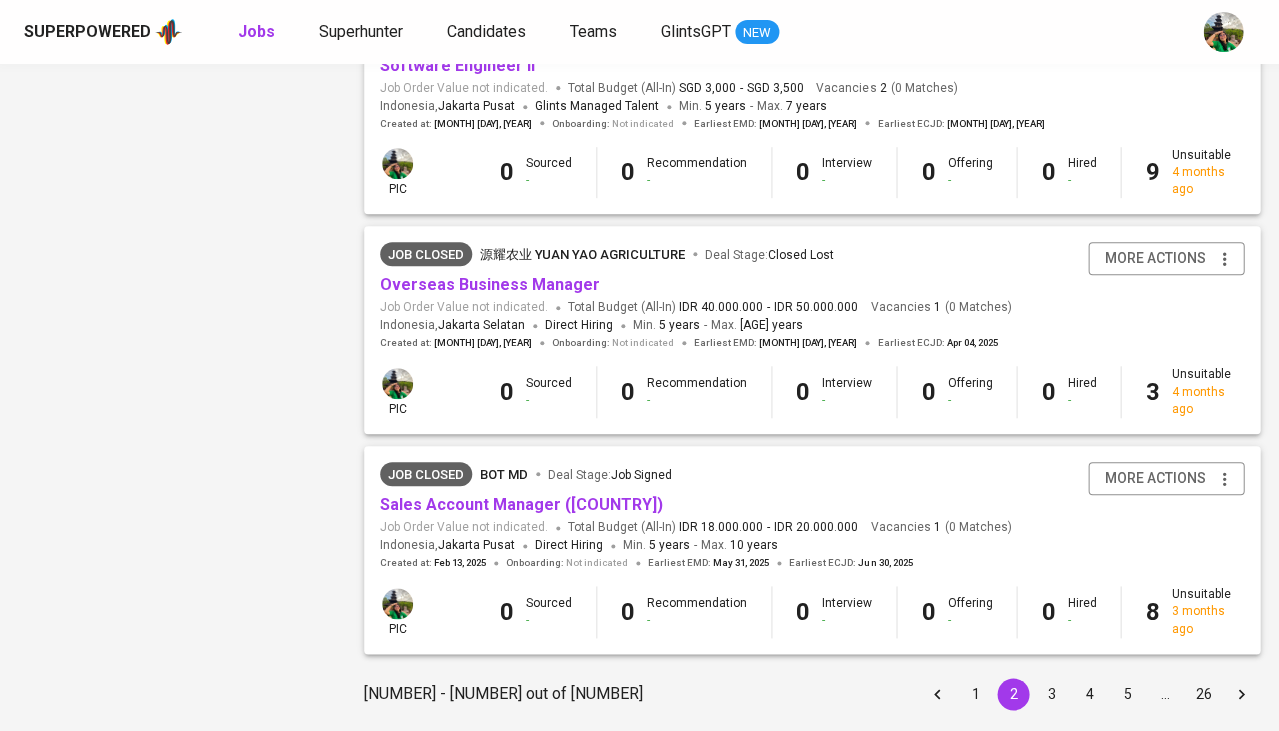 scroll, scrollTop: 1857, scrollLeft: 0, axis: vertical 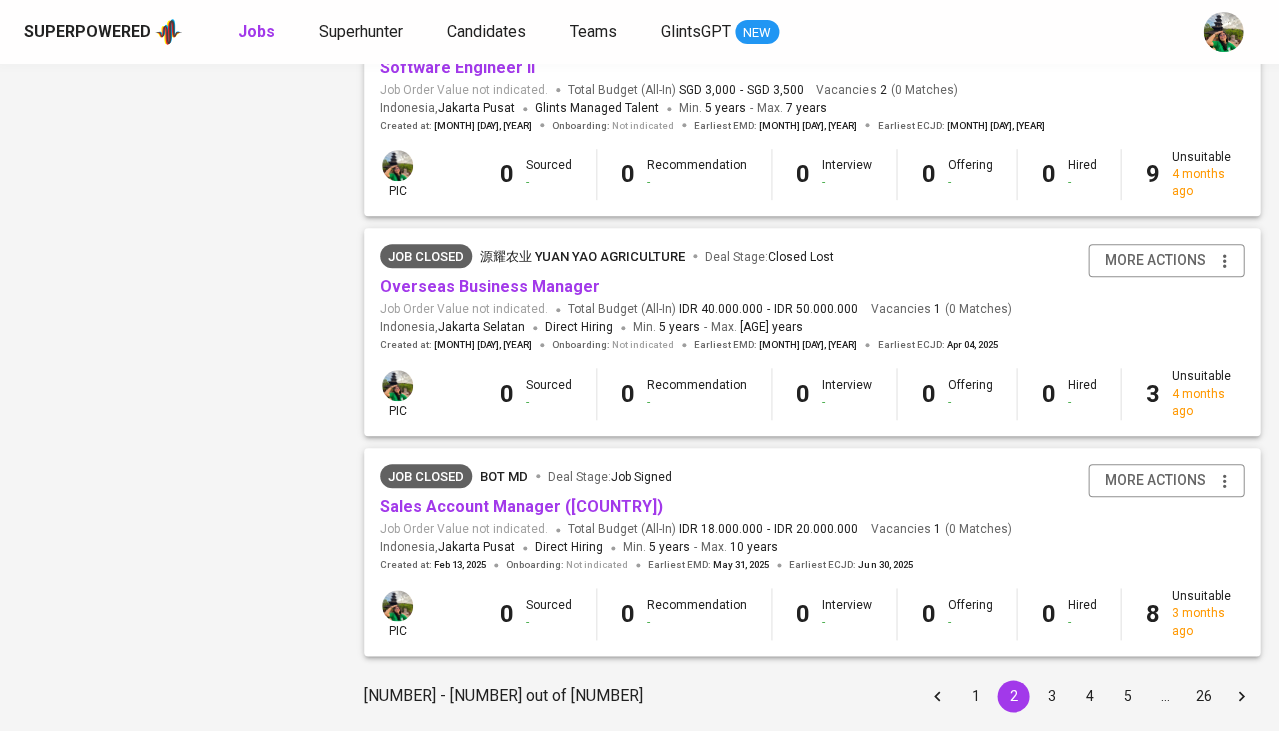 click on "3" at bounding box center [1051, 696] 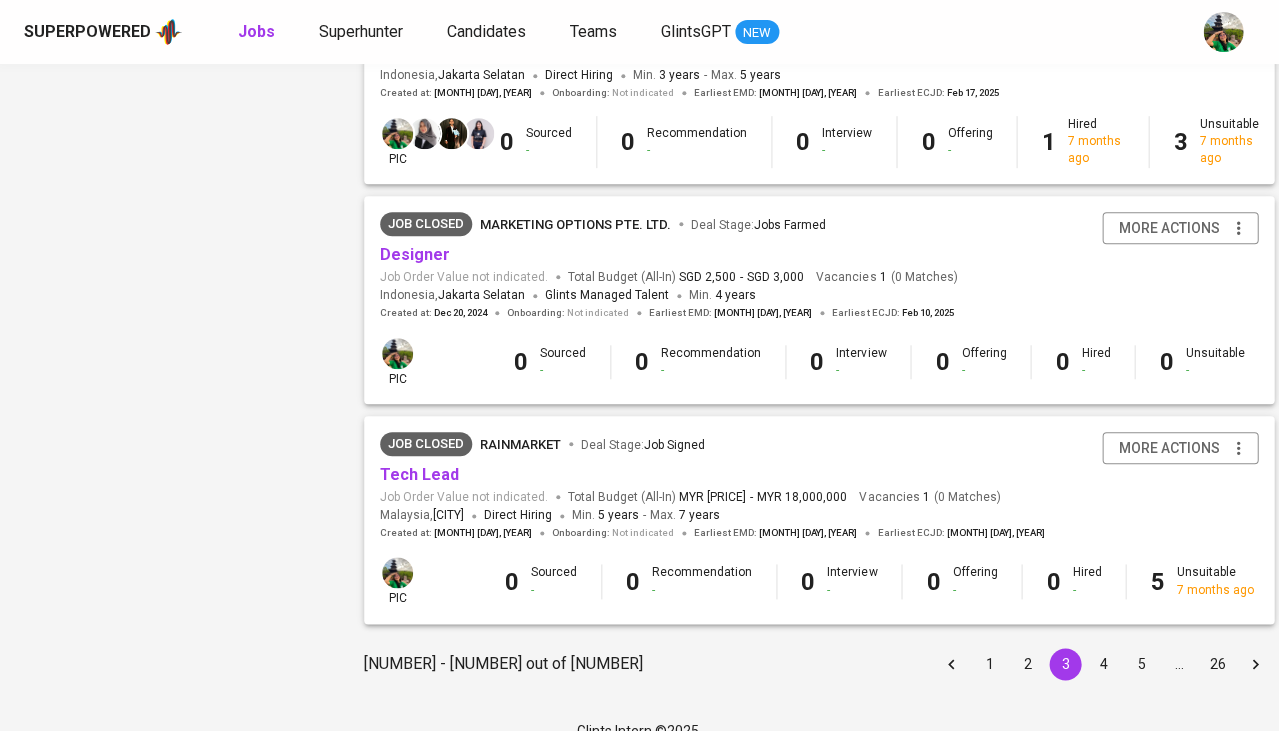 scroll, scrollTop: 1871, scrollLeft: 0, axis: vertical 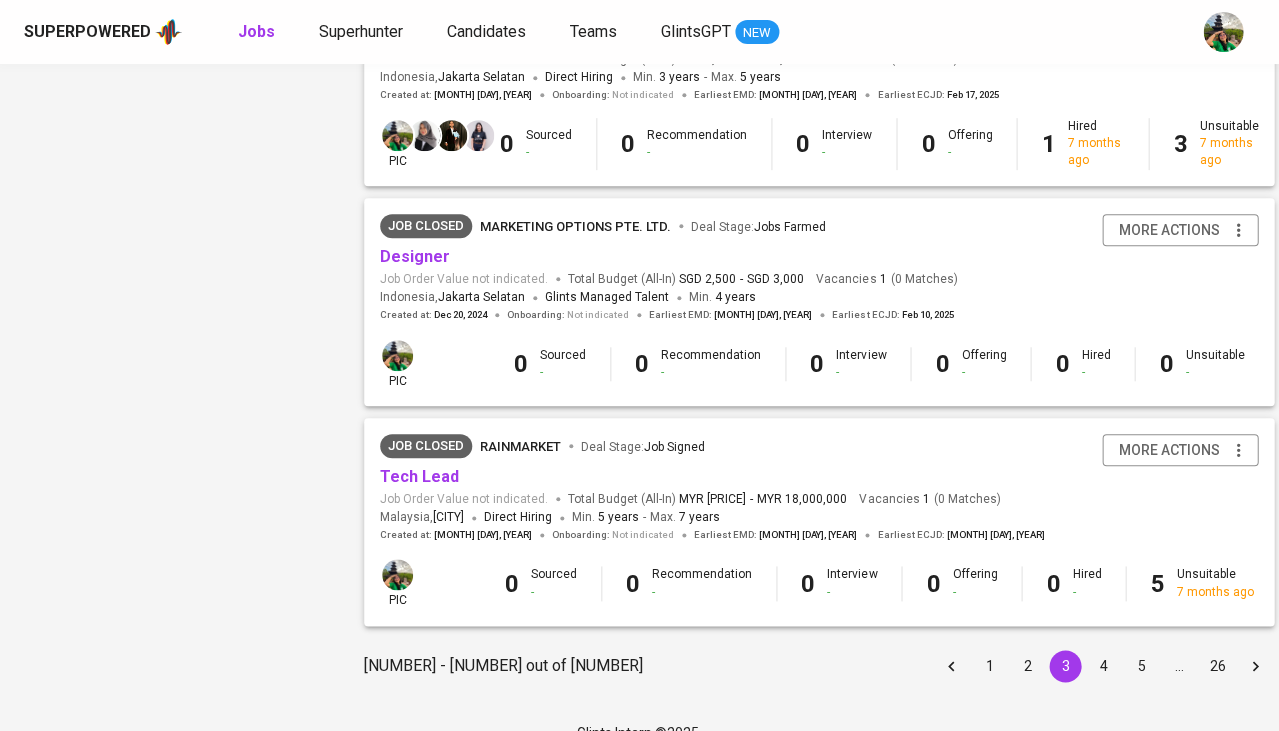 click on "4" at bounding box center (1103, 666) 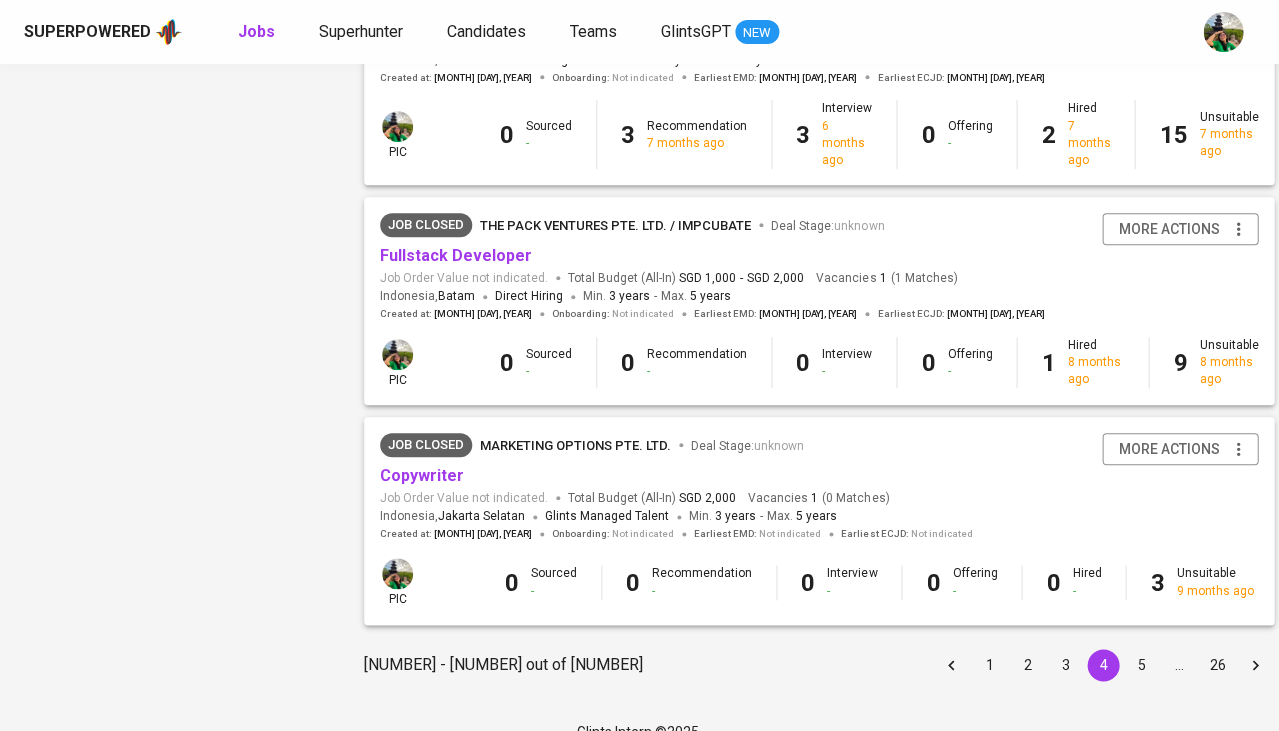 scroll, scrollTop: 1871, scrollLeft: 0, axis: vertical 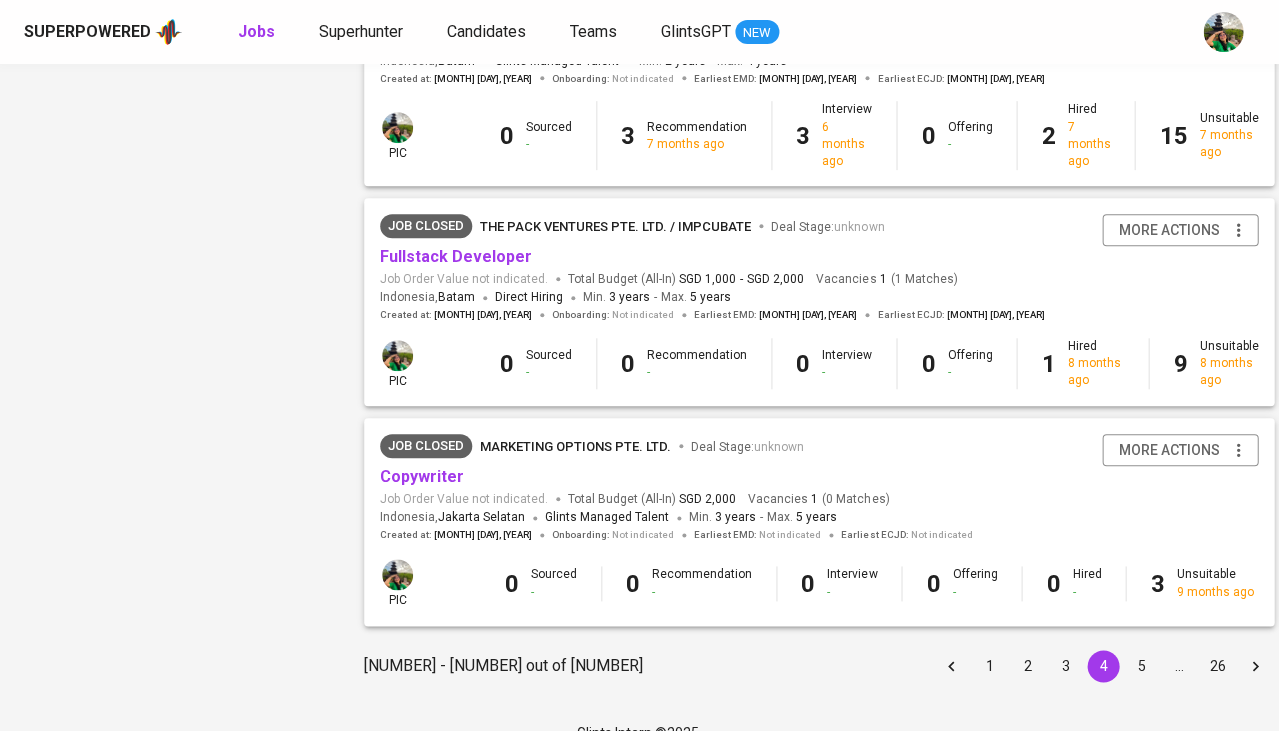 click on "5" at bounding box center (1141, 666) 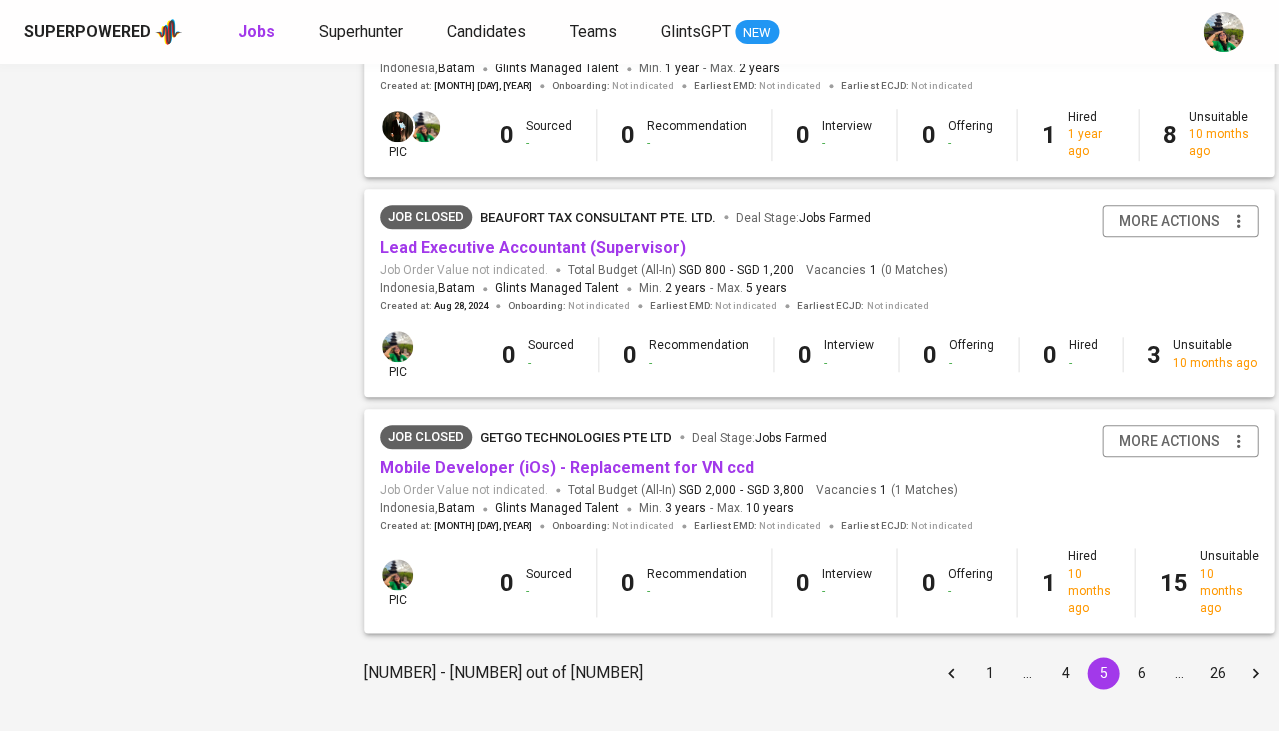 scroll, scrollTop: 1913, scrollLeft: 0, axis: vertical 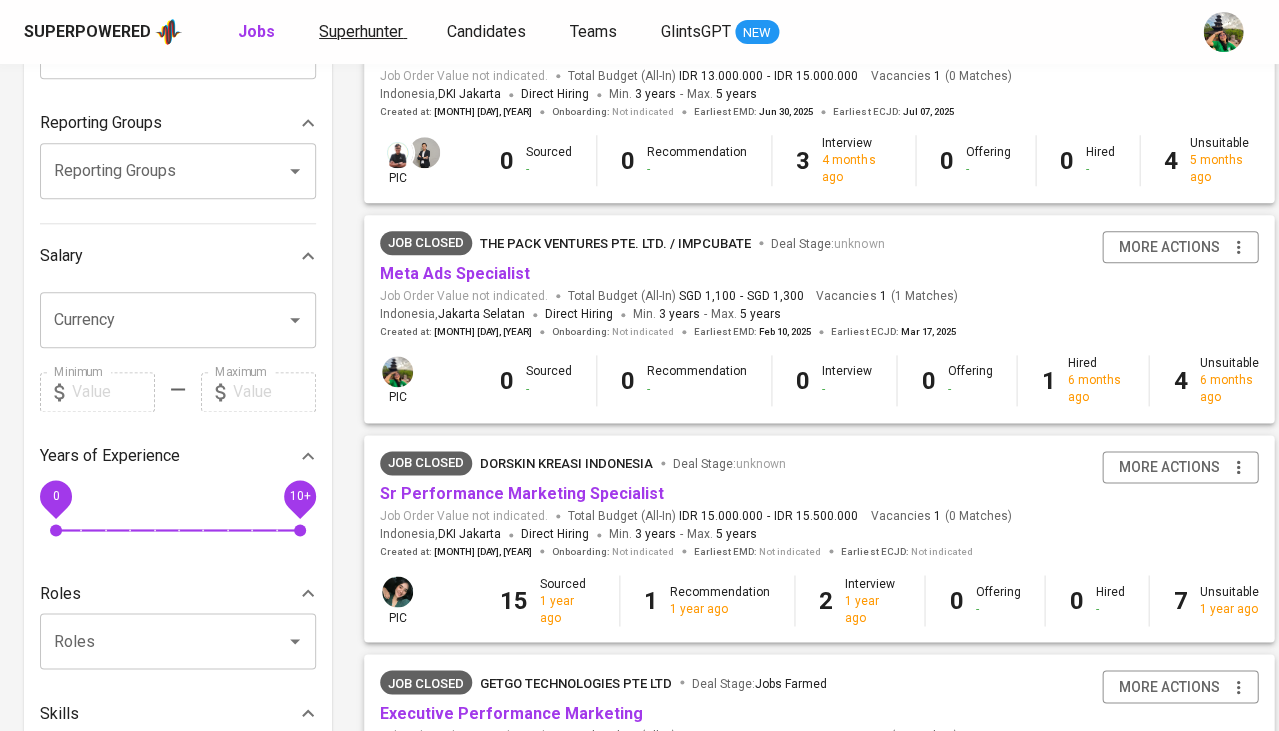 click on "Superhunter" at bounding box center (361, 31) 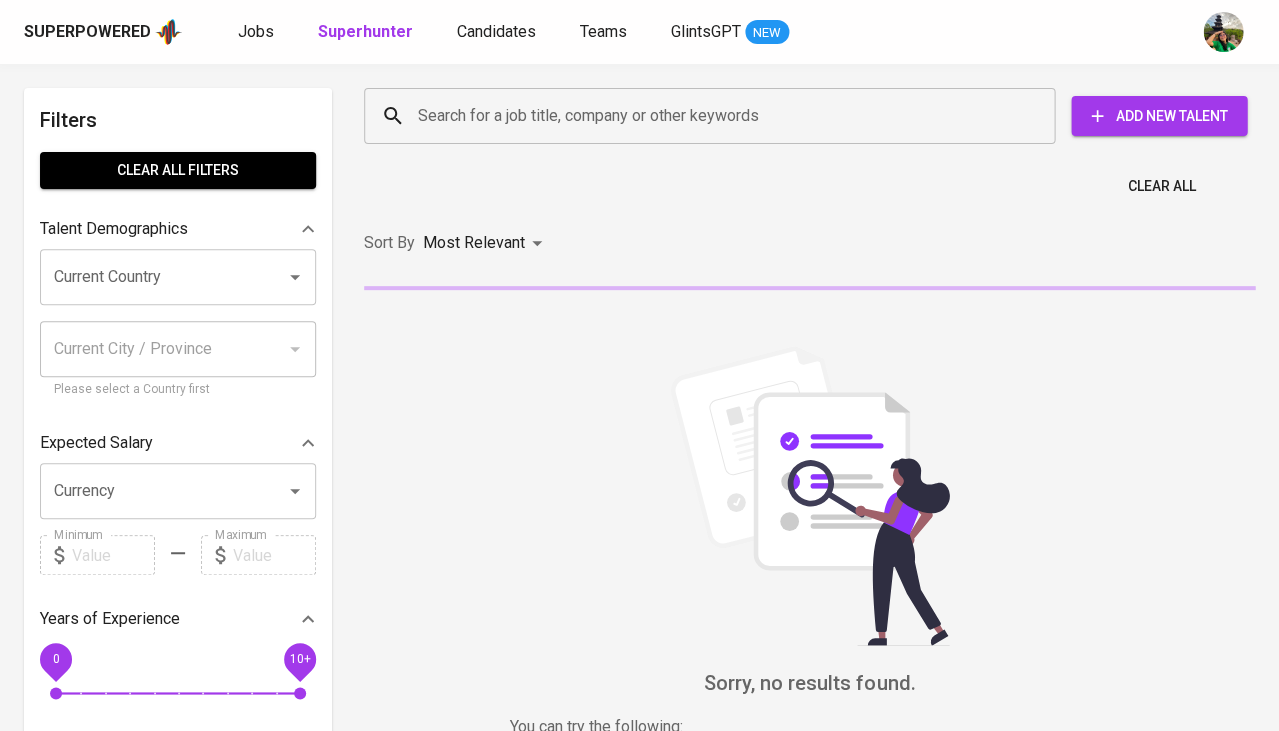 scroll, scrollTop: 0, scrollLeft: 0, axis: both 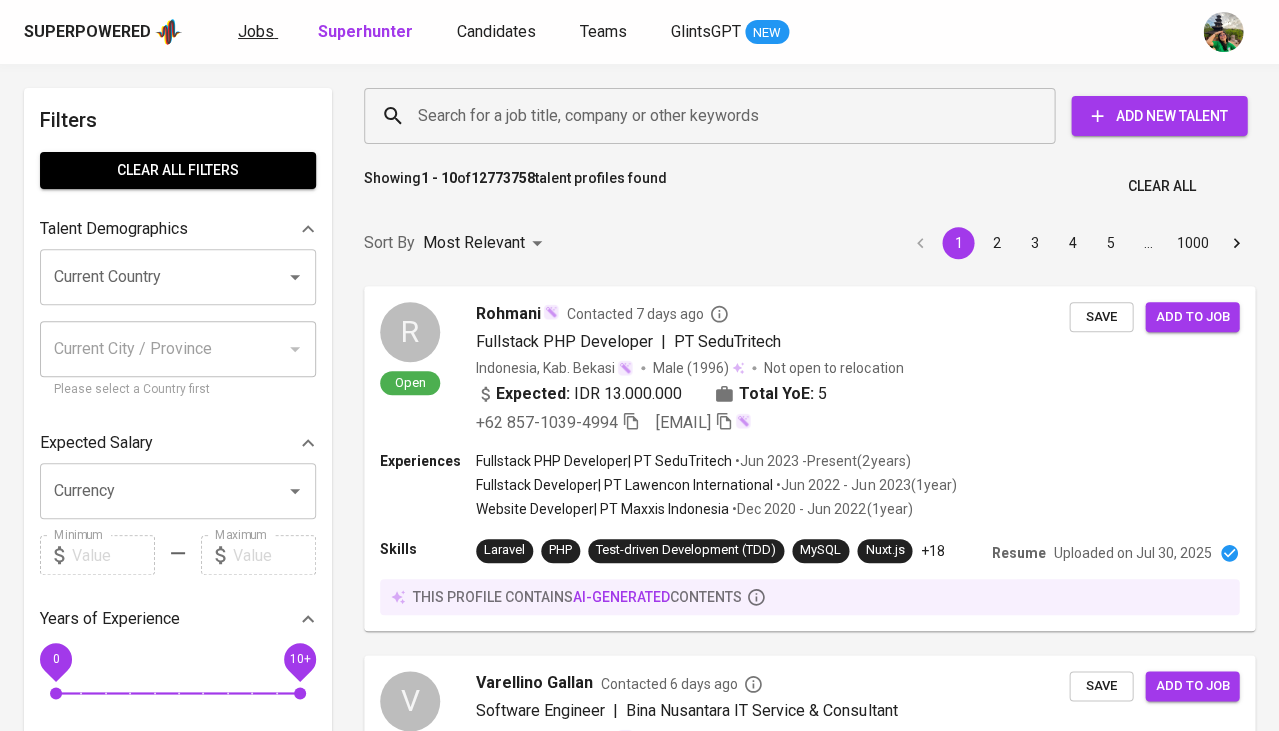click on "Jobs" at bounding box center [256, 31] 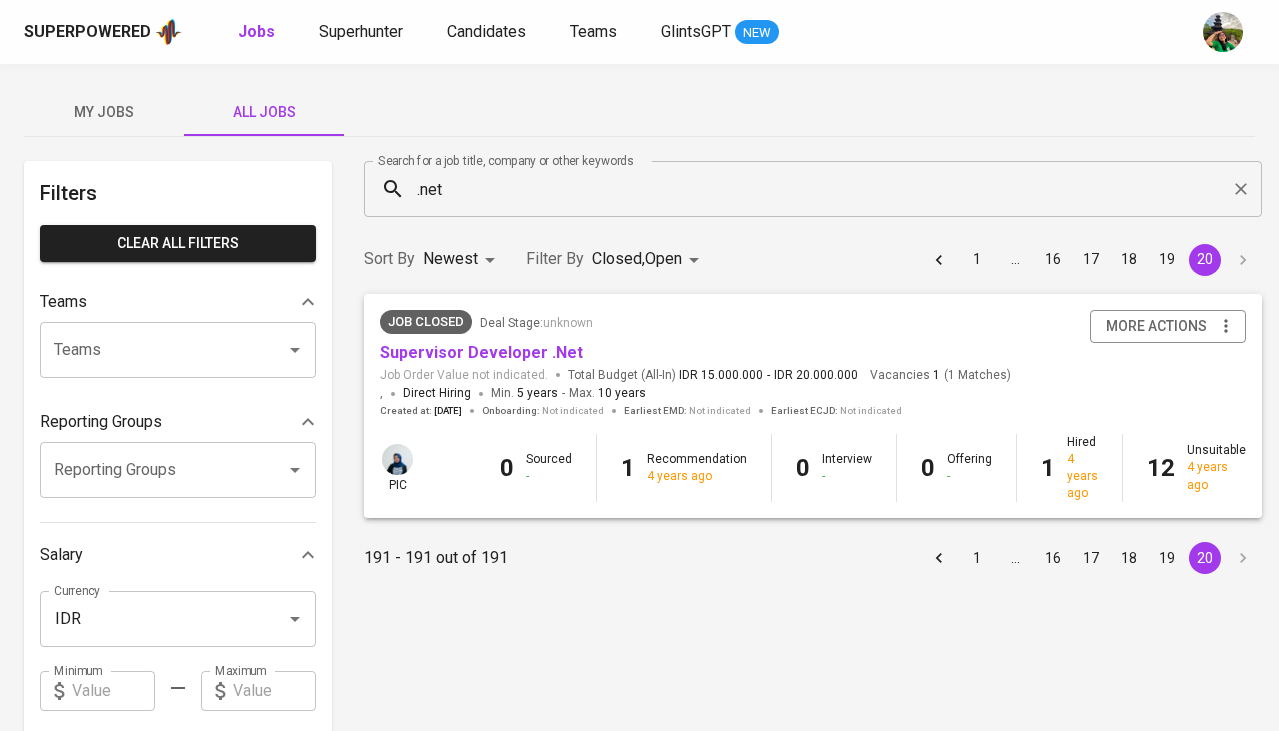 scroll, scrollTop: 0, scrollLeft: 0, axis: both 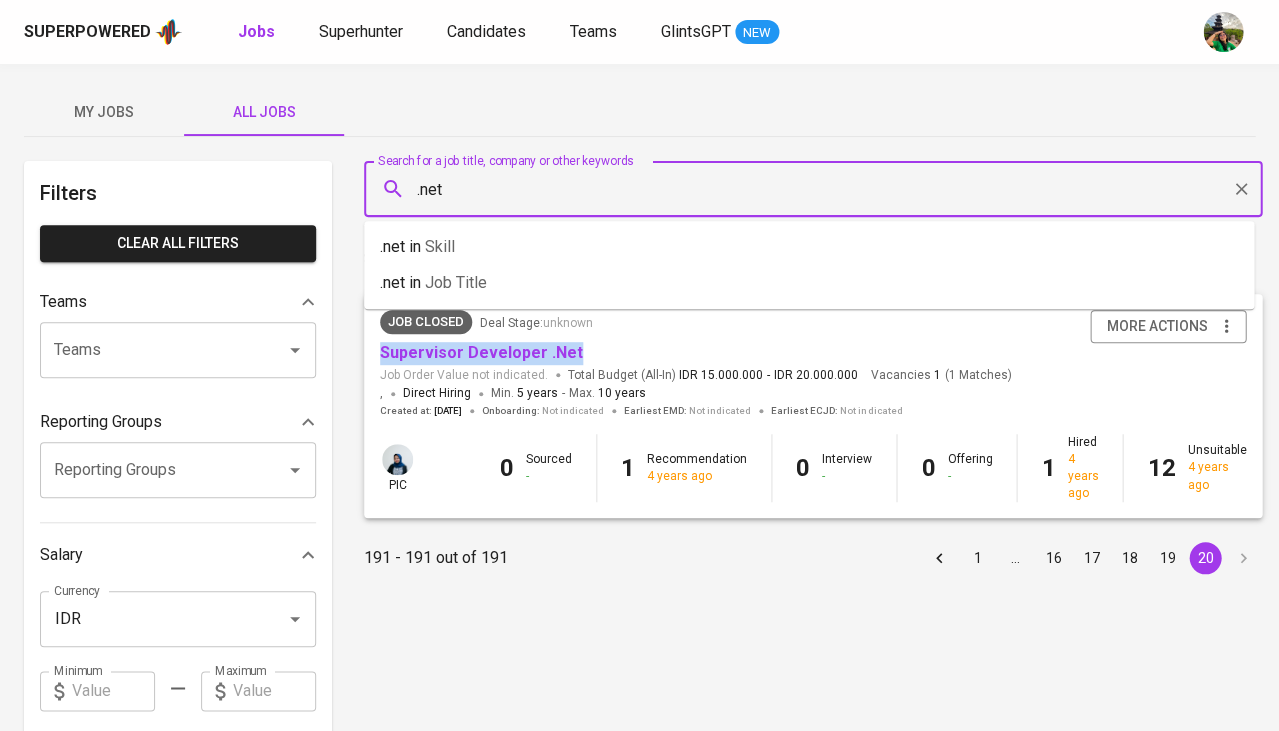 click on ".net" at bounding box center [818, 189] 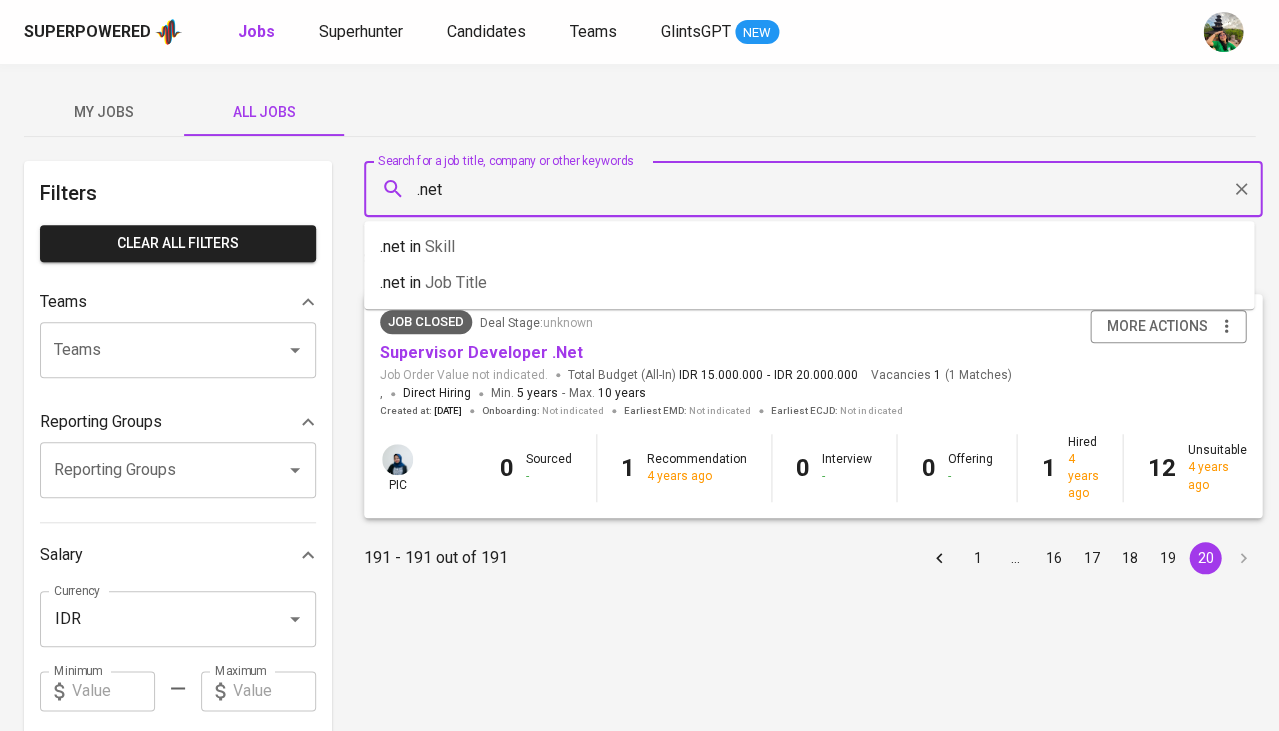 click on ".net" at bounding box center (818, 189) 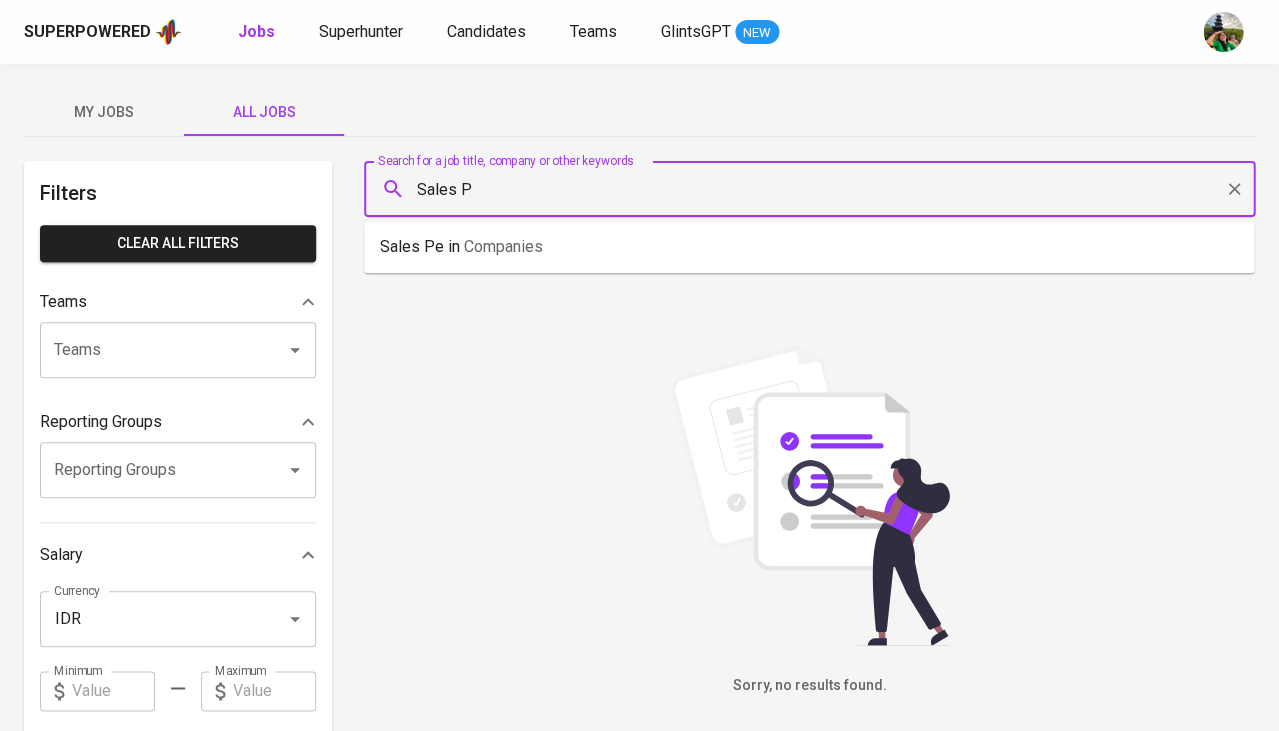 type on "Sales Pe" 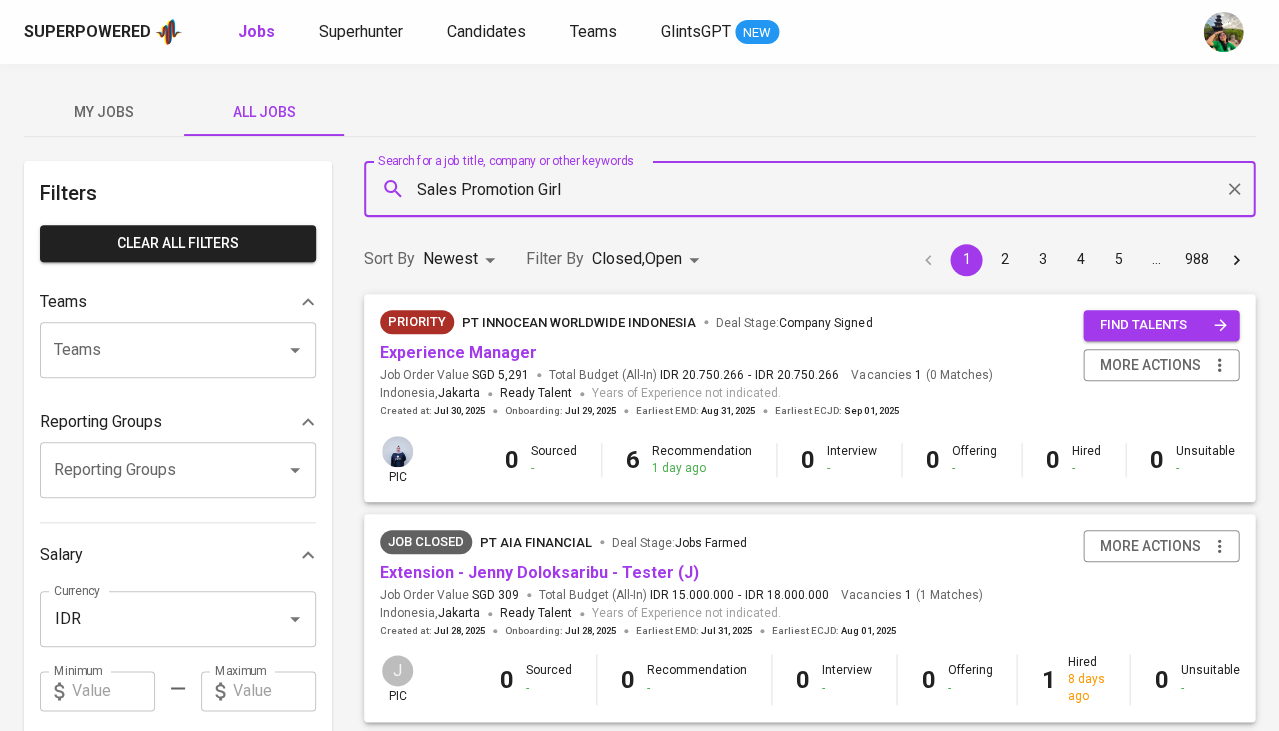 type on "Sales Promotion Girl" 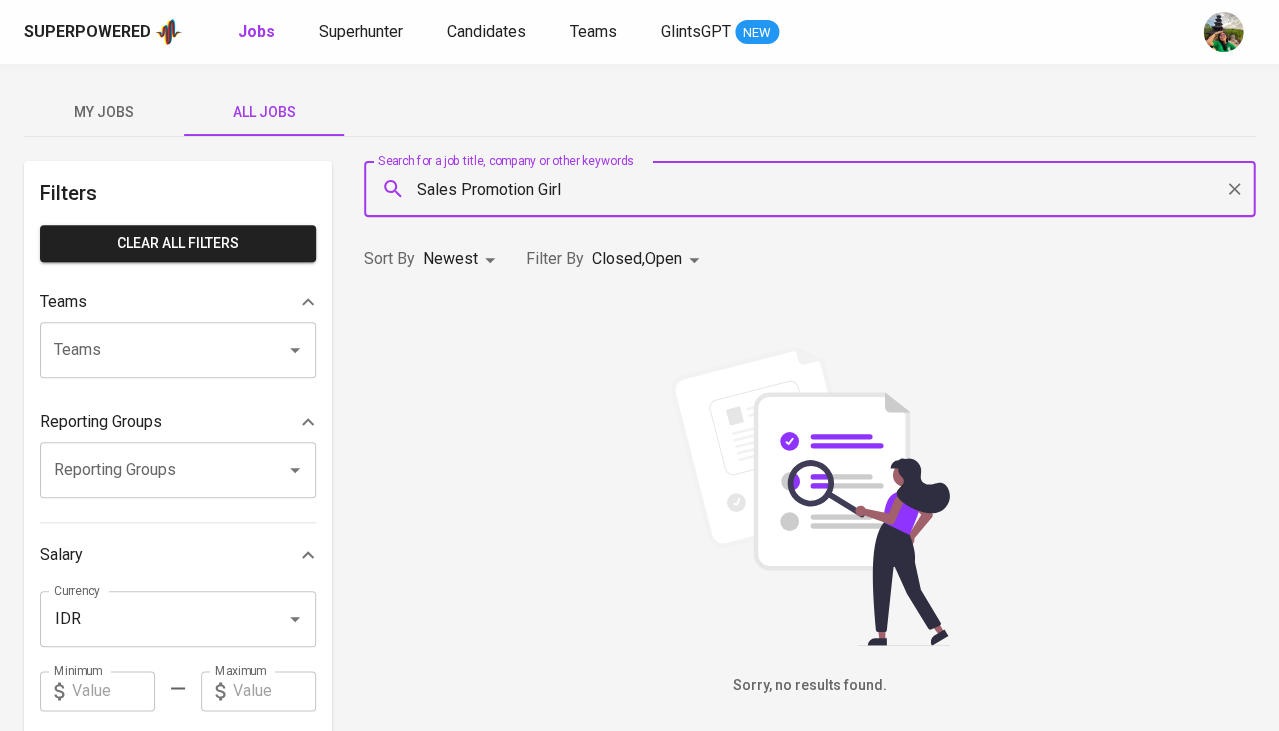 click on "Superpowered Jobs   Superhunter   Candidates   Teams   GlintsGPT   NEW My Jobs All Jobs Filters Clear All filters Teams Teams Teams Reporting Groups Reporting Groups Reporting Groups Salary Currency IDR Currency Minimum Minimum Maximum Maximum Years of Experience 0 10+ Roles Roles Roles Skills Skills Skills Candidates Sourced by me Referred by me Search for a job title, company or other keywords Sales Promotion Girl Search for a job title, company or other keywords Sort By Newest NEWEST Filter By Closed ,  Open CLOSE,OPEN Sorry, no results found. Glints Intern ©2025.
Superpowered" at bounding box center [639, 682] 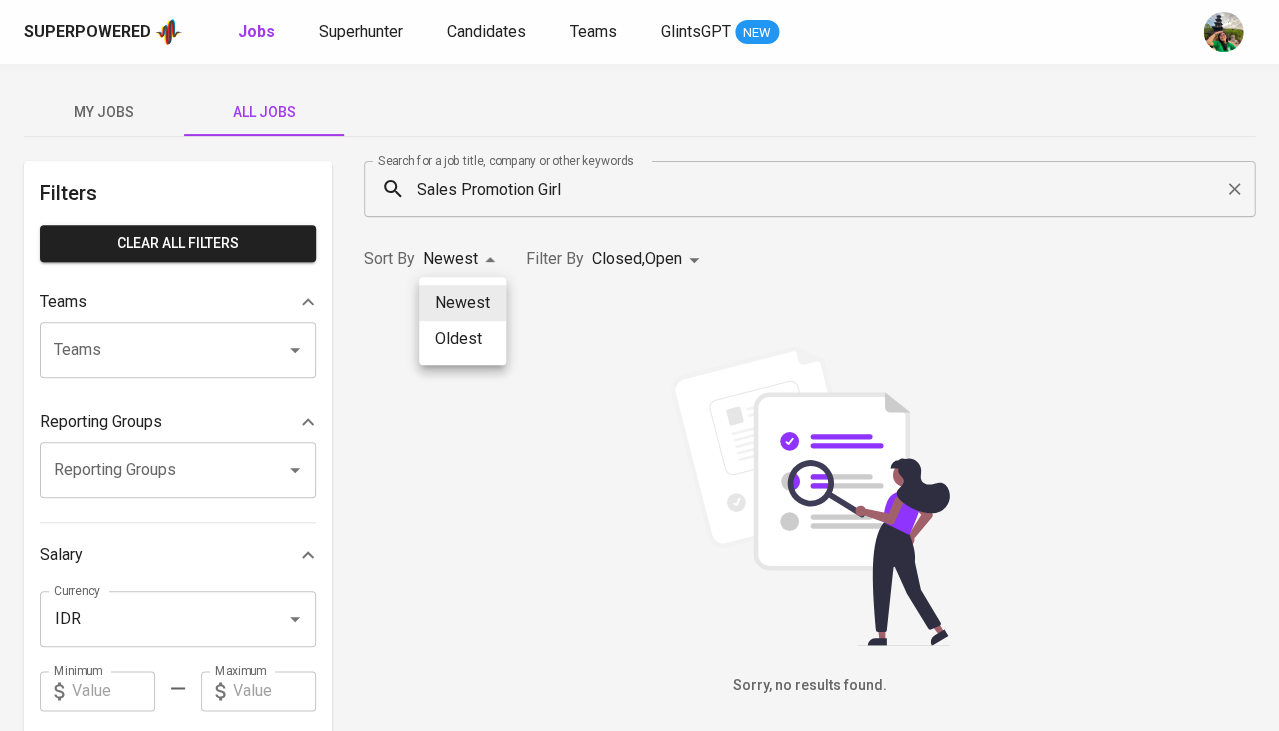 click on "Oldest" at bounding box center [462, 339] 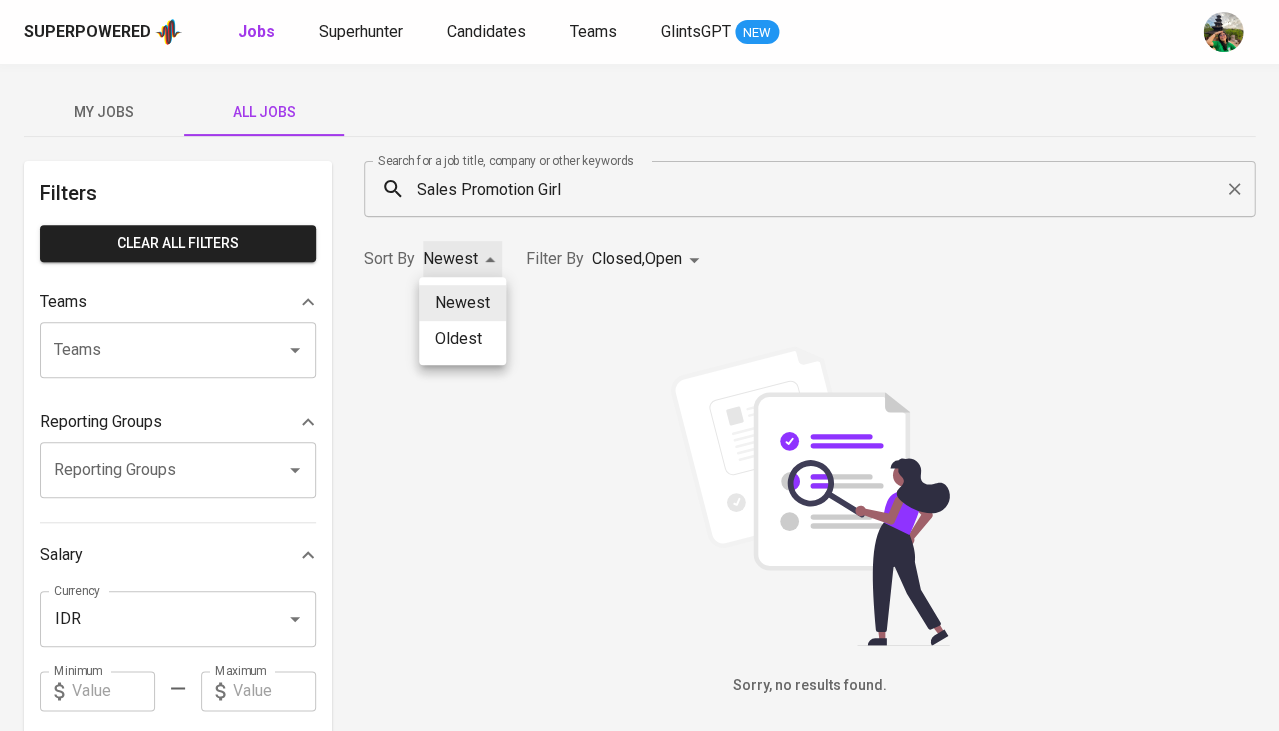 type on "OLDEST" 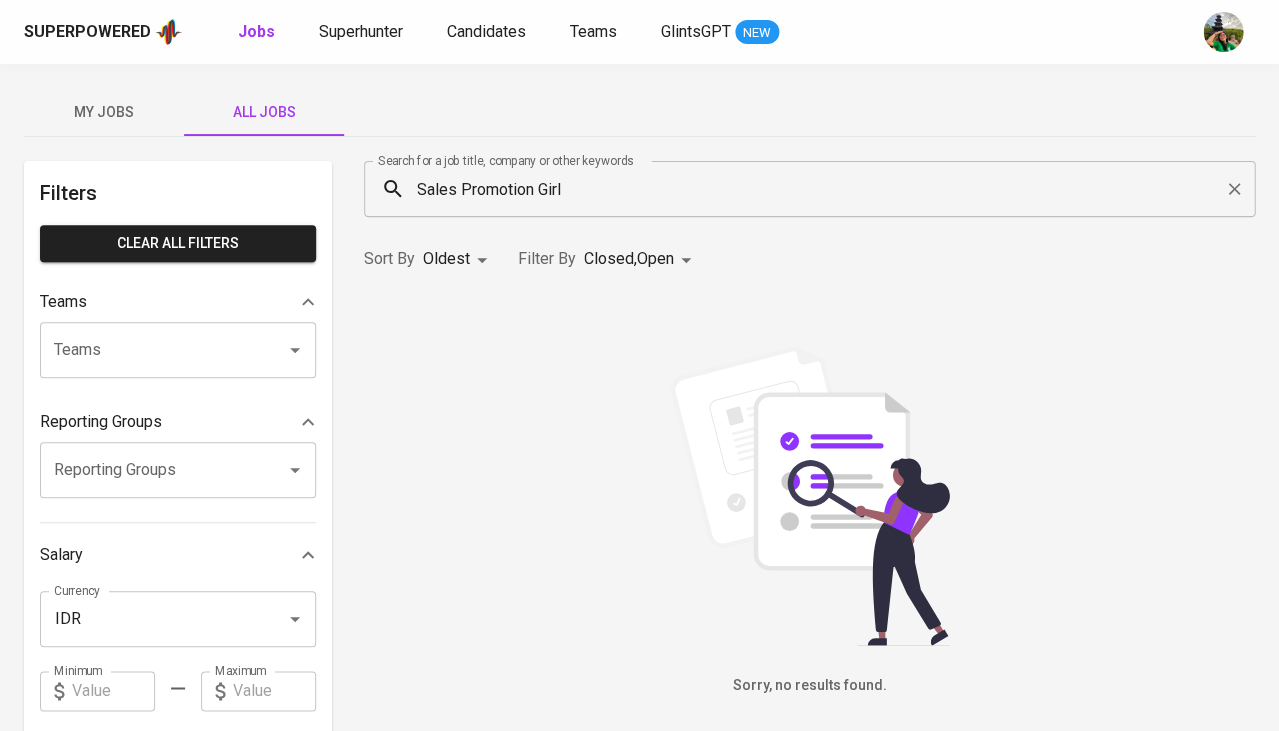 click on "Sales Promotion Girl" at bounding box center (814, 189) 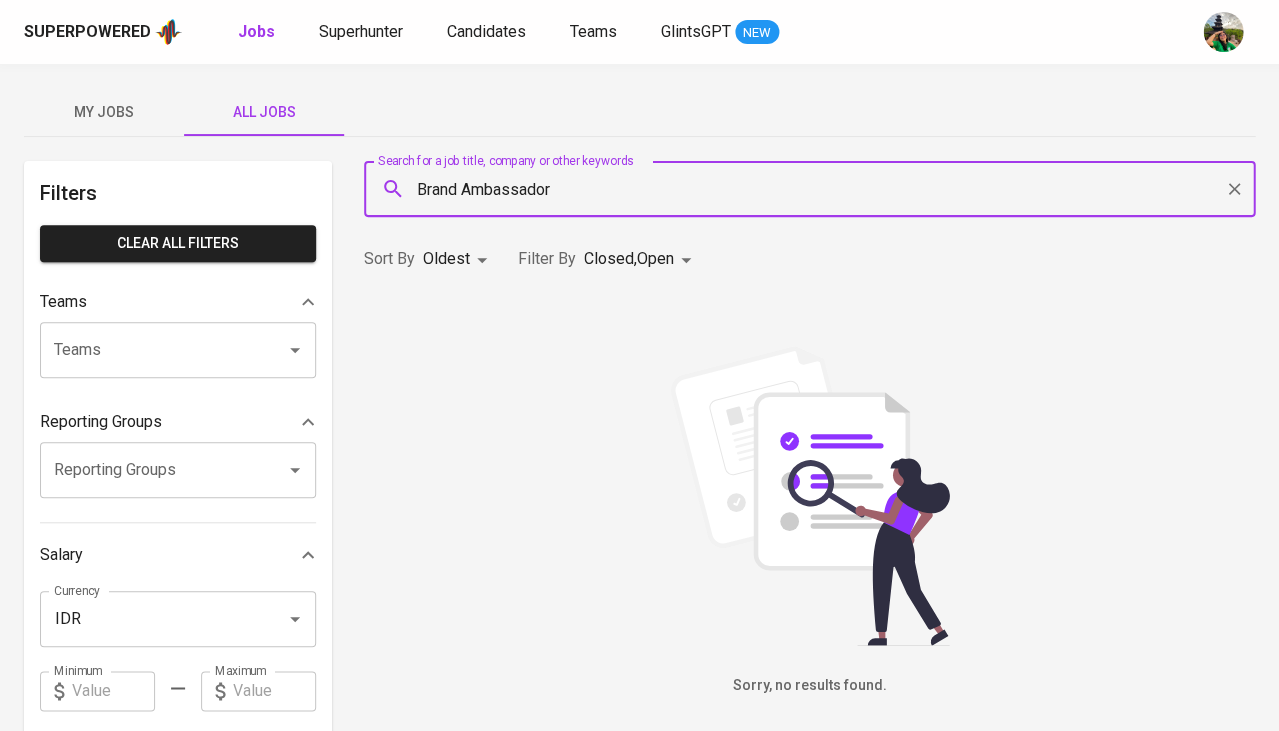 type on "Brand Ambassador" 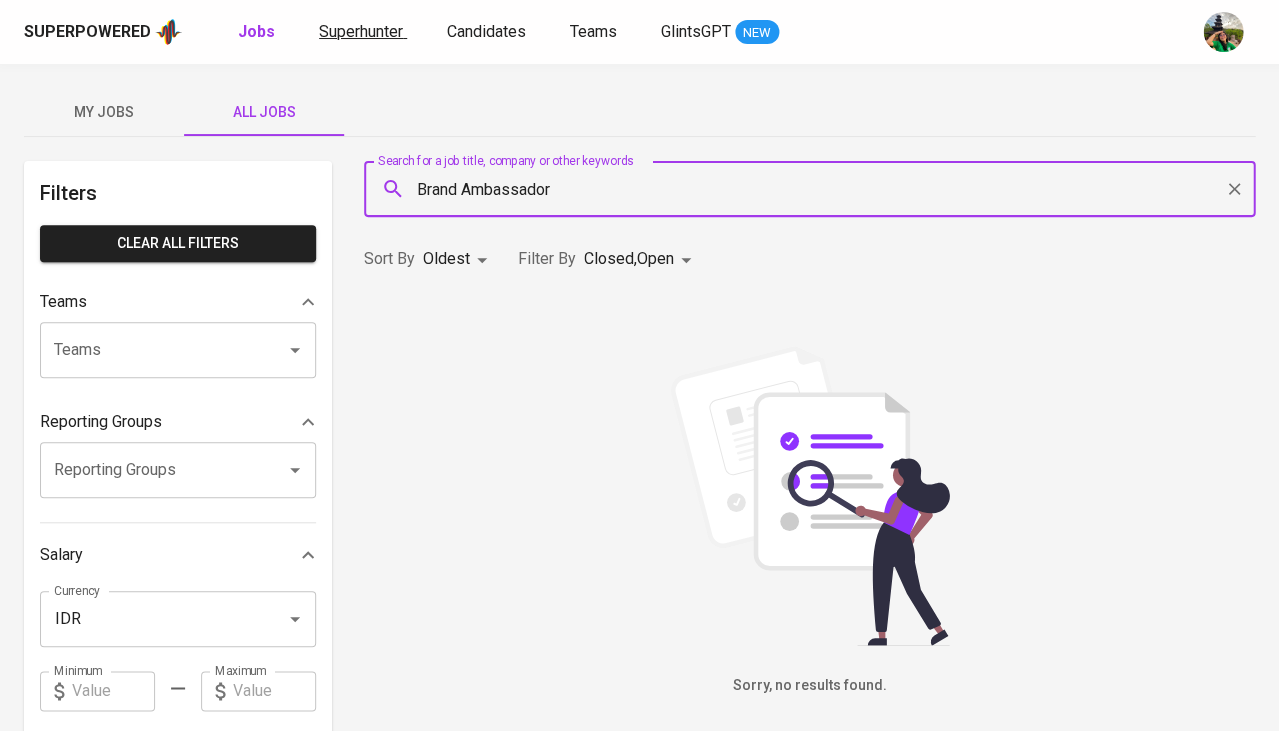 click on "Superhunter" at bounding box center (361, 31) 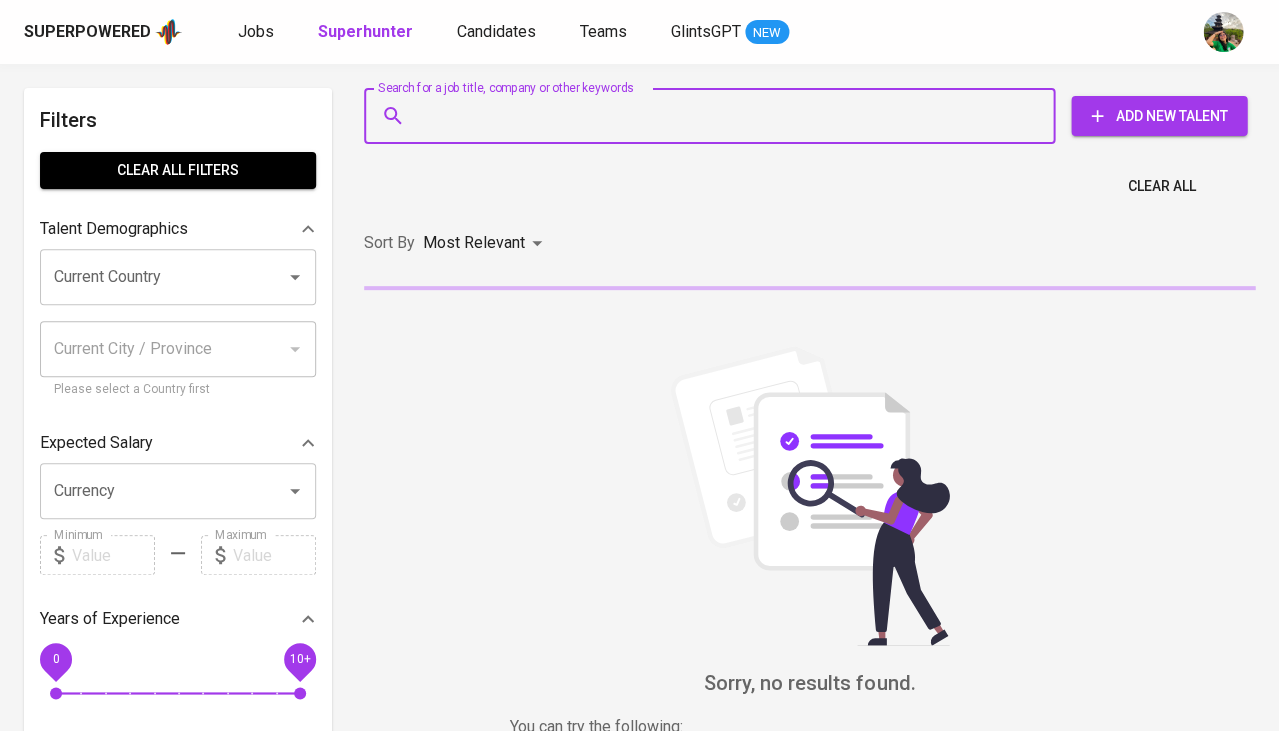 click on "Search for a job title, company or other keywords" at bounding box center (714, 116) 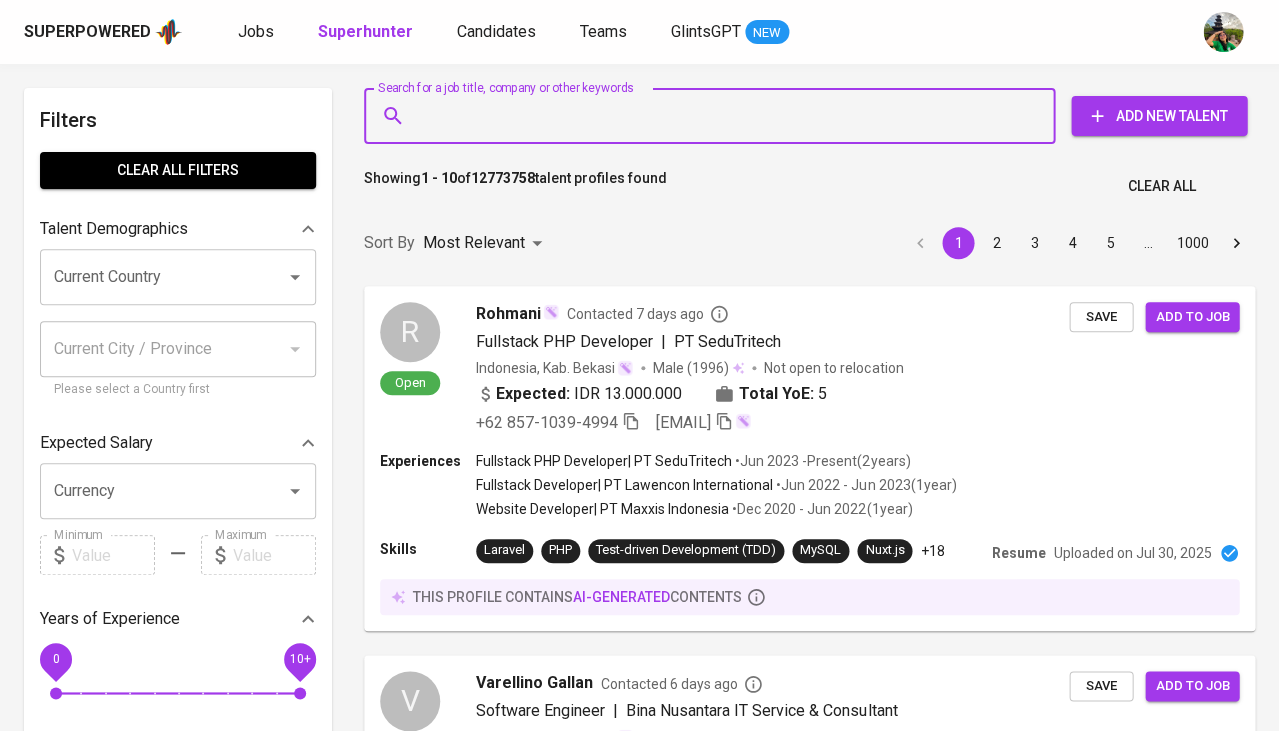 paste on "Brand Ambassador" 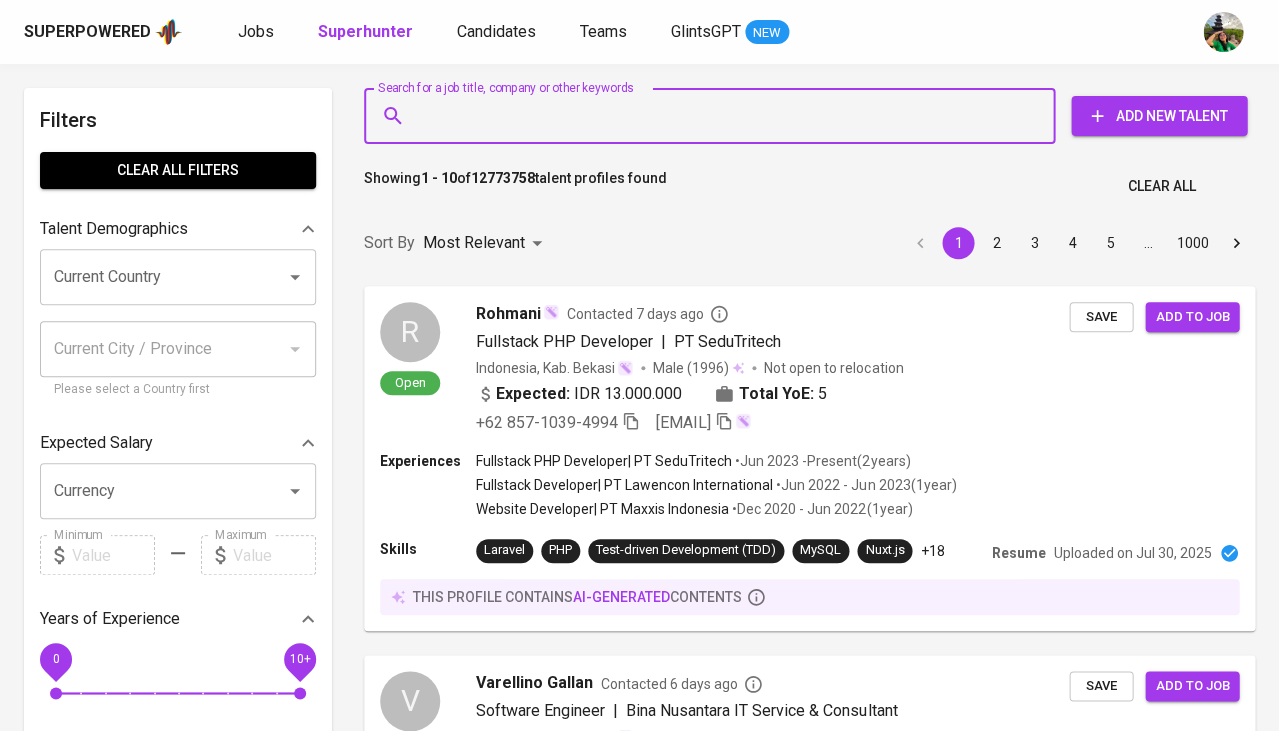 type on "Brand Ambassador" 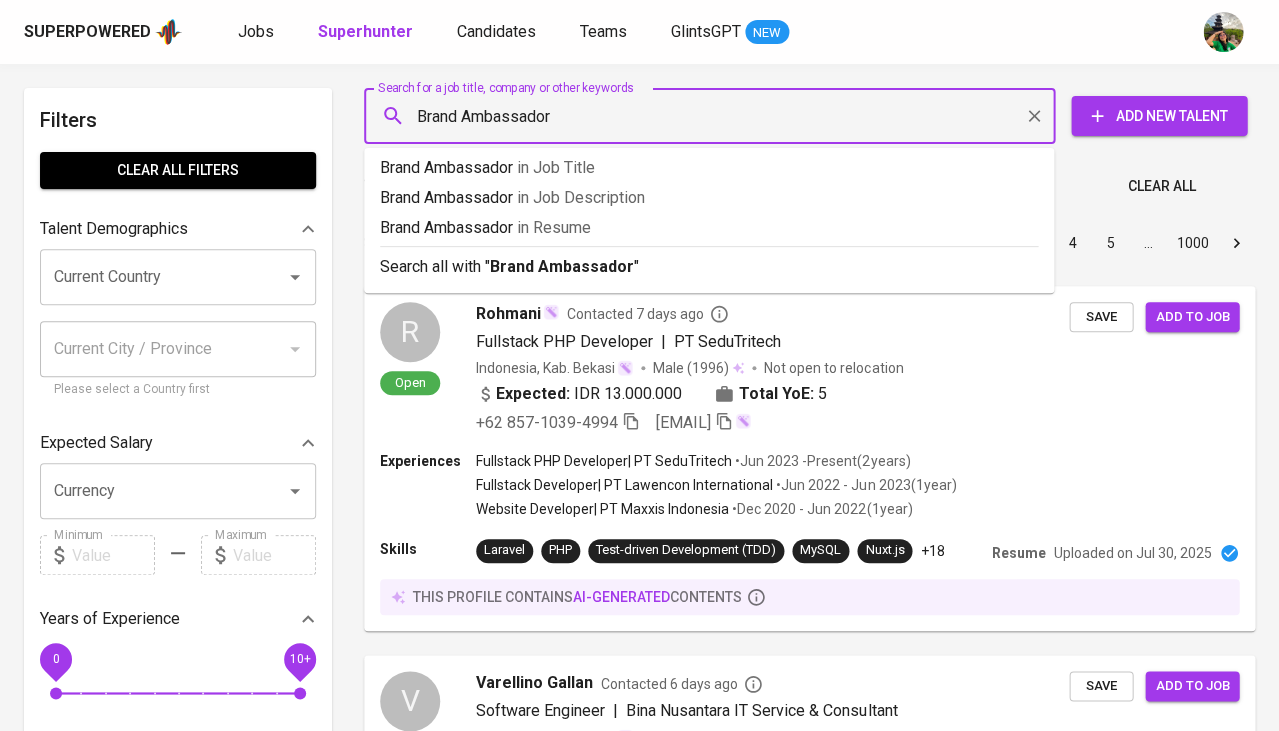 click on "Brand Ambassador" at bounding box center (714, 116) 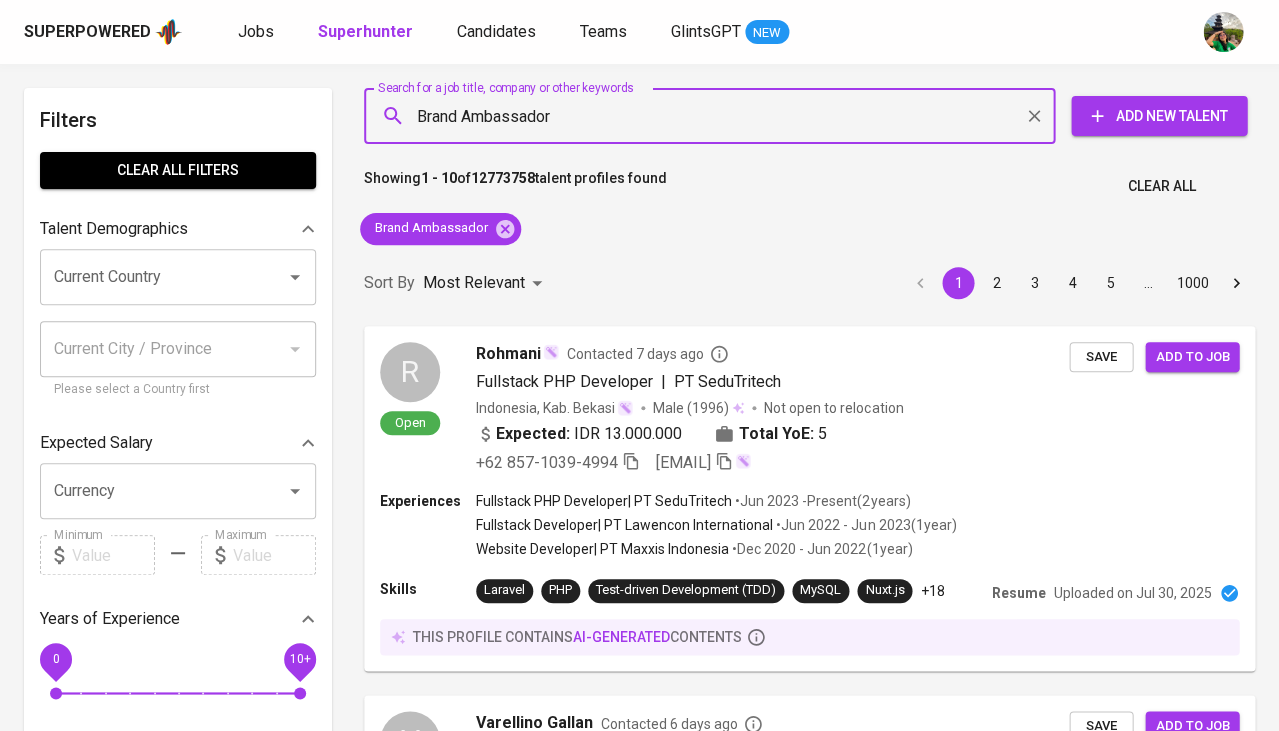 type 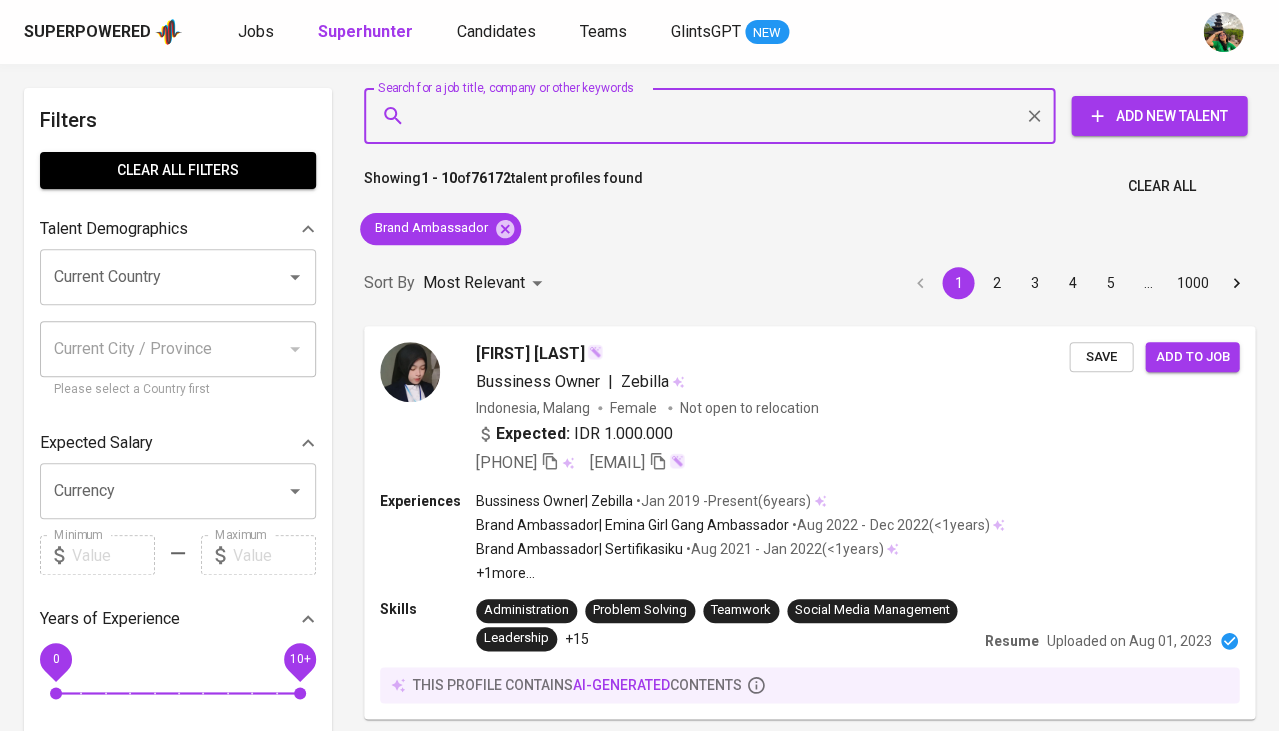 click on "Current Country" at bounding box center (150, 277) 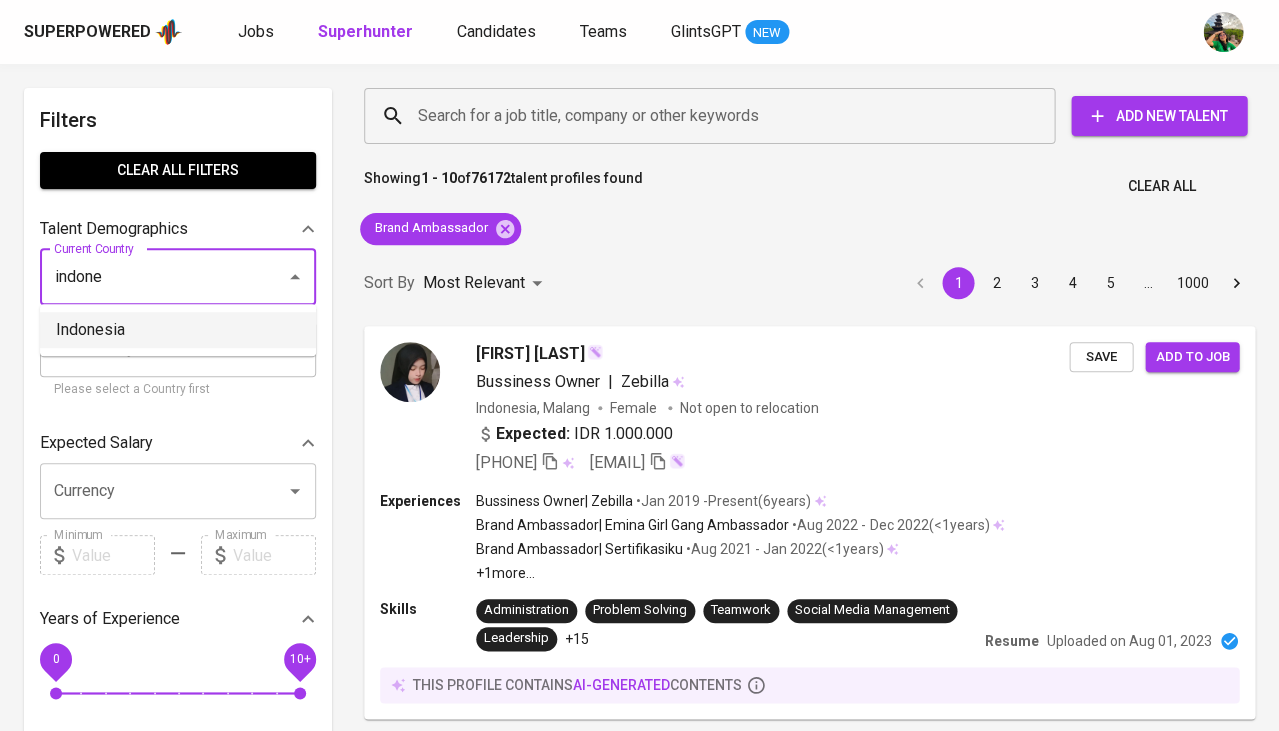click on "Indonesia" at bounding box center (178, 330) 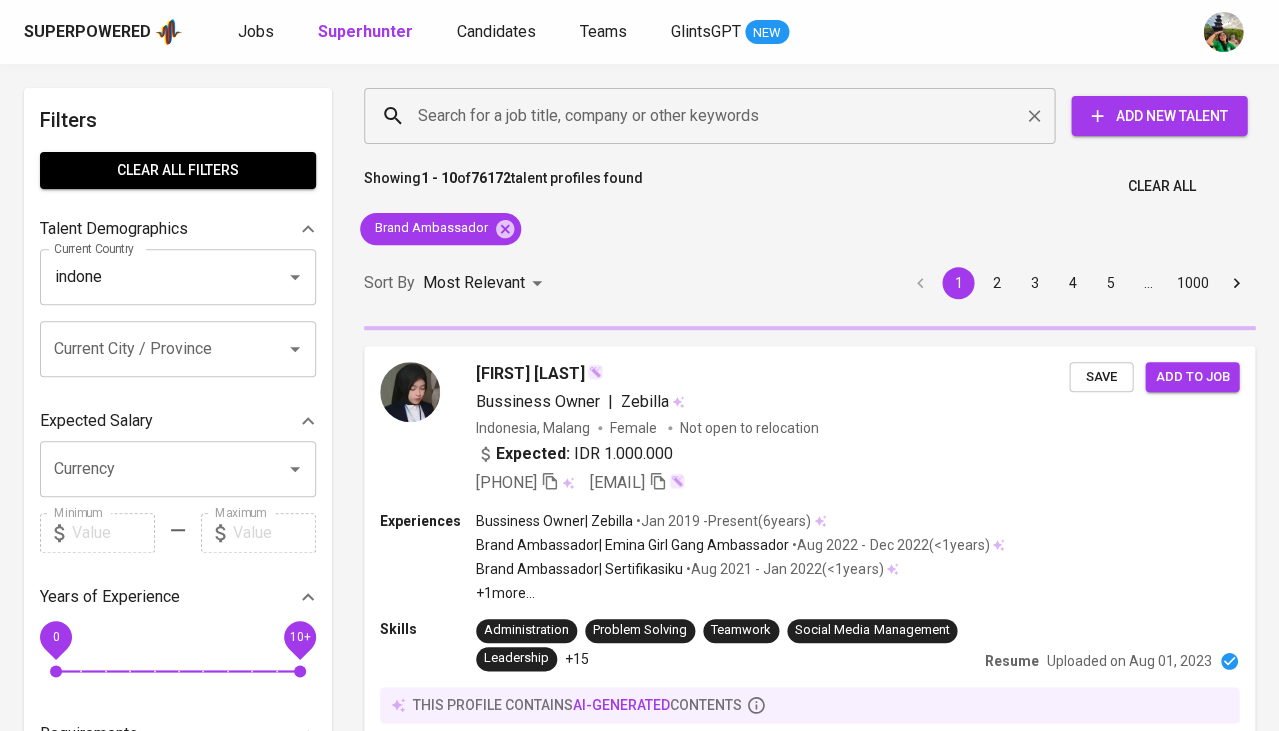type on "Indonesia" 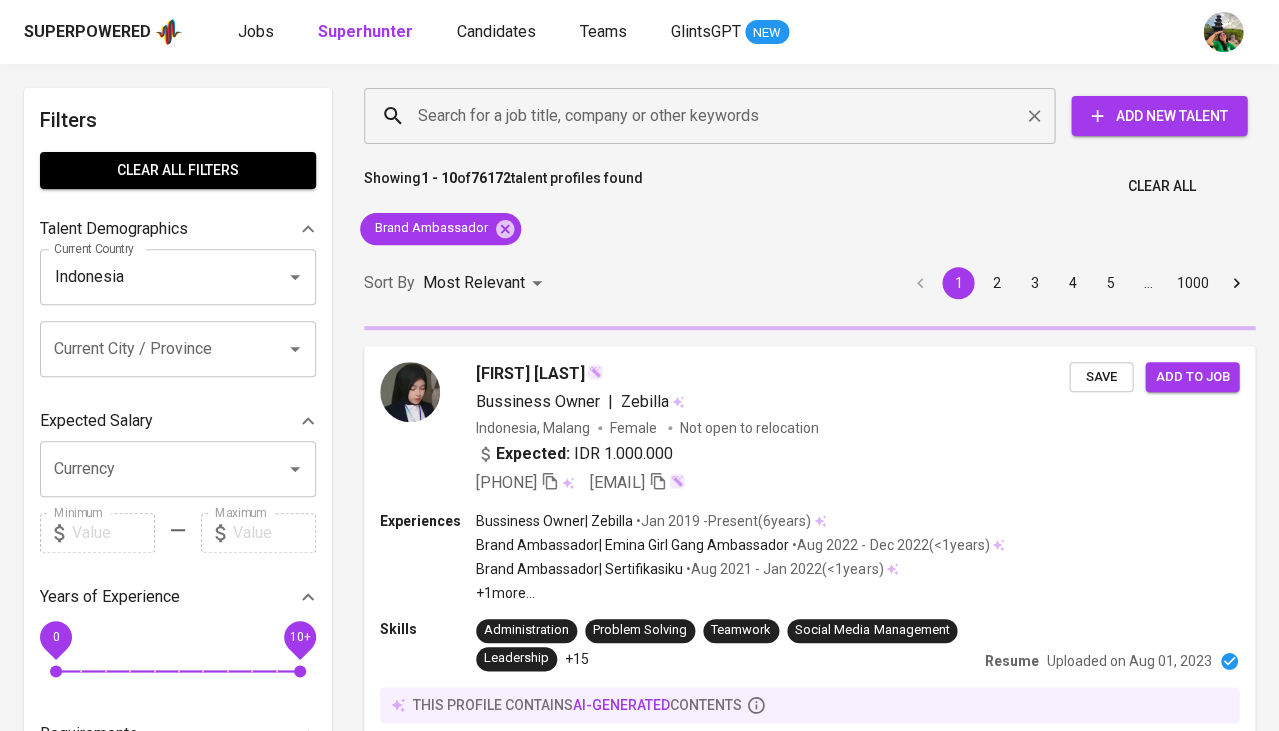 click on "Search for a job title, company or other keywords" at bounding box center [714, 116] 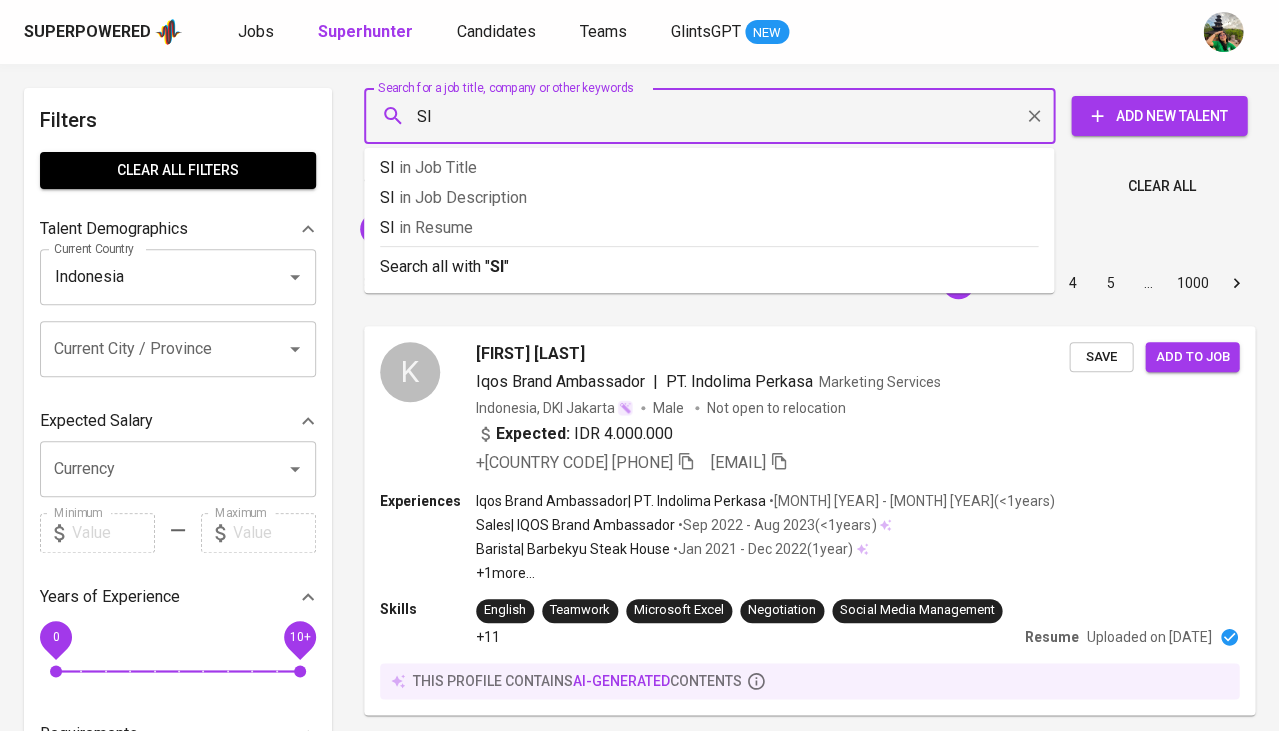 click on "SI" at bounding box center [714, 116] 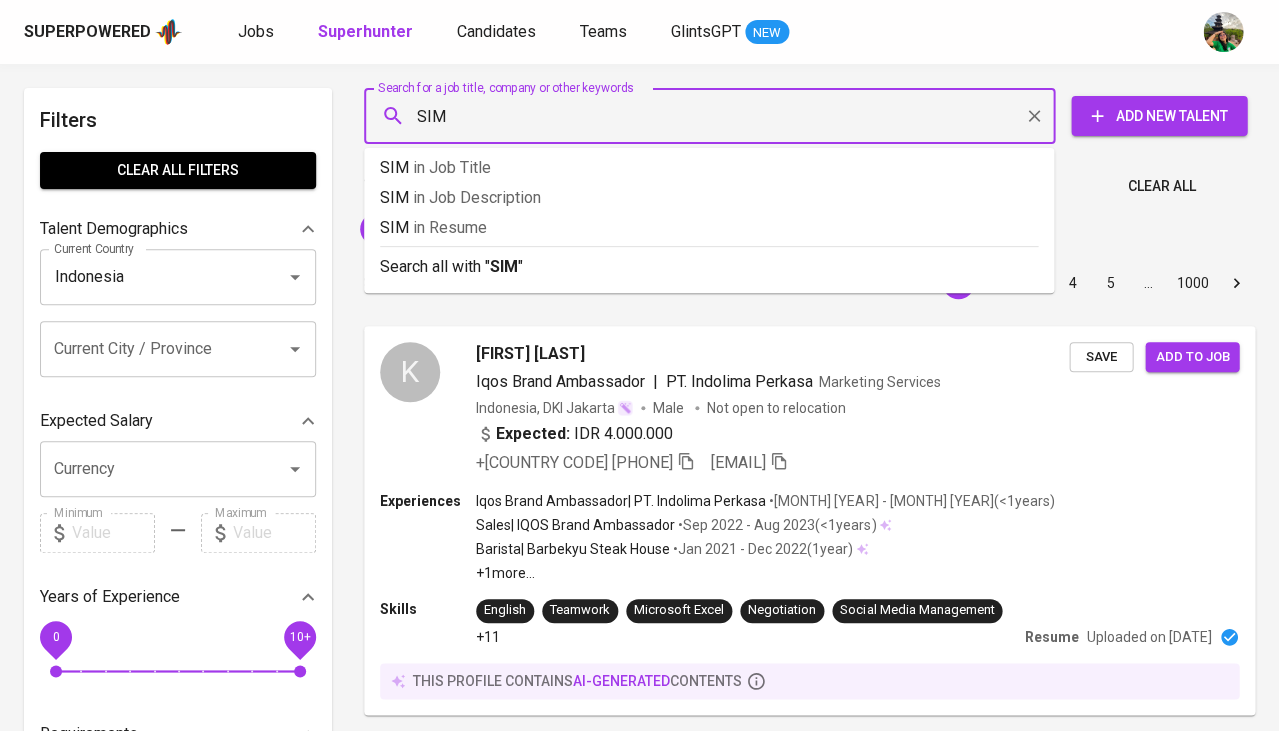 type on "SIM A" 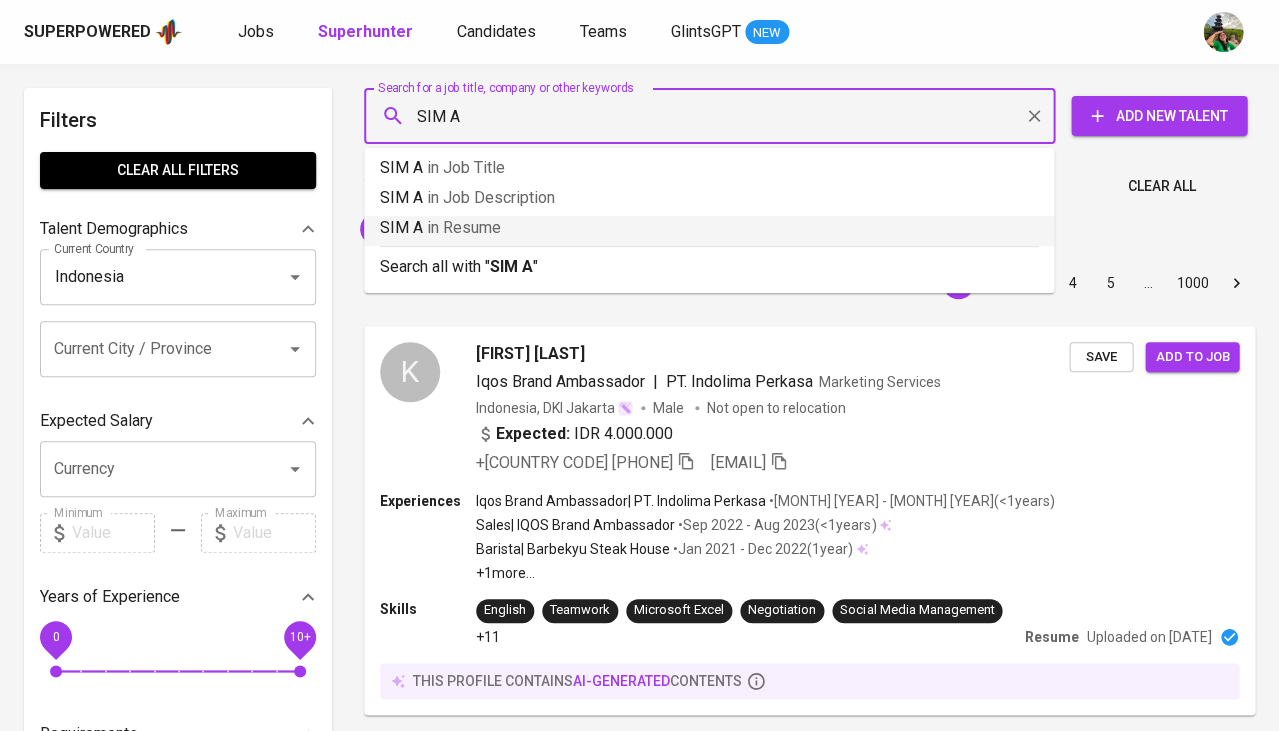 click on "in   Resume" at bounding box center (464, 227) 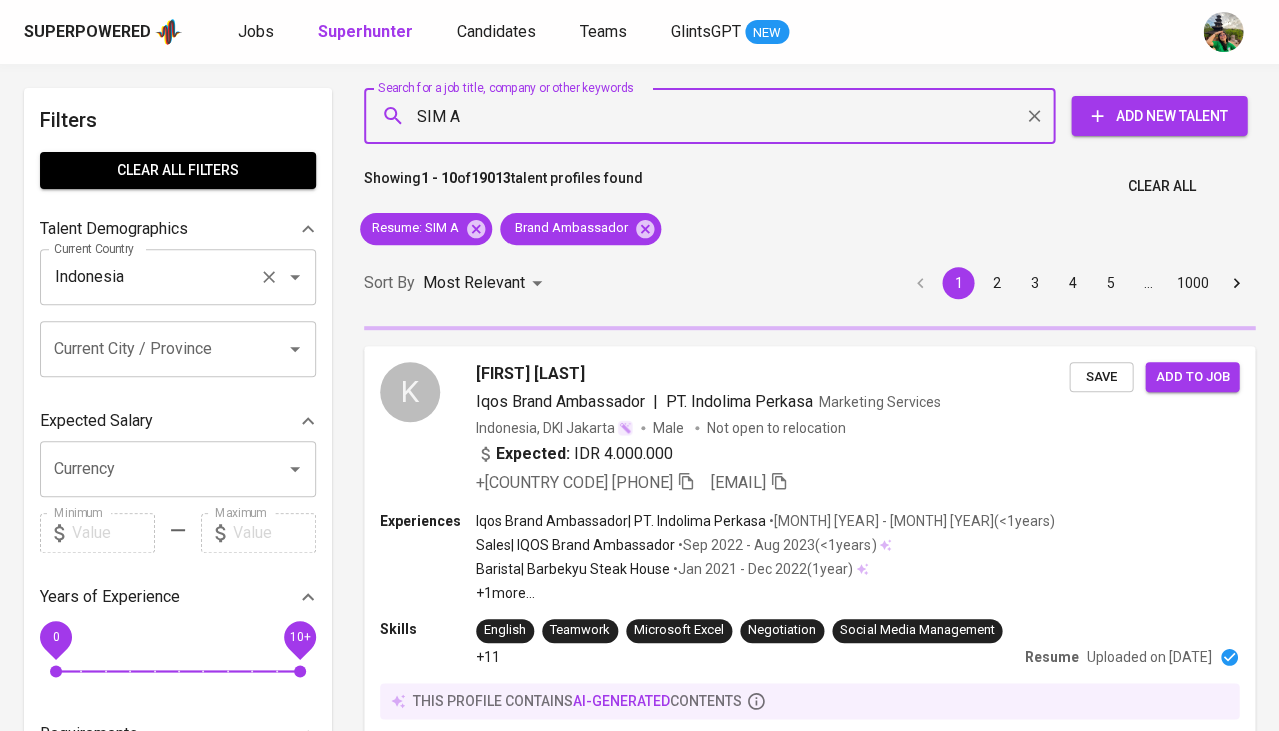 type 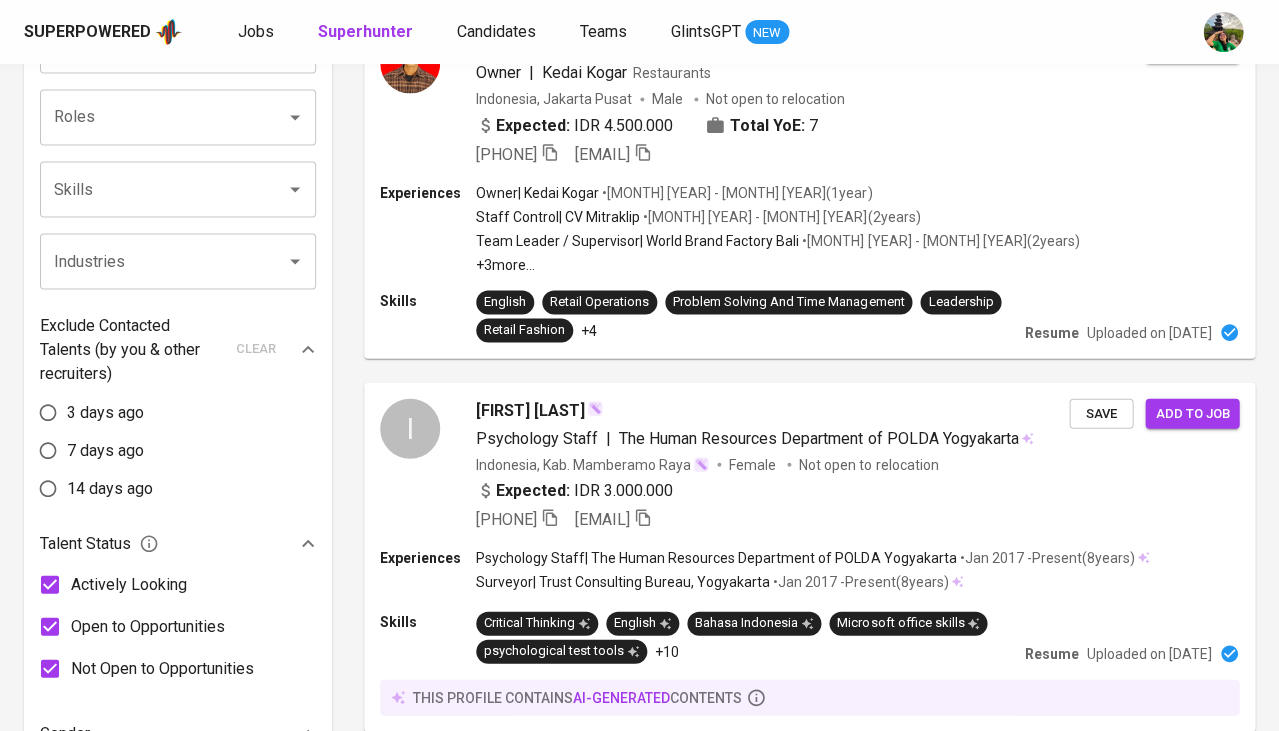 scroll, scrollTop: 1024, scrollLeft: 0, axis: vertical 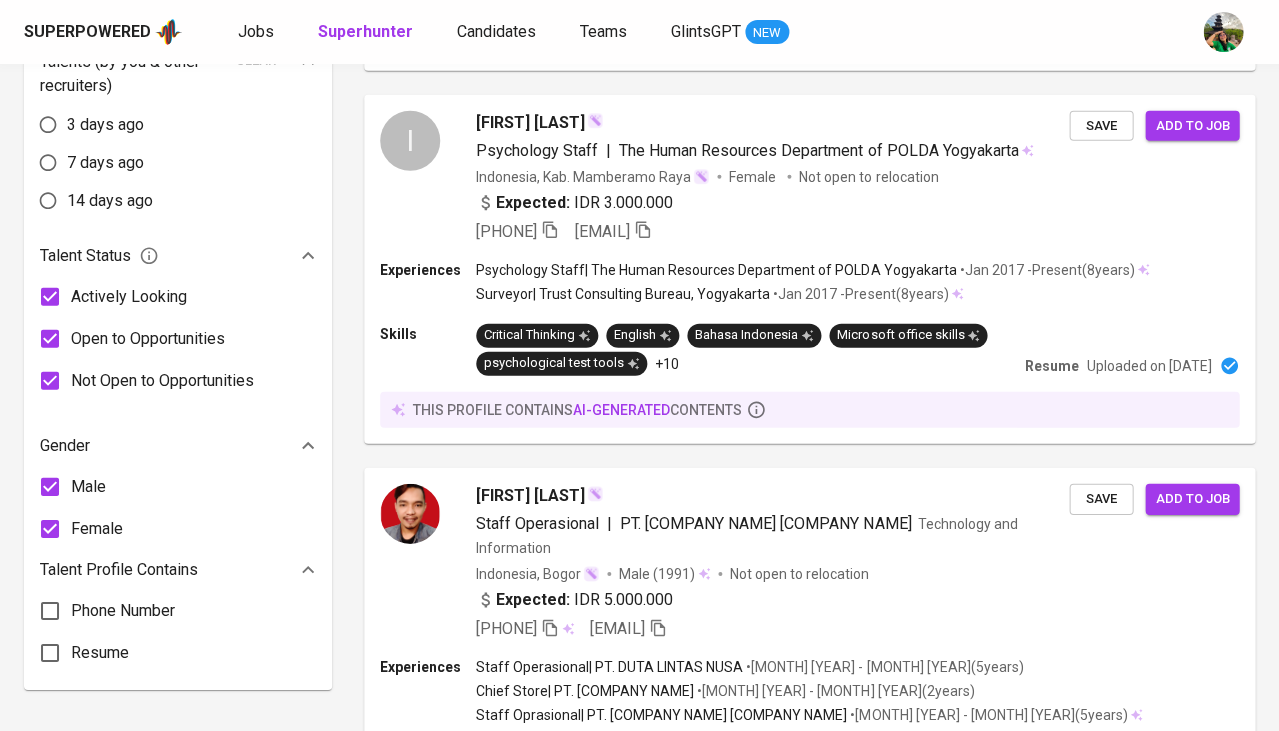 click on "Male" at bounding box center [50, 487] 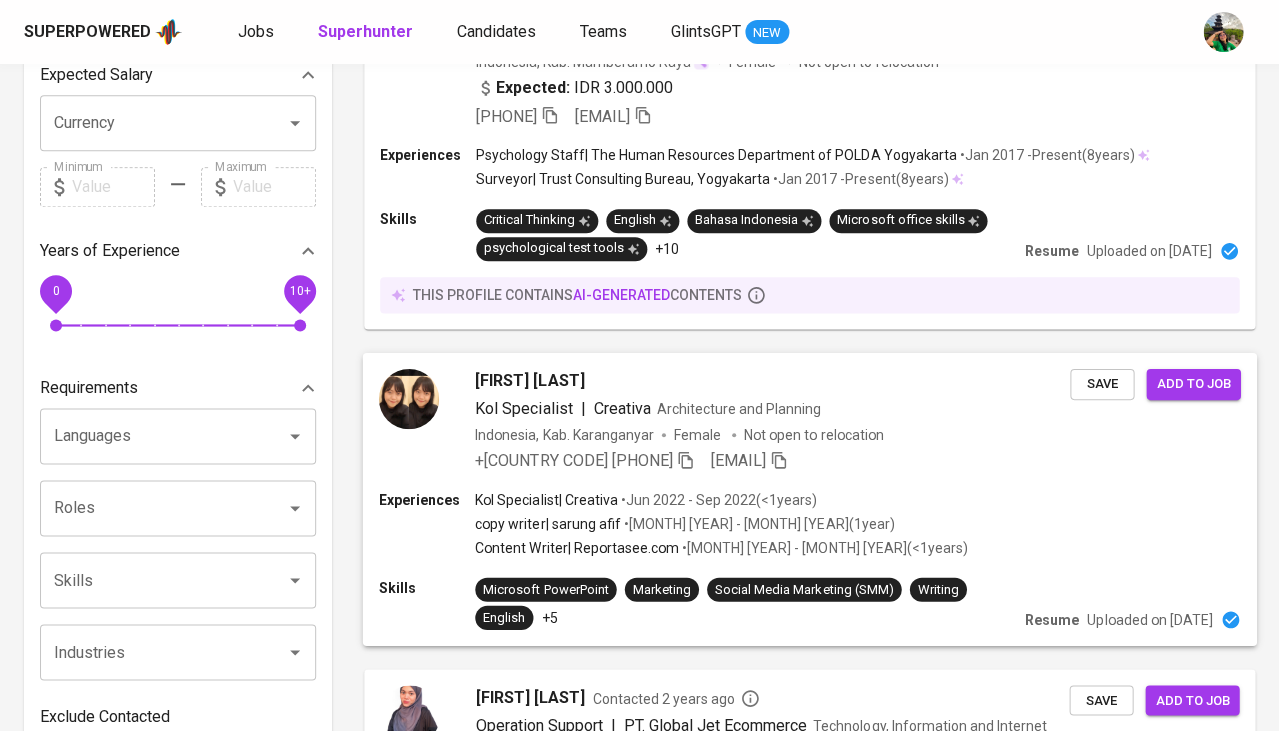 scroll, scrollTop: 473, scrollLeft: 0, axis: vertical 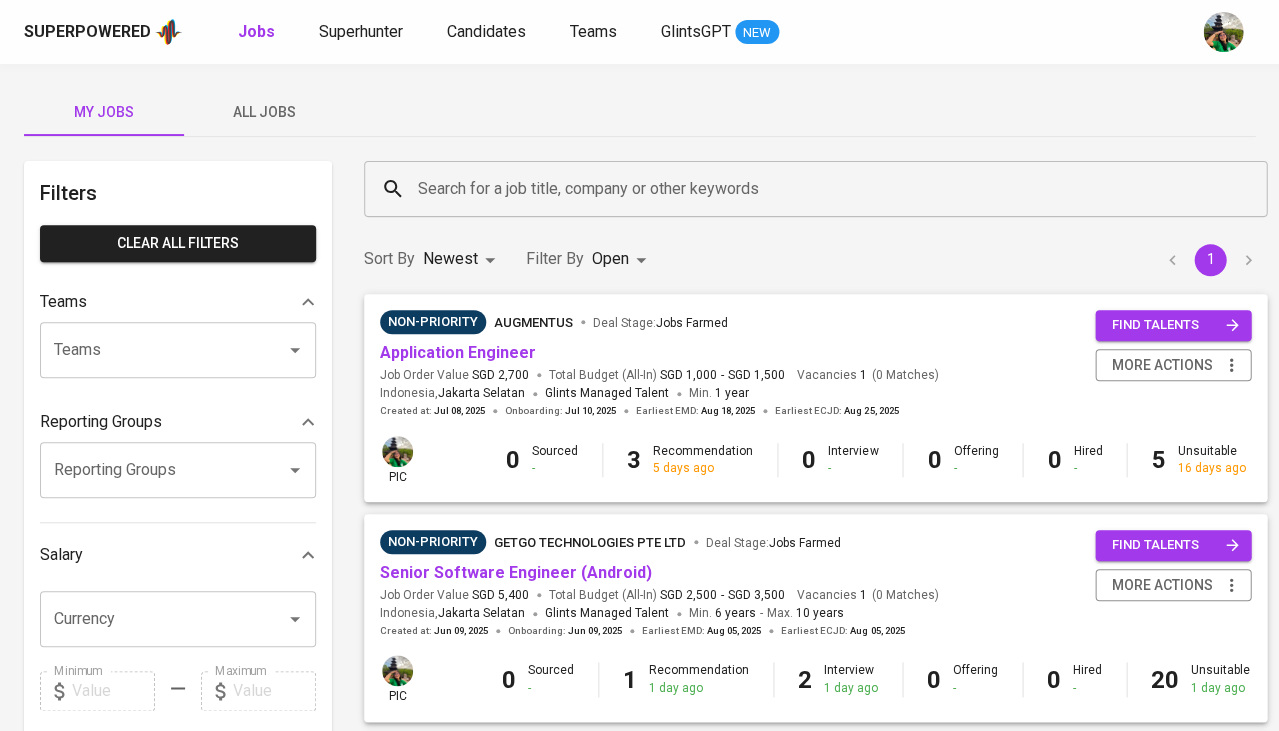 click on "Superpowered Jobs   Superhunter   Candidates   Teams   GlintsGPT   NEW" at bounding box center [639, 32] 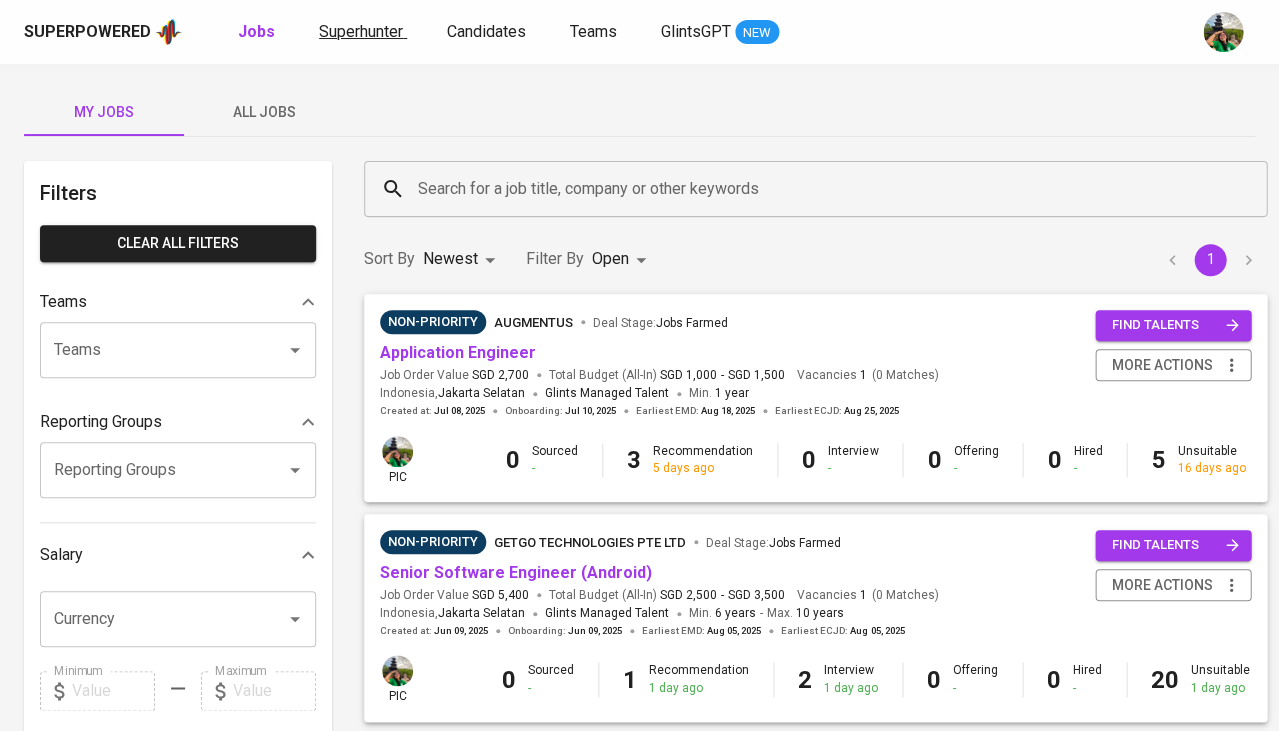 click on "Superhunter" at bounding box center [361, 31] 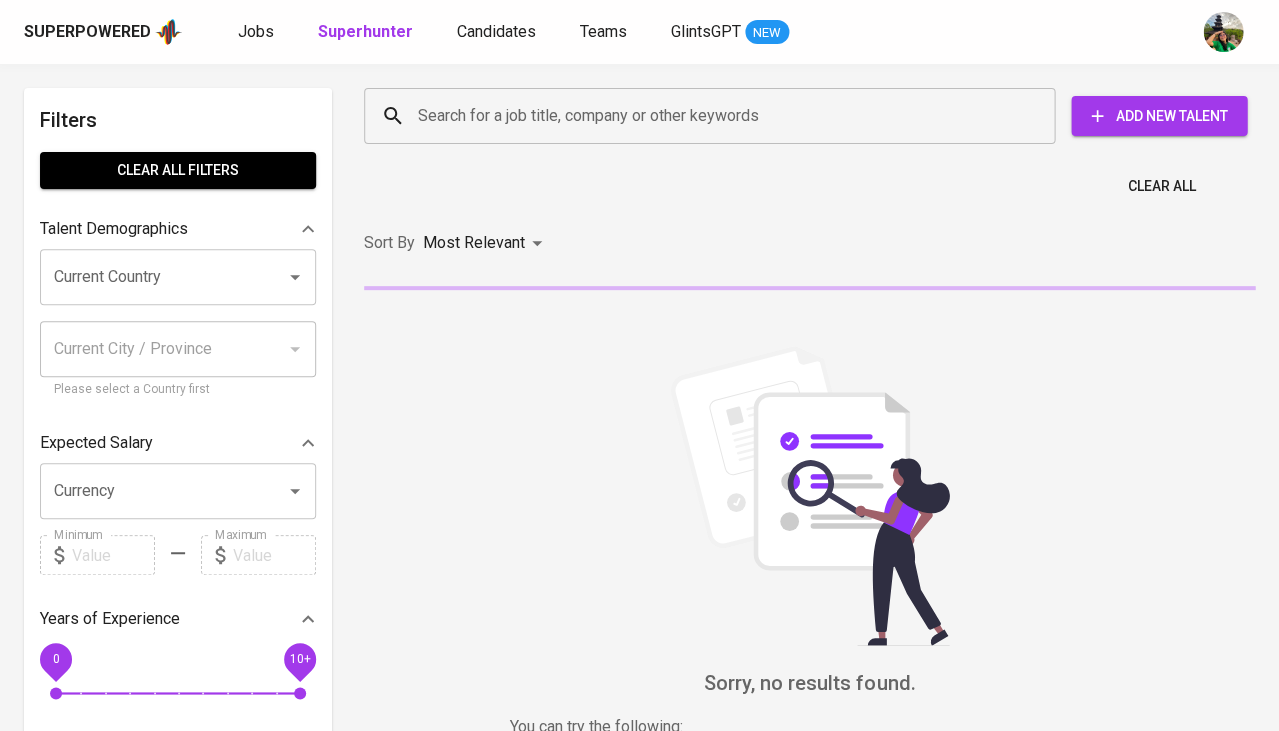 click on "Search for a job title, company or other keywords" at bounding box center [714, 116] 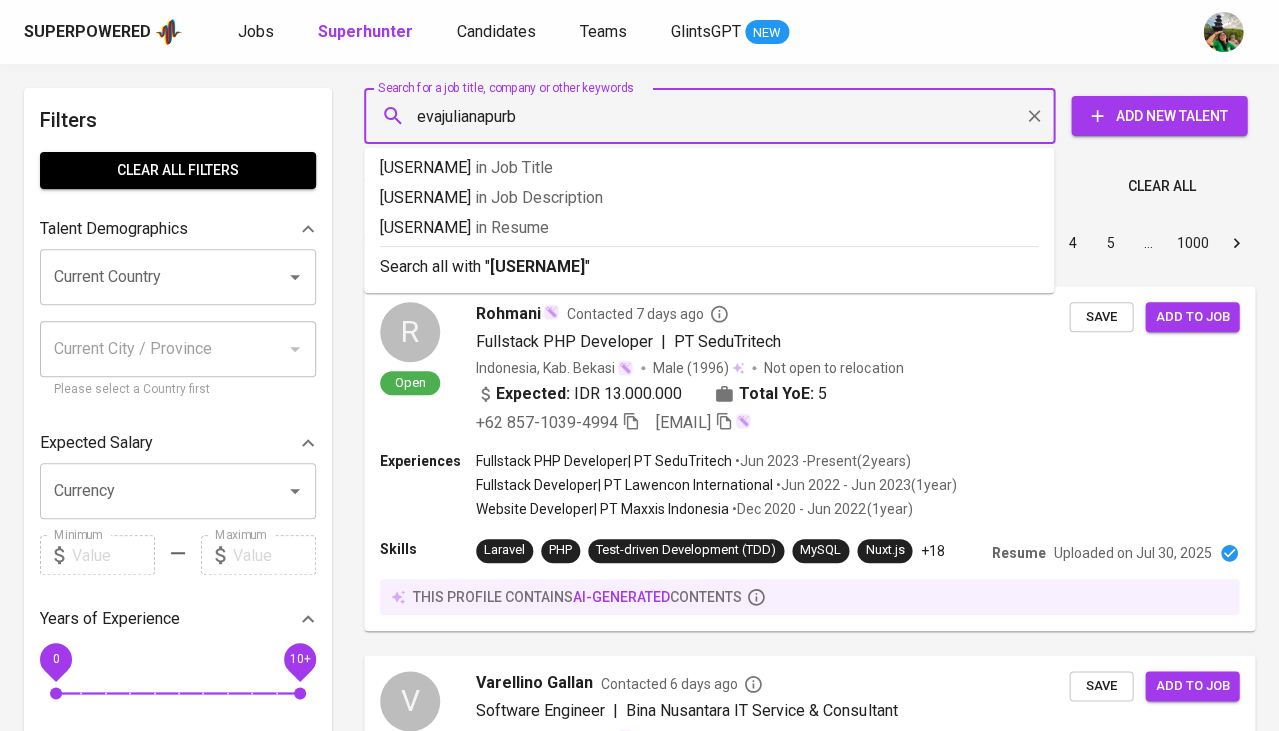 type on "[USERNAME]" 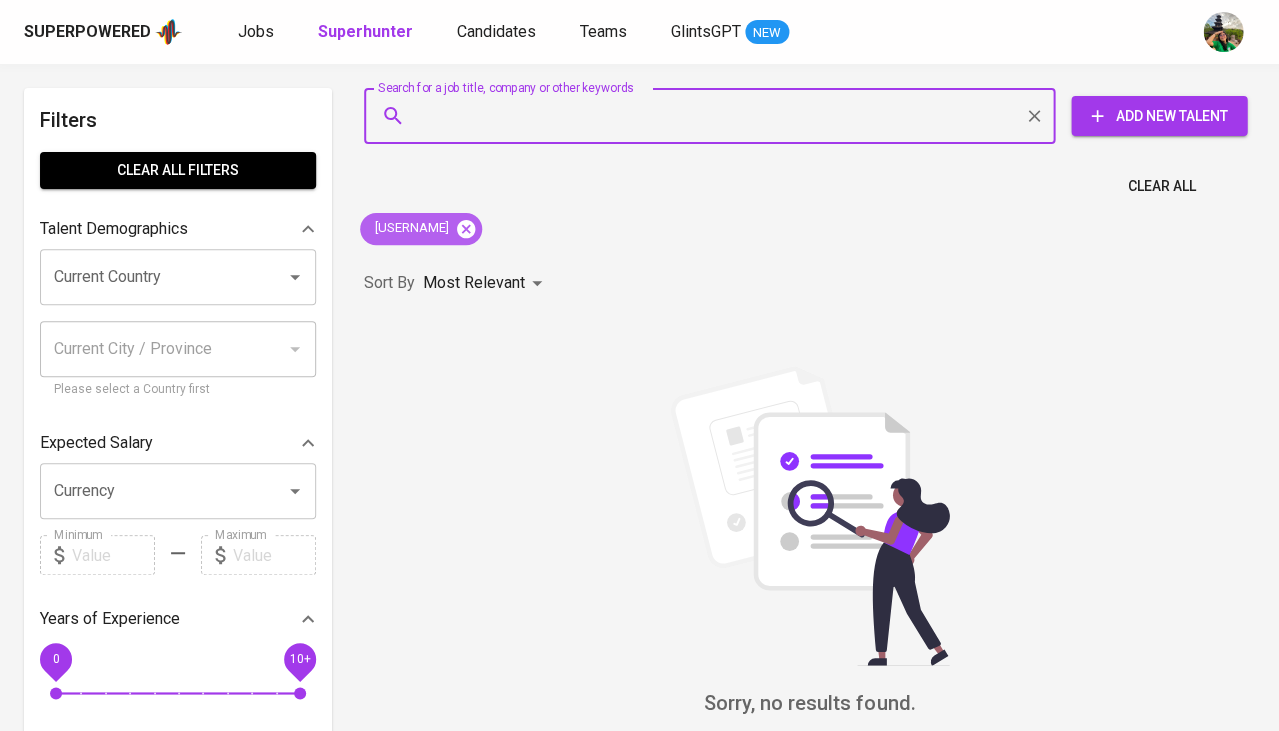 click 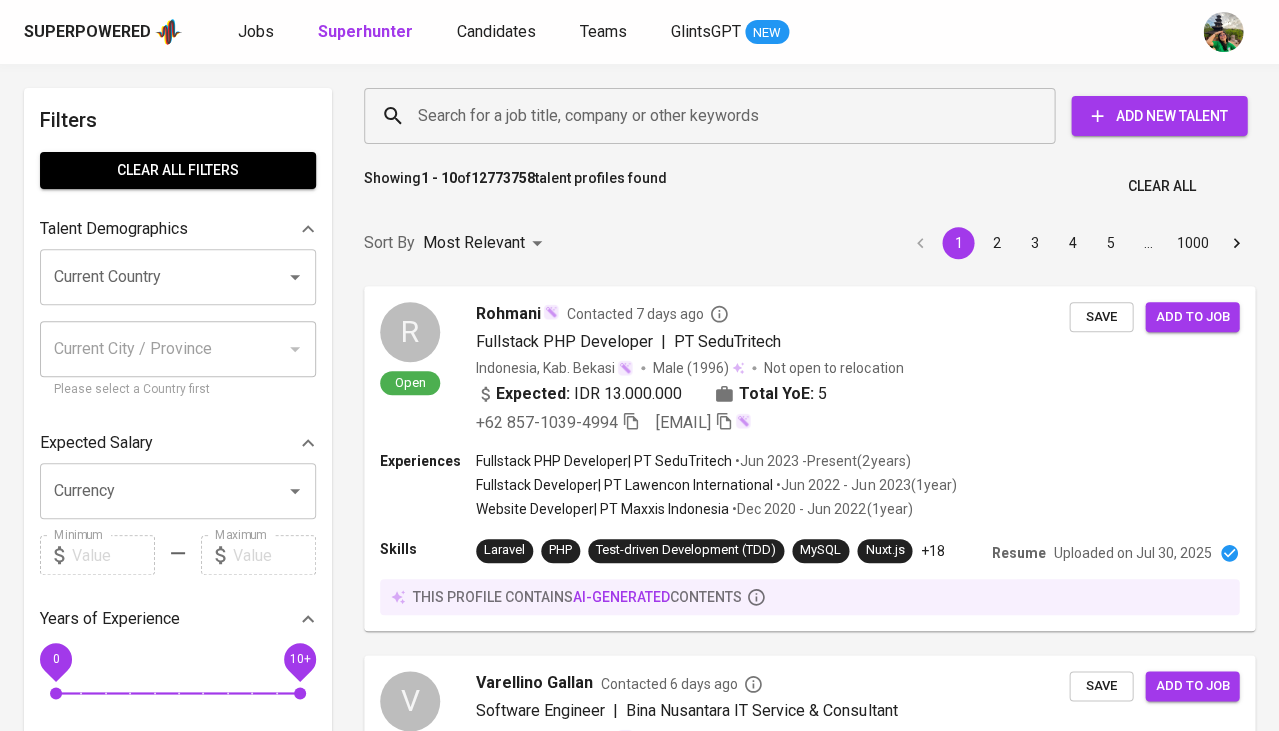click on "Search for a job title, company or other keywords" at bounding box center (714, 116) 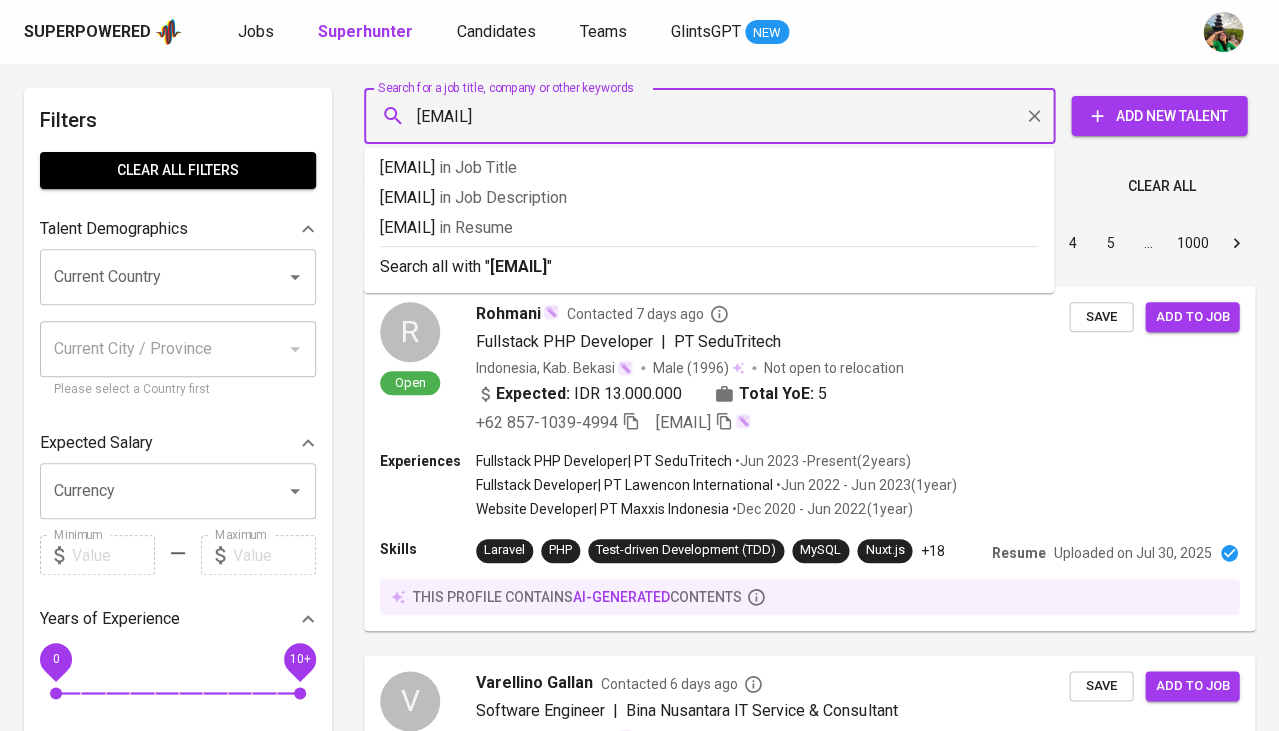 type on "evajulianapurba1997@gmail.com" 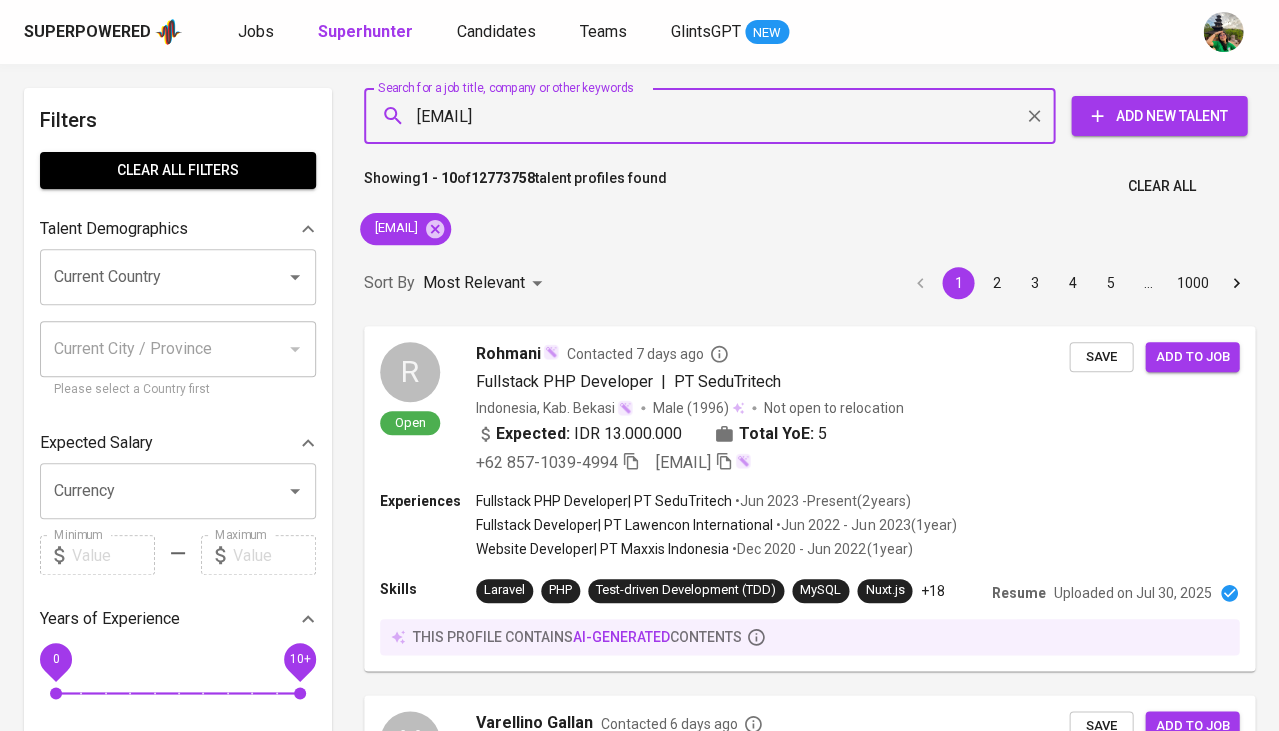 type 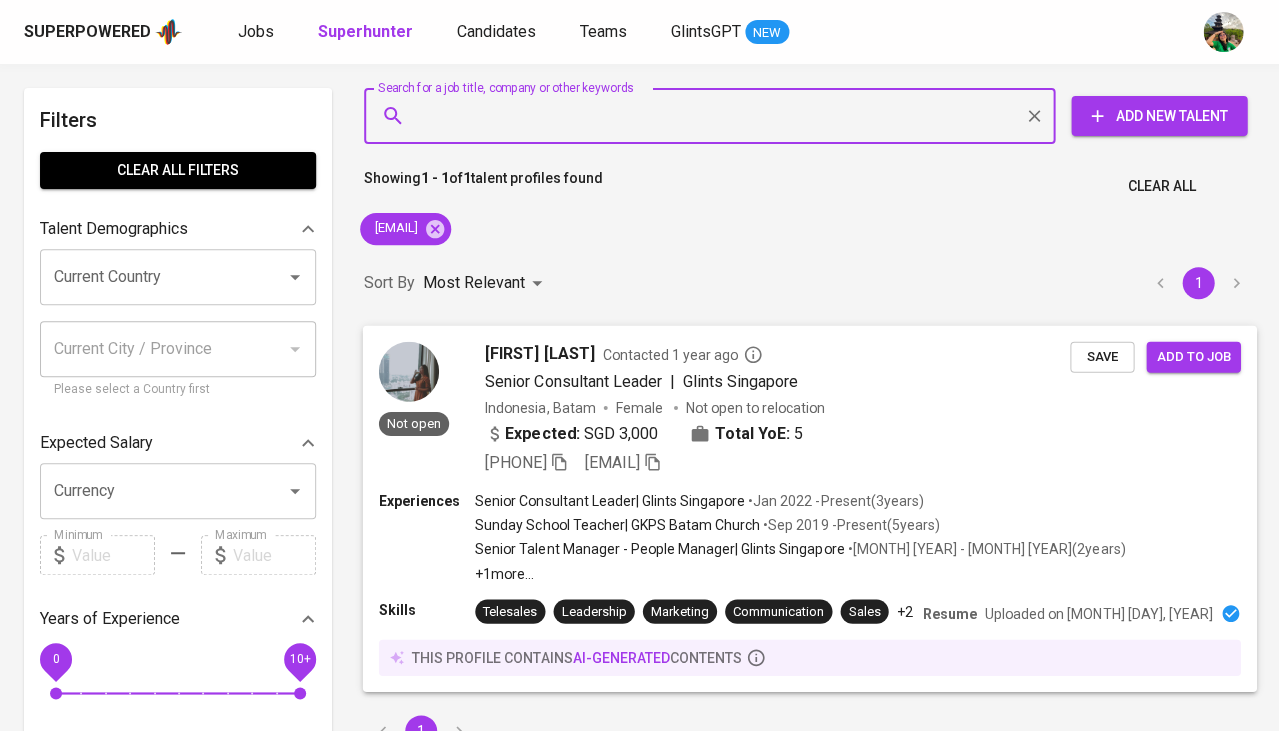 click on "Not open Eva Juliana Purba Contacted 1 year ago Senior Consultant Leader | Glints Singapore Indonesia, Batam Female   Not open to relocation Expected:   SGD 3,000 Total YoE:   5 +62 812-7631-1852   evajulianapurba1997@gmail.com   Save Add to job" at bounding box center [810, 408] 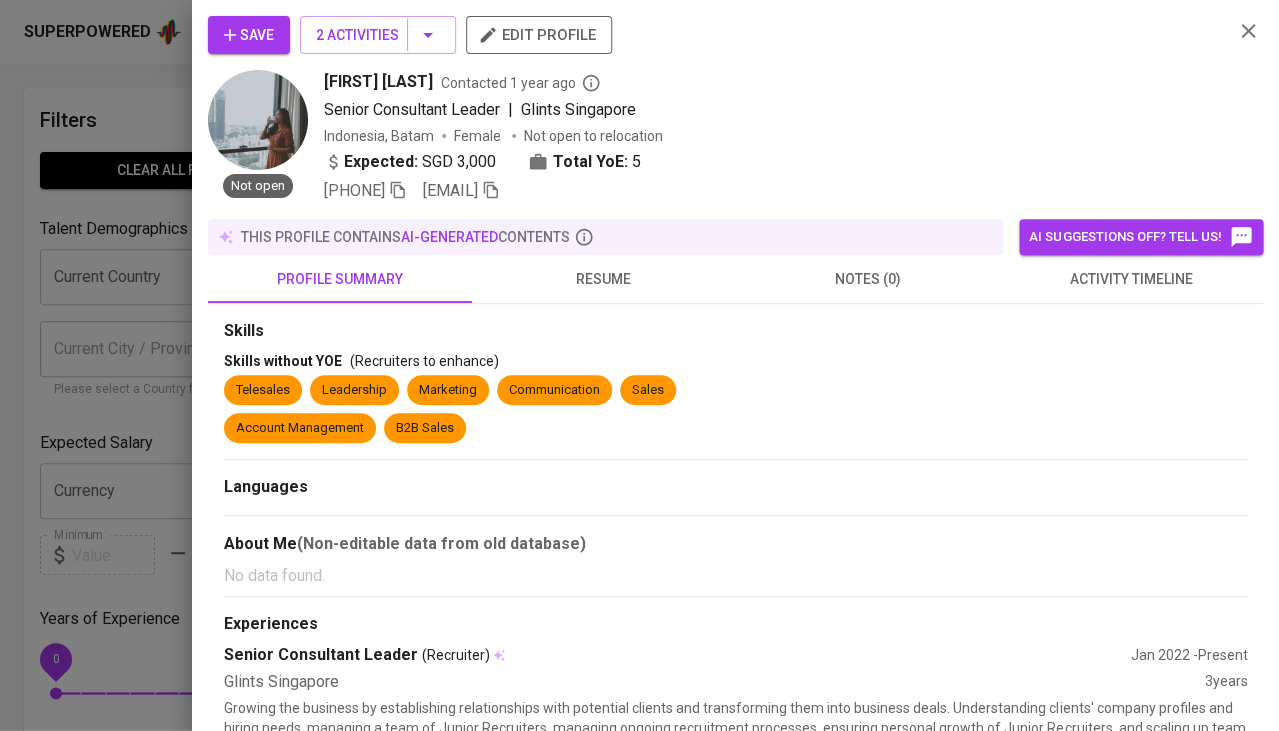 click on "resume" at bounding box center (604, 279) 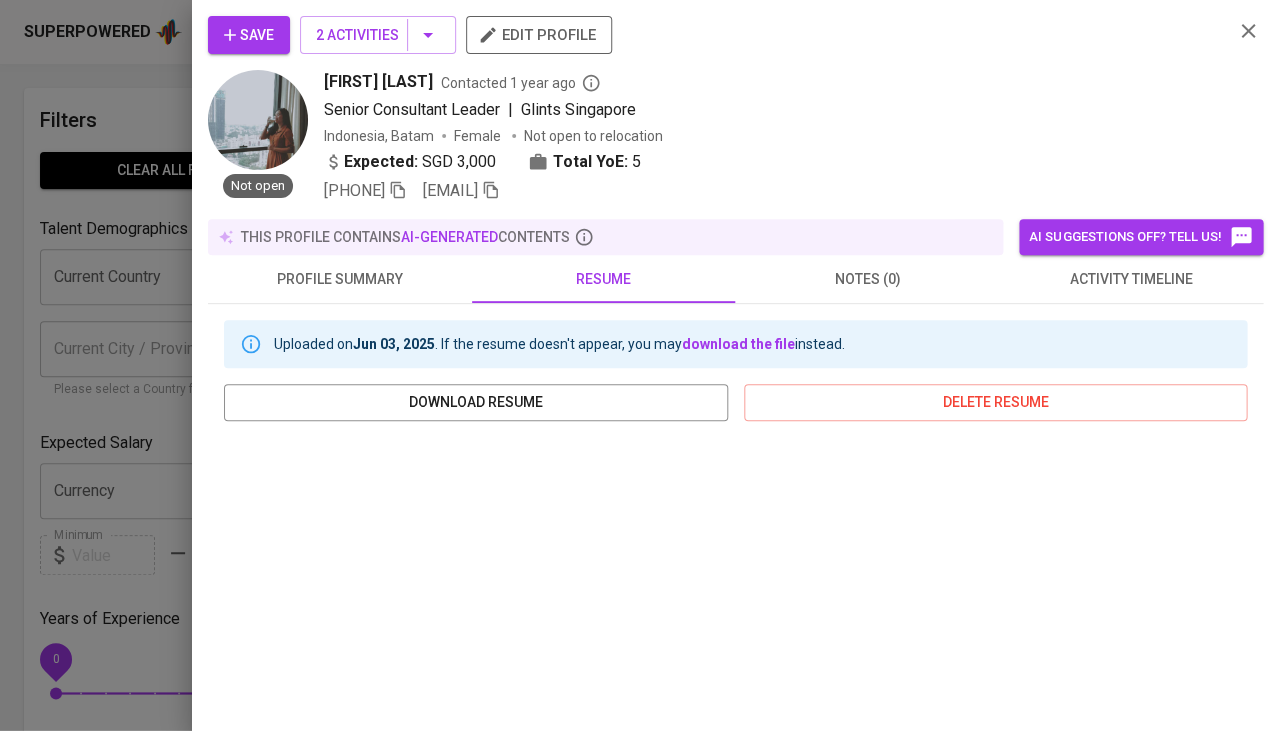 scroll, scrollTop: 0, scrollLeft: 0, axis: both 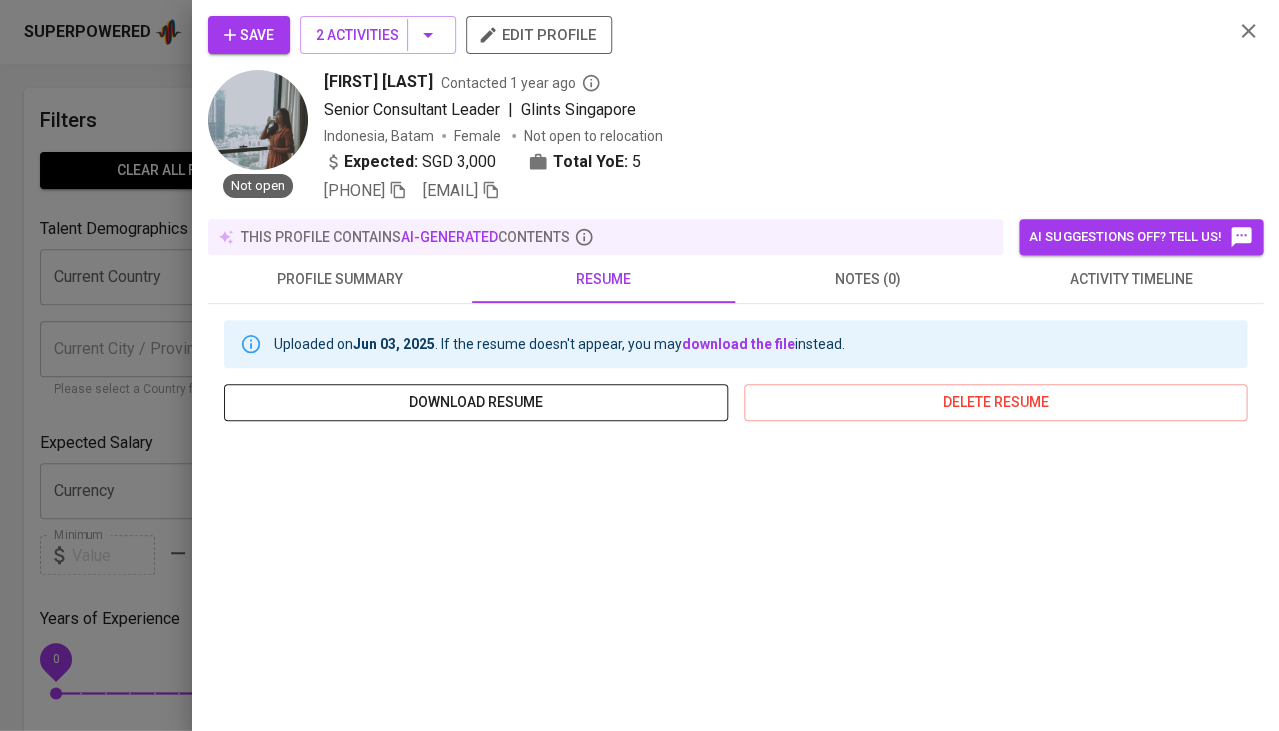 click on "download resume" at bounding box center [476, 402] 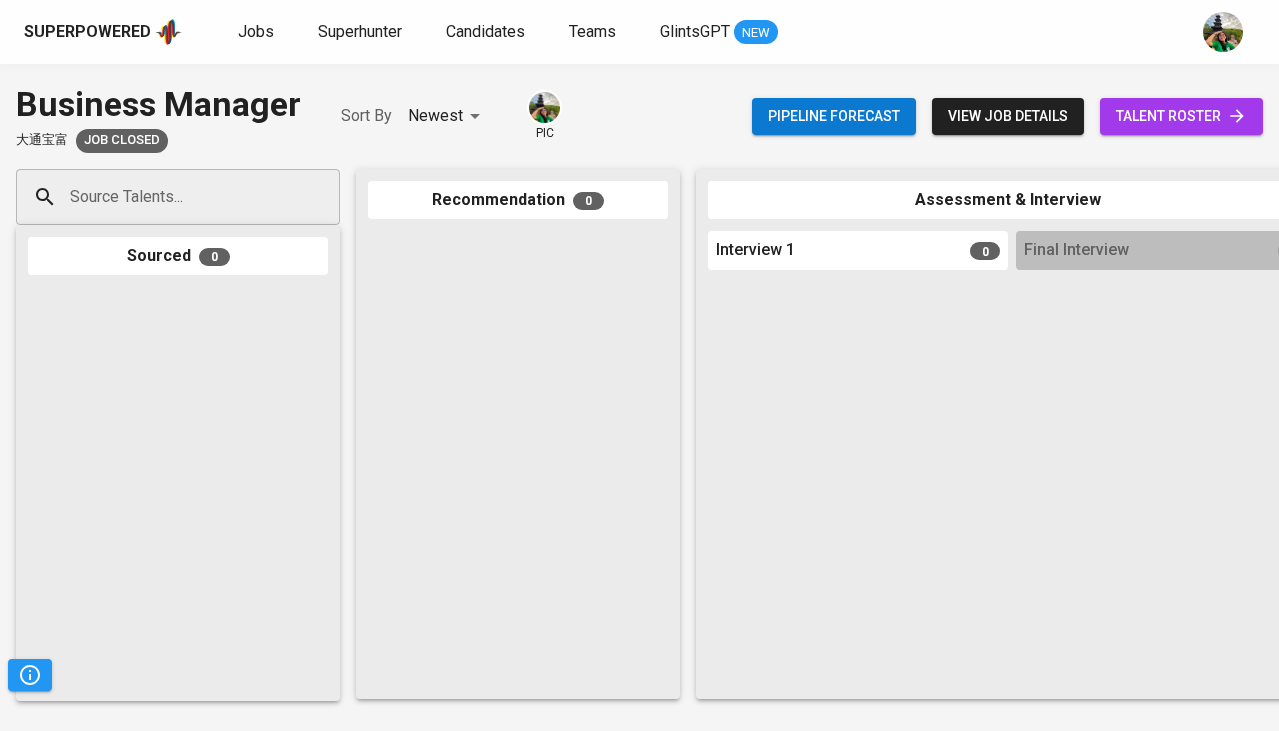 scroll, scrollTop: 0, scrollLeft: 0, axis: both 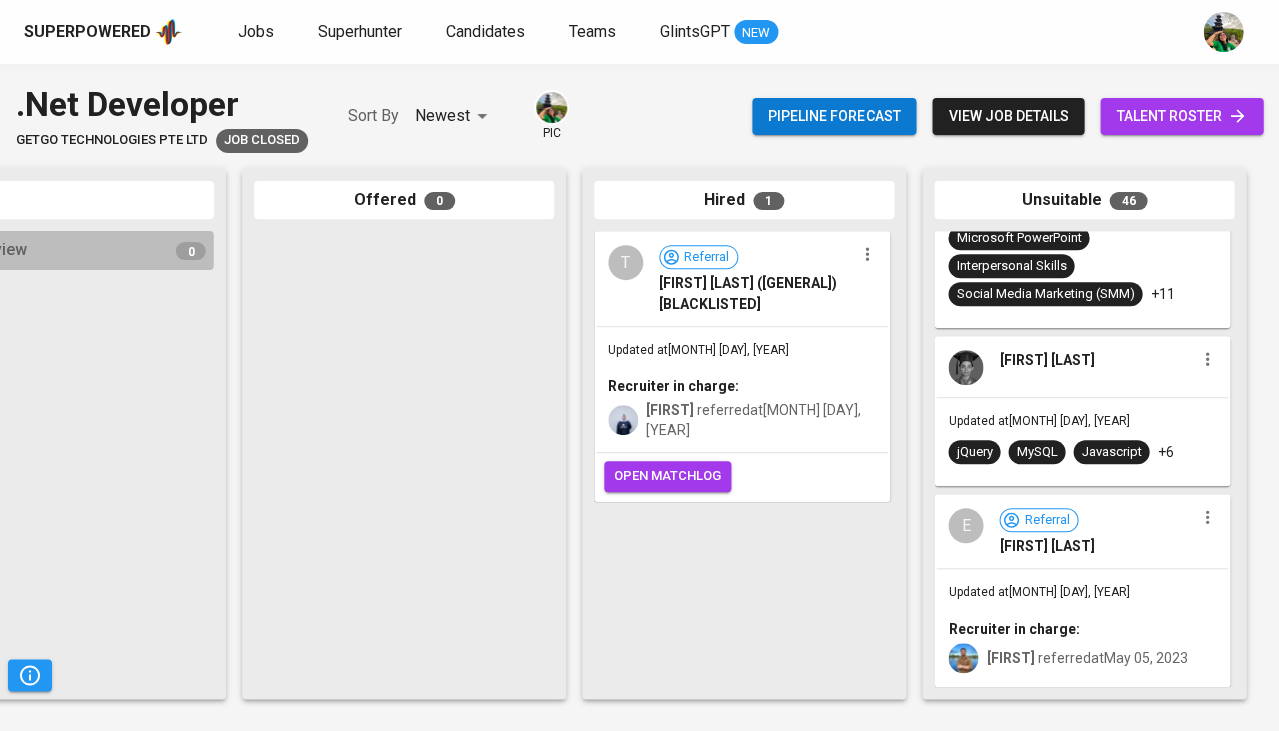 click on "Recruiter in charge:" at bounding box center [1013, 629] 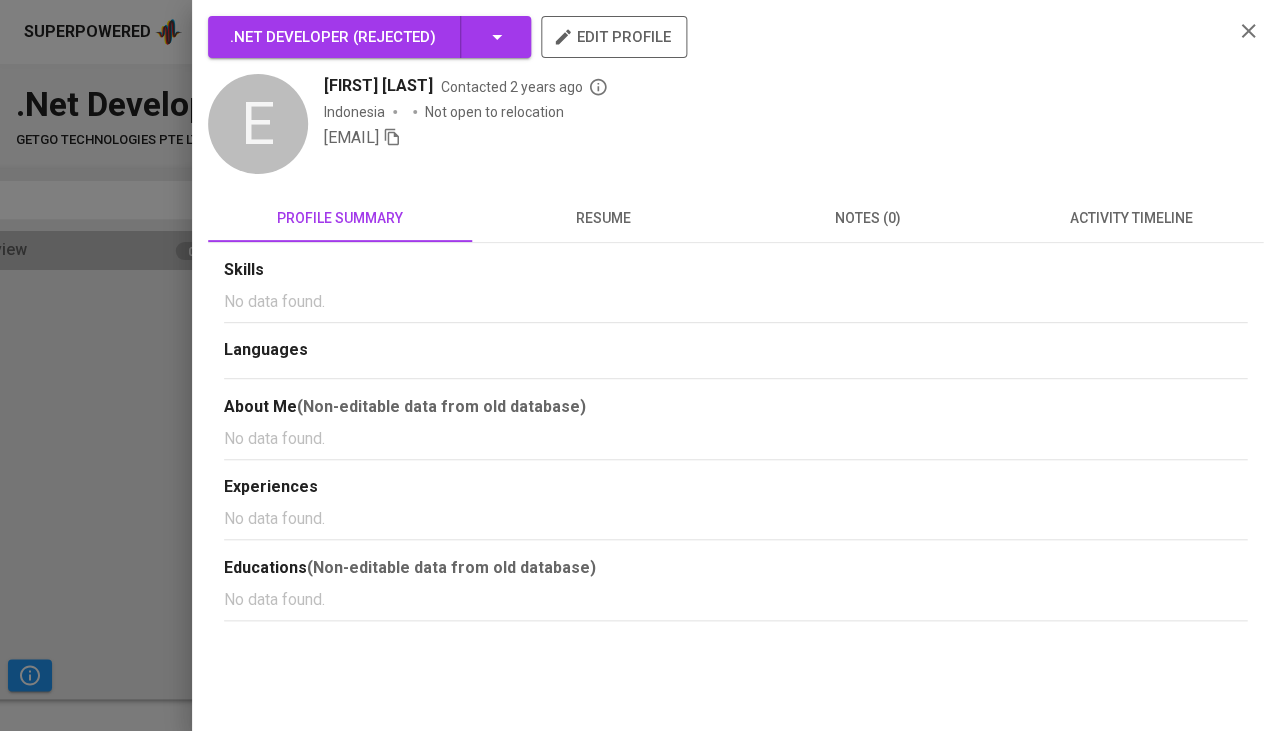 click on "resume" at bounding box center (604, 218) 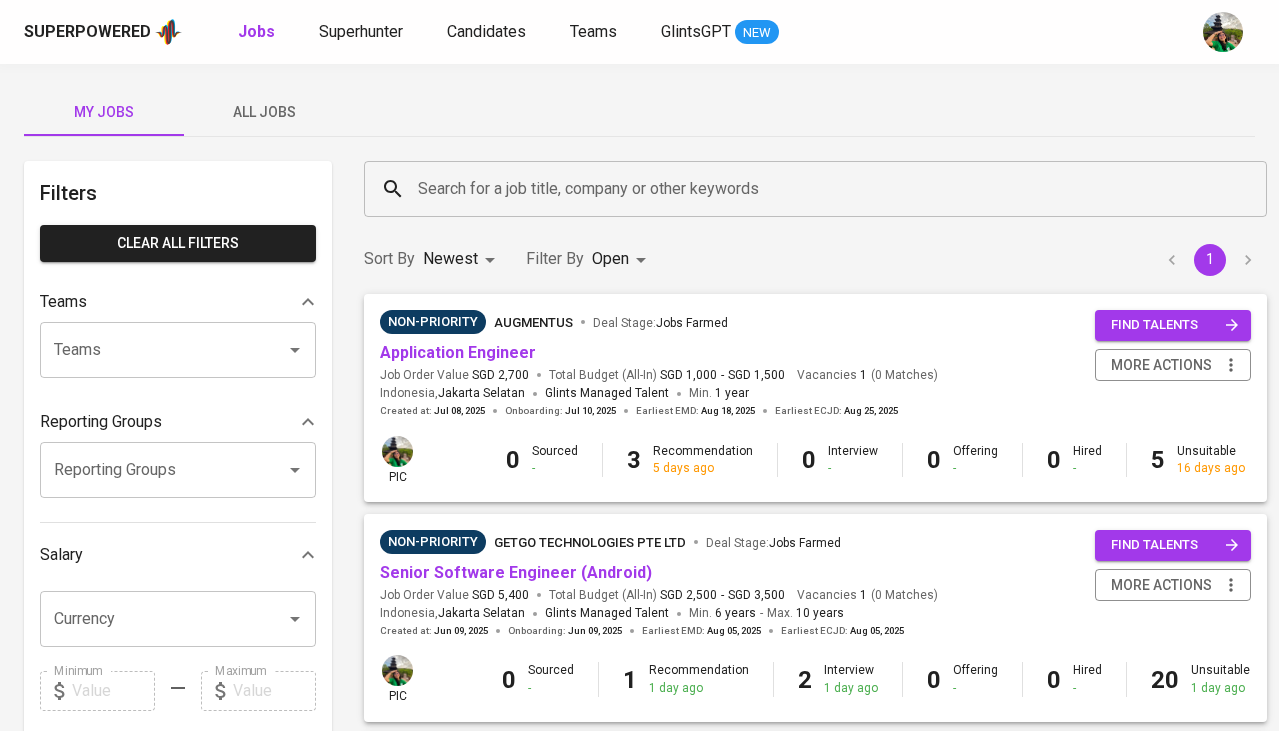 scroll, scrollTop: 0, scrollLeft: 0, axis: both 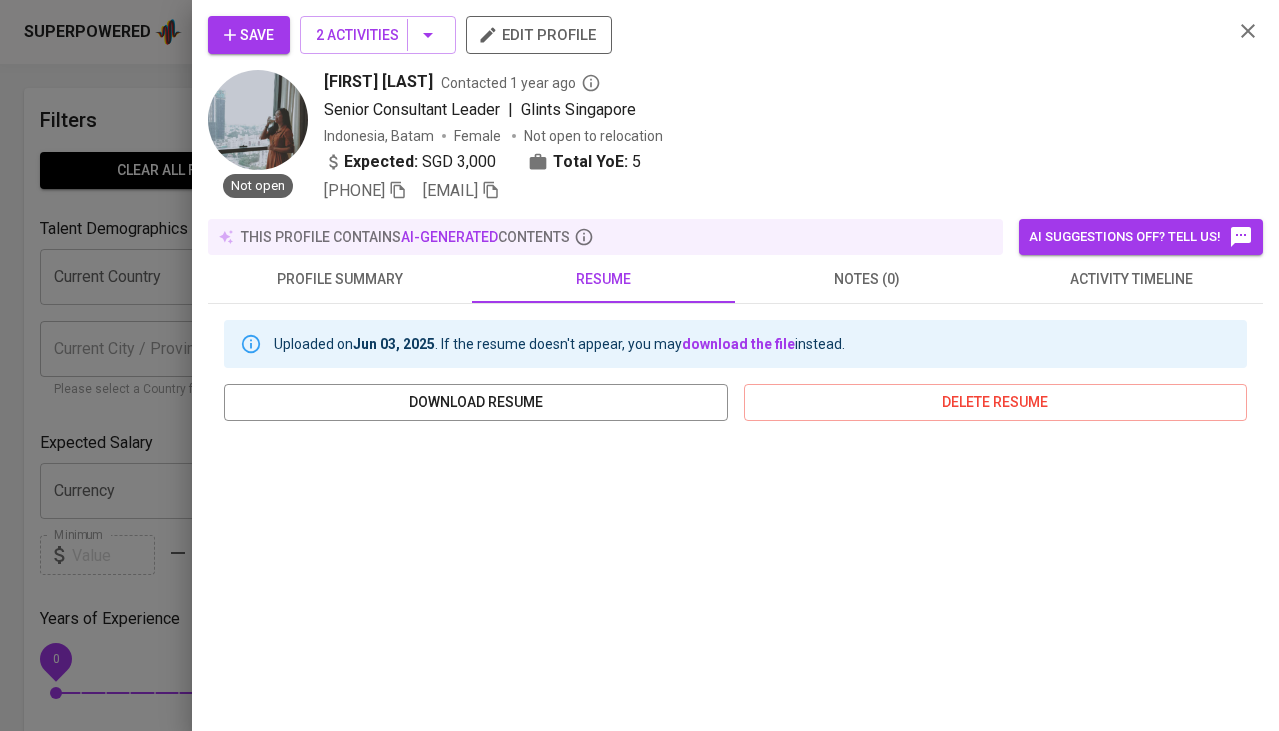 click at bounding box center (639, 365) 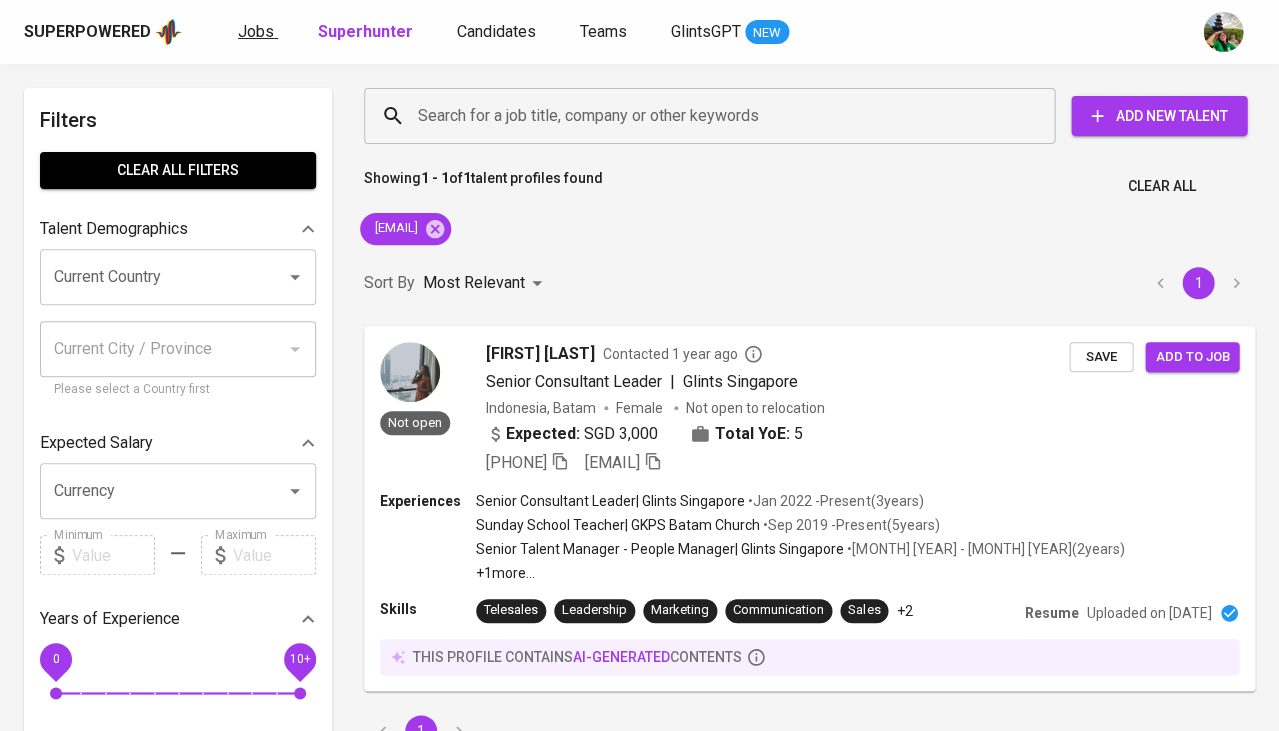 click on "Jobs" at bounding box center (256, 31) 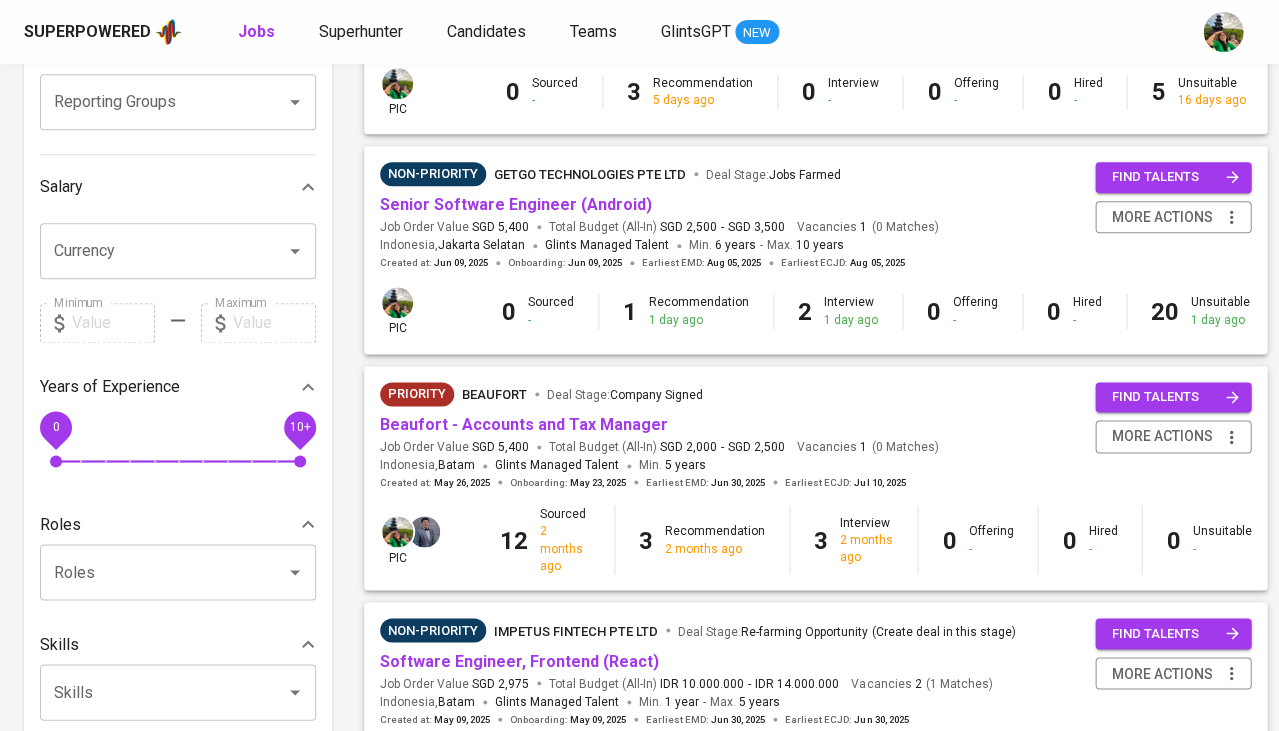scroll, scrollTop: 422, scrollLeft: 0, axis: vertical 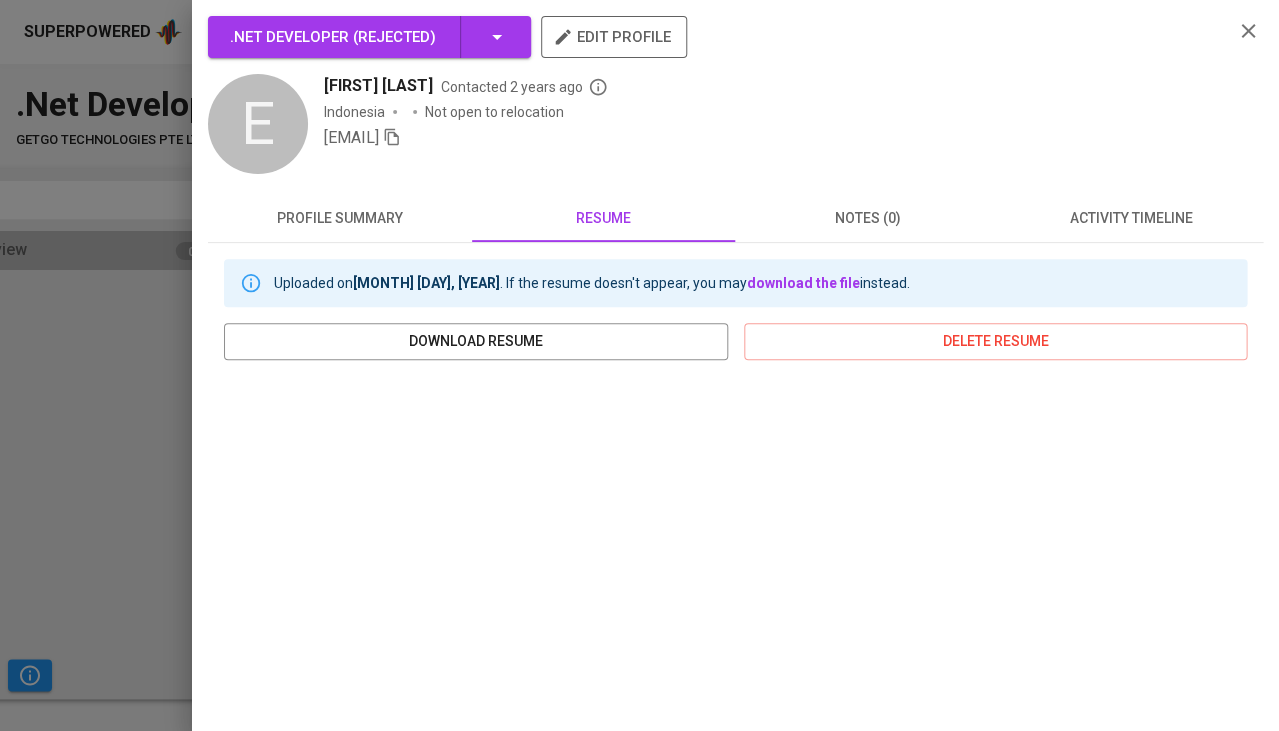 click at bounding box center [639, 365] 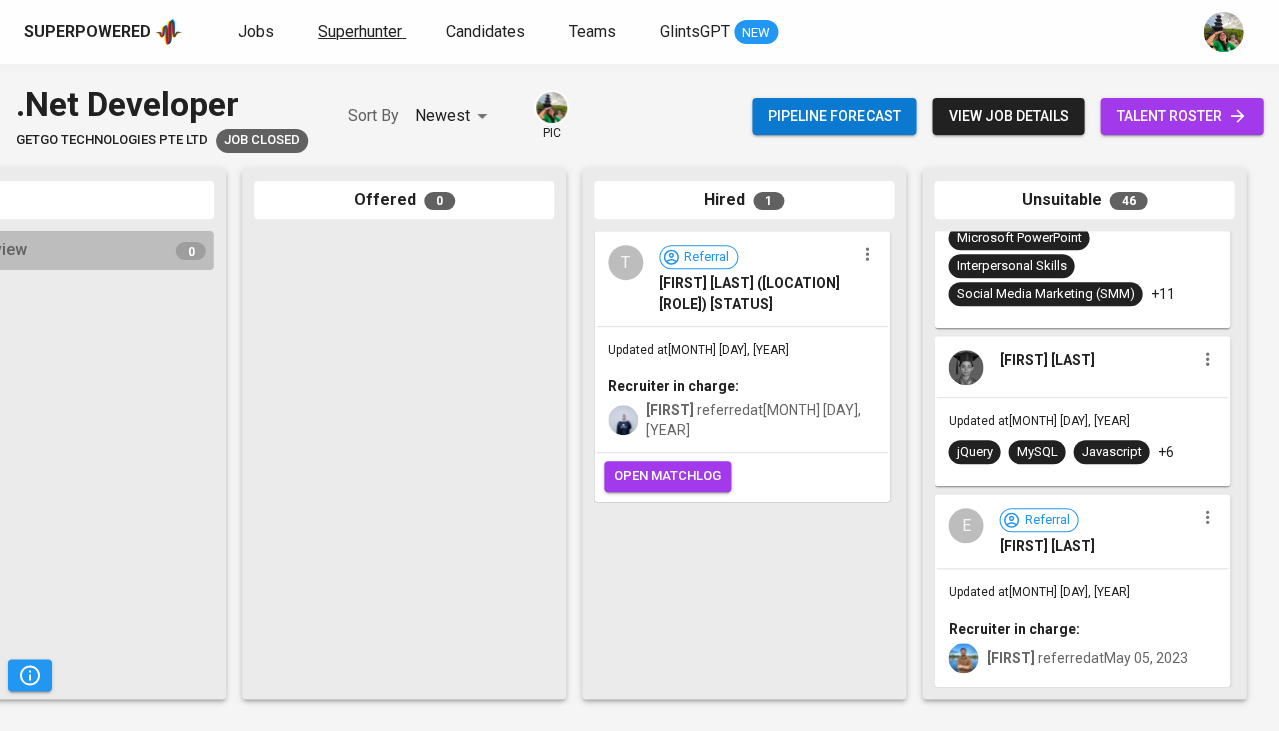 click on "Superhunter" at bounding box center [360, 31] 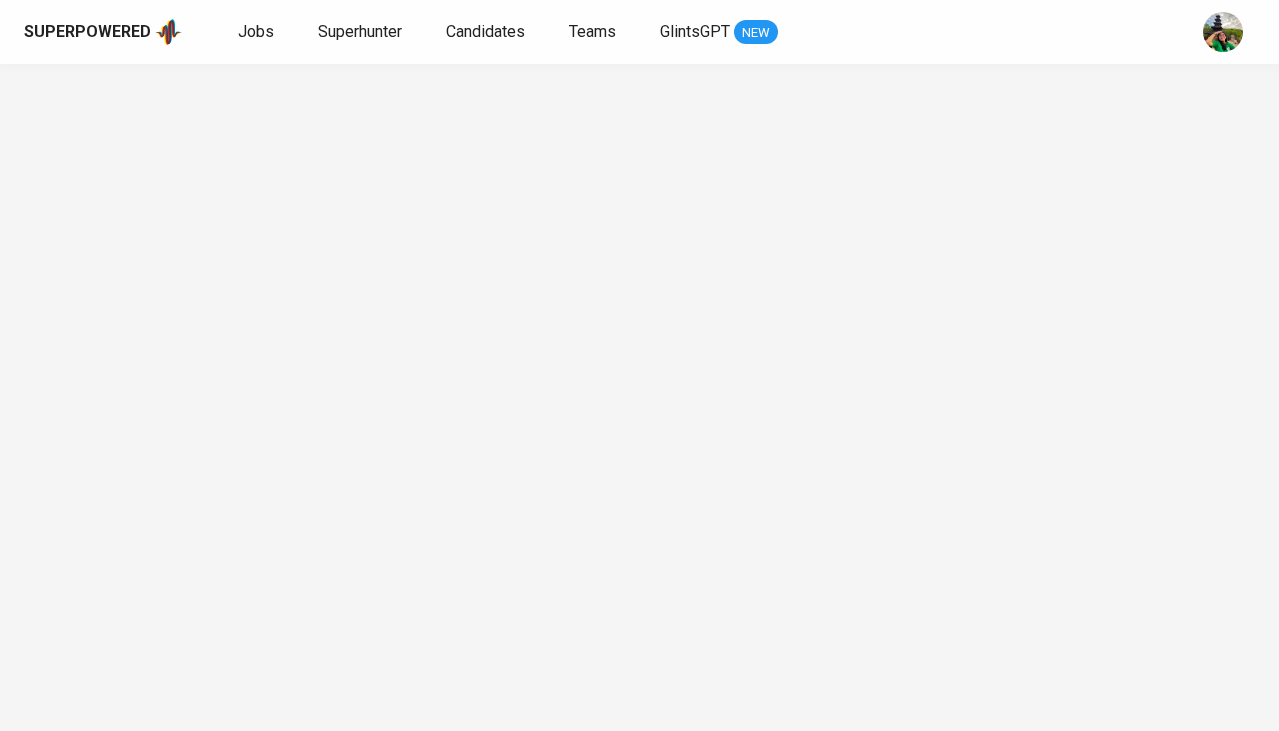 scroll, scrollTop: 0, scrollLeft: 0, axis: both 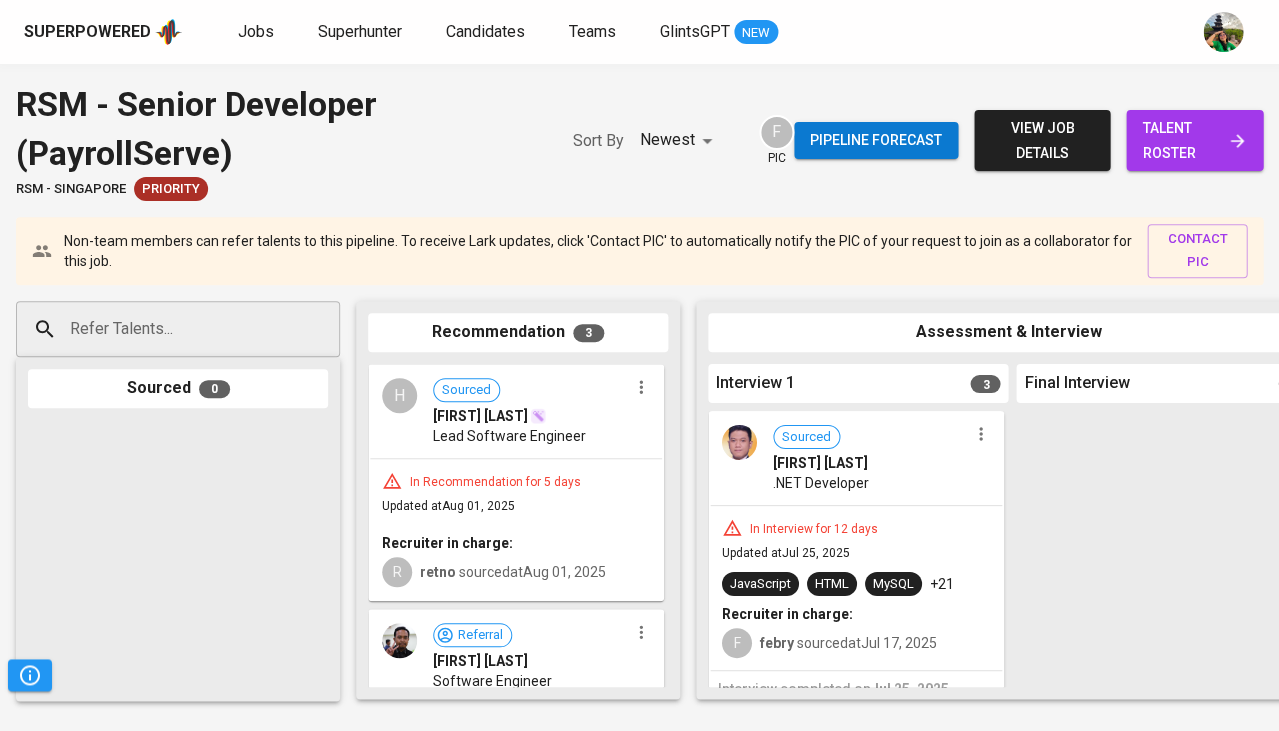 click on "talent roster" at bounding box center [1194, 140] 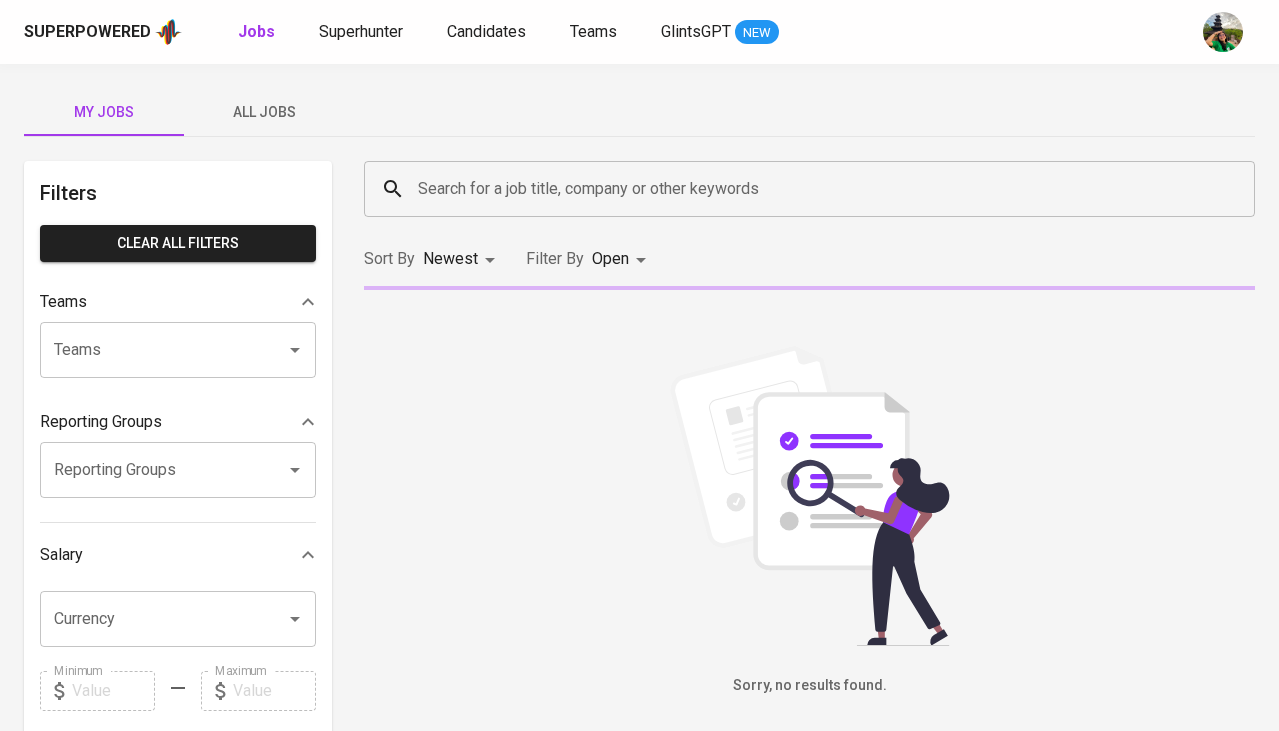 scroll, scrollTop: 0, scrollLeft: 0, axis: both 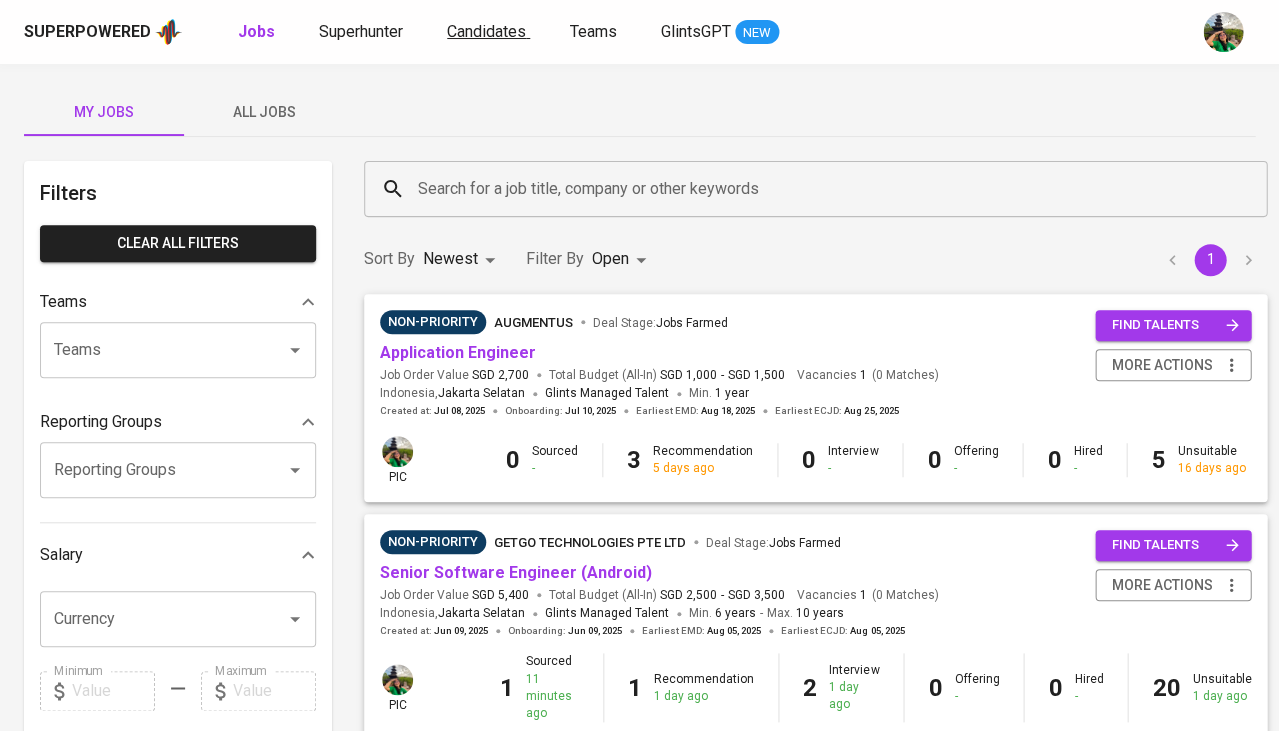 click on "Candidates" at bounding box center (486, 31) 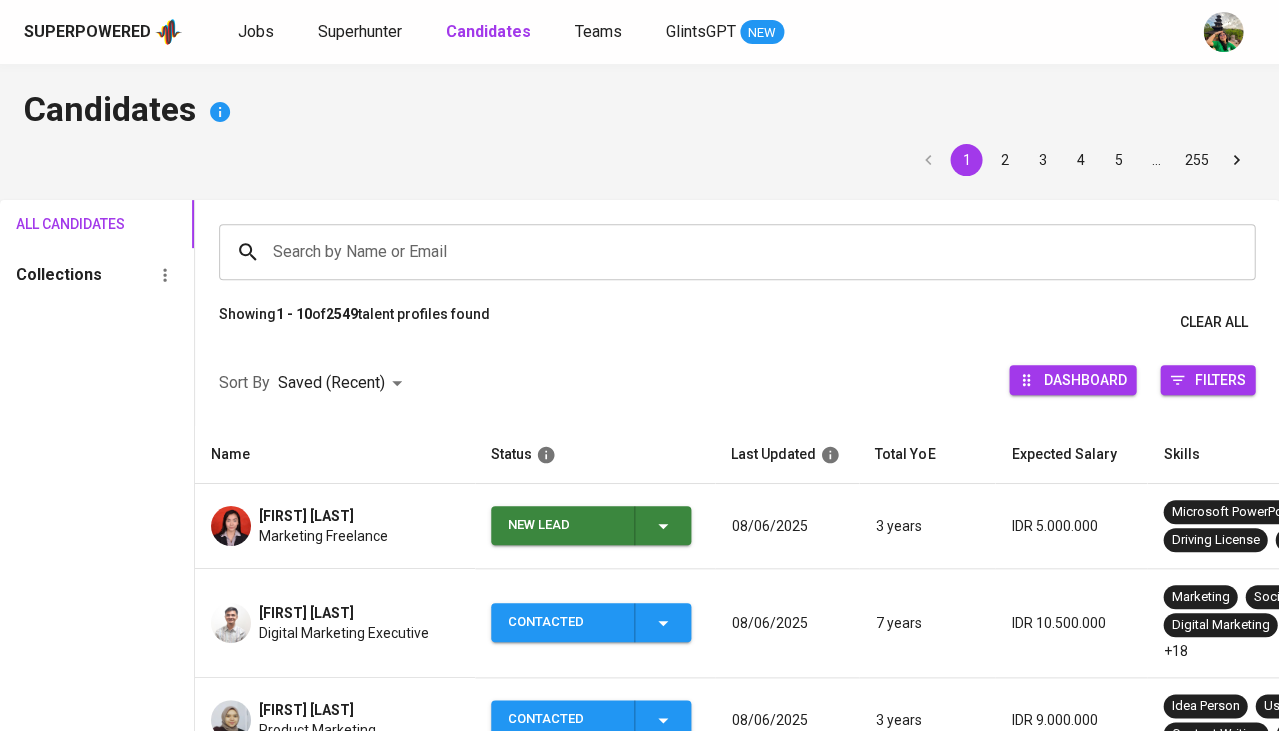 click on "Search by Name or Email" at bounding box center [742, 252] 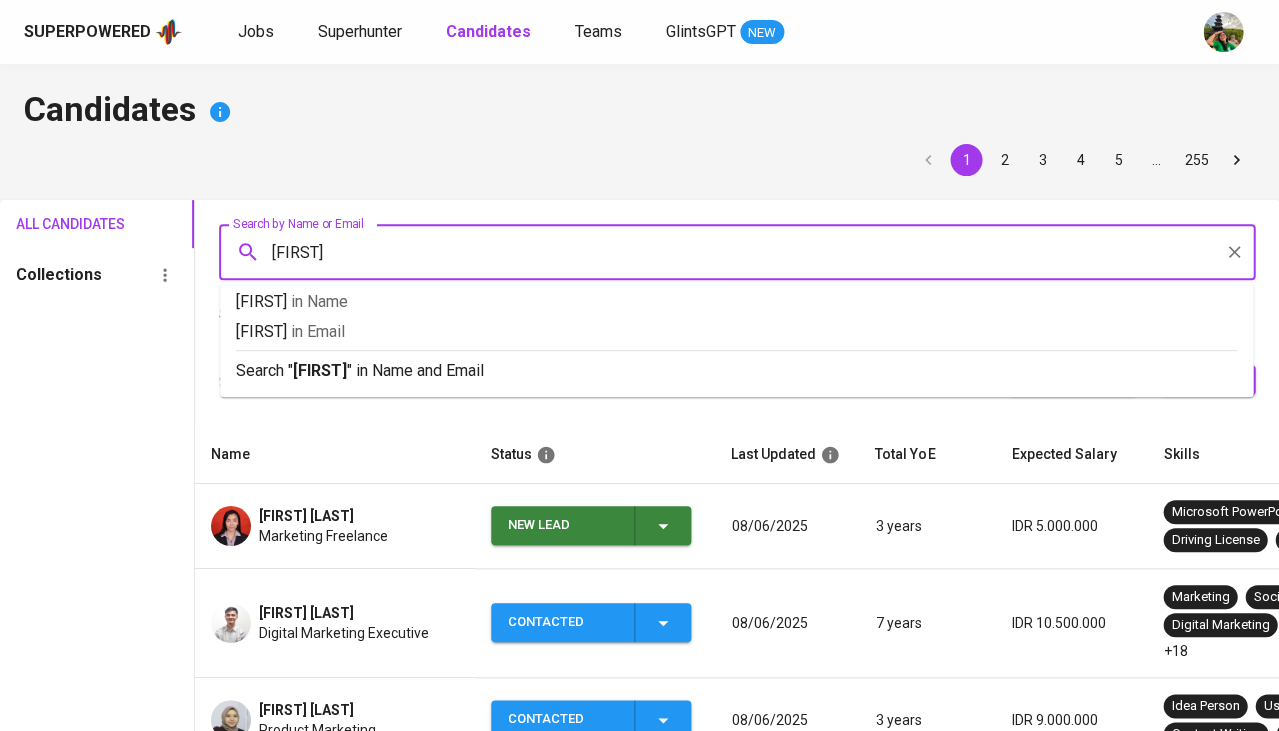 type on "daffa" 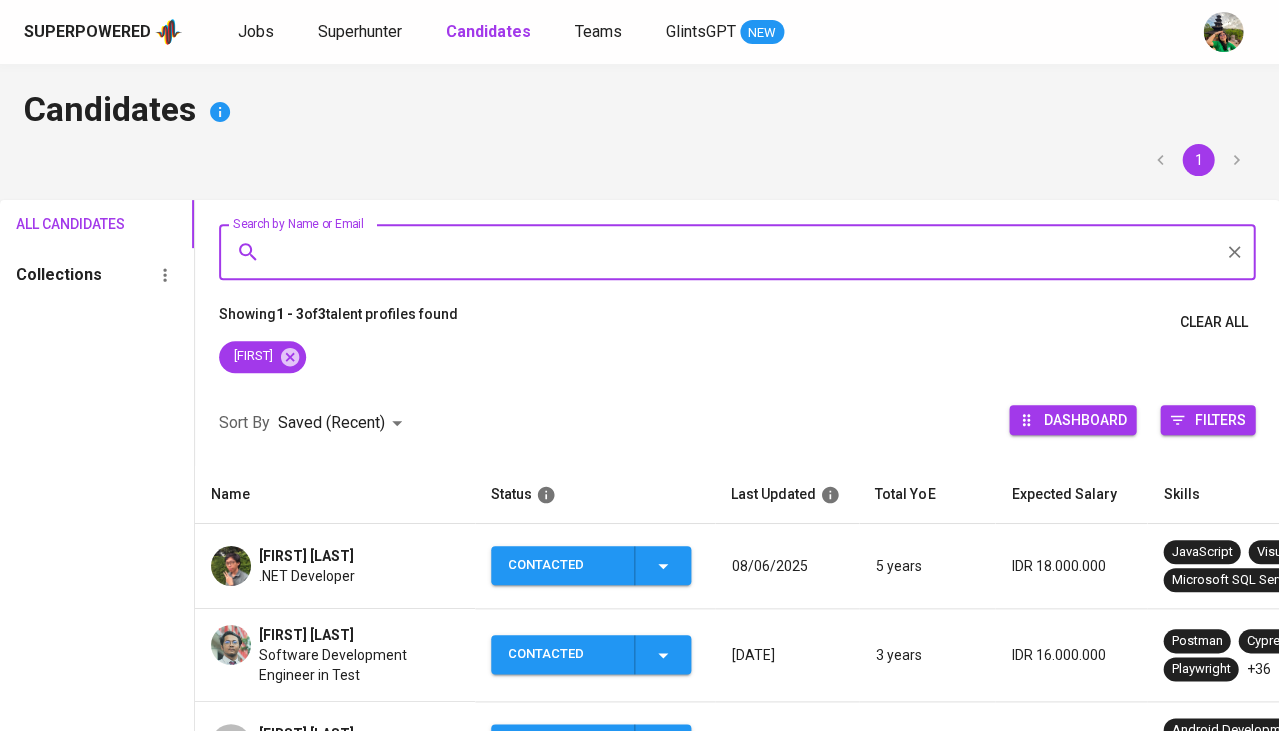 click on "[FIRST] [LAST]" at bounding box center [306, 556] 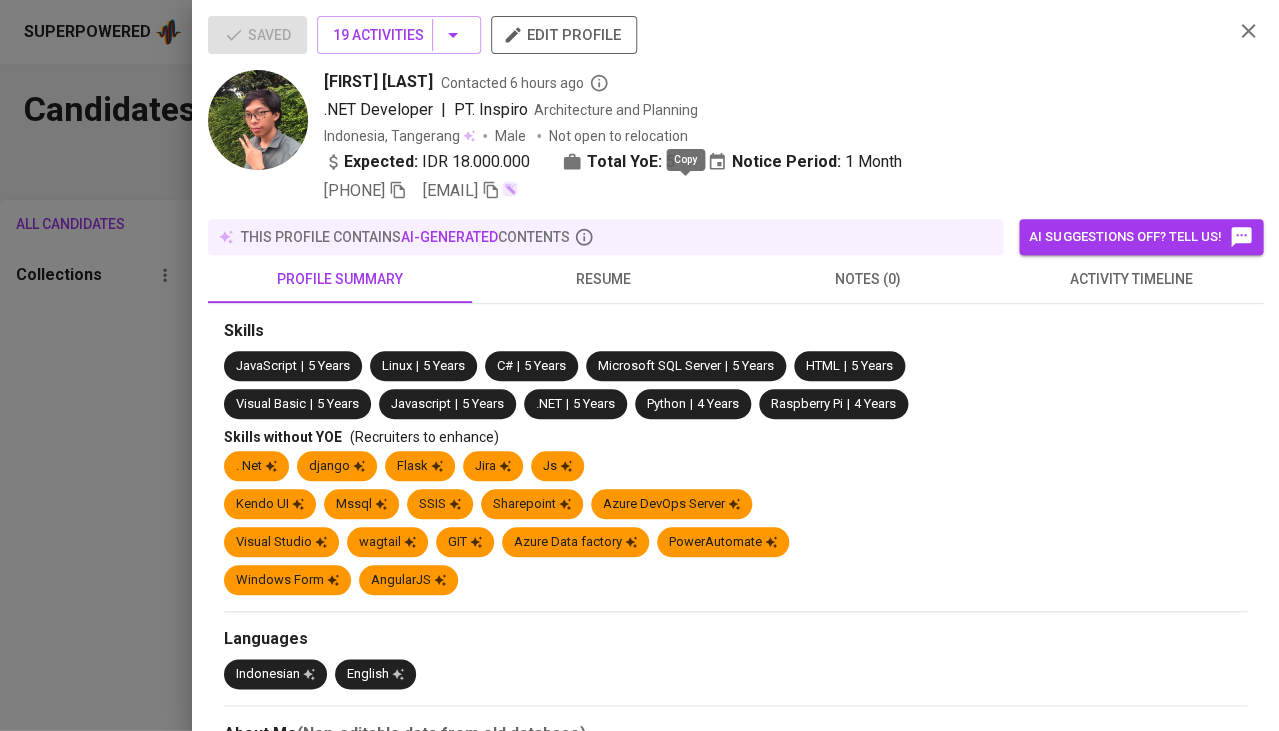 click 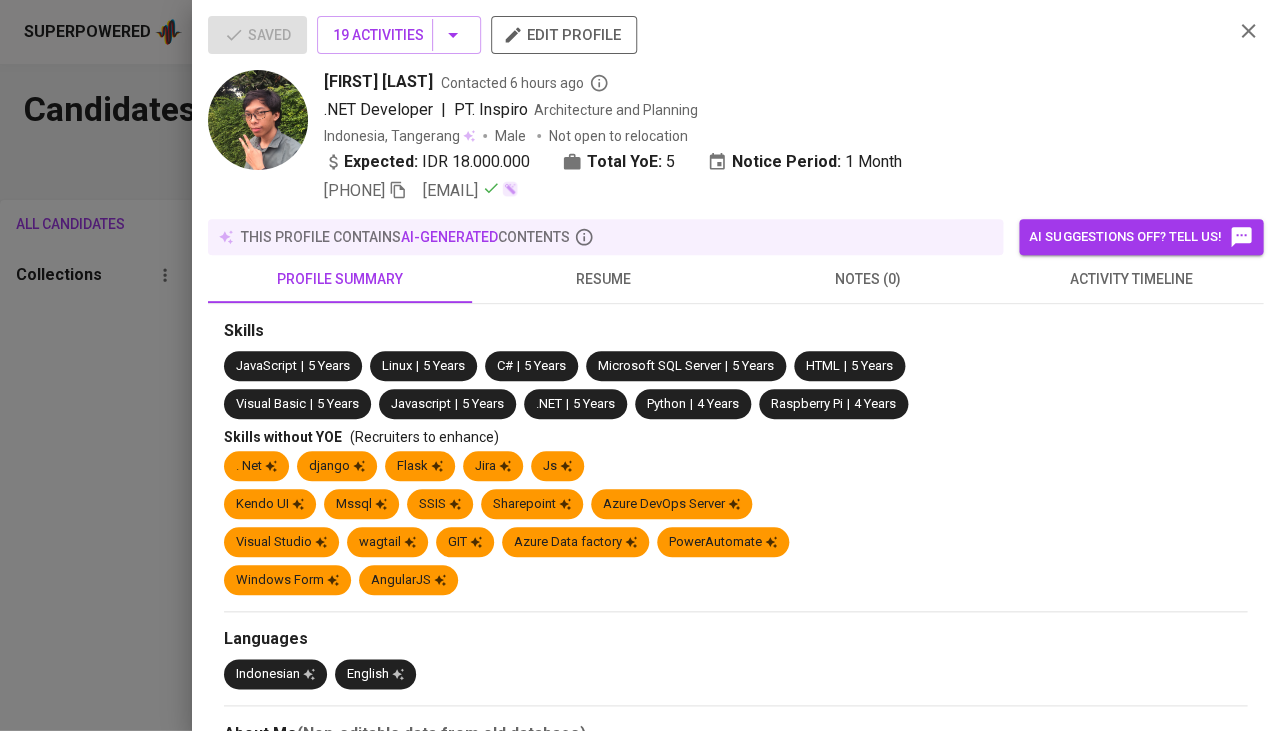 click at bounding box center [639, 365] 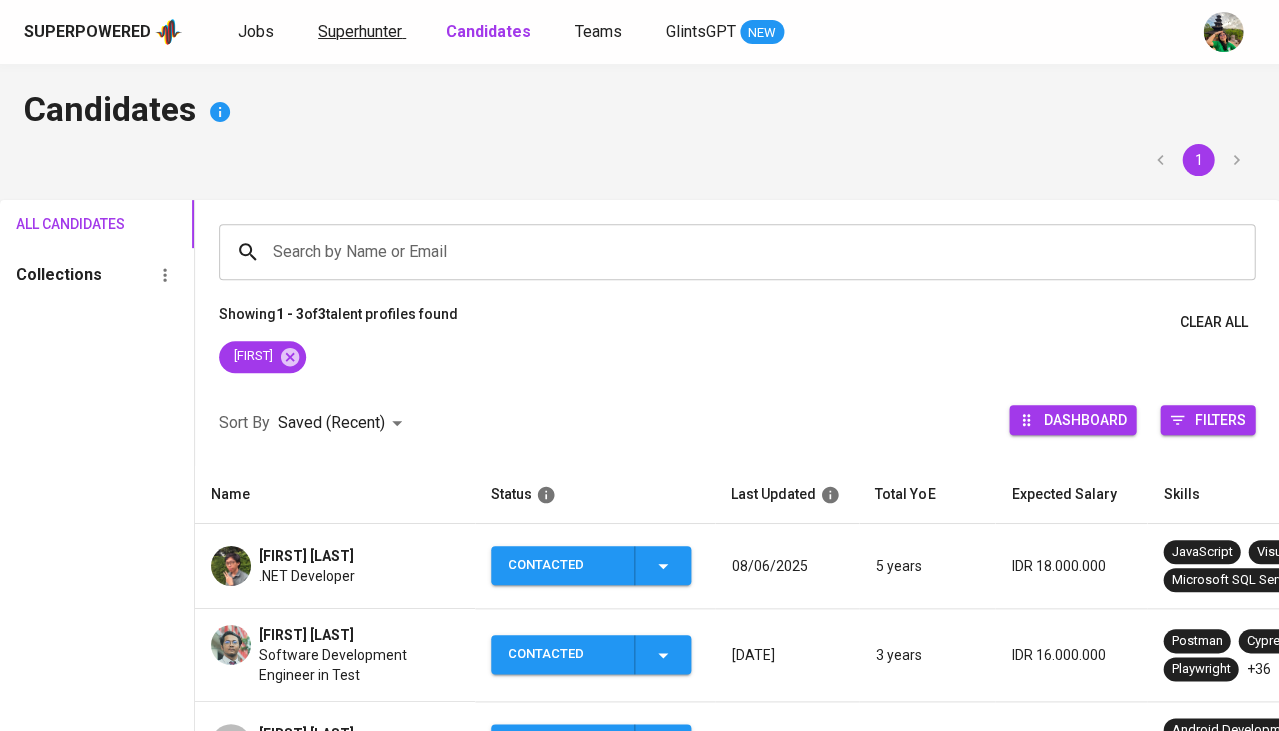 click on "Superhunter" at bounding box center (362, 32) 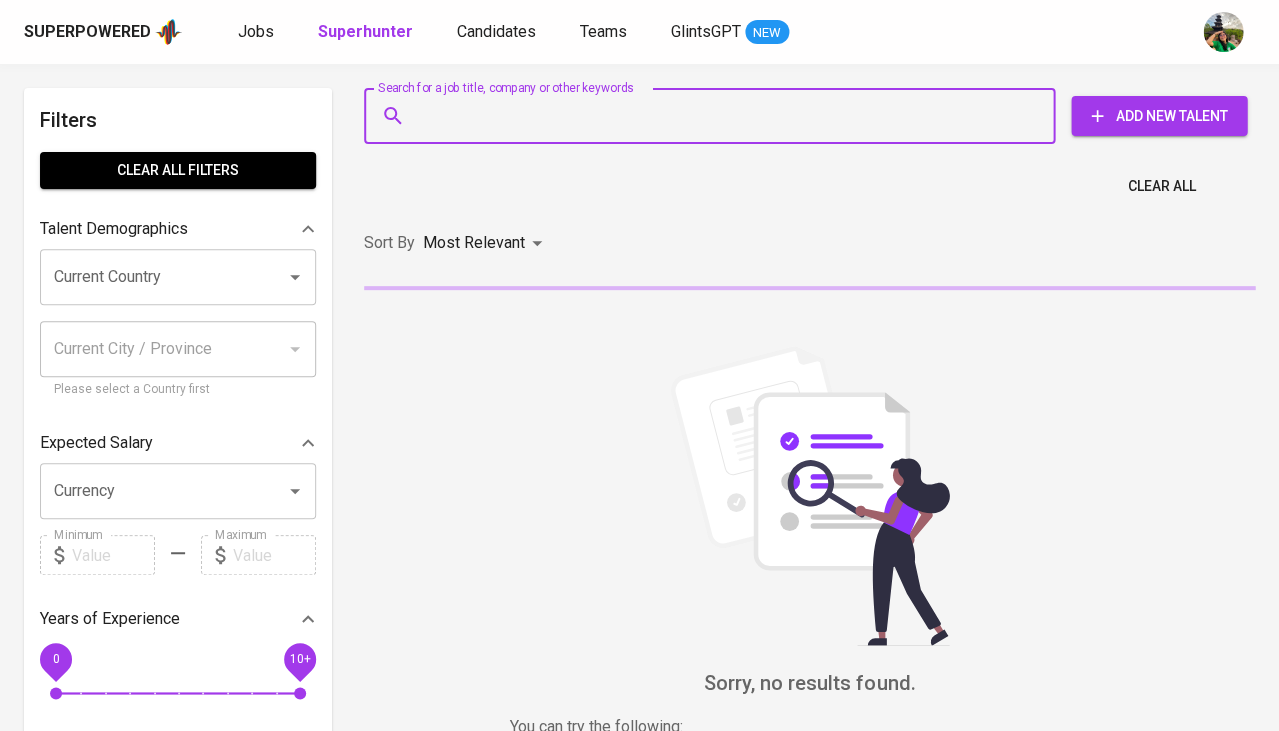 click on "Search for a job title, company or other keywords" at bounding box center (714, 116) 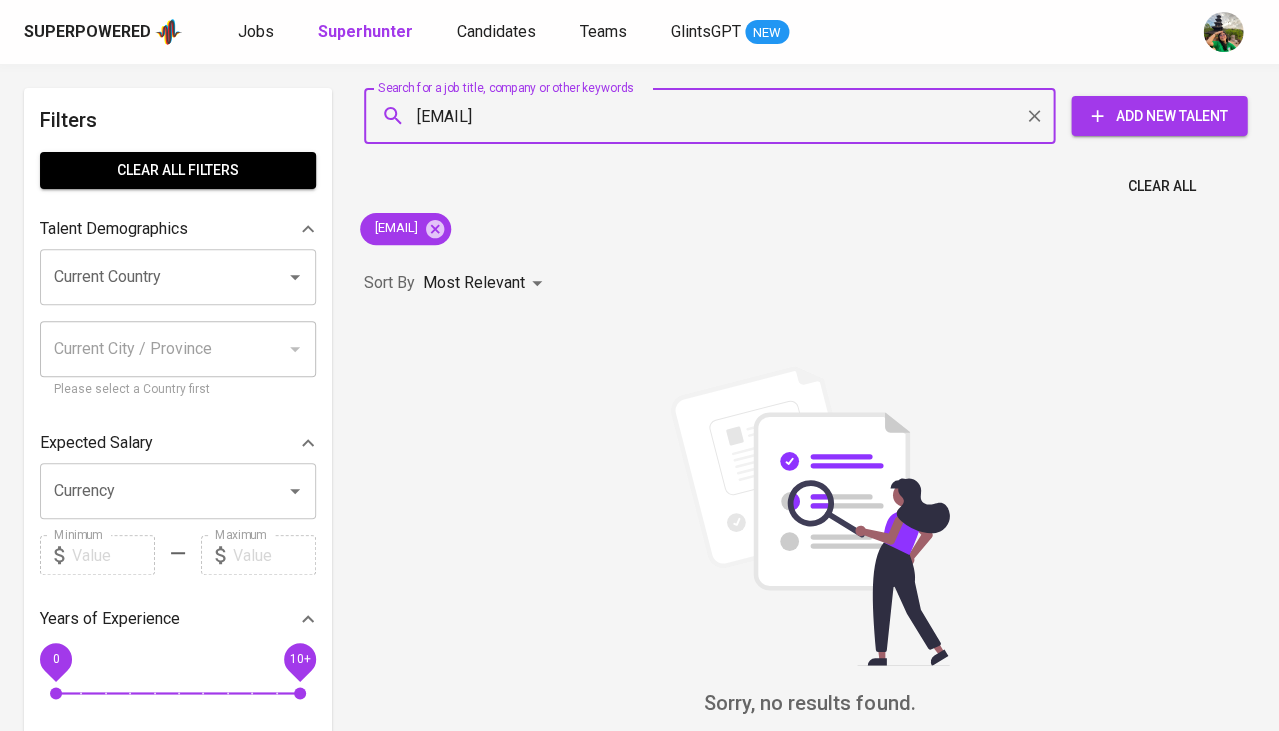 type 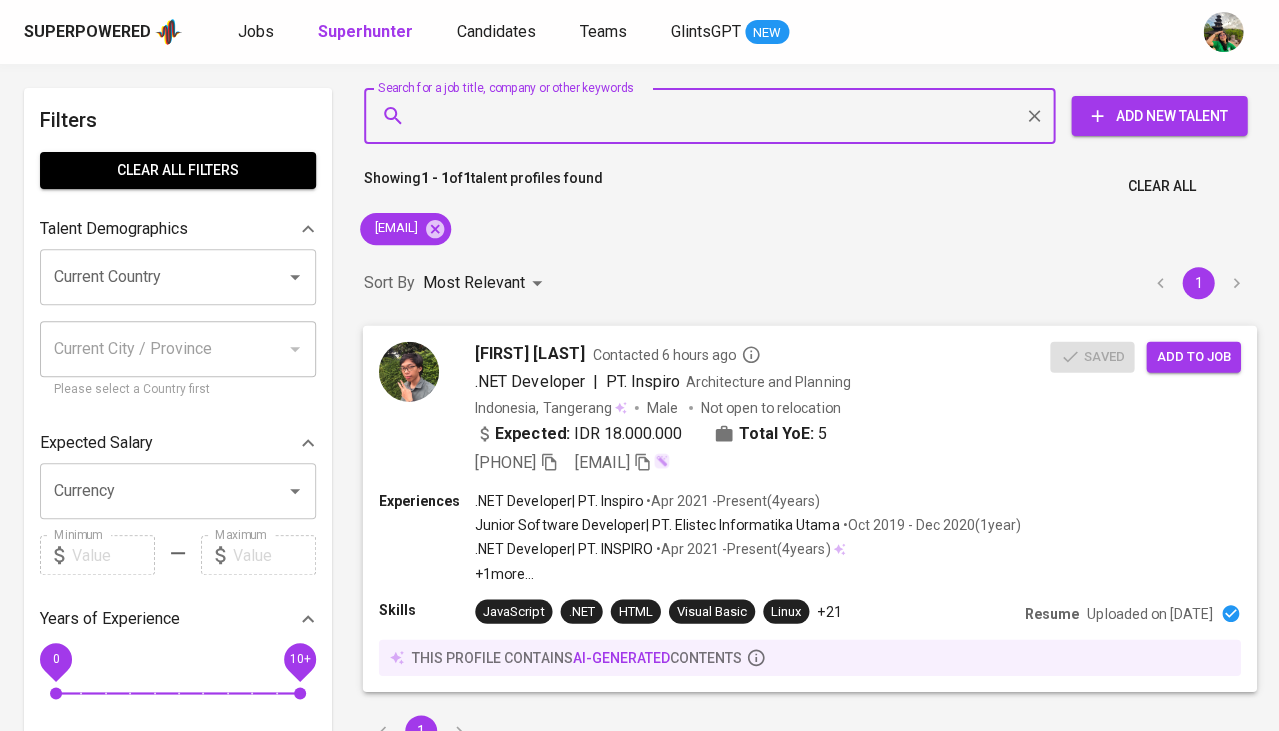 click on "Add to job" at bounding box center (1193, 356) 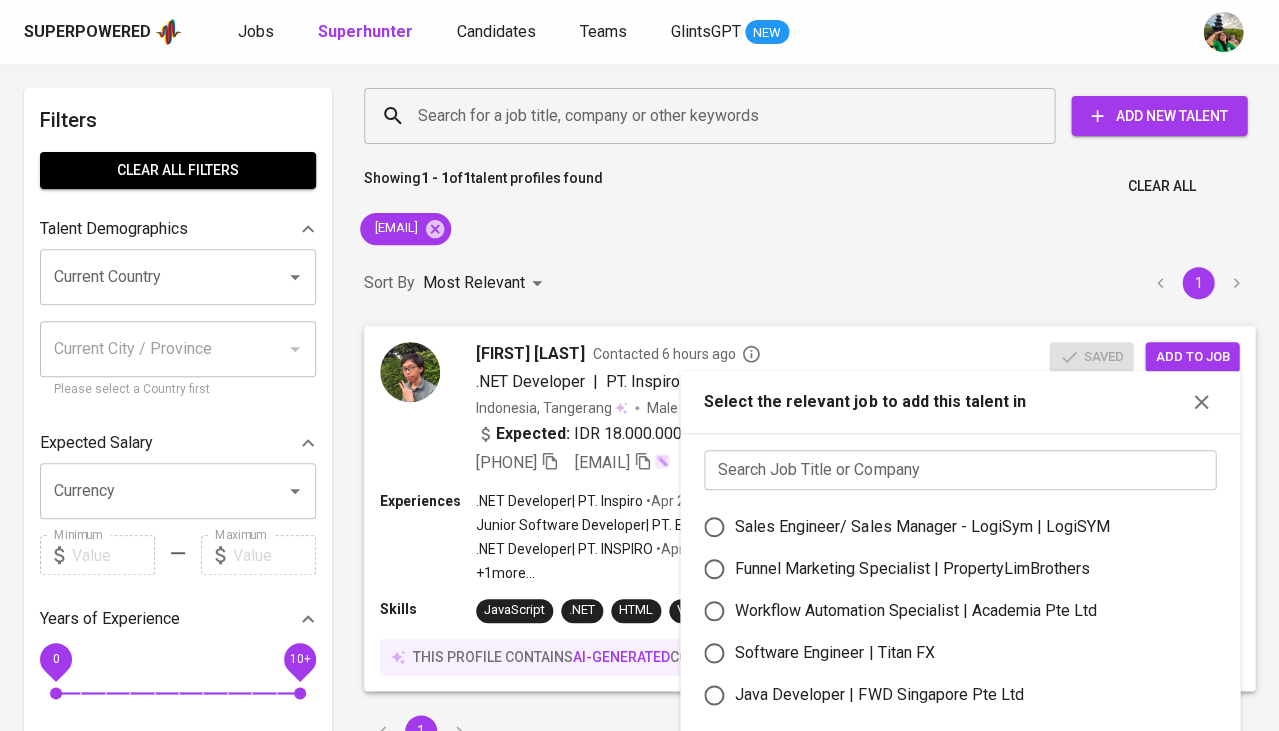 click at bounding box center [960, 470] 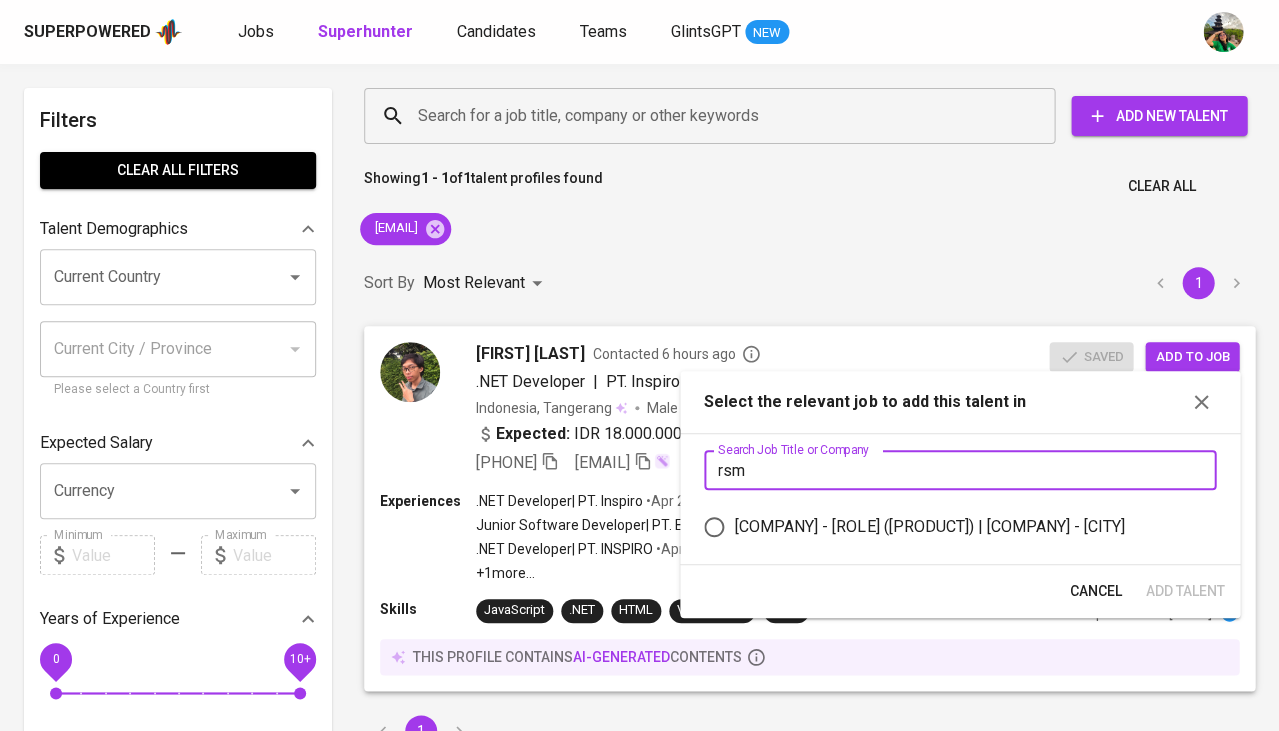 type on "ram" 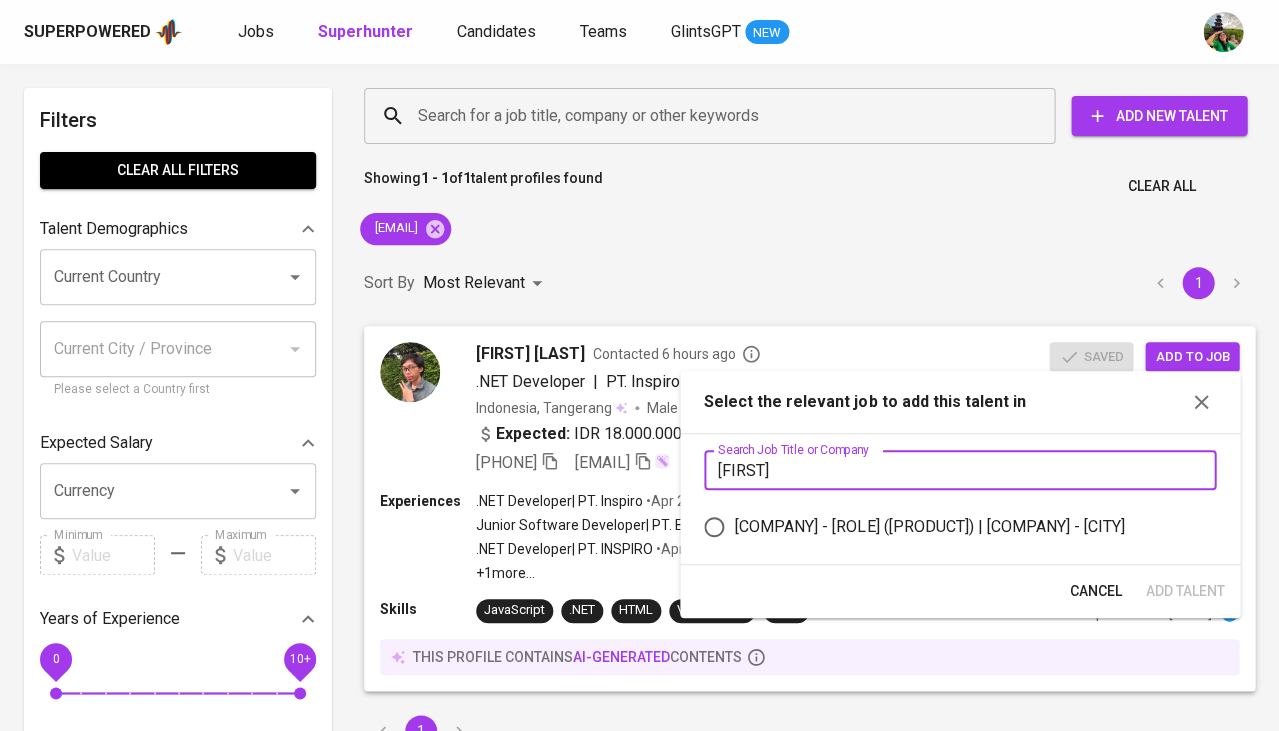 drag, startPoint x: 806, startPoint y: 461, endPoint x: 864, endPoint y: 529, distance: 89.37561 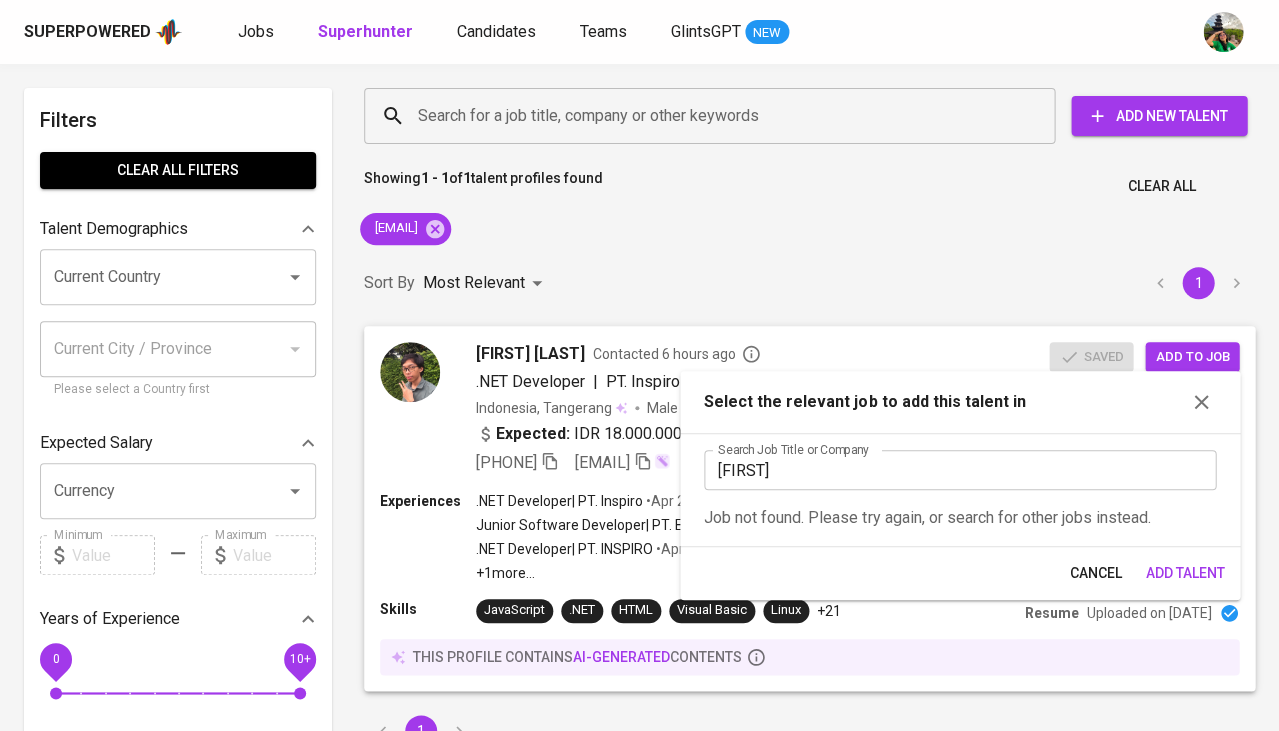 click on "ram" at bounding box center (960, 470) 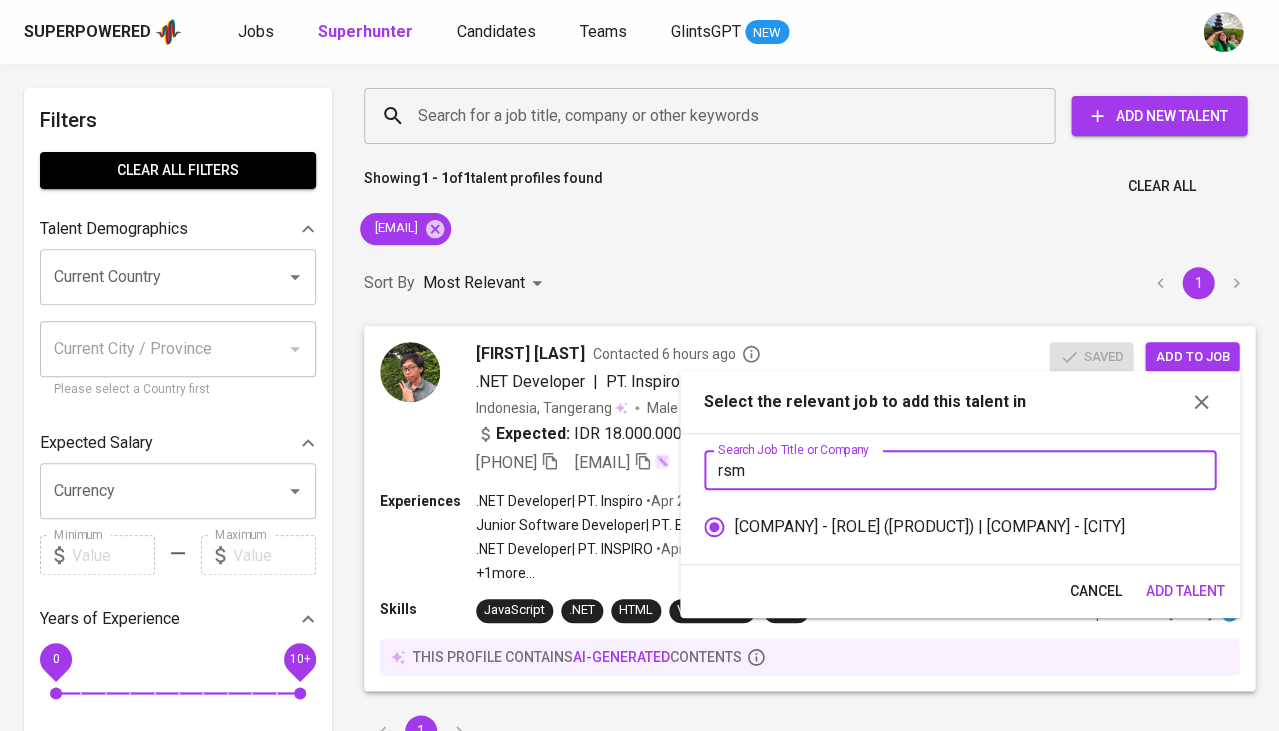 type on "rsm" 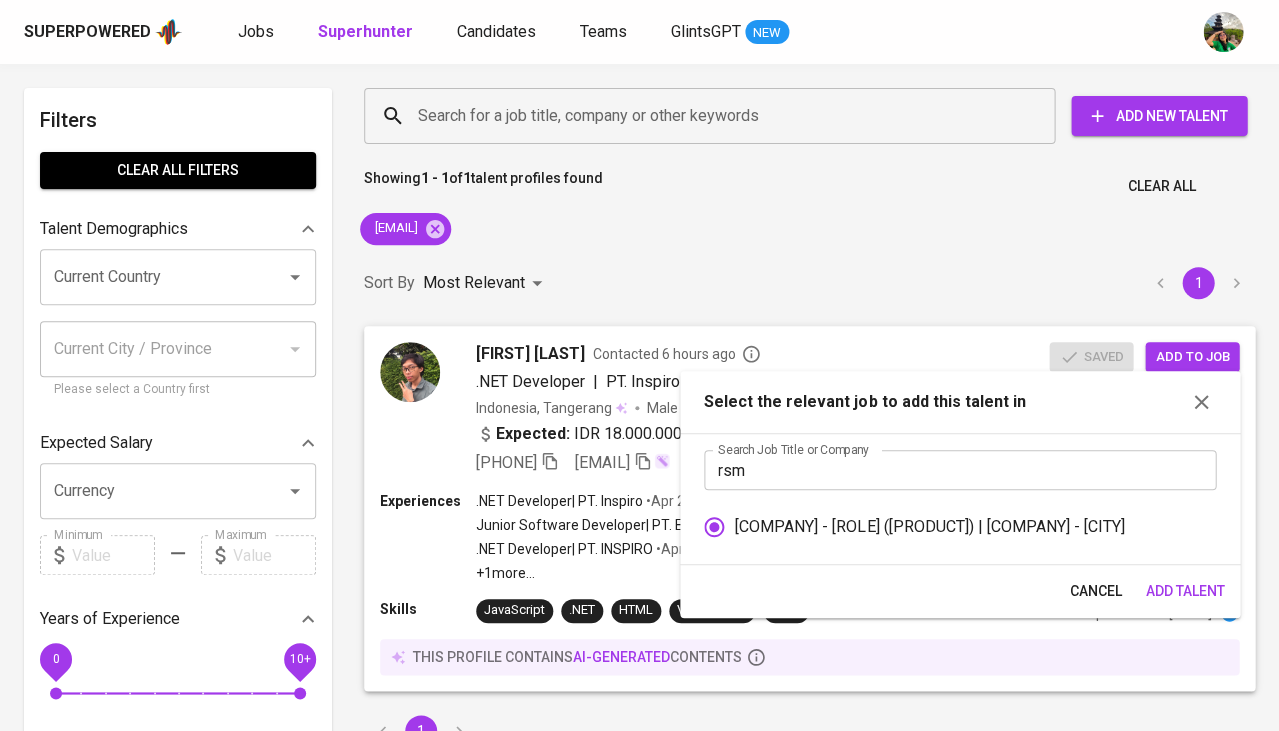 click on "Add Talent" at bounding box center [1184, 591] 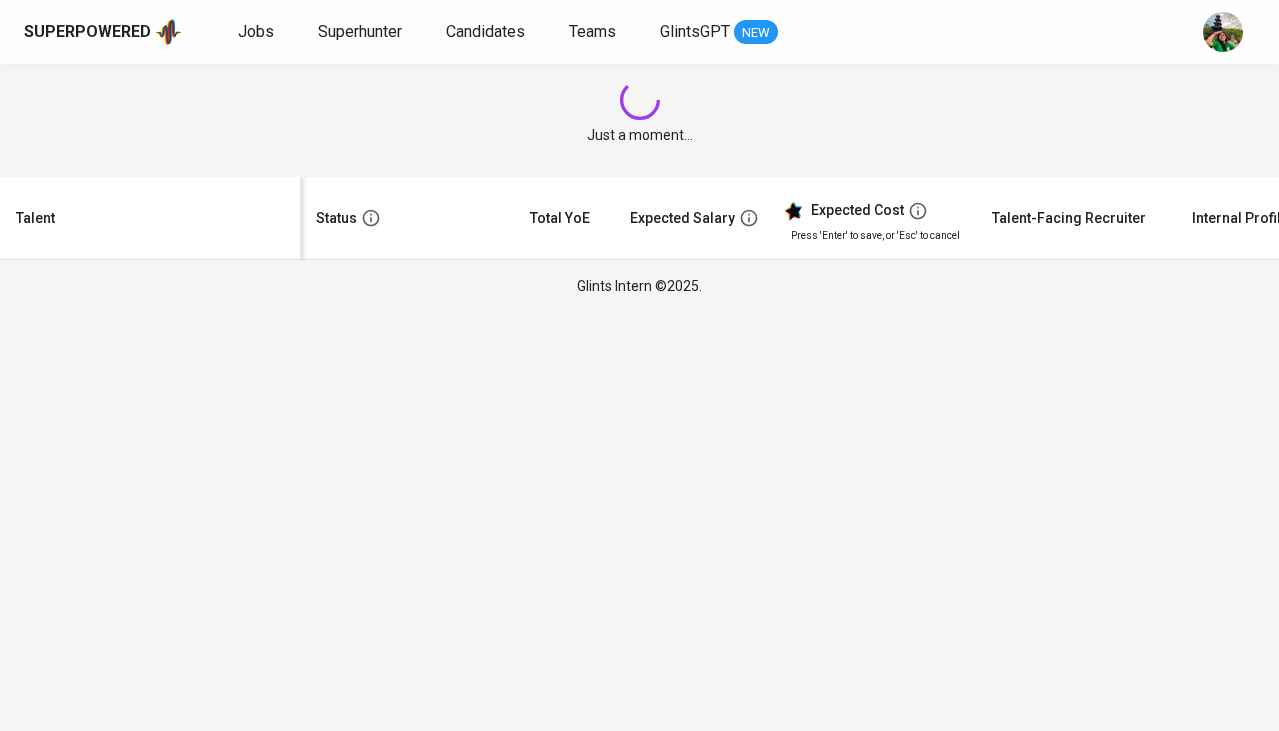 scroll, scrollTop: 0, scrollLeft: 0, axis: both 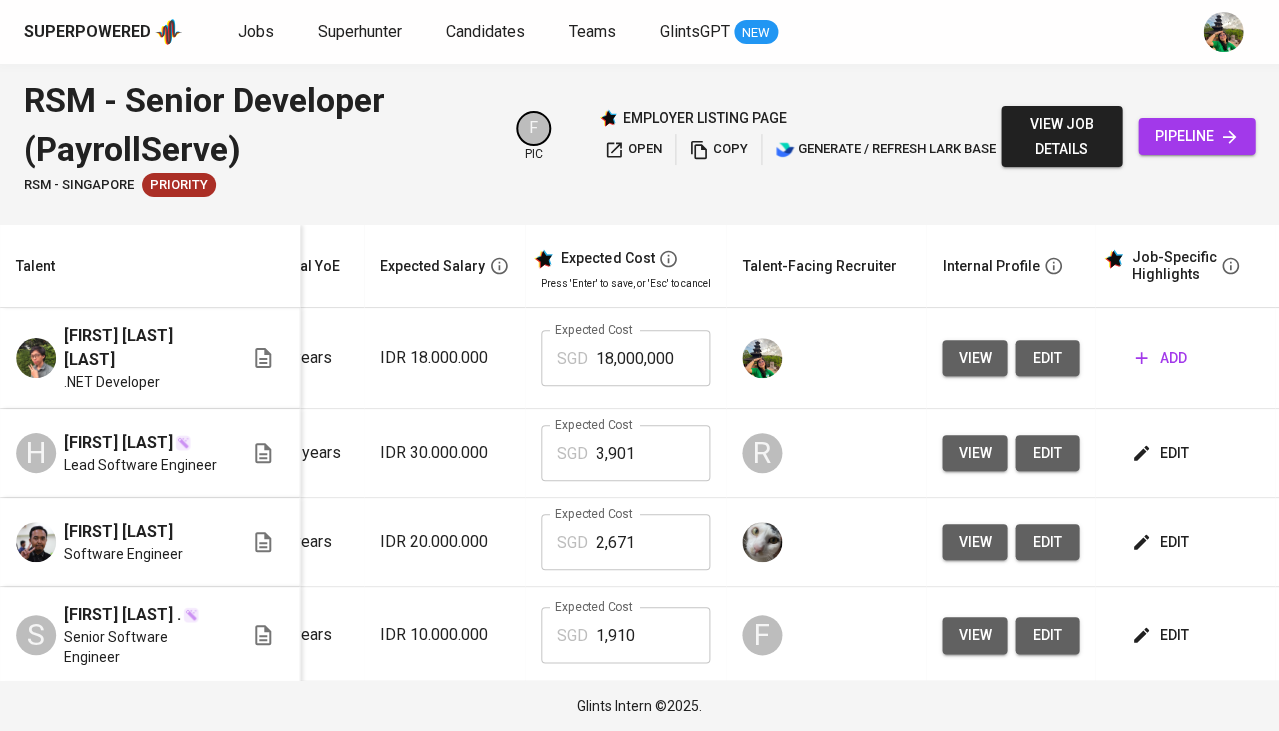 click on "edit" at bounding box center (1047, 358) 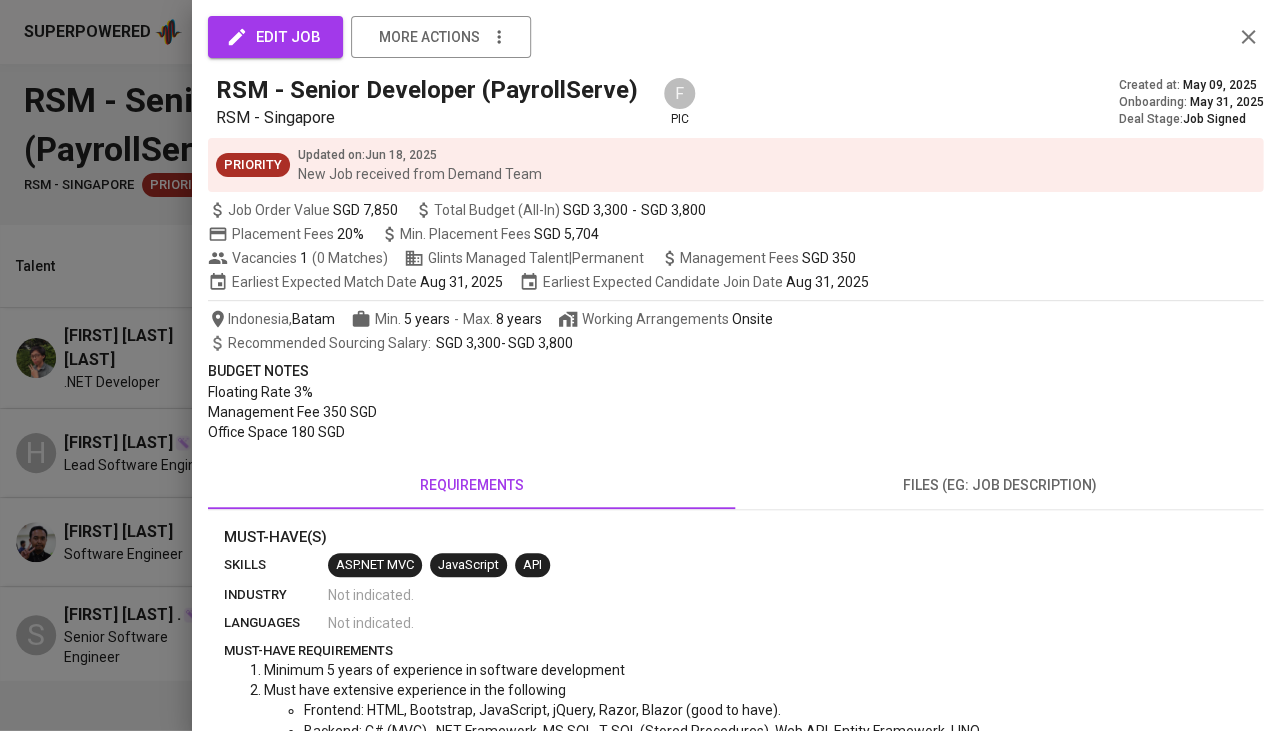 click at bounding box center (639, 365) 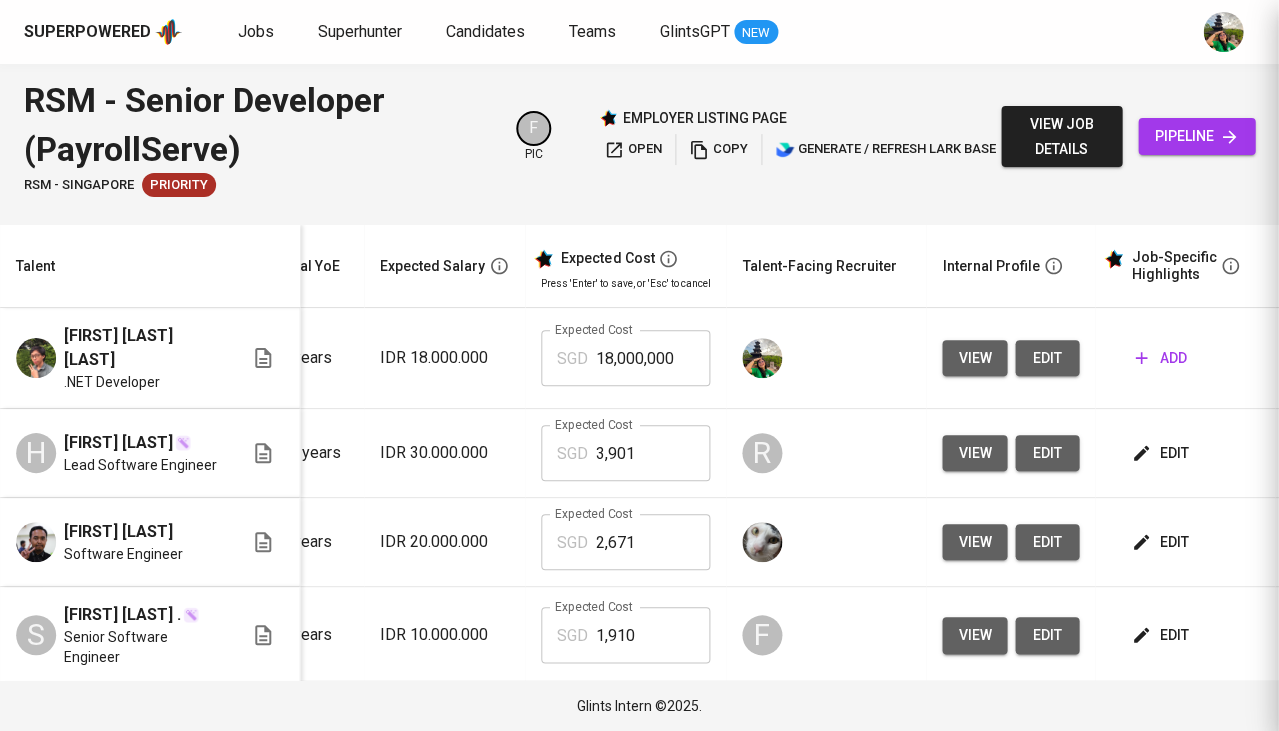 click on "Daffa Daraz Aslam .NET Developer" at bounding box center [150, 358] 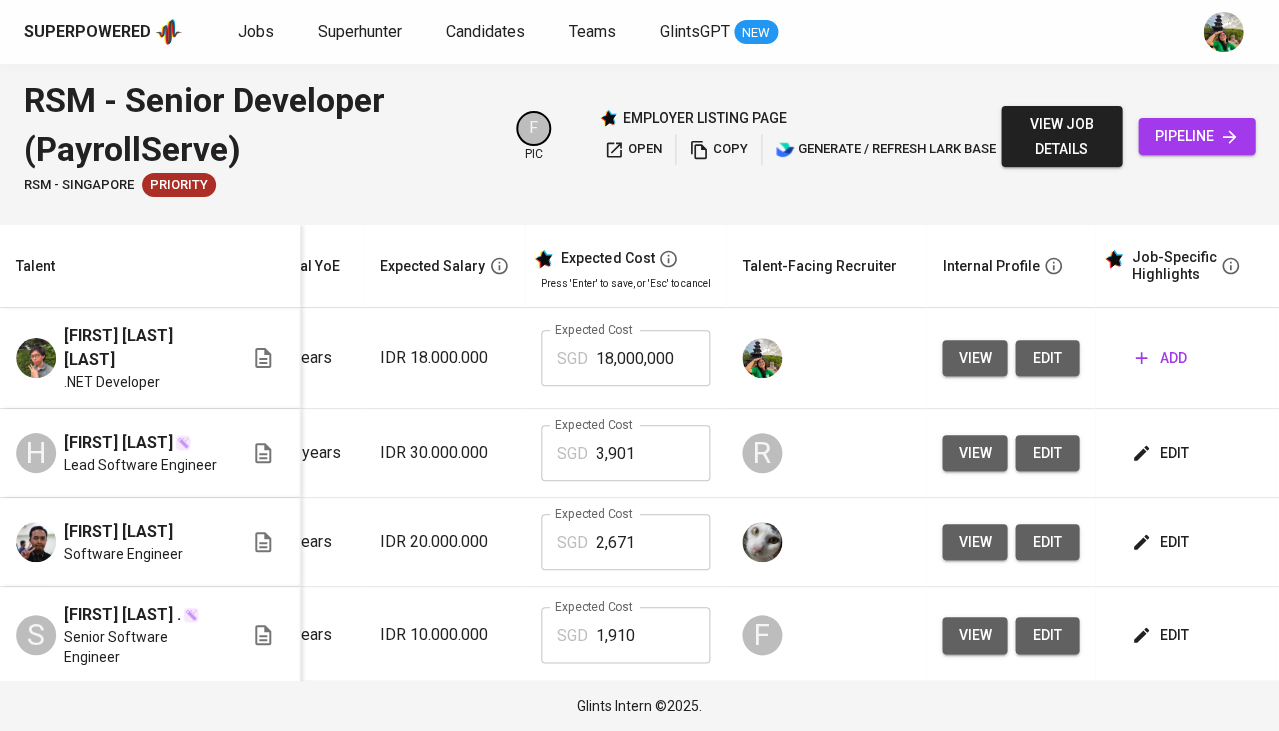 click on "edit" at bounding box center [1047, 358] 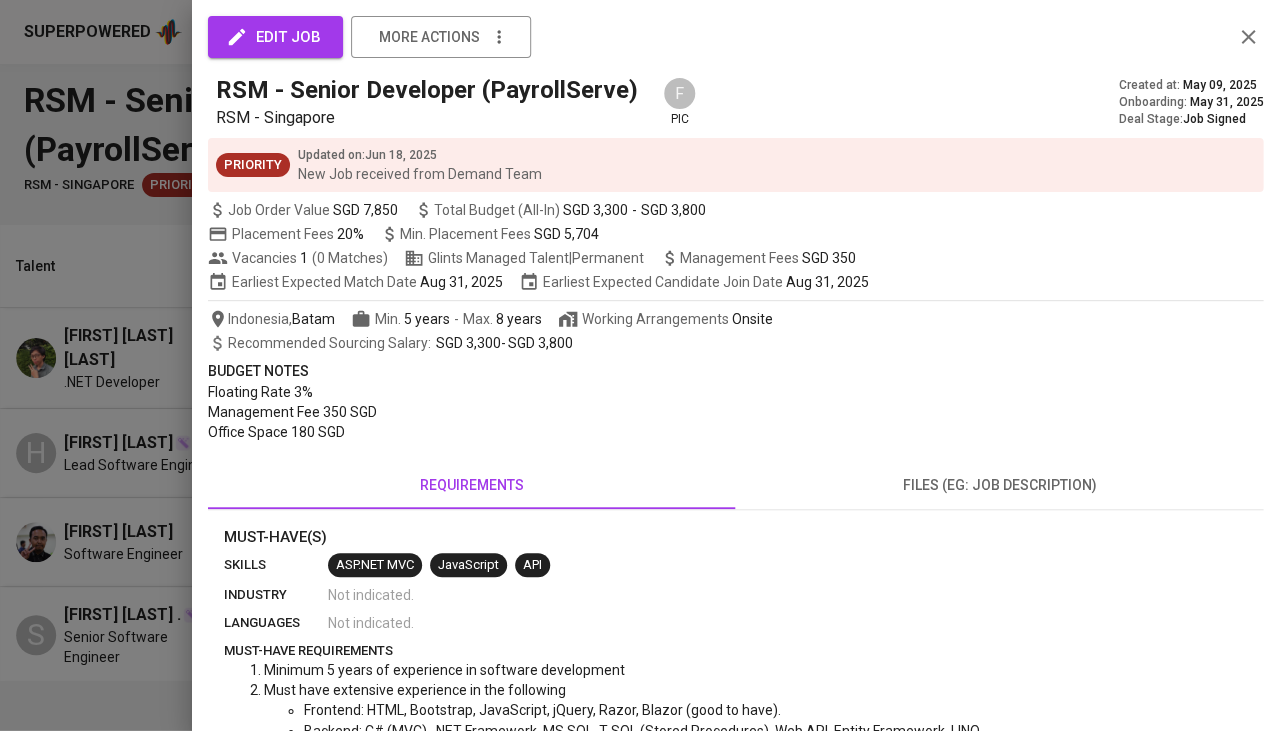 click at bounding box center [639, 365] 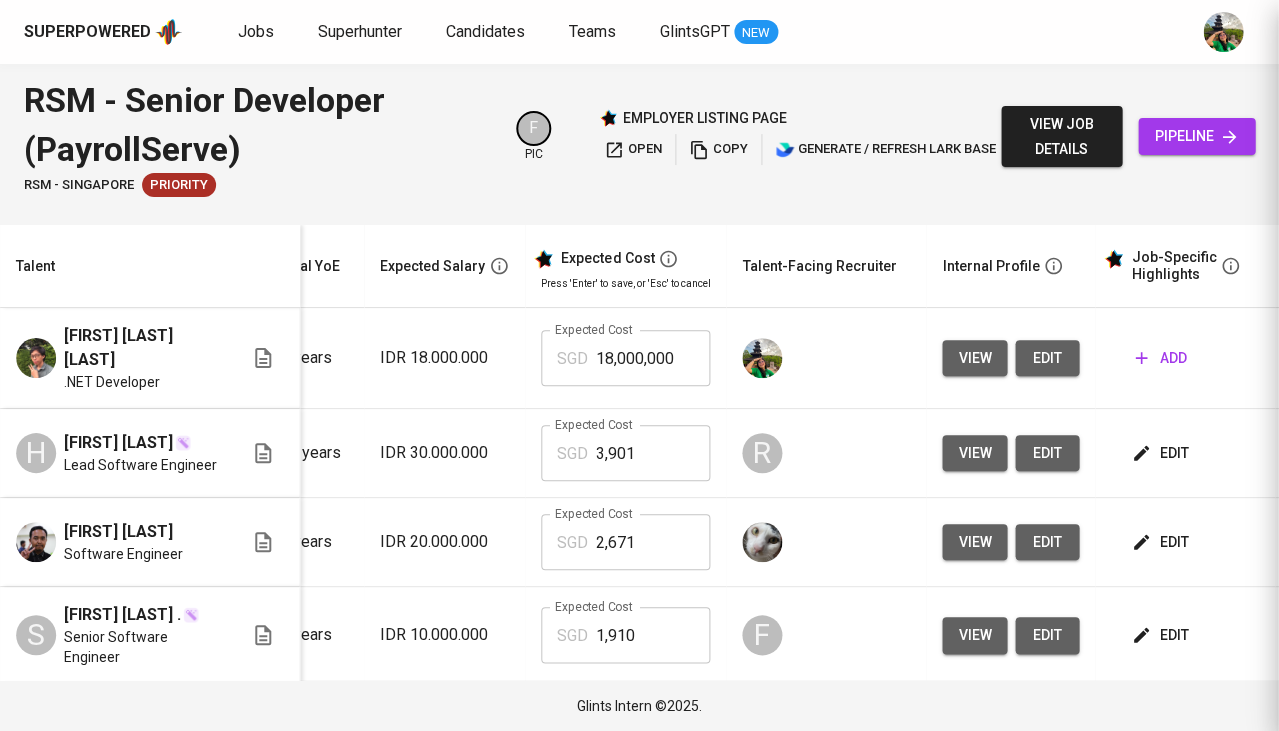 click at bounding box center (1223, 32) 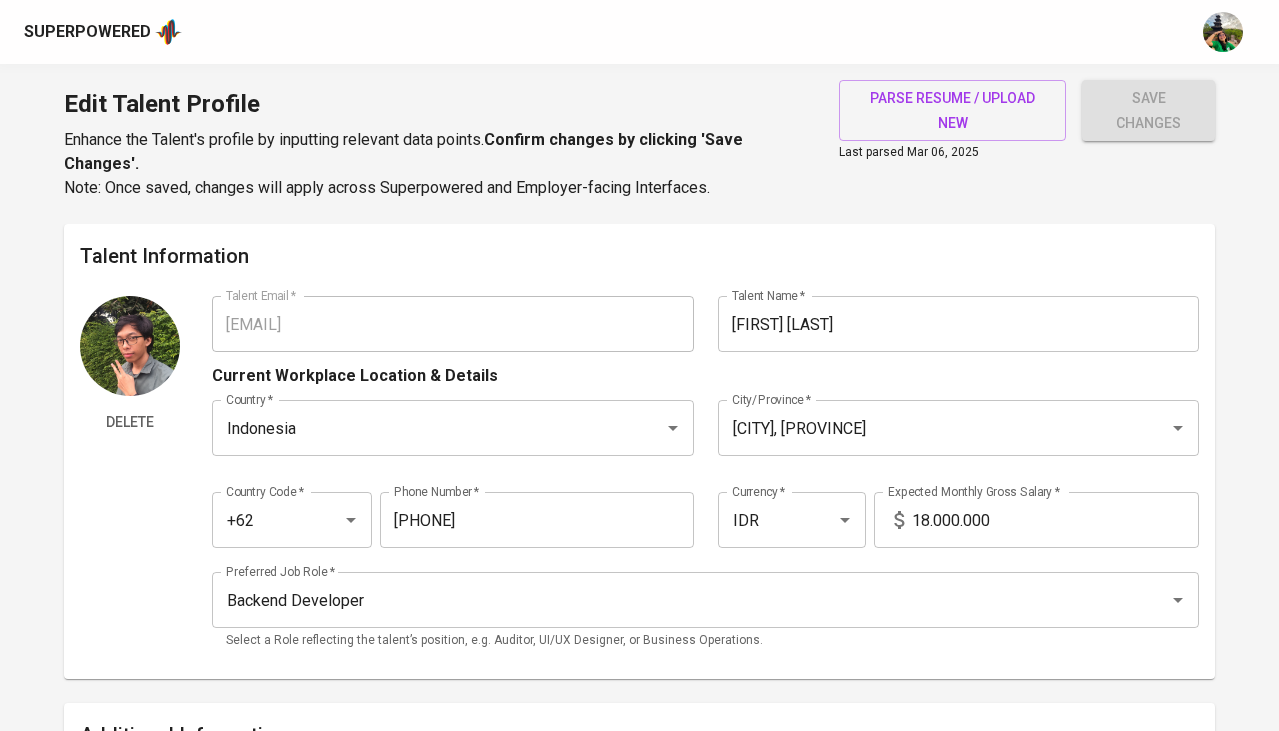 scroll, scrollTop: 0, scrollLeft: 0, axis: both 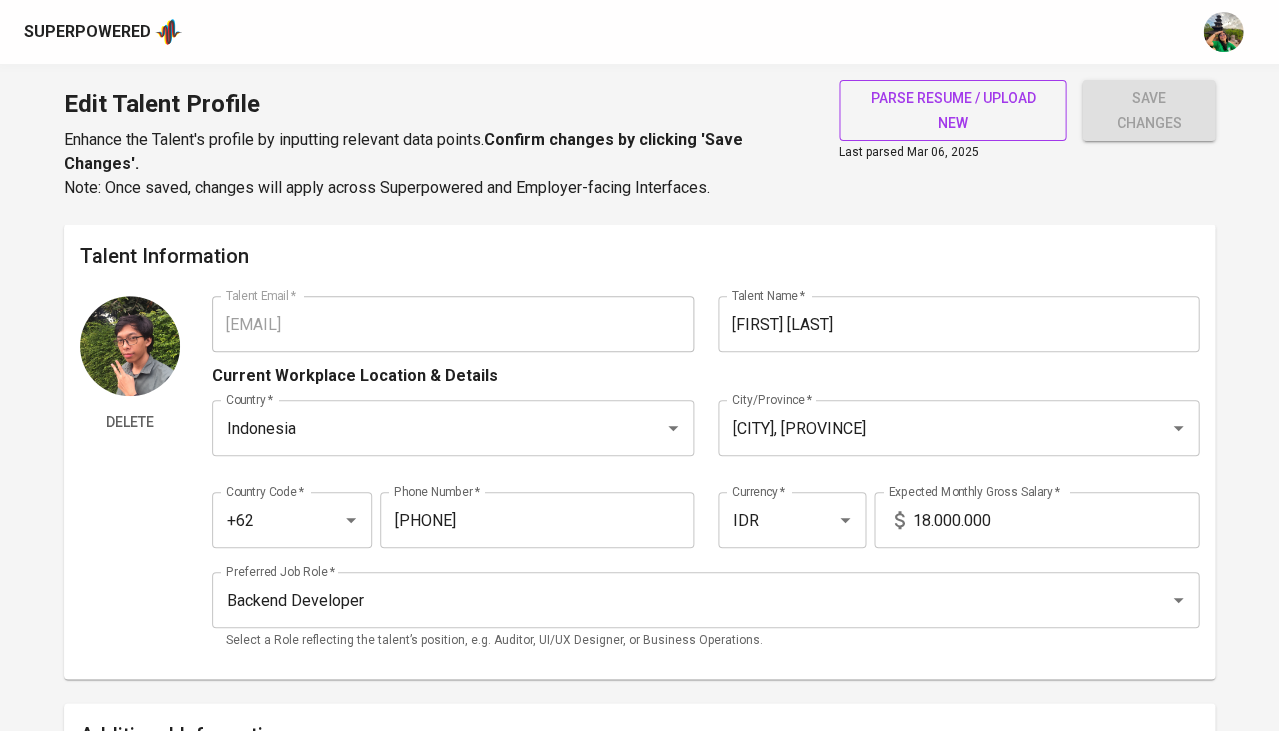 click on "parse resume / upload new" at bounding box center (953, 110) 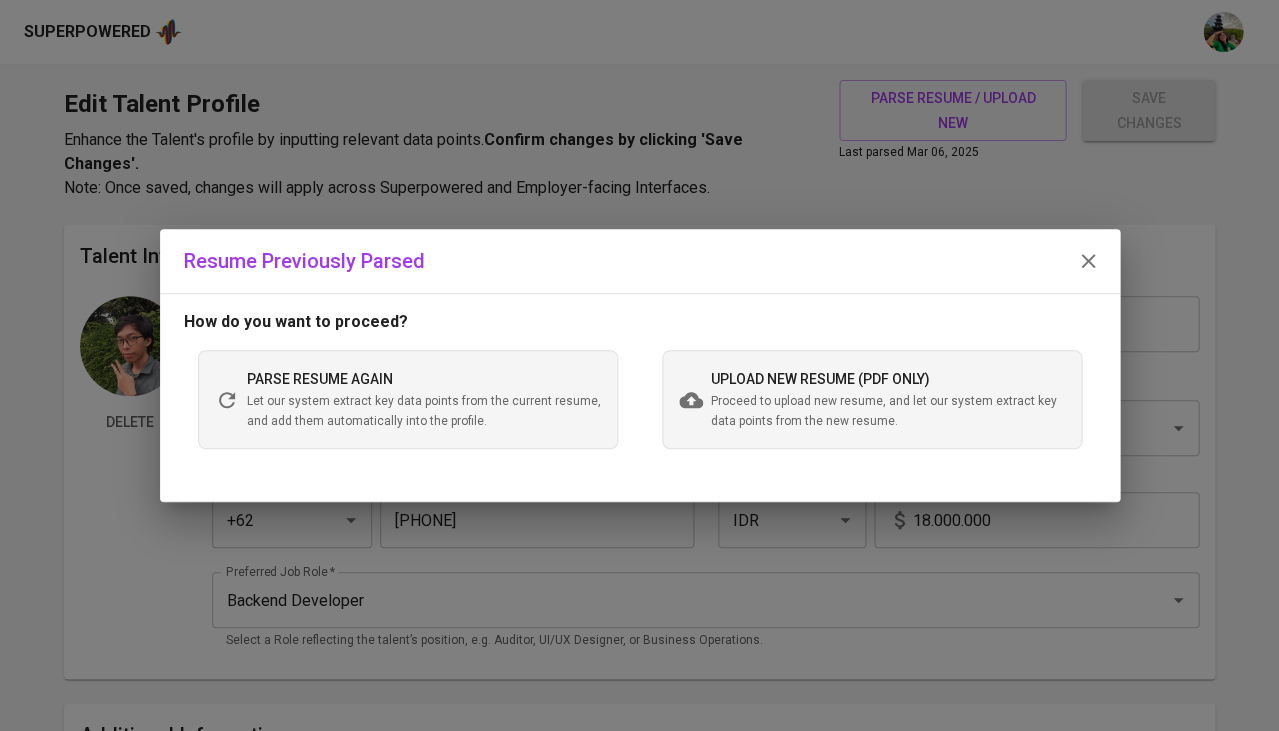 click on "upload new resume (pdf only) Proceed to upload new resume, and let our system extract key data points from the new resume." at bounding box center [872, 399] 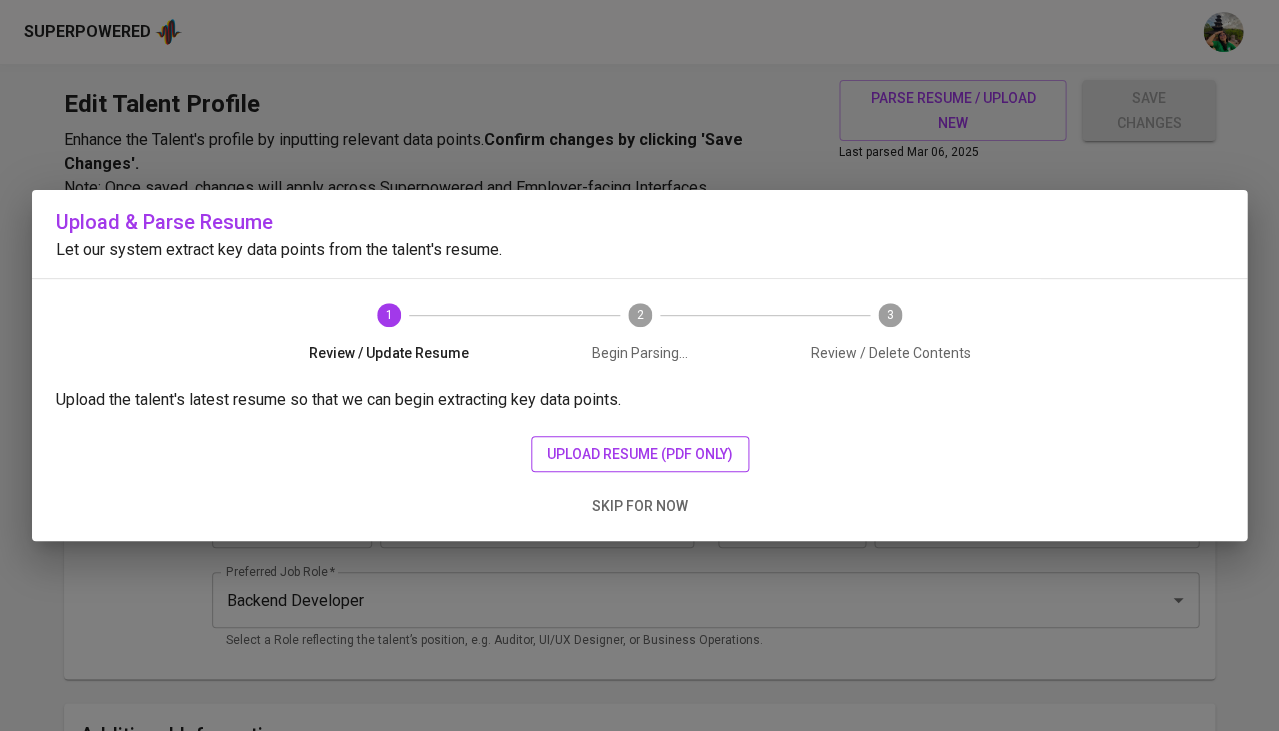 click on "upload resume (pdf only)" at bounding box center (640, 454) 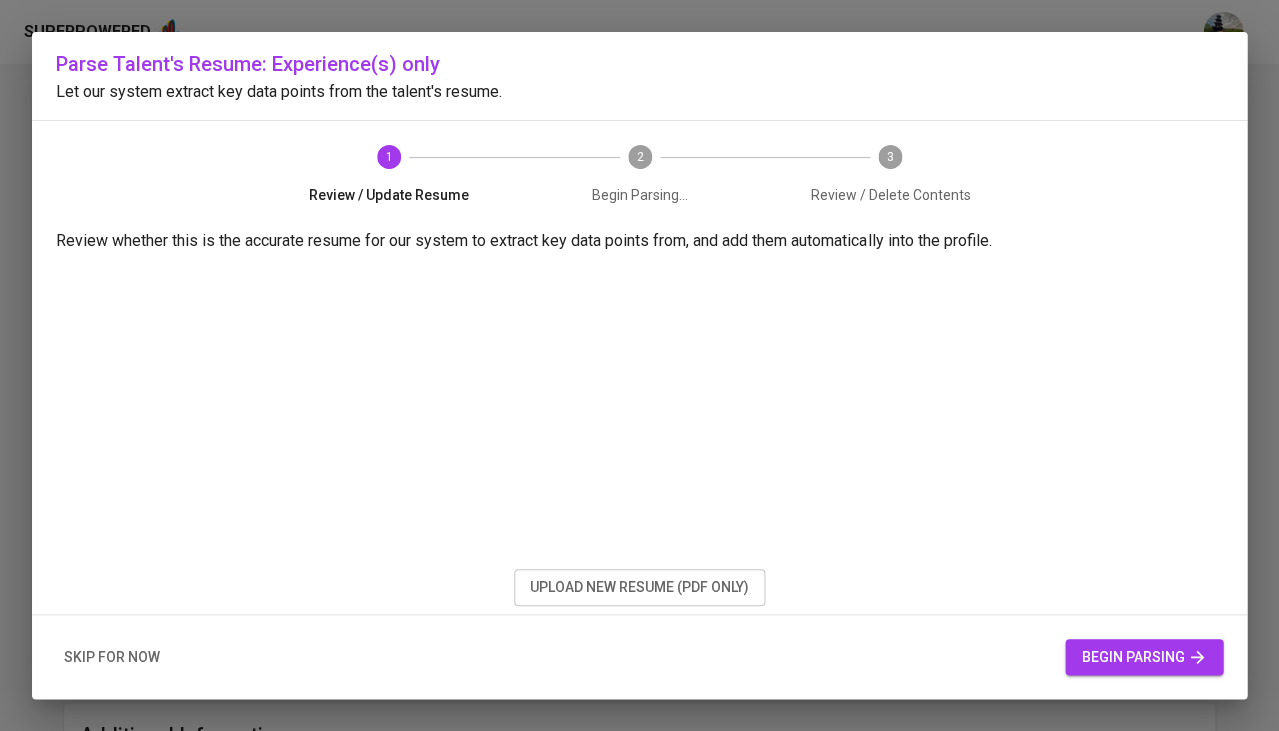 click on "begin parsing" at bounding box center (1144, 657) 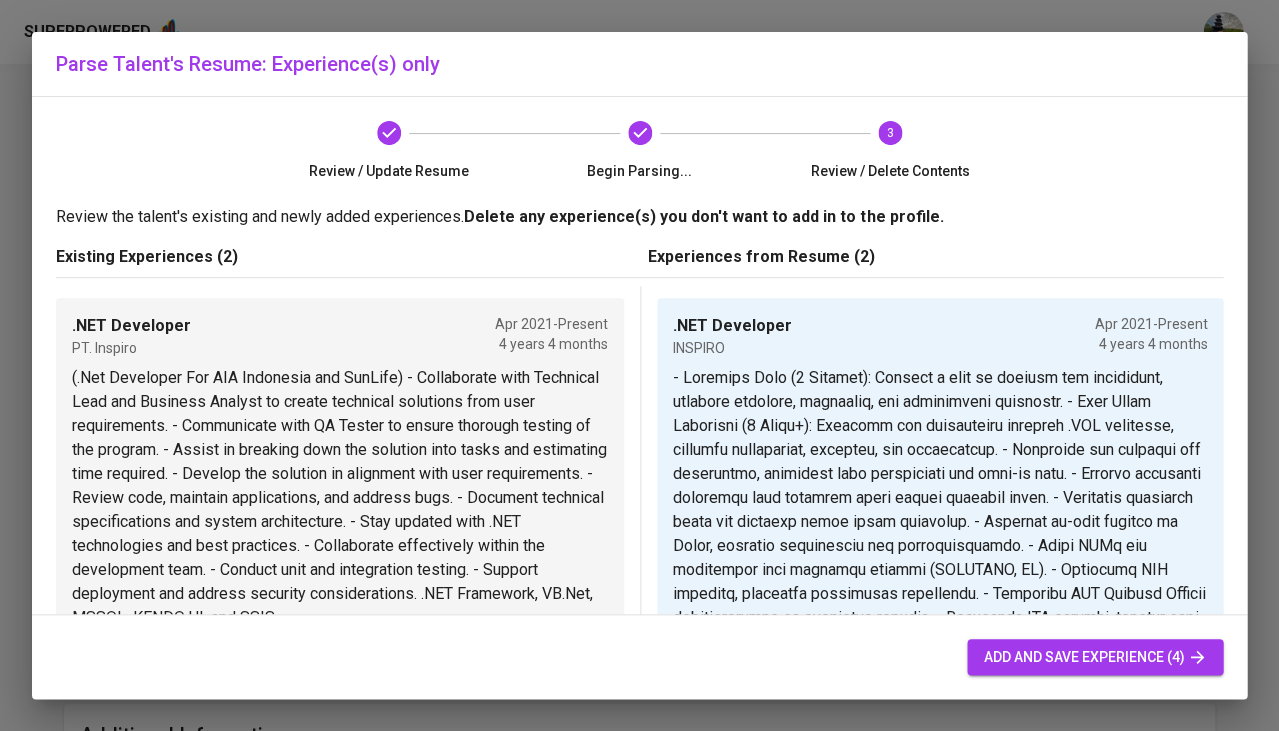 click on "add and save experience (4)" at bounding box center (1095, 657) 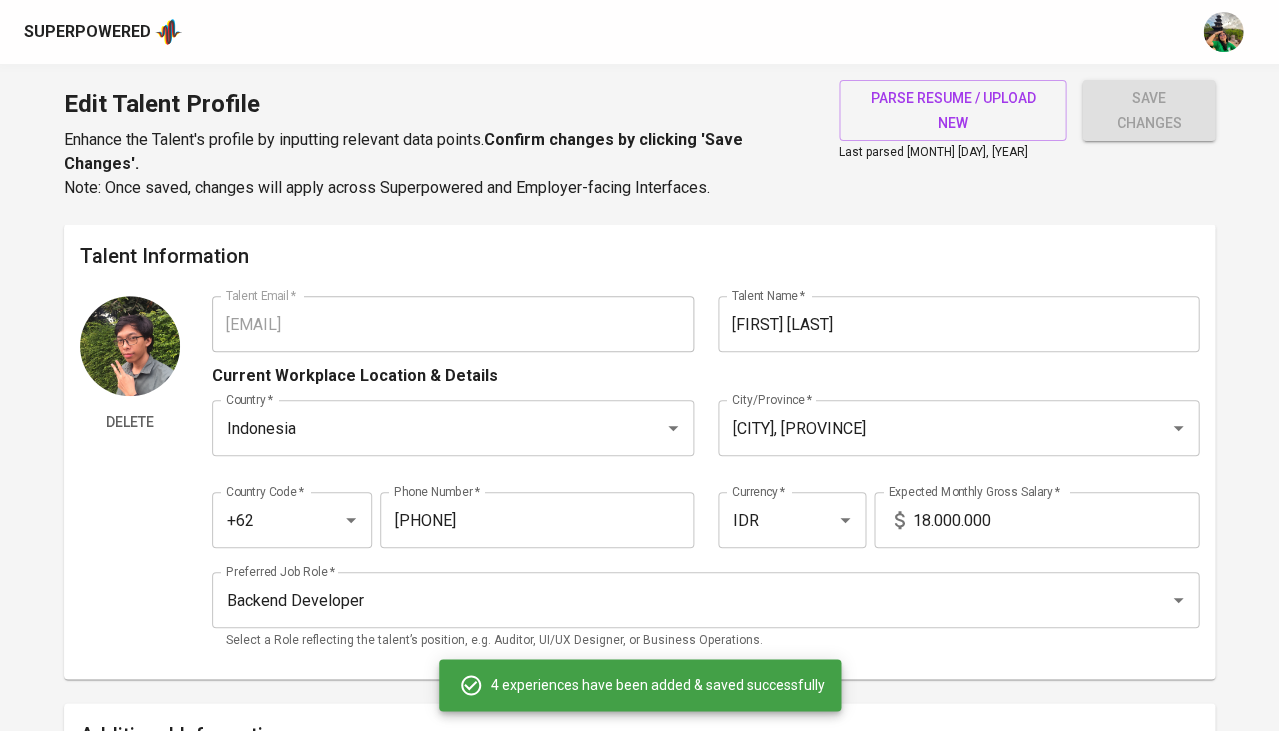 type on "INSPIRO" 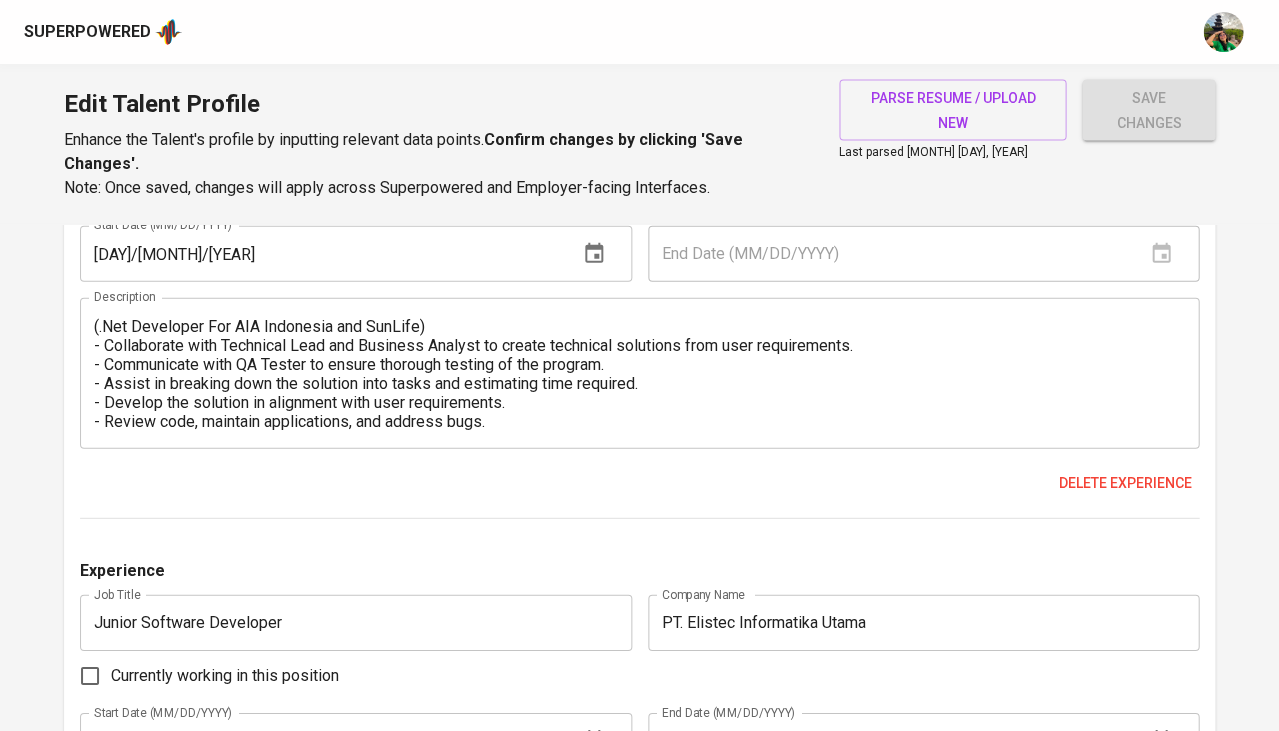 scroll, scrollTop: 2609, scrollLeft: 0, axis: vertical 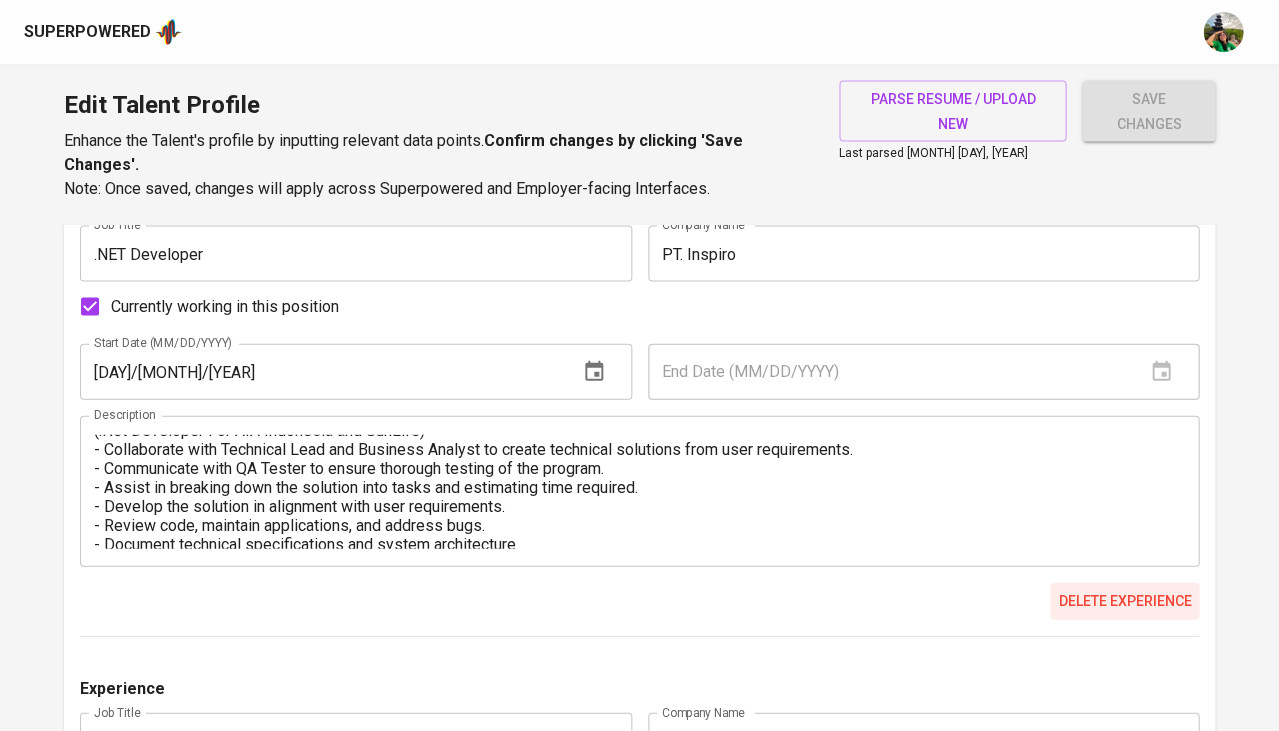 click on "Delete experience" at bounding box center [1124, 600] 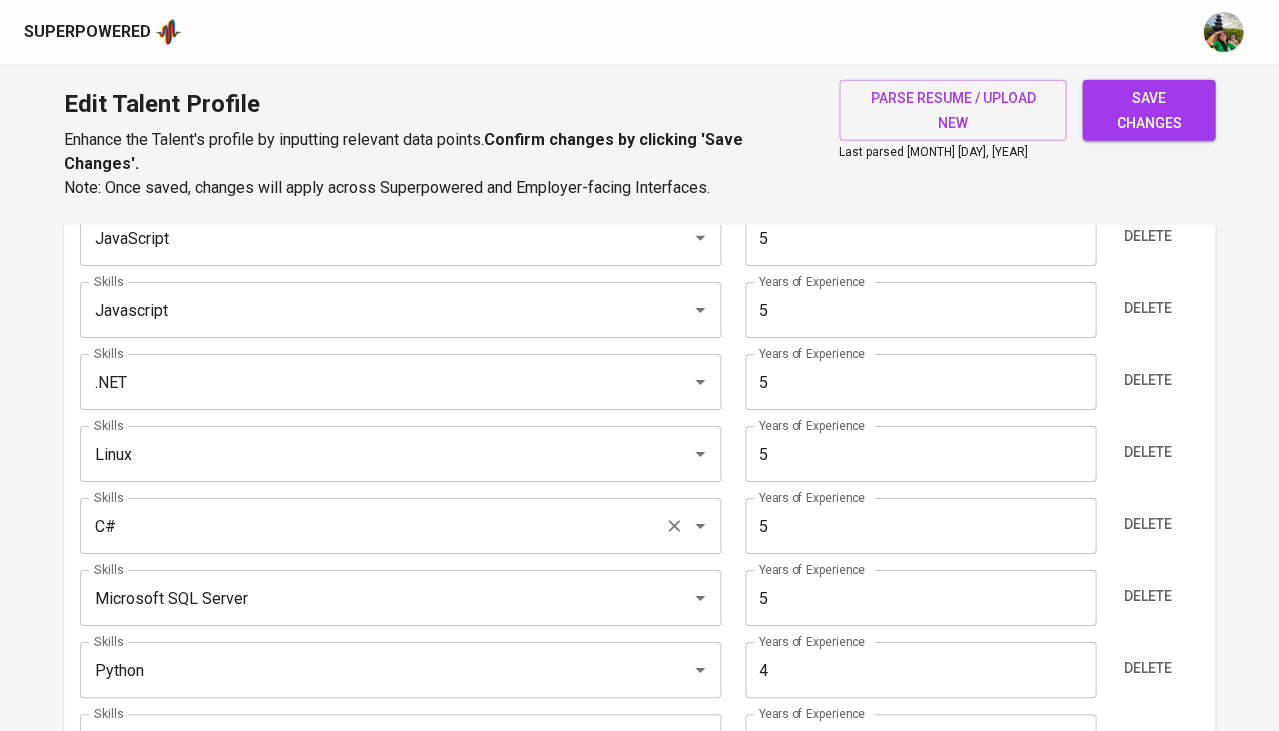 scroll, scrollTop: 1228, scrollLeft: 0, axis: vertical 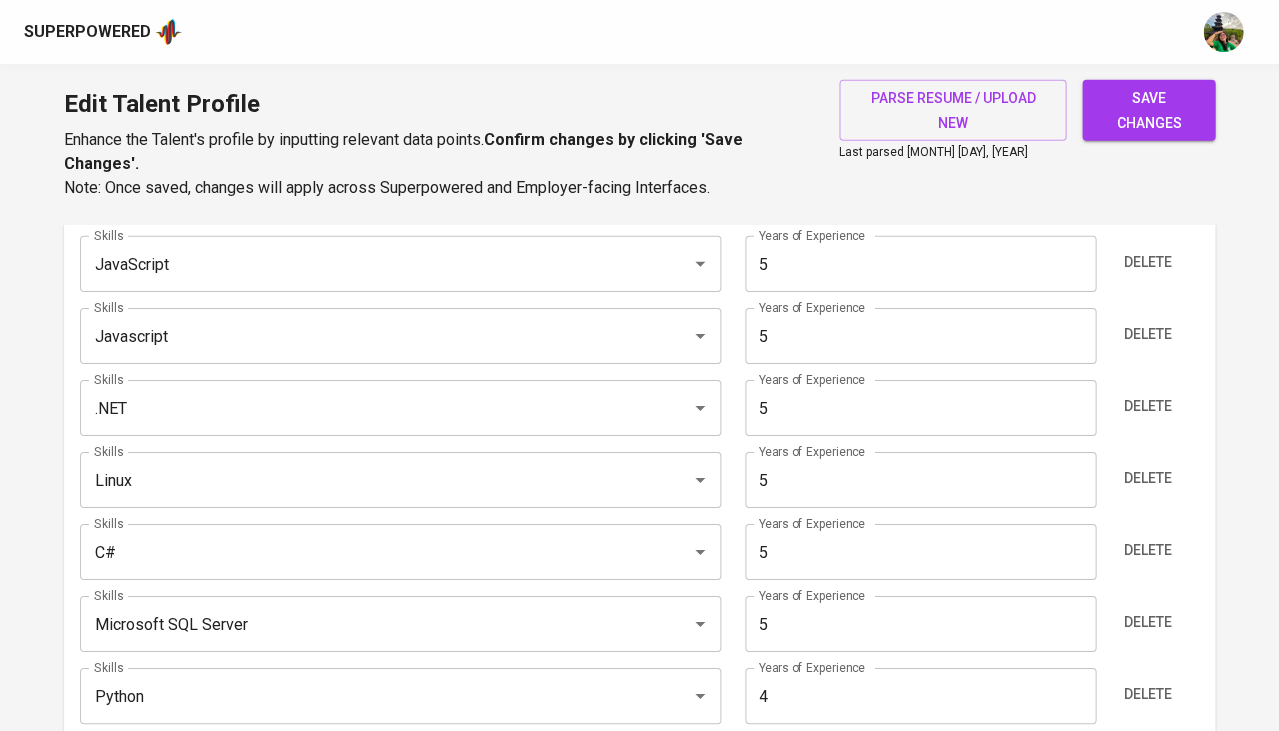 click on "5" at bounding box center [920, 408] 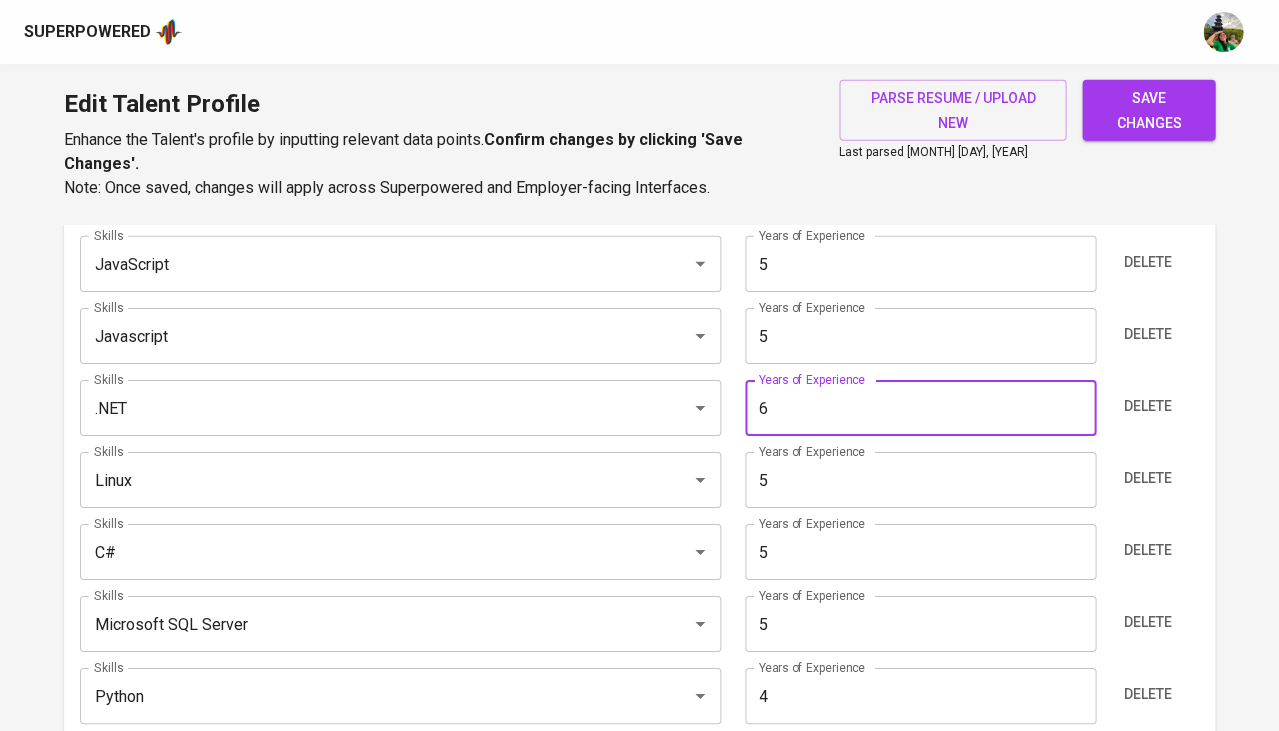 type on "6" 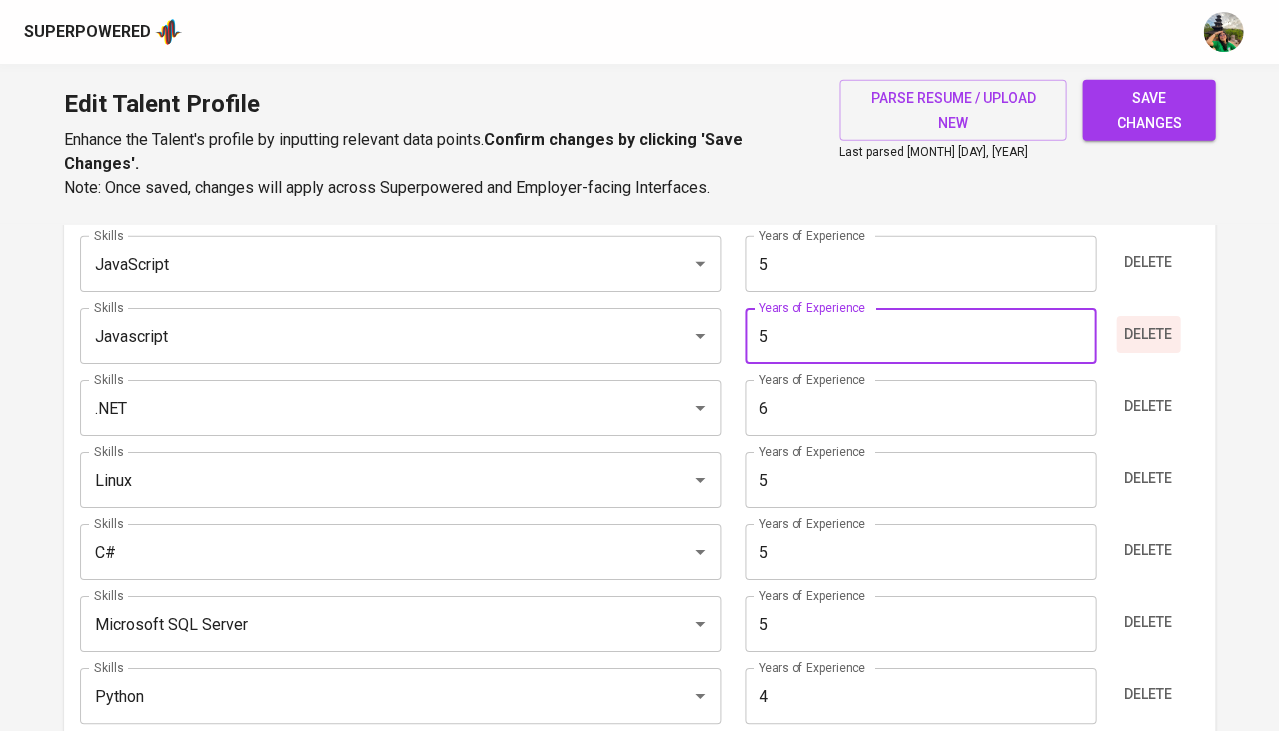 click on "Delete" at bounding box center [1148, 334] 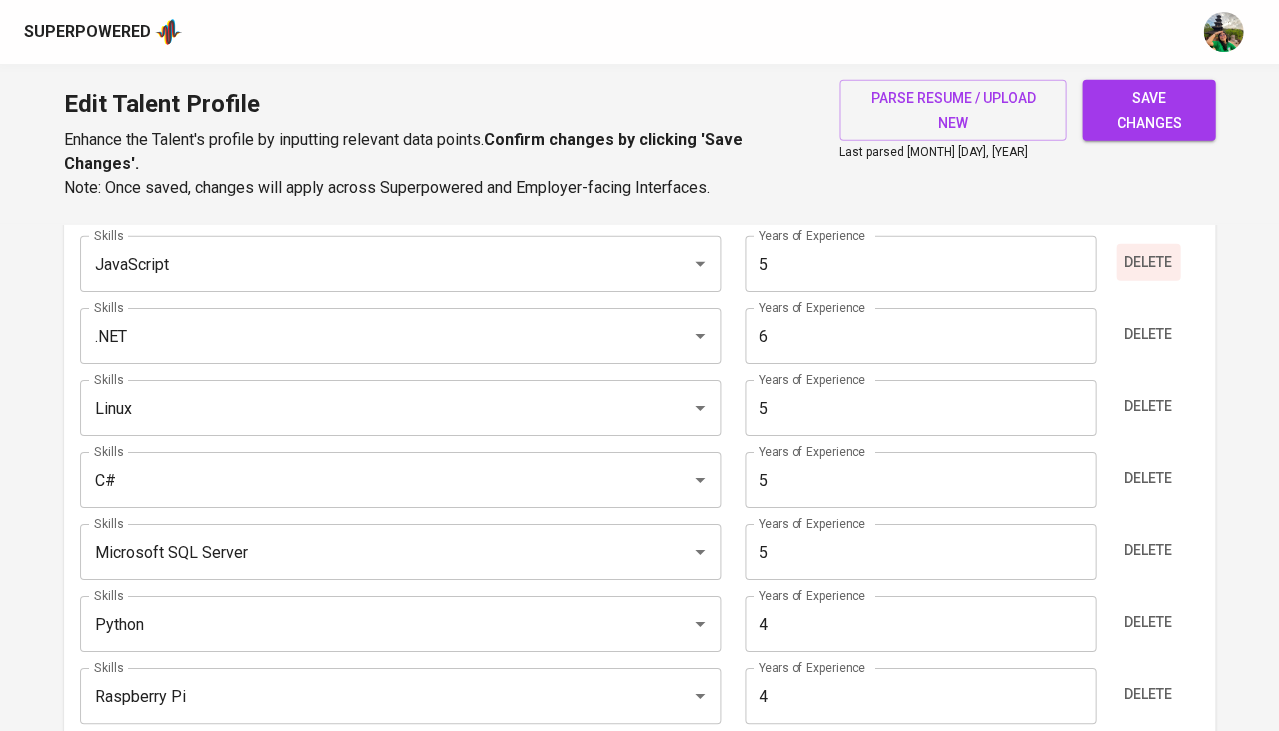 click on "Delete" at bounding box center [1148, 262] 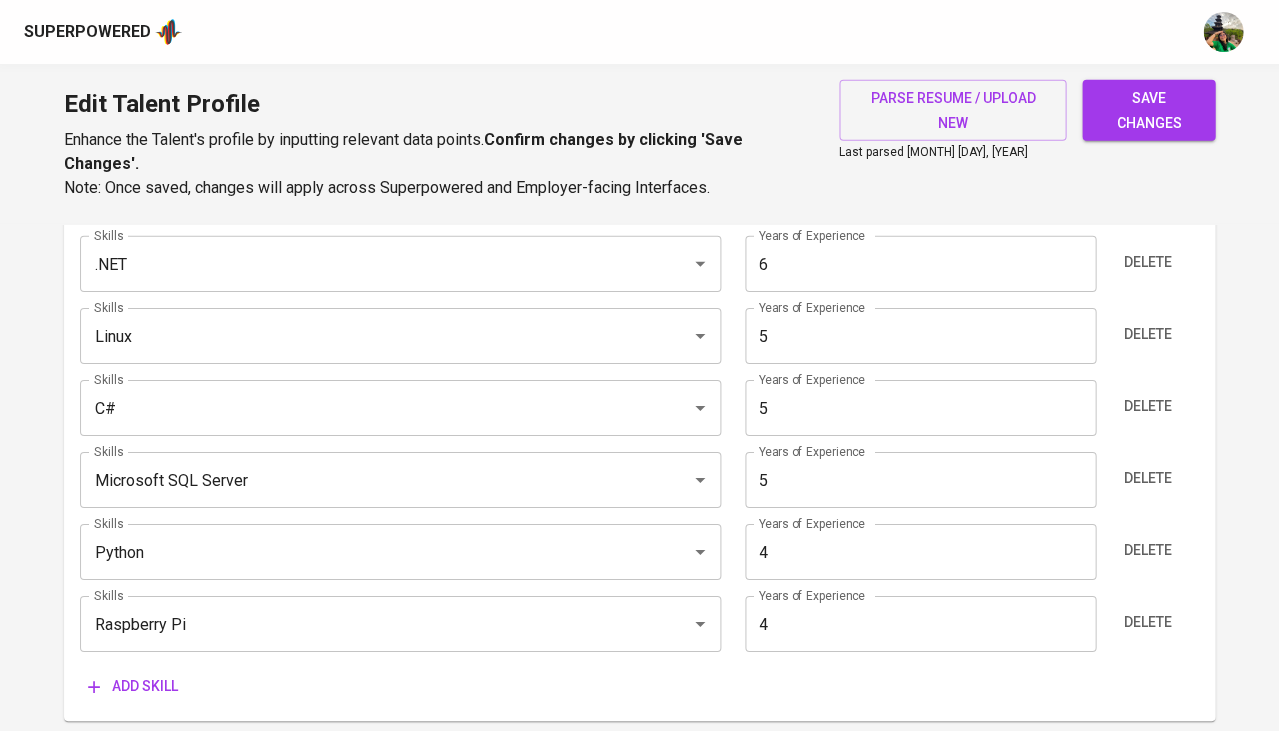 click on "5" at bounding box center [920, 408] 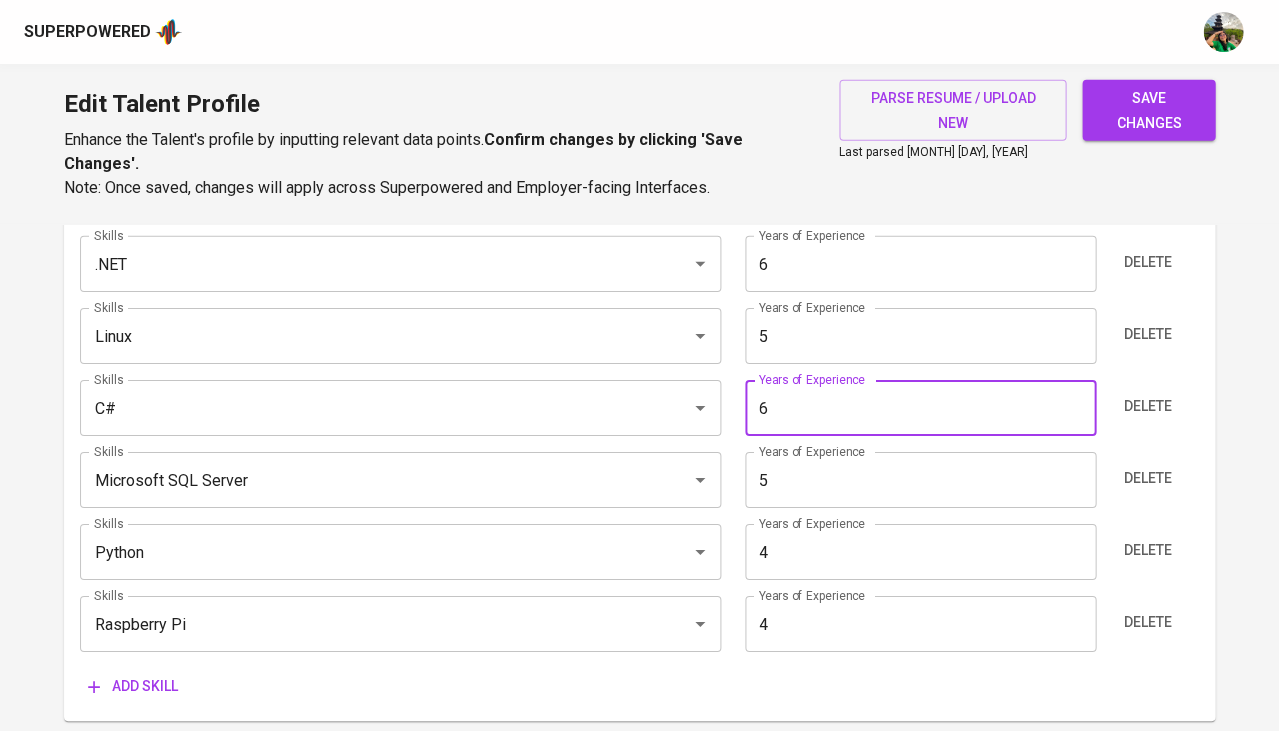 type on "6" 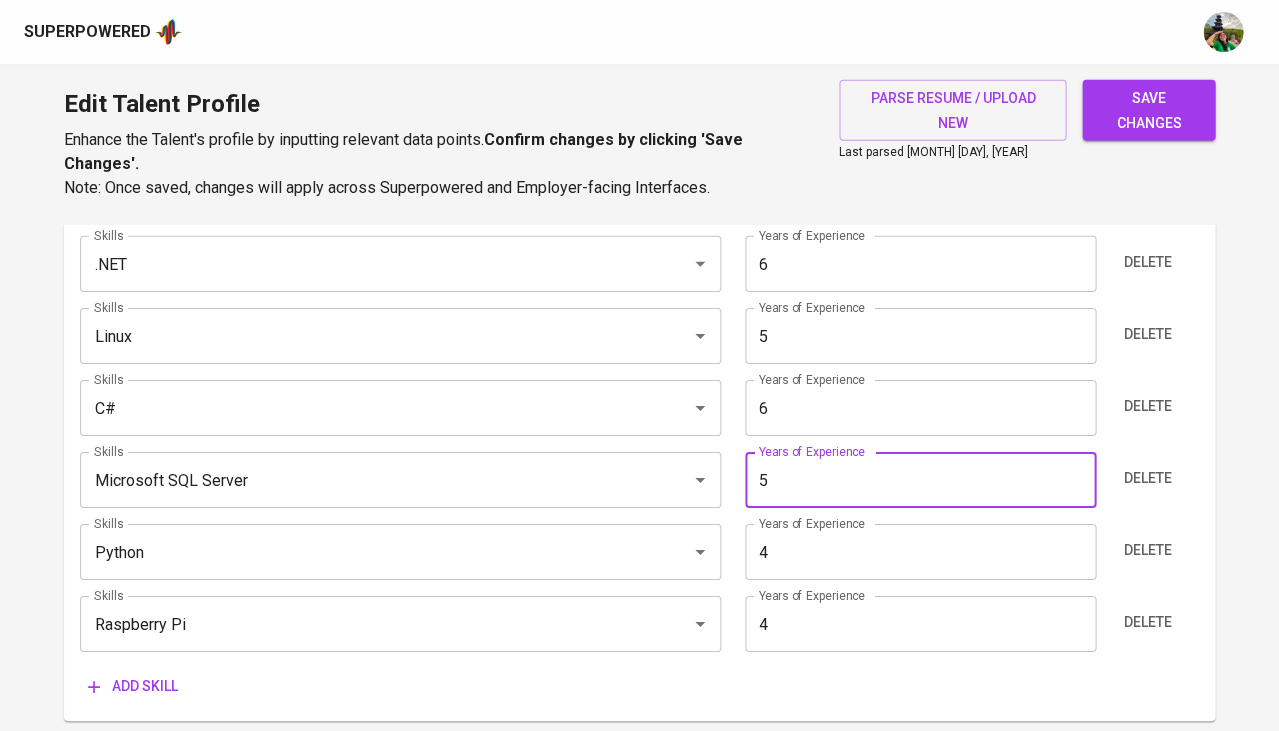 click on "Skills HTML Skills Years of Experience 5 Years of Experience Delete Skills Visual Basic Skills Years of Experience 5 Years of Experience Delete Skills .NET Skills Years of Experience 6 Years of Experience Delete Skills Linux Skills Years of Experience 5 Years of Experience Delete Skills C# Skills Years of Experience 6 Years of Experience Delete Skills Microsoft SQL Server Skills Years of Experience 5 Years of Experience Delete Skills Python Skills Years of Experience 4 Years of Experience Delete Skills Raspberry Pi Skills Years of Experience 4 Years of Experience Delete Add skill" at bounding box center [639, 390] 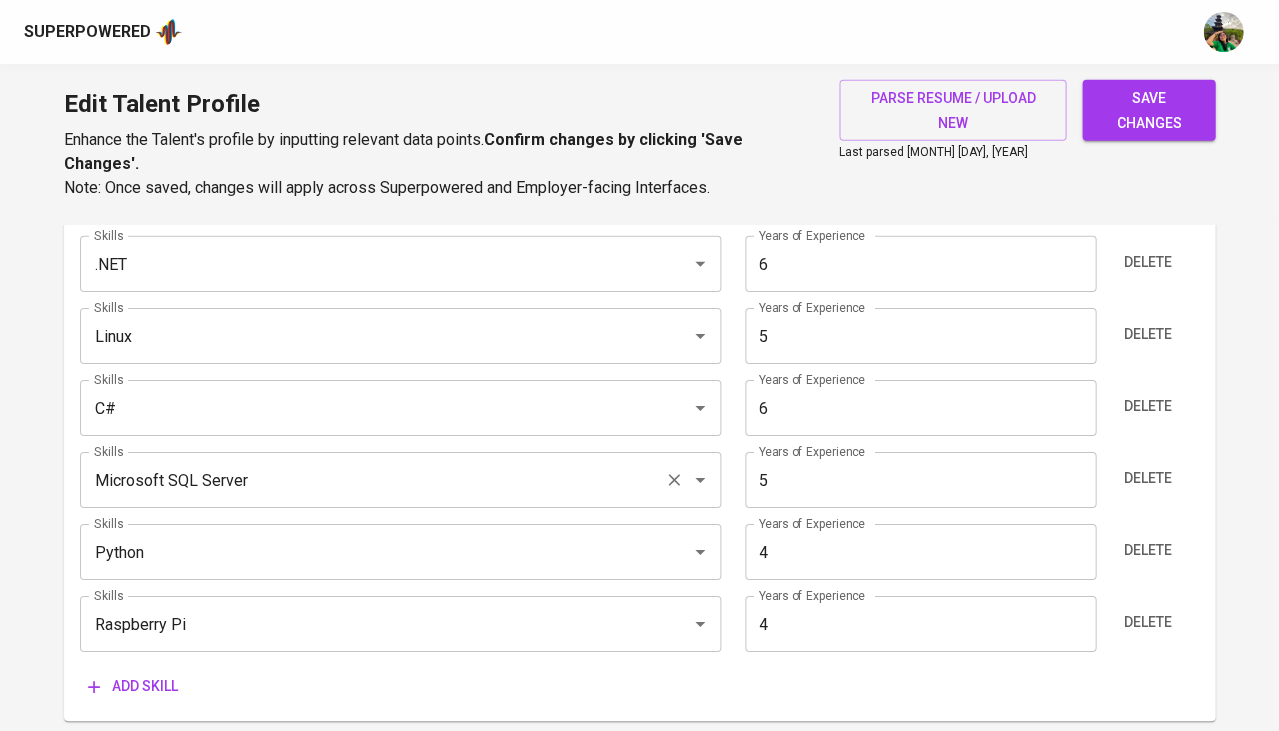 click on "Microsoft SQL Server Skills" at bounding box center (400, 480) 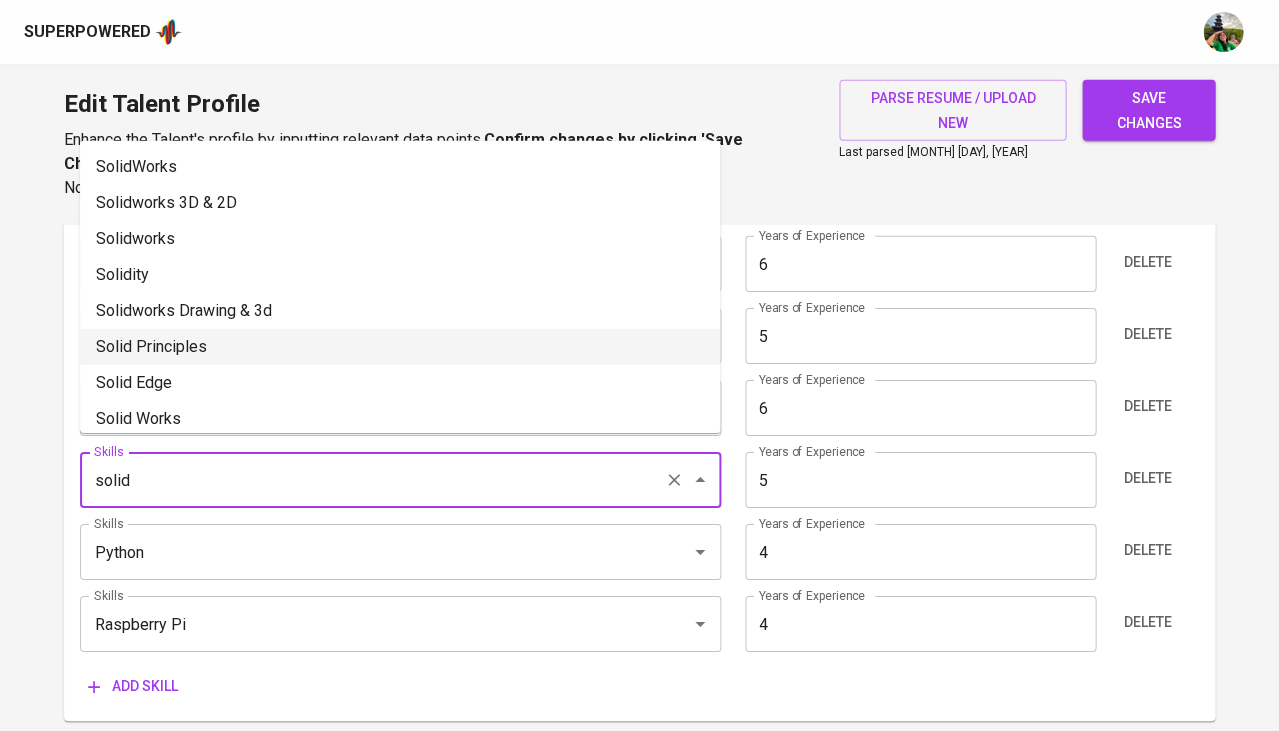 click on "Solid Principles" at bounding box center (400, 347) 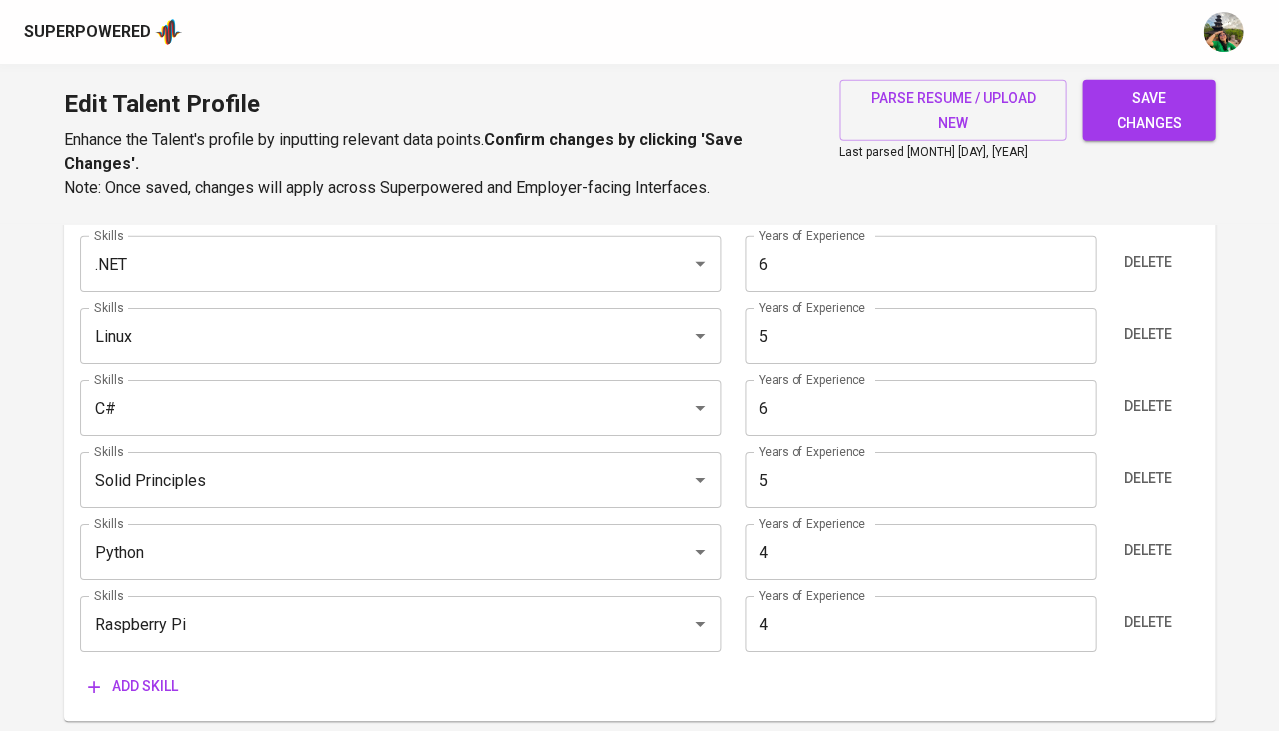 click on "5" at bounding box center (920, 480) 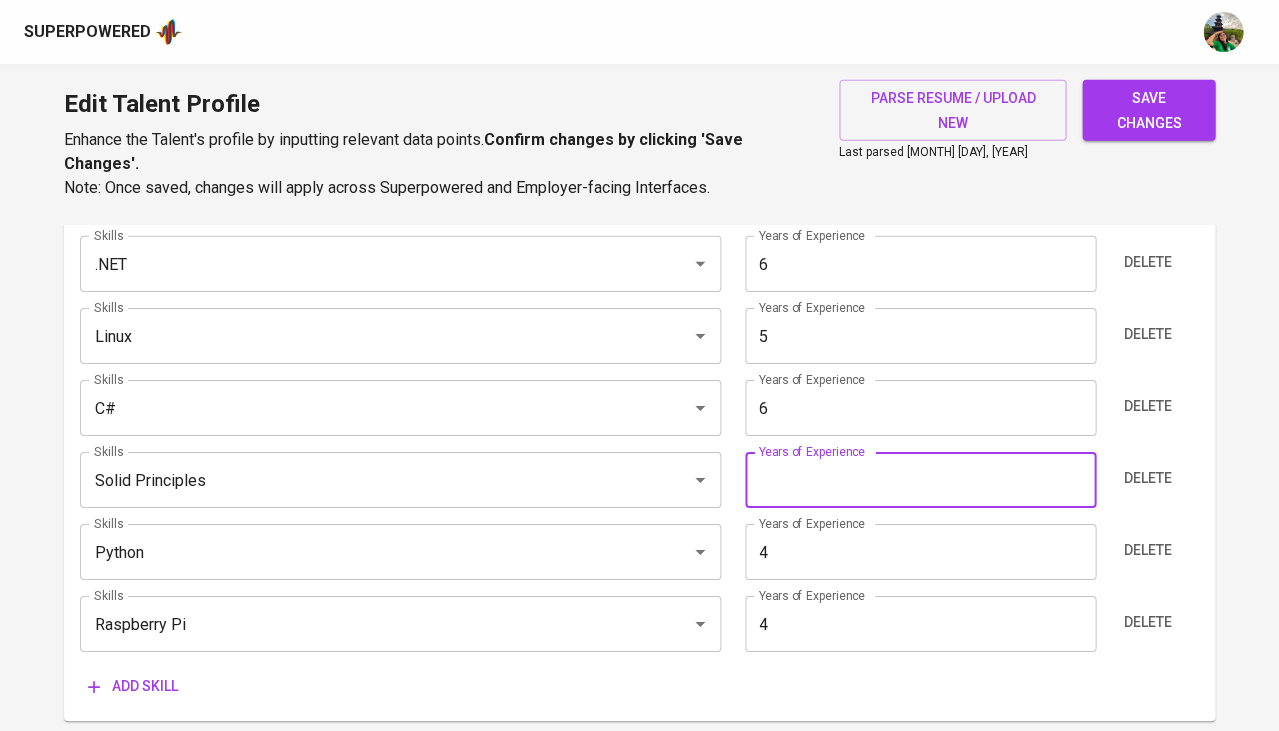 type on "5" 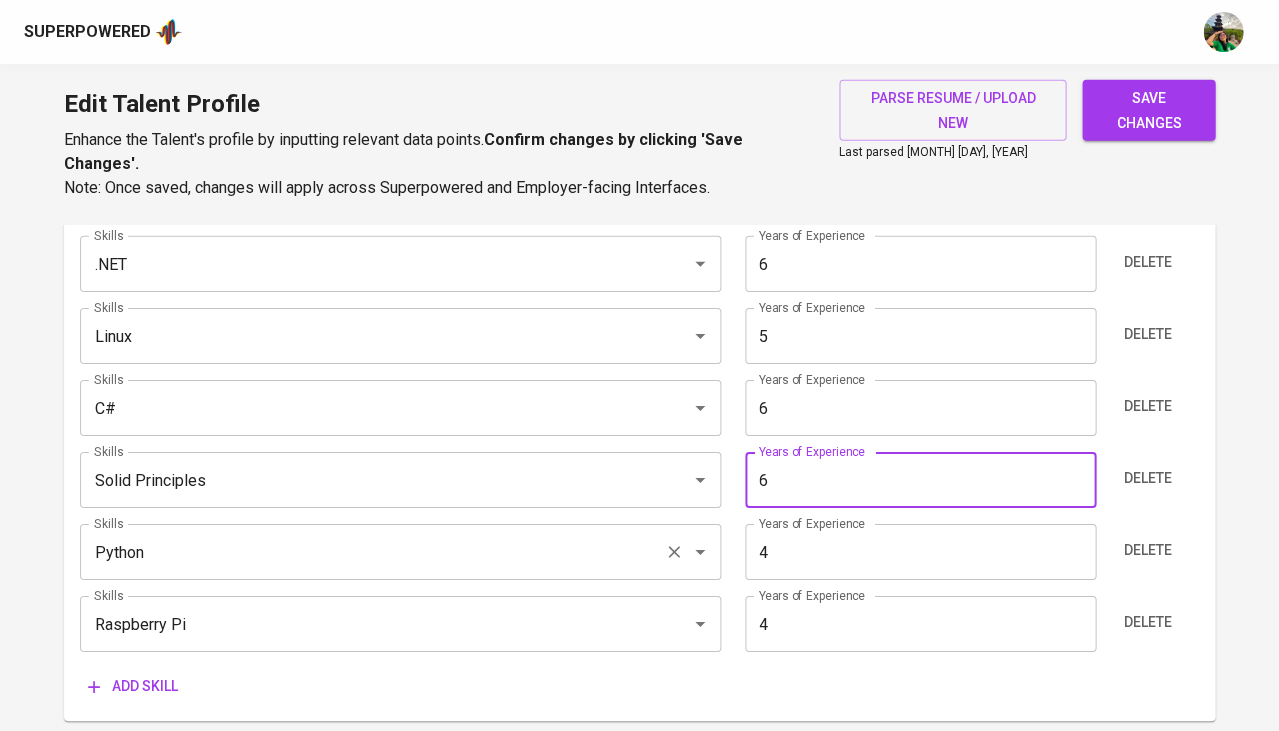 type on "6" 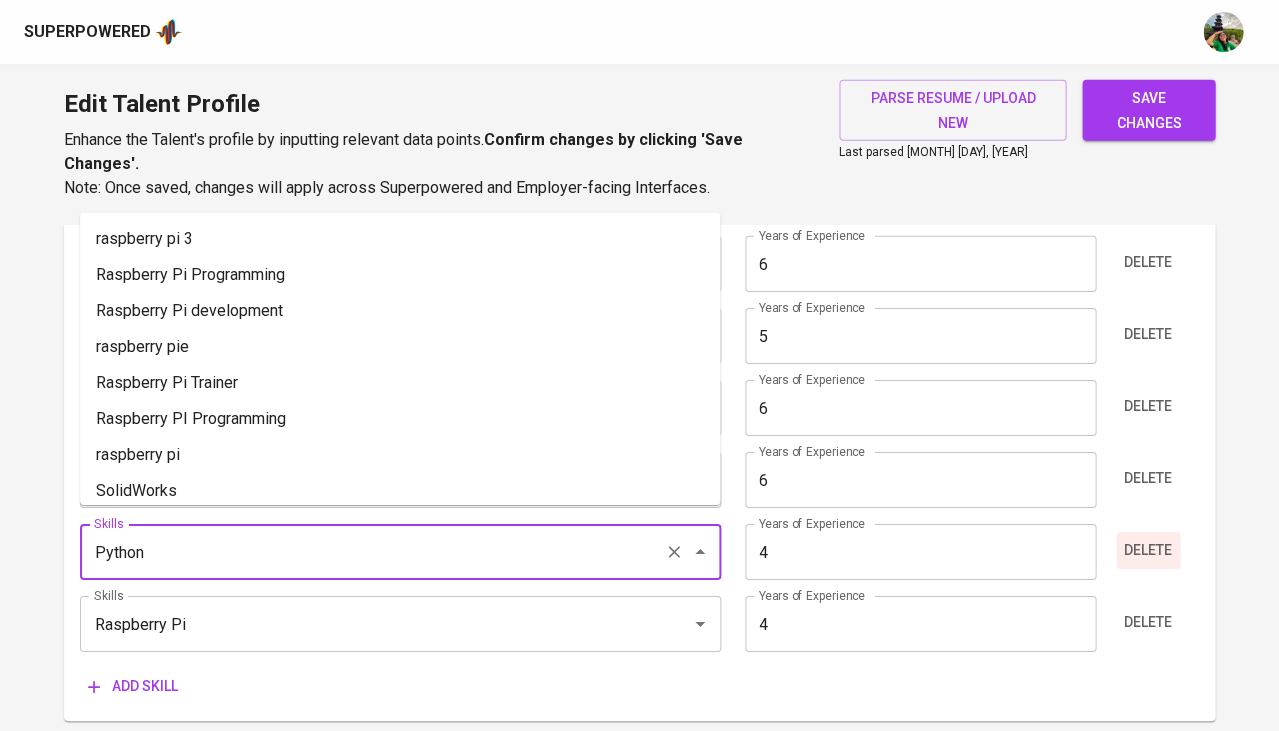 click on "Delete" at bounding box center [1148, 550] 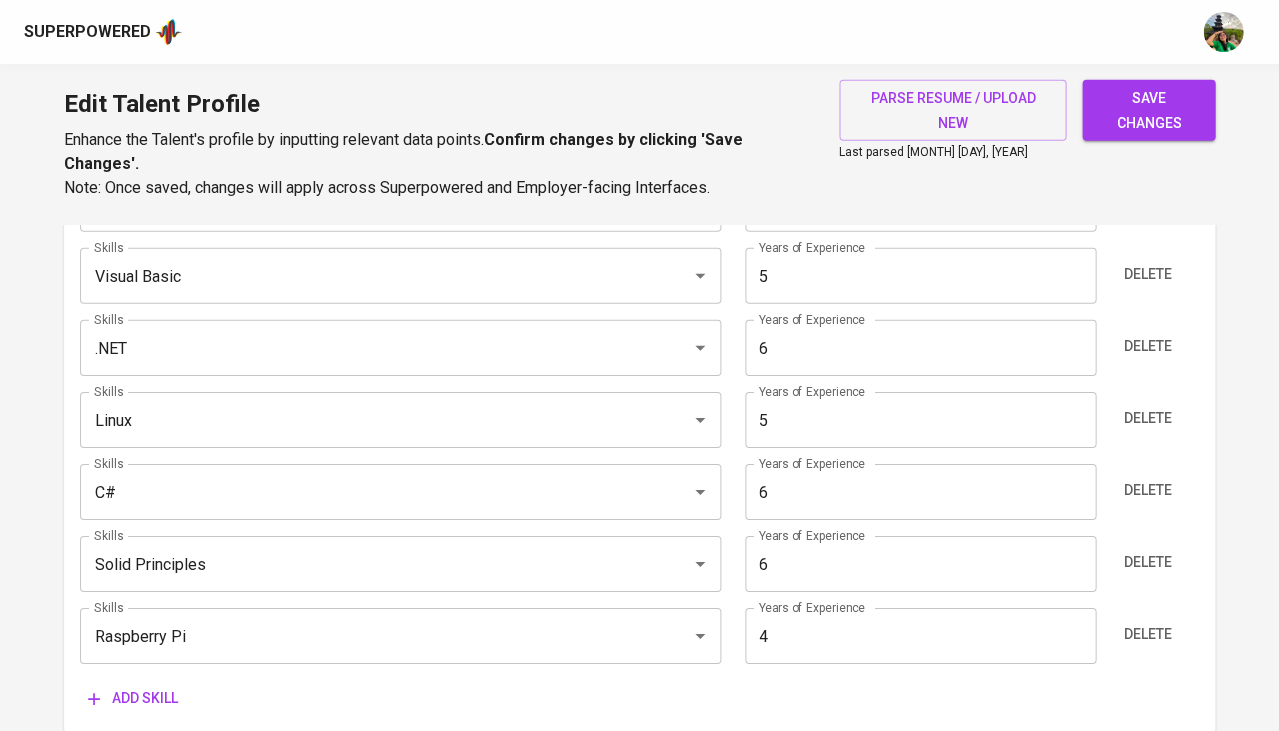 scroll, scrollTop: 1139, scrollLeft: 0, axis: vertical 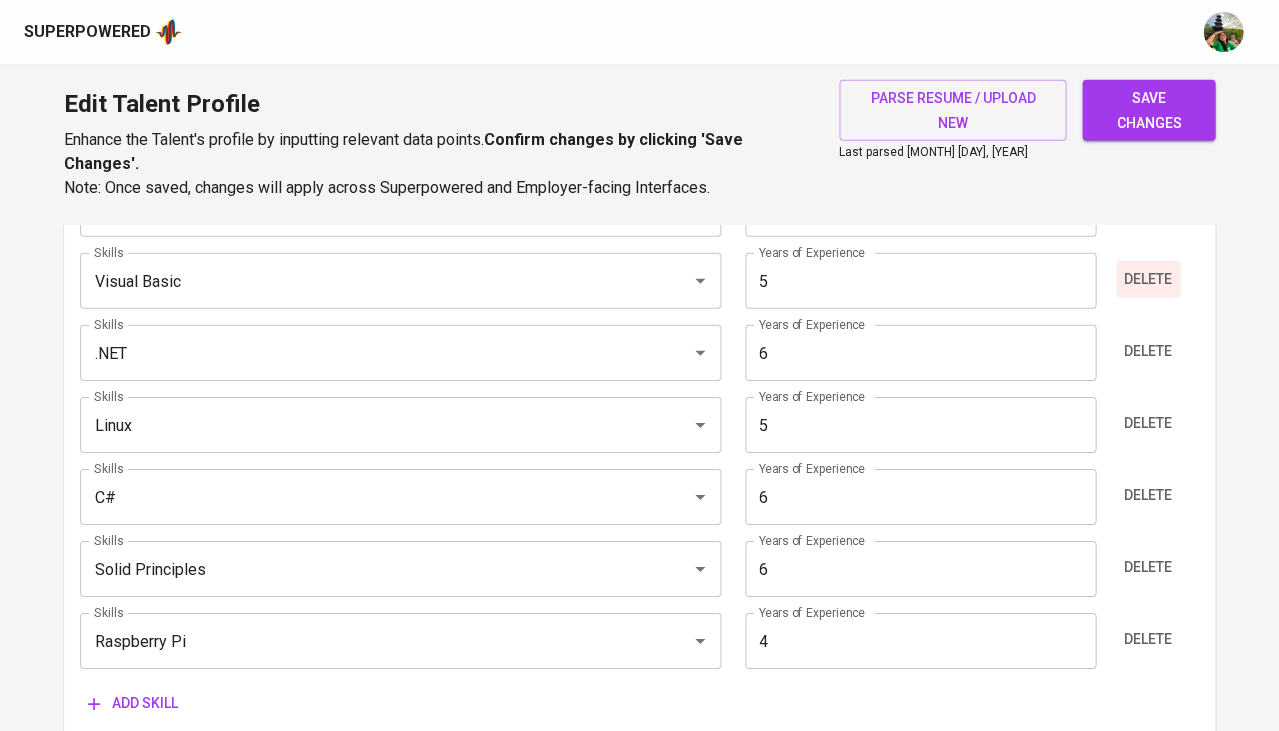 click on "Delete" at bounding box center [1148, 279] 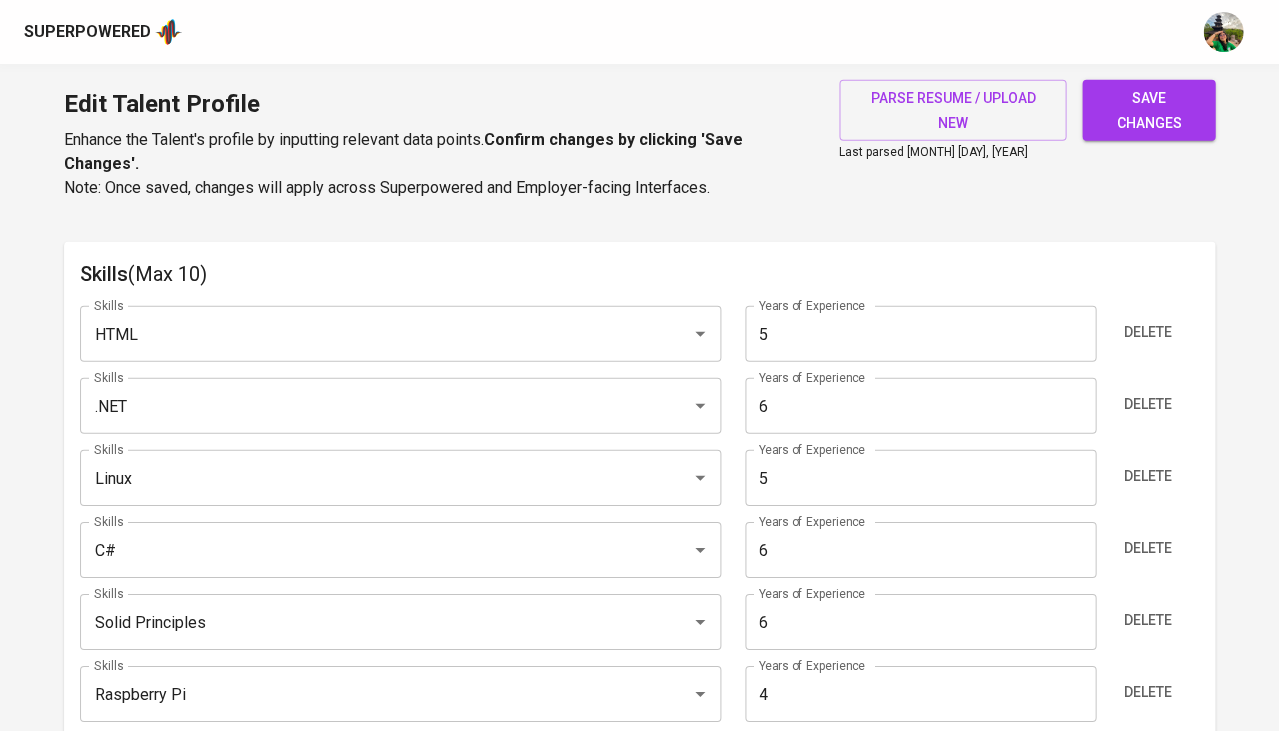 scroll, scrollTop: 1010, scrollLeft: 0, axis: vertical 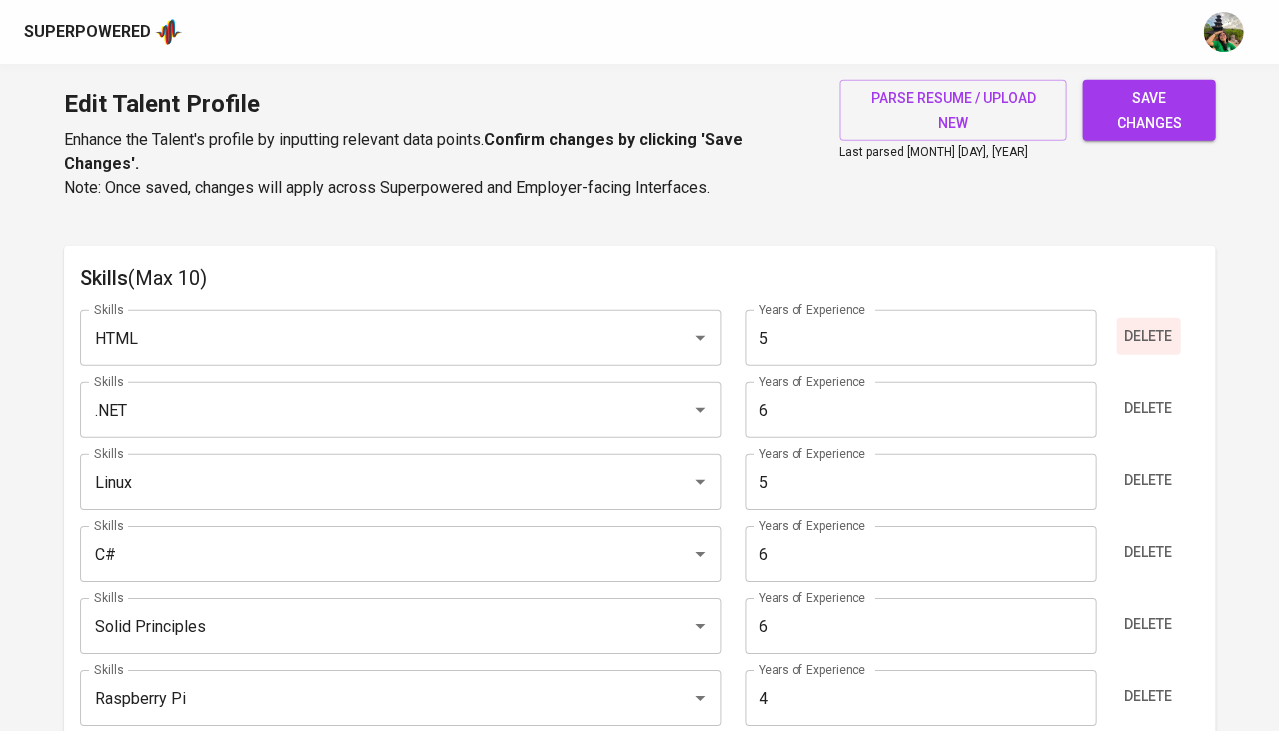 click on "Delete" at bounding box center [1148, 336] 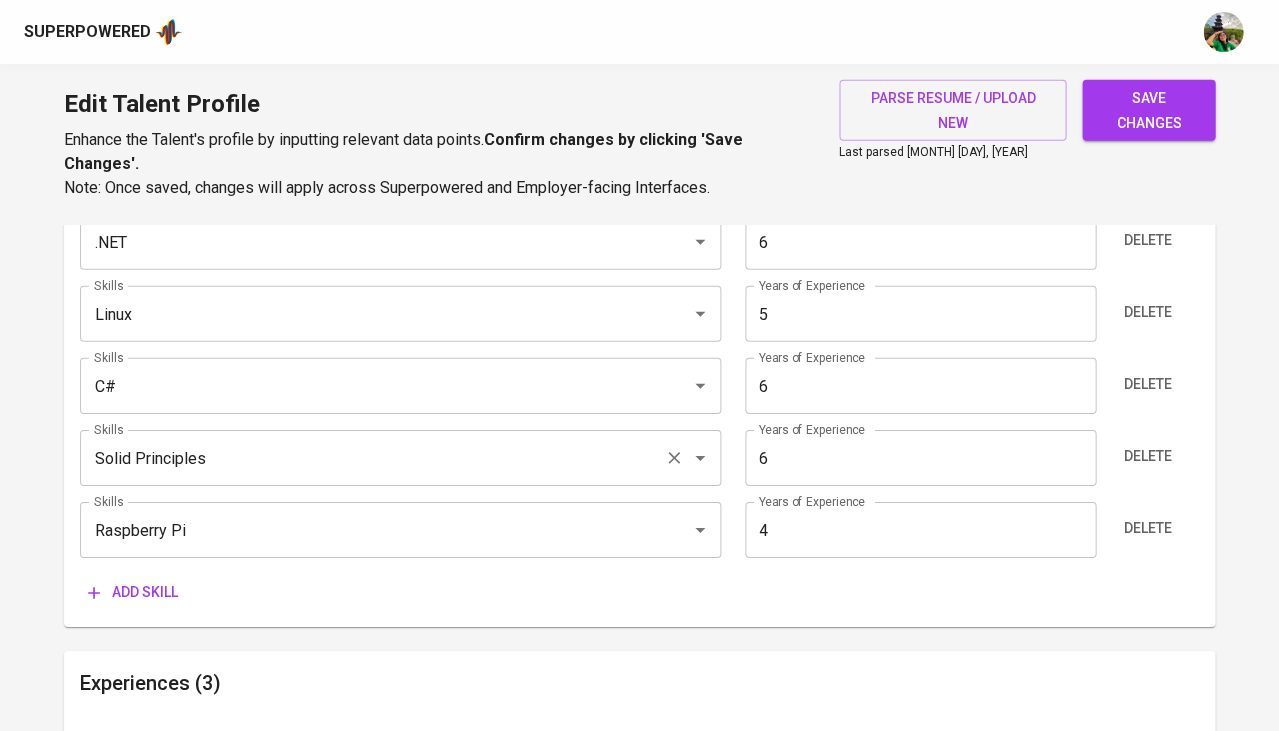 scroll, scrollTop: 1117, scrollLeft: 0, axis: vertical 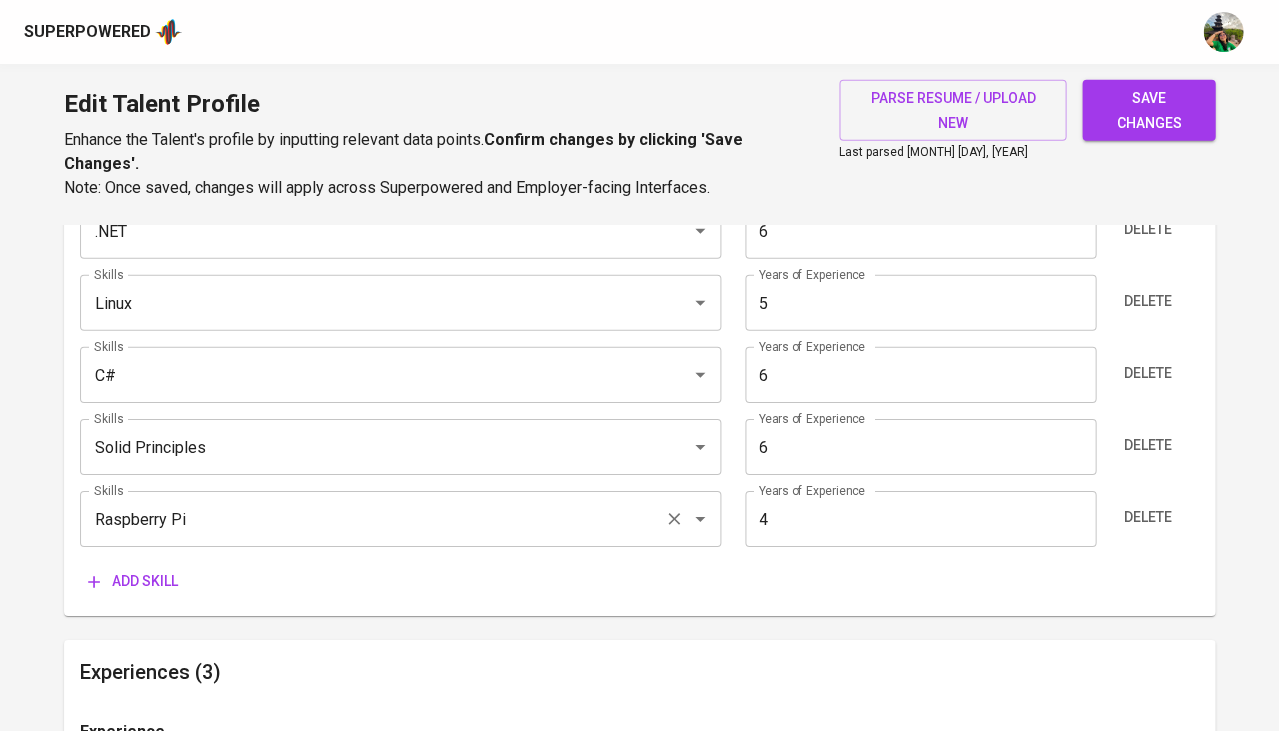 click on "Raspberry Pi" at bounding box center (372, 519) 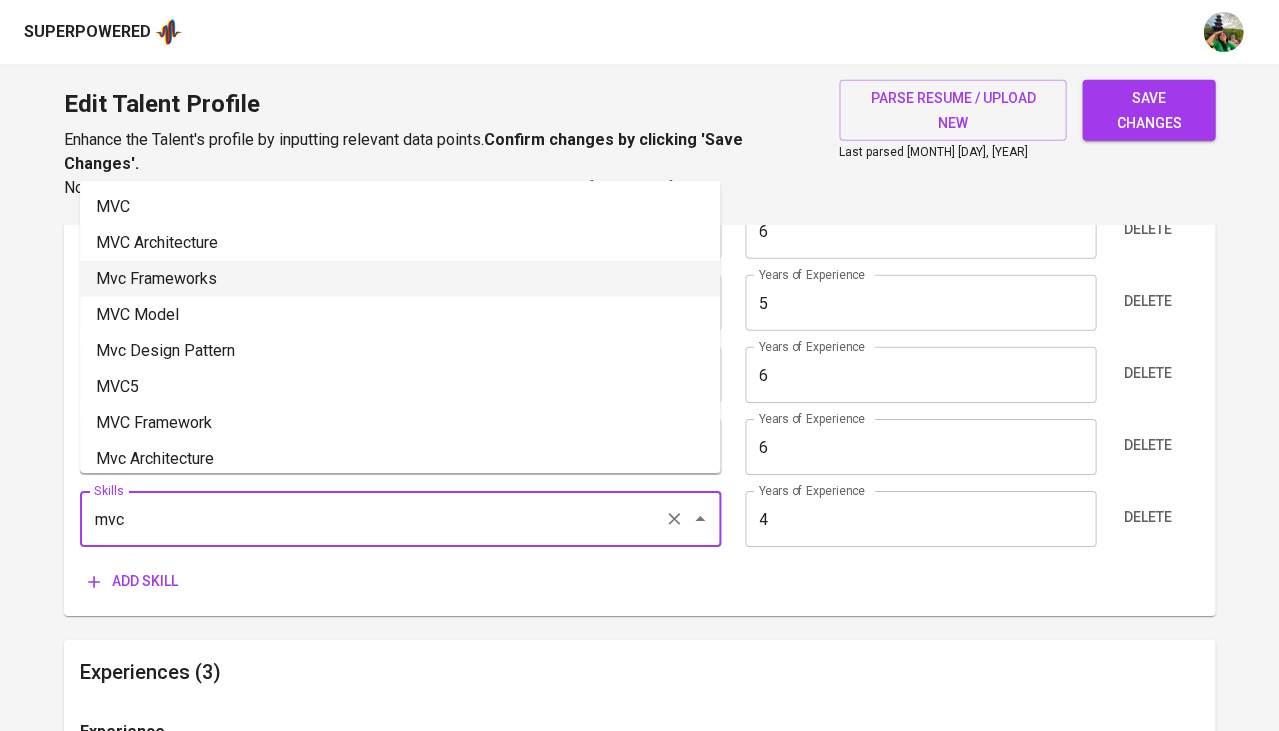 click on "Mvc Frameworks" at bounding box center (400, 279) 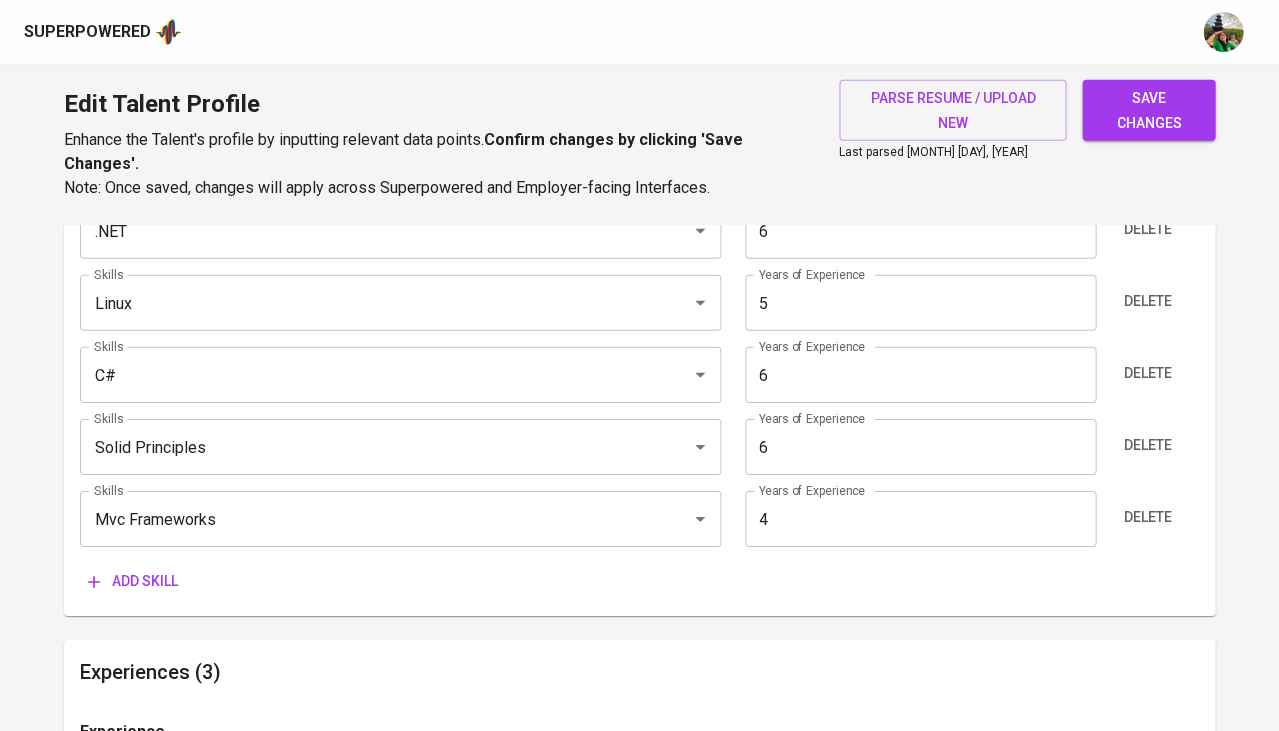 click on "4" at bounding box center [920, 519] 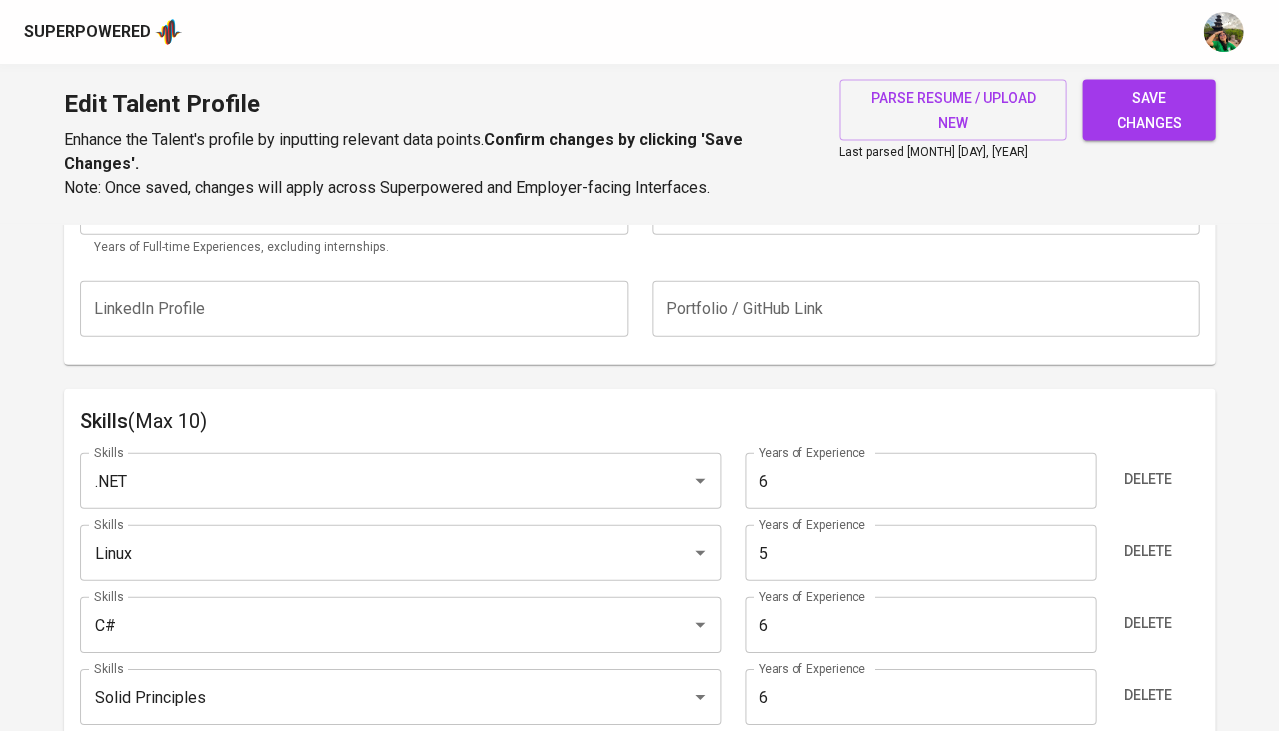 type on "37" 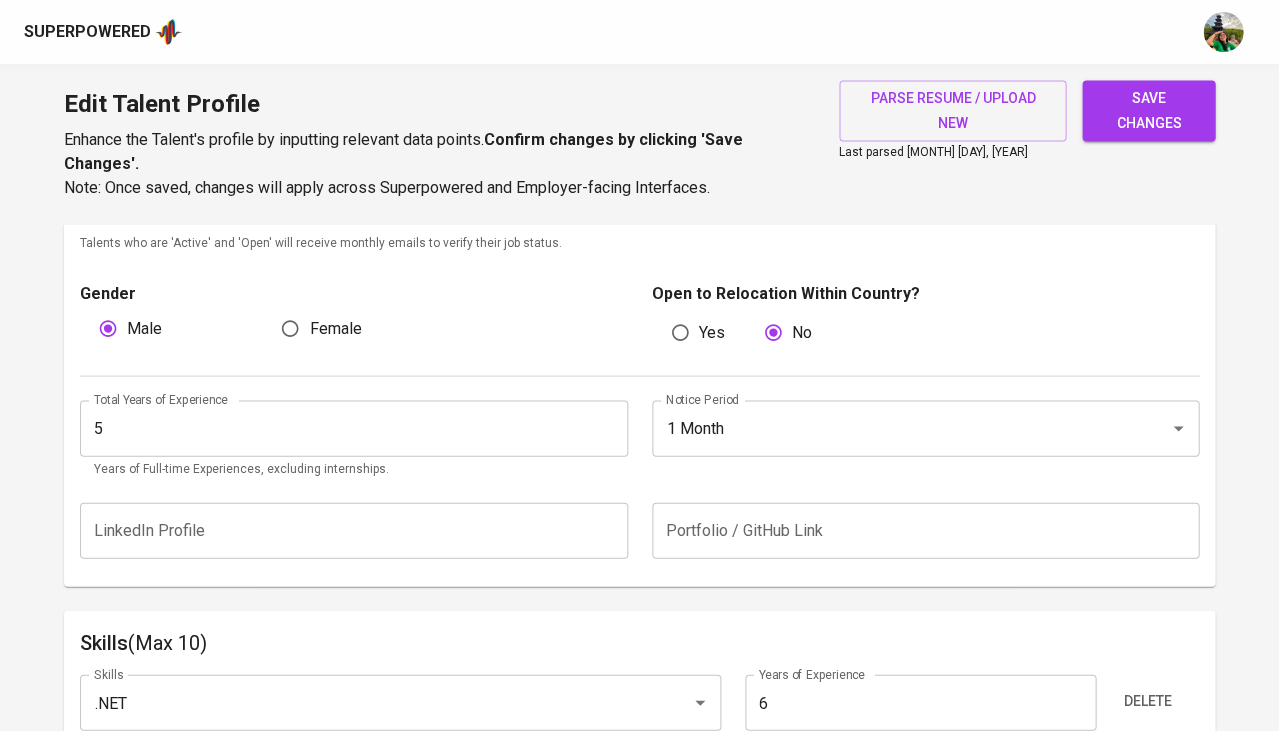 scroll, scrollTop: 639, scrollLeft: 0, axis: vertical 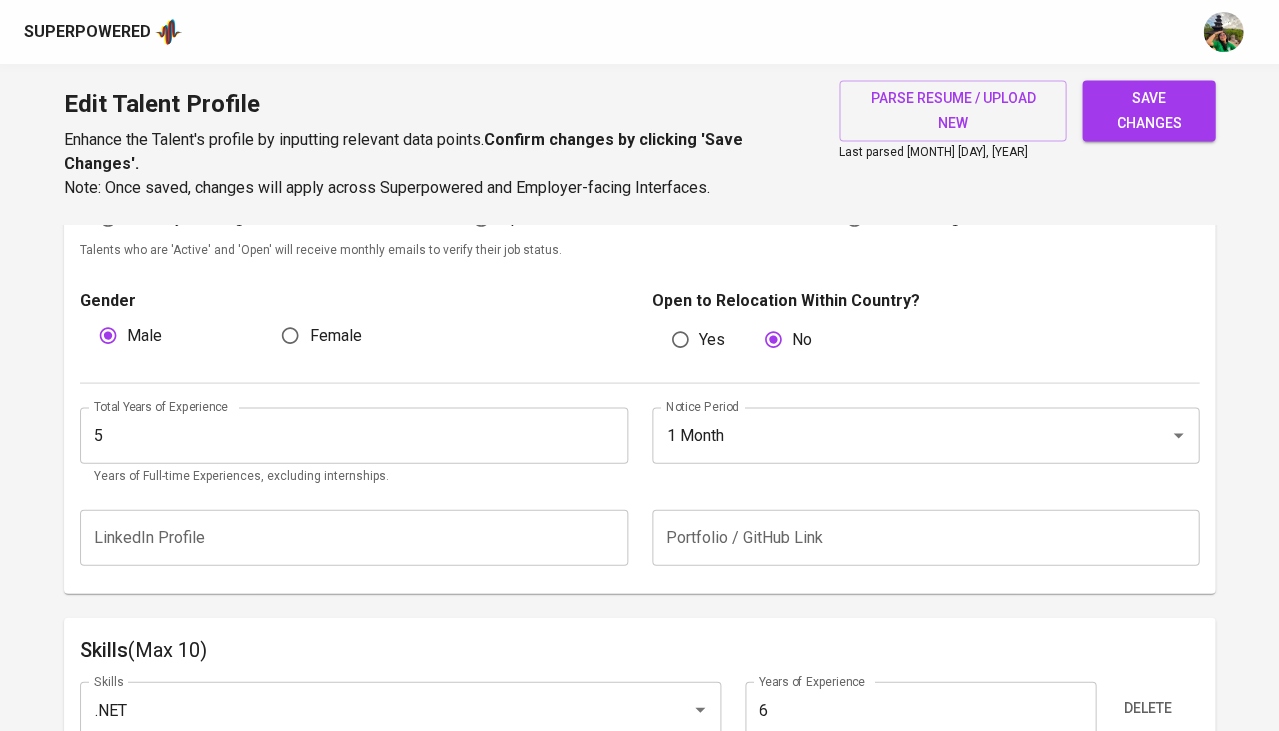 click on "5" at bounding box center (354, 435) 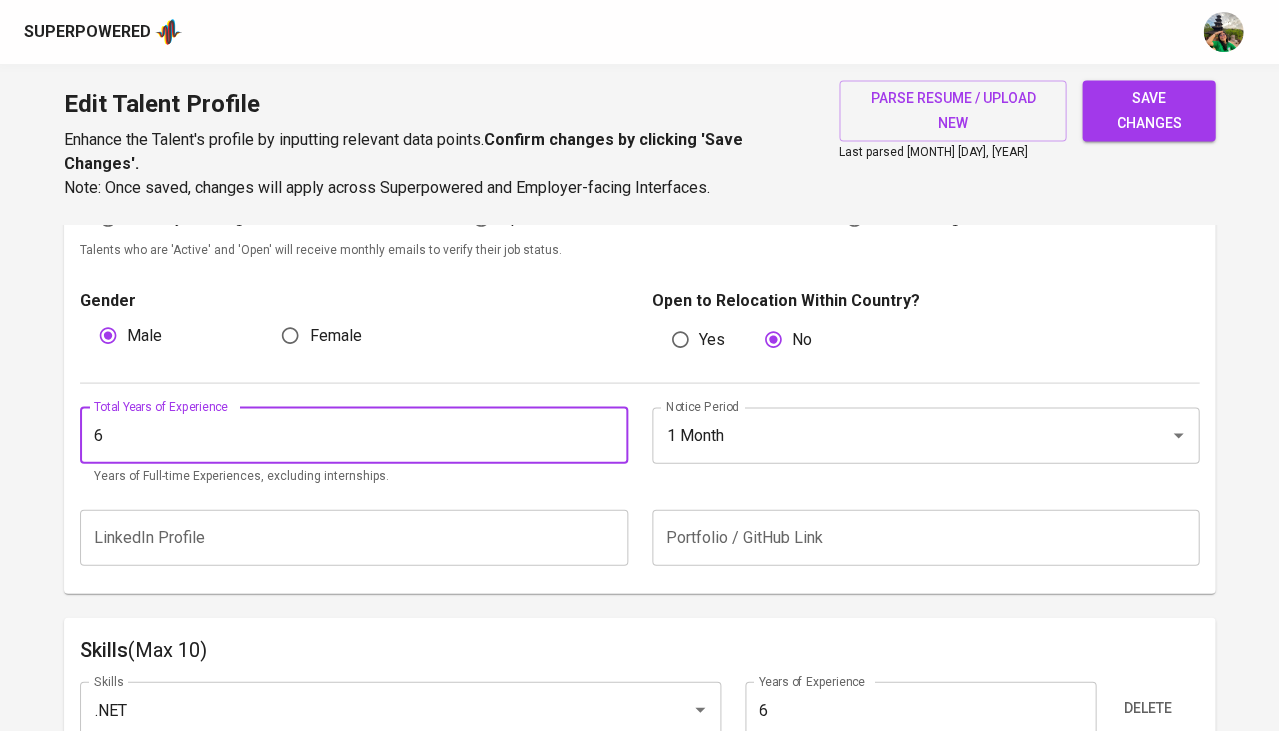 type on "6" 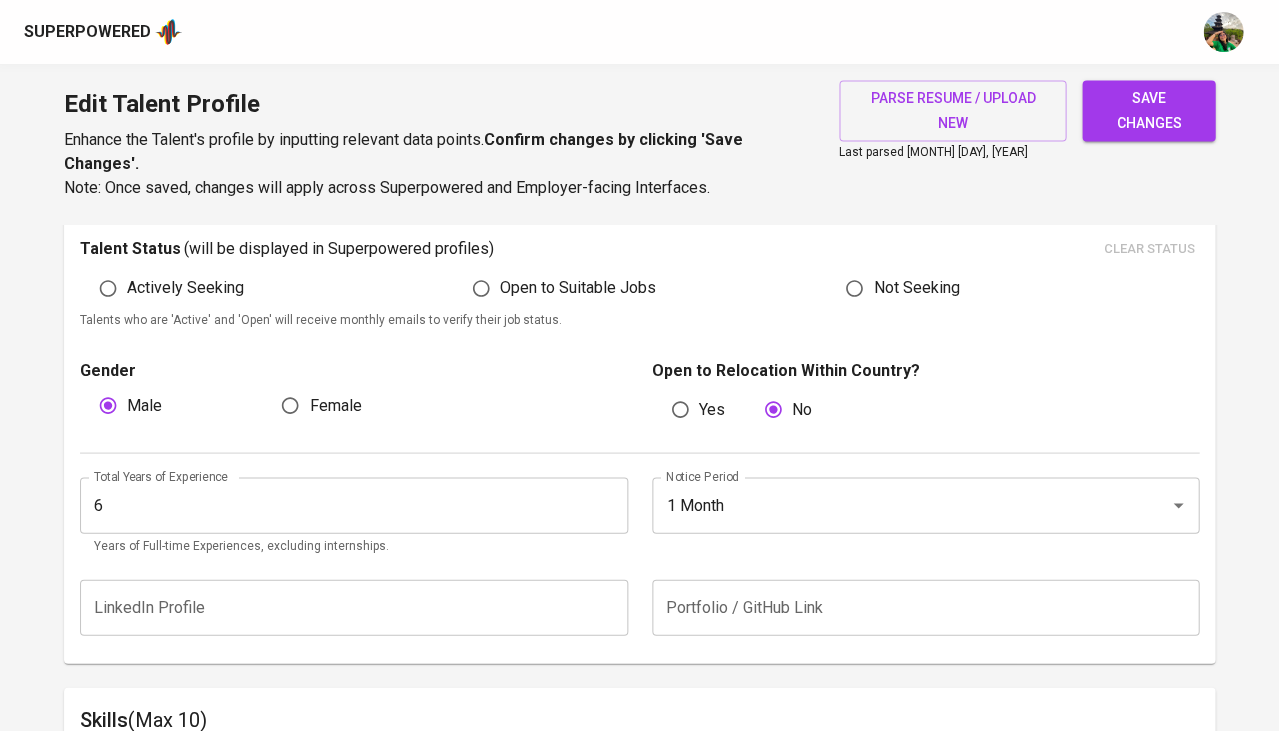 scroll, scrollTop: 567, scrollLeft: 0, axis: vertical 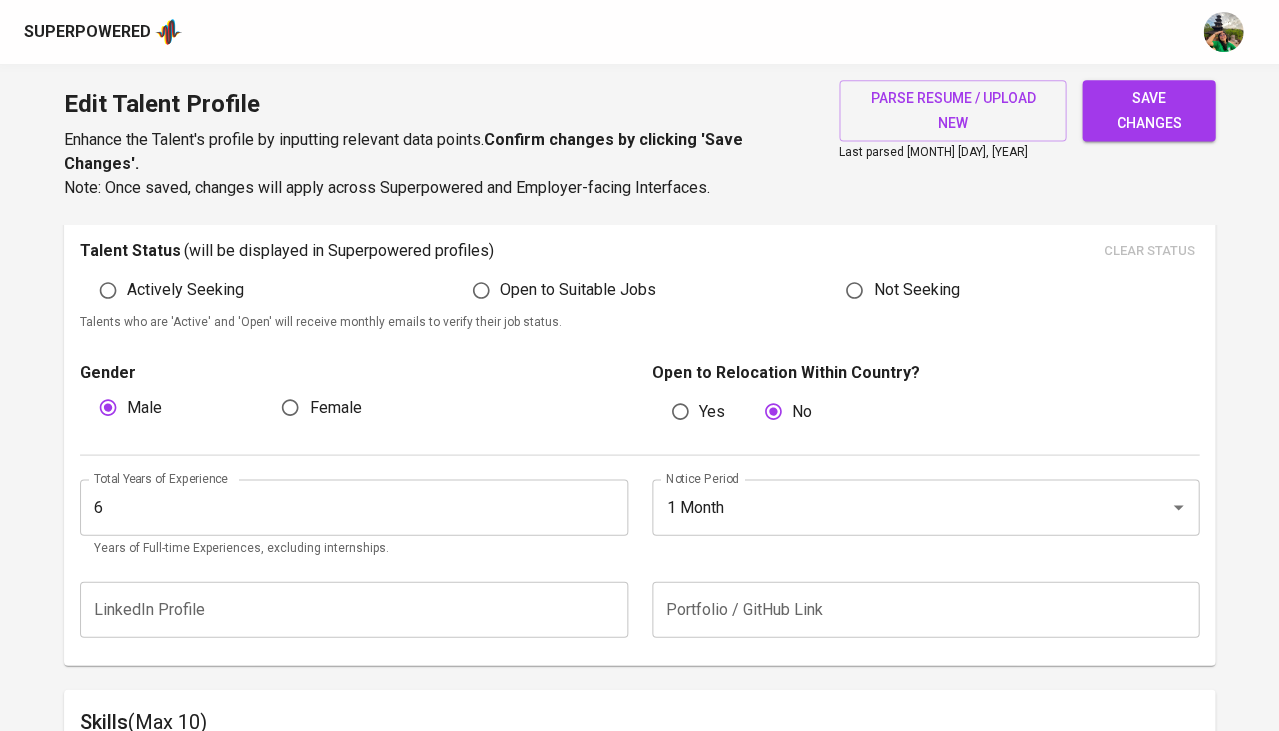 click on "Yes" at bounding box center [680, 411] 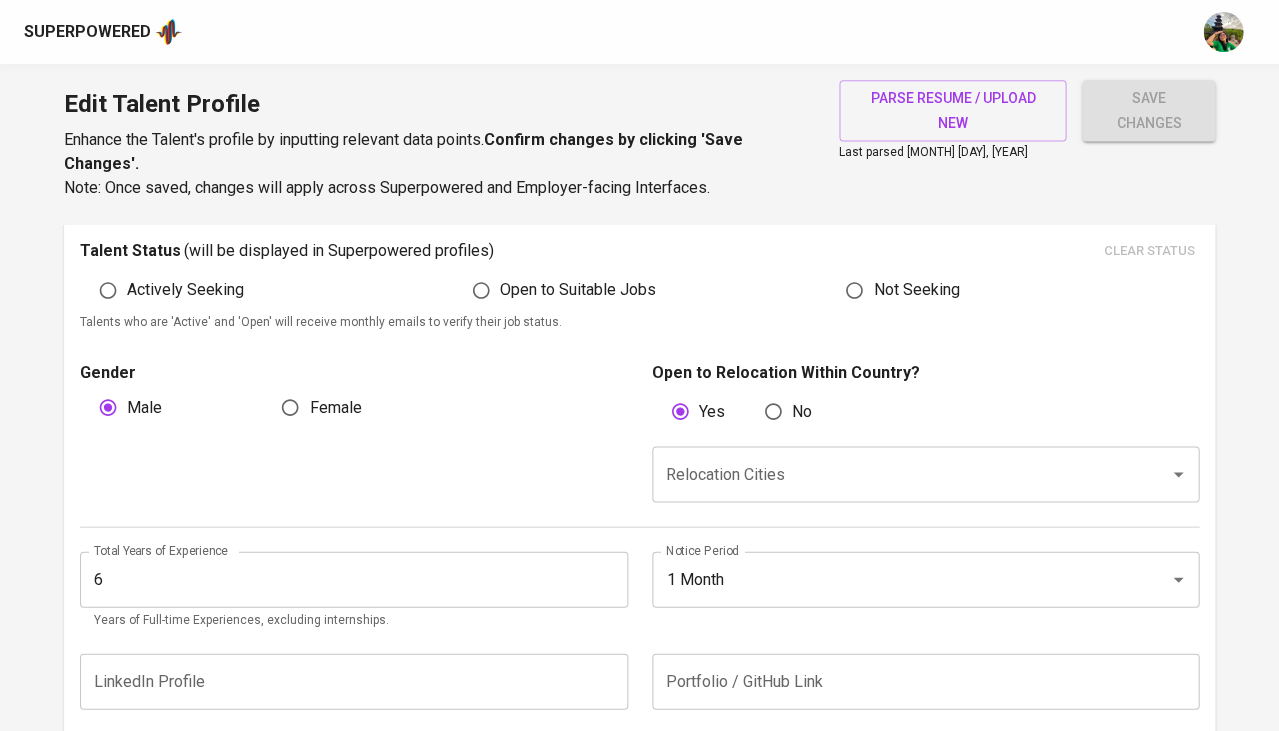 click on "Relocation Cities" at bounding box center [926, 474] 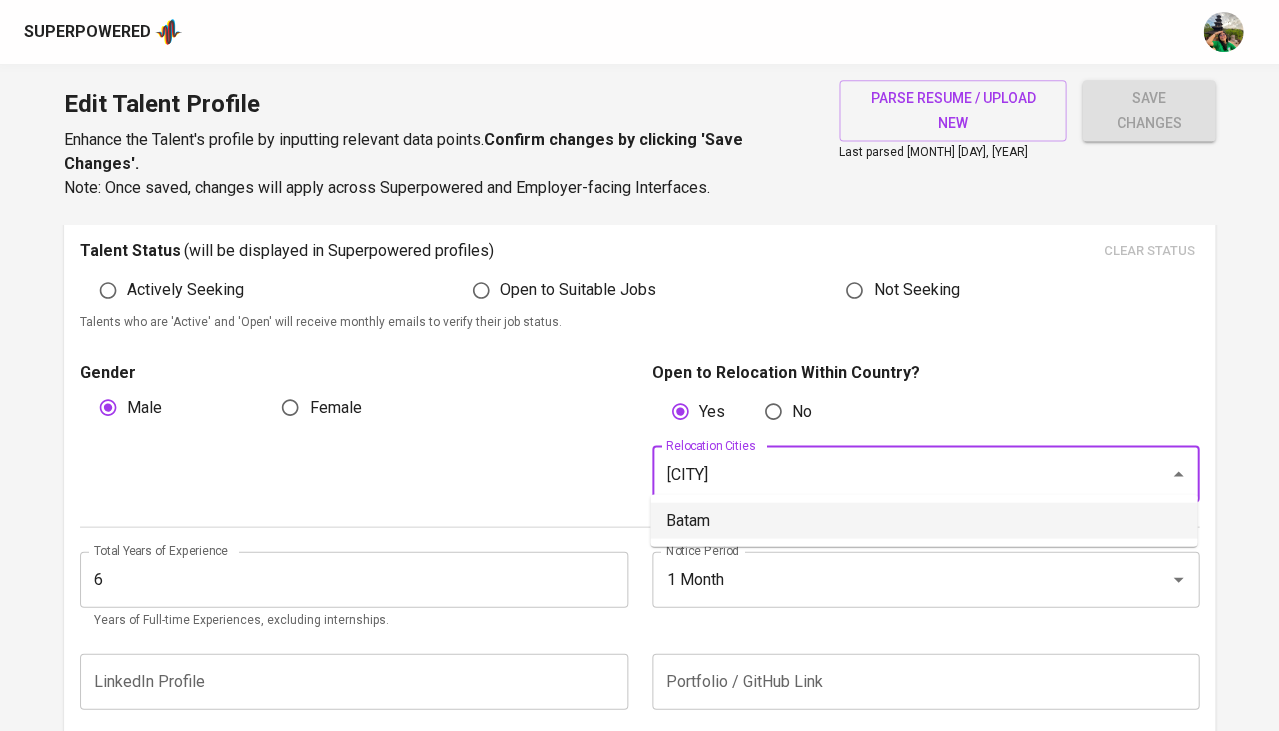 click on "Batam" at bounding box center (923, 520) 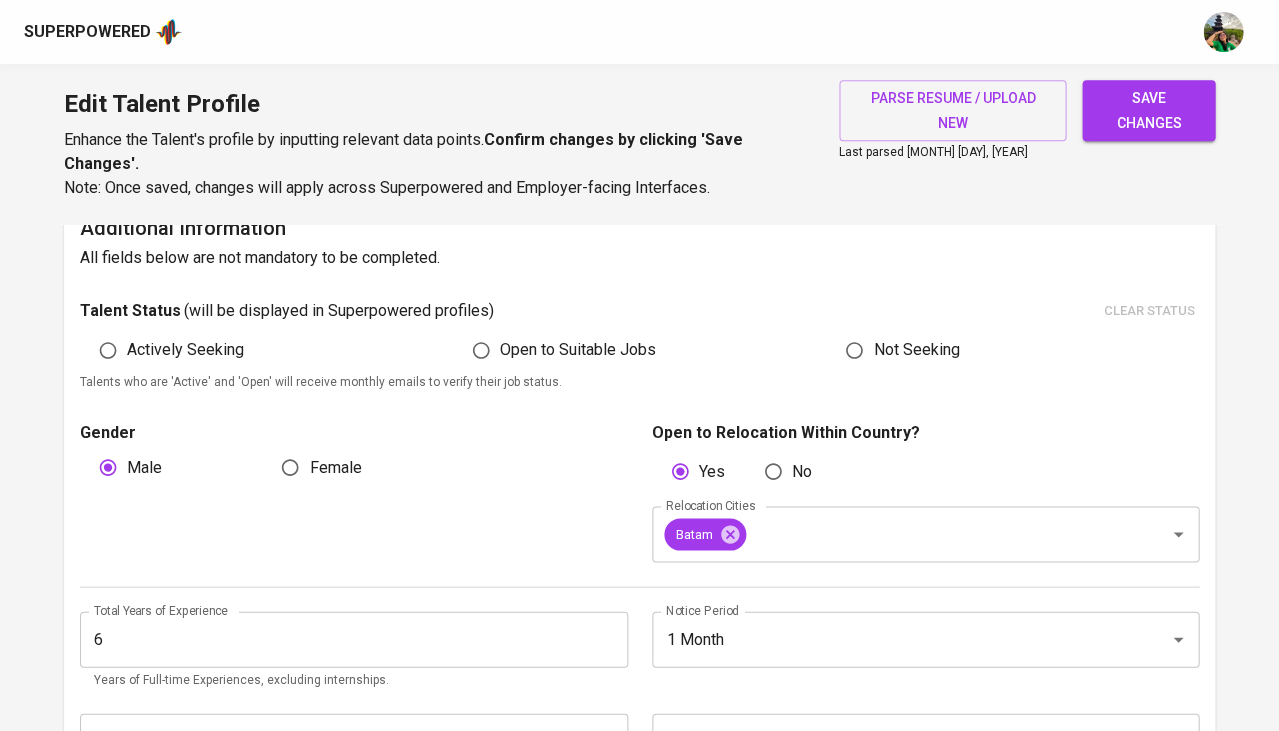 scroll, scrollTop: 501, scrollLeft: 0, axis: vertical 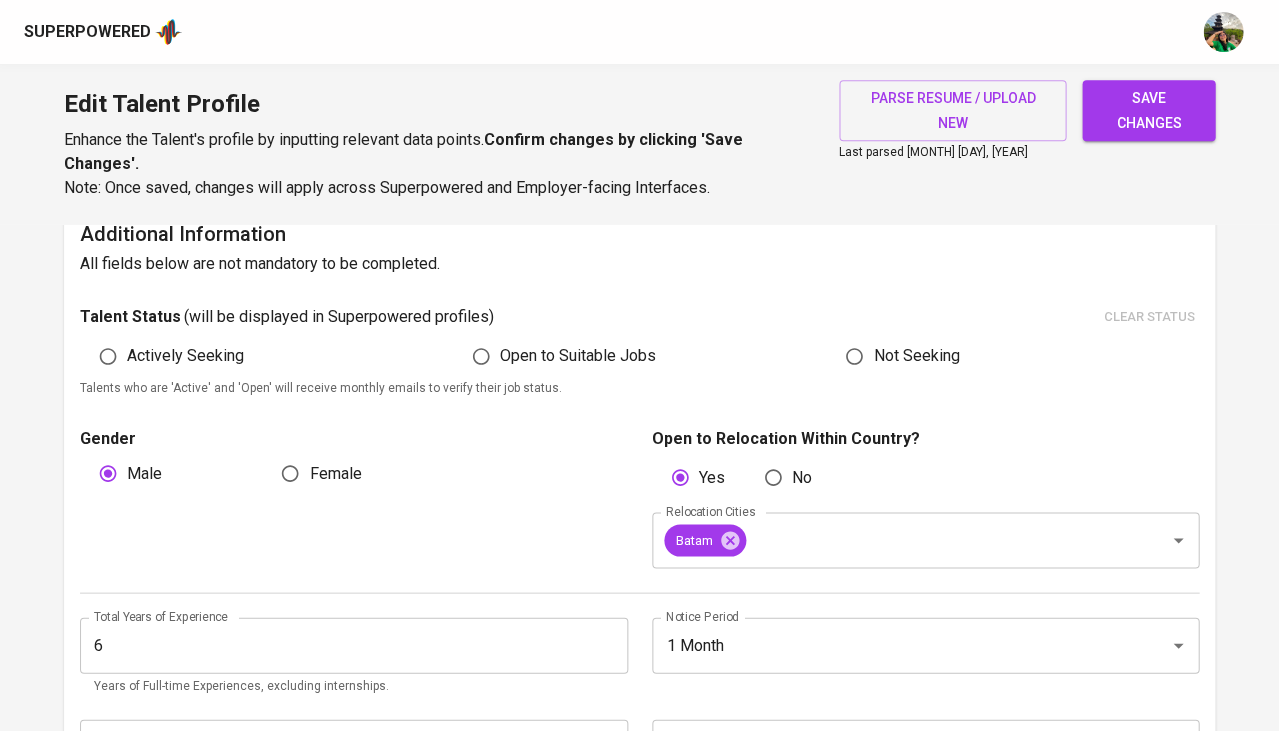 click on "Talents who are 'Active' and 'Open' will receive monthly emails to verify their job status." at bounding box center (639, 388) 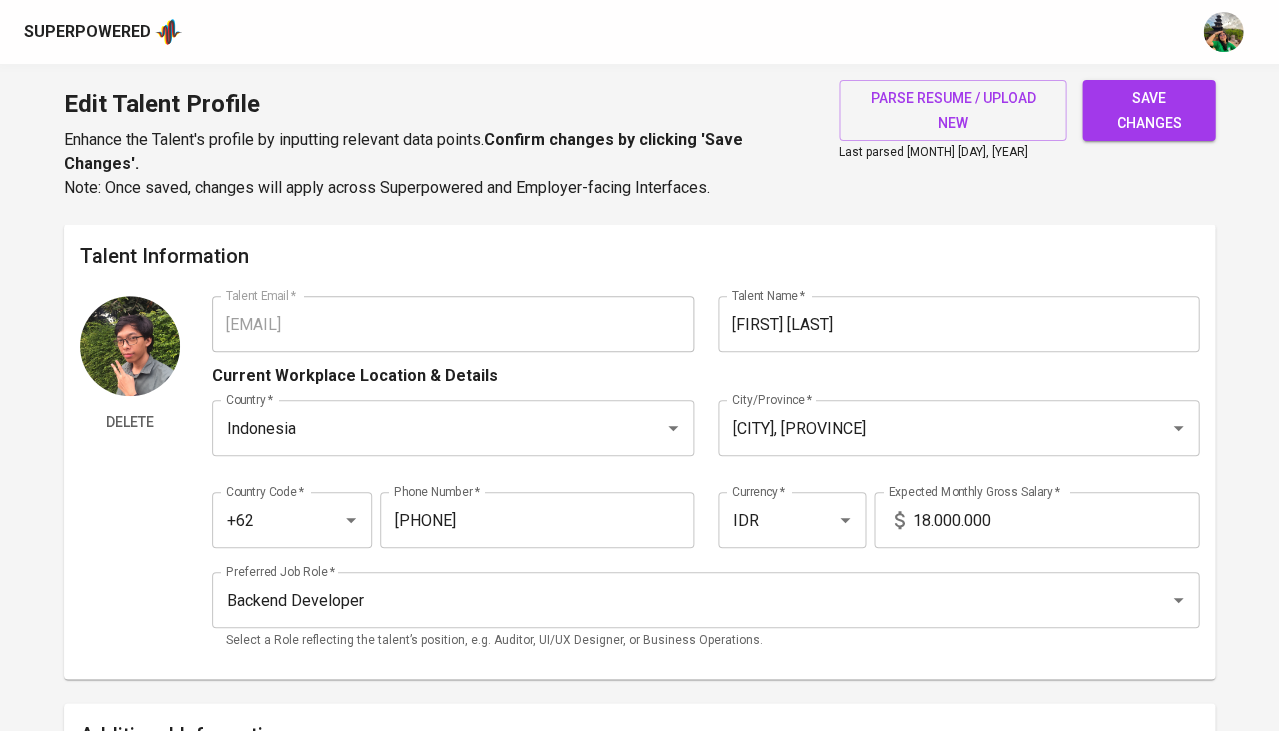 scroll, scrollTop: 0, scrollLeft: 0, axis: both 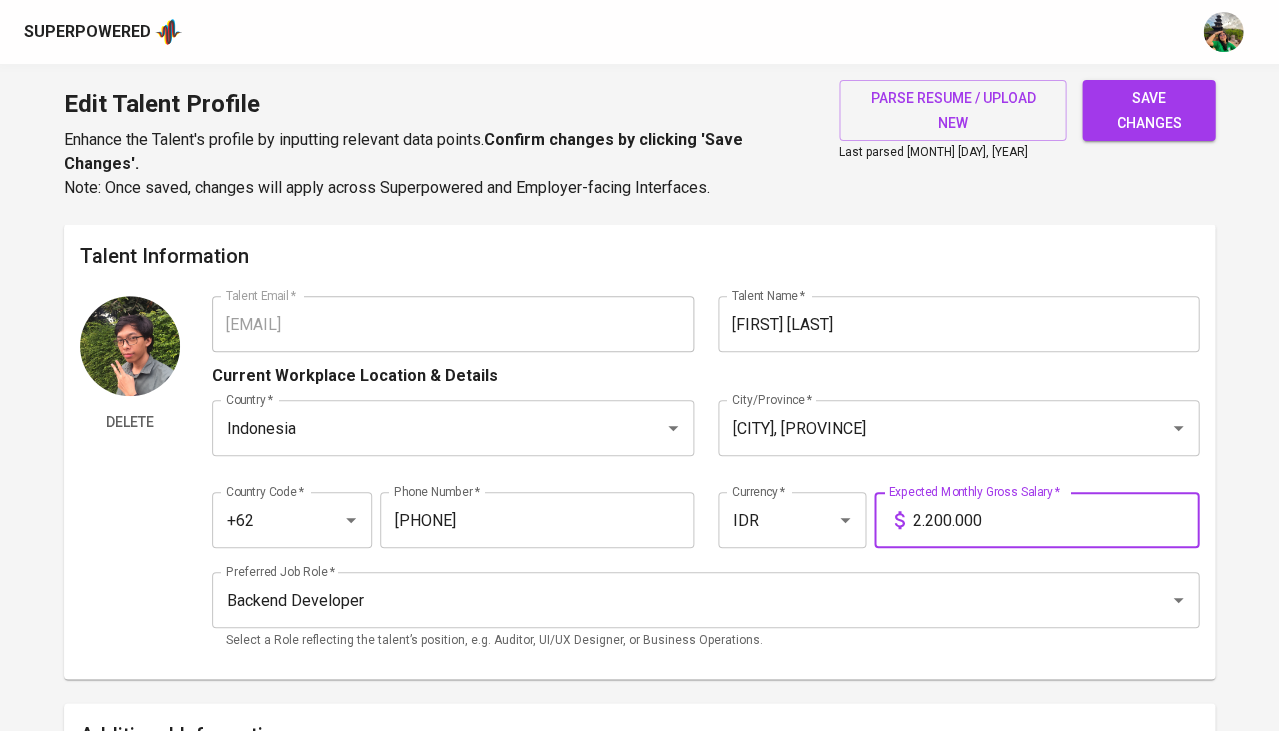 type on "22.000.000" 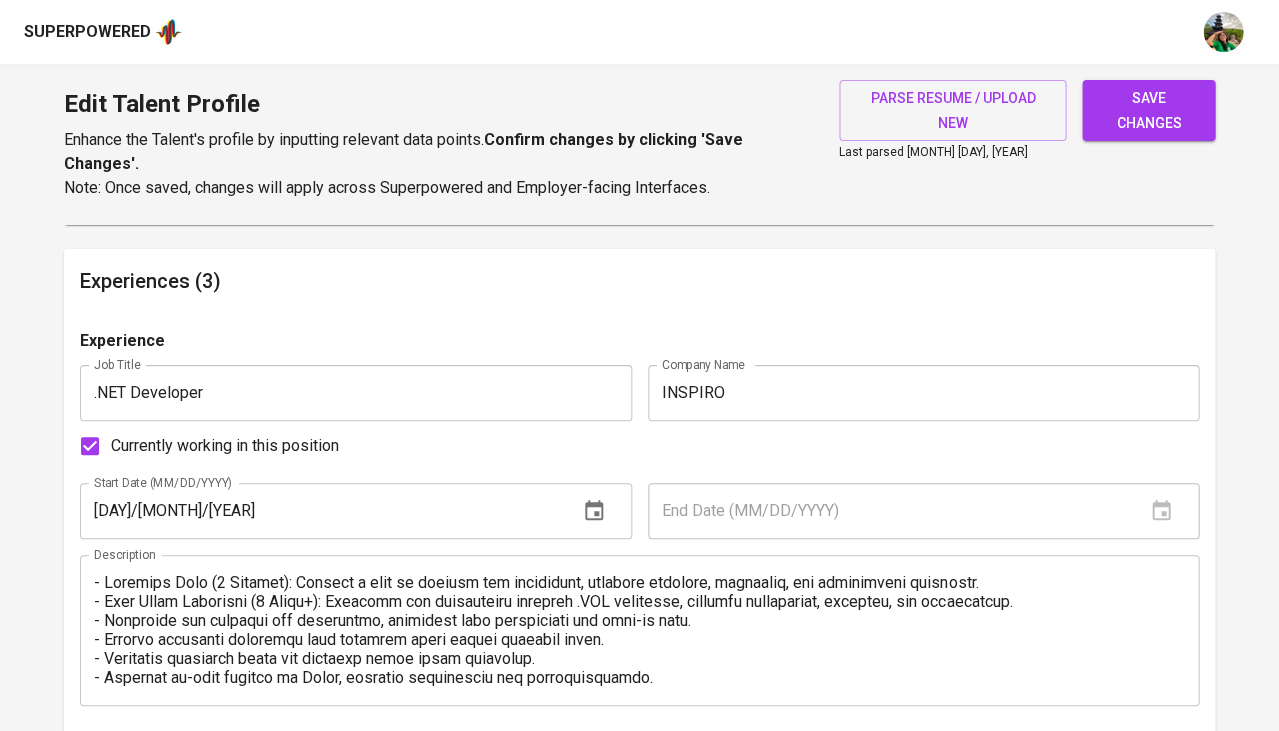 scroll, scrollTop: 1685, scrollLeft: 0, axis: vertical 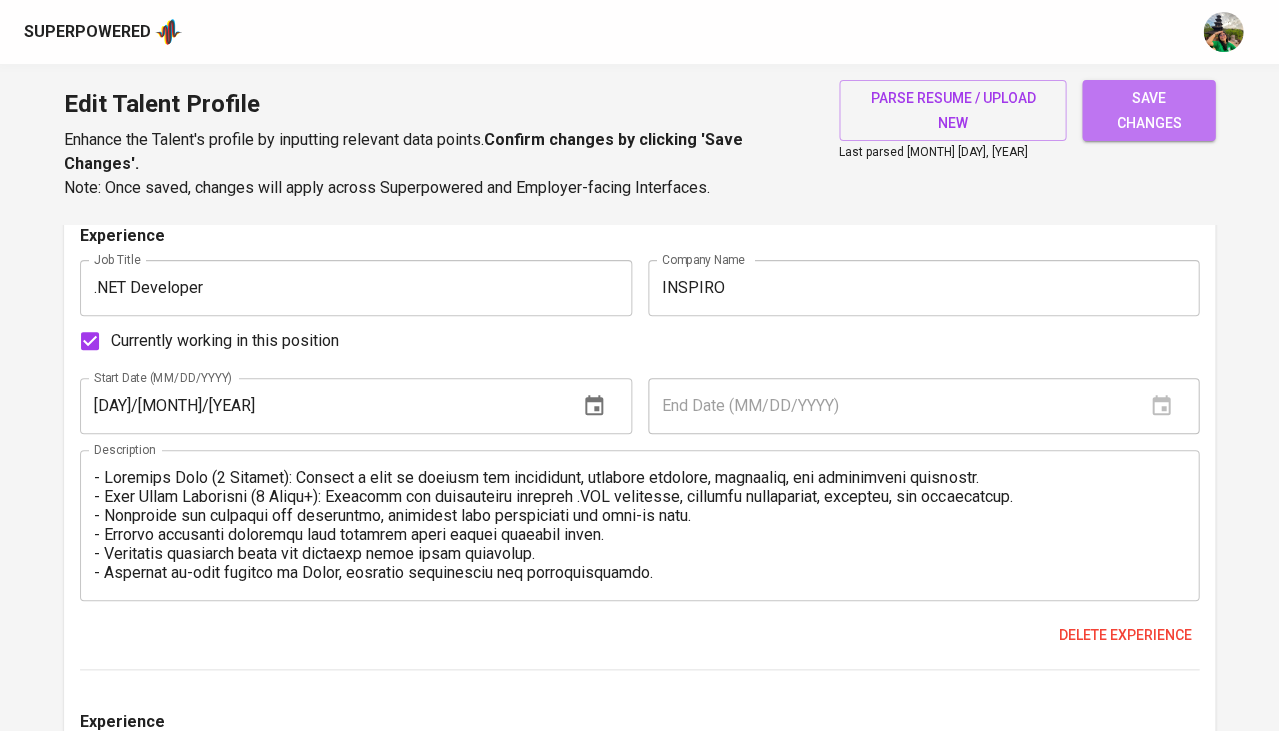 click on "save changes" at bounding box center [1148, 110] 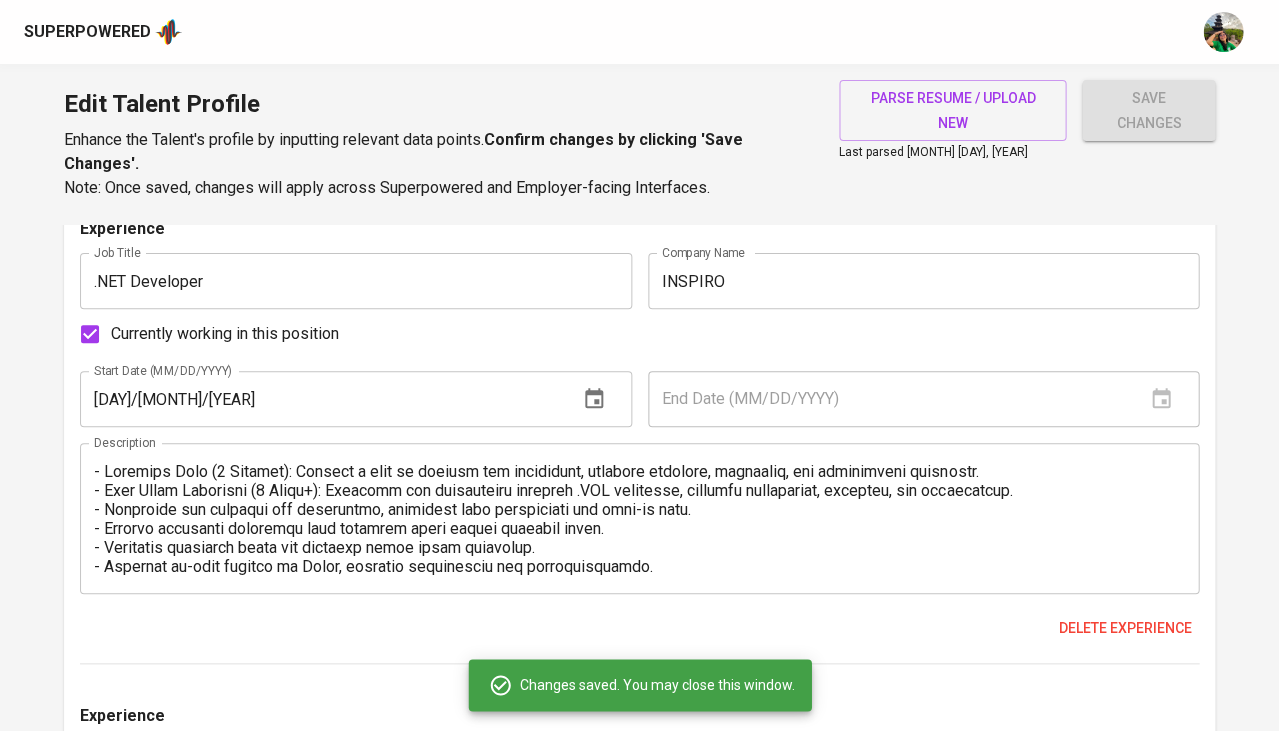 type on "Model-View-Controller (MVC) Frameworks" 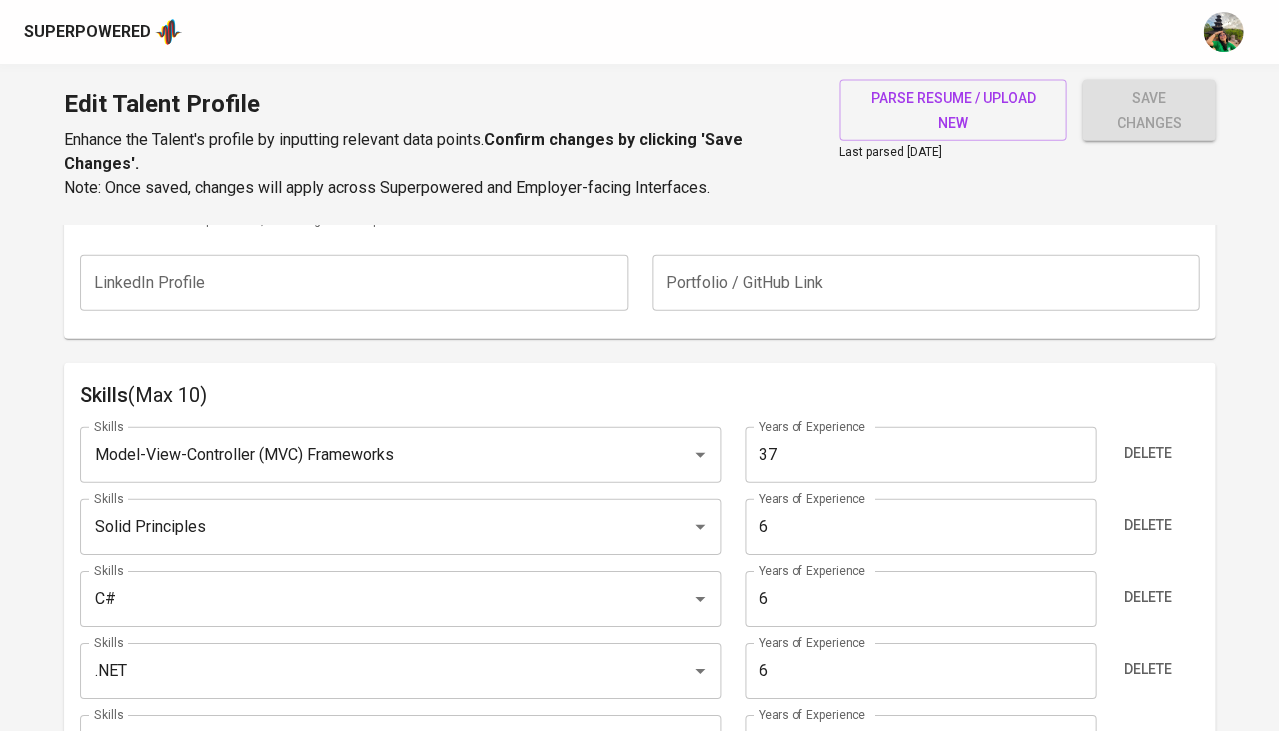 scroll, scrollTop: 1024, scrollLeft: 0, axis: vertical 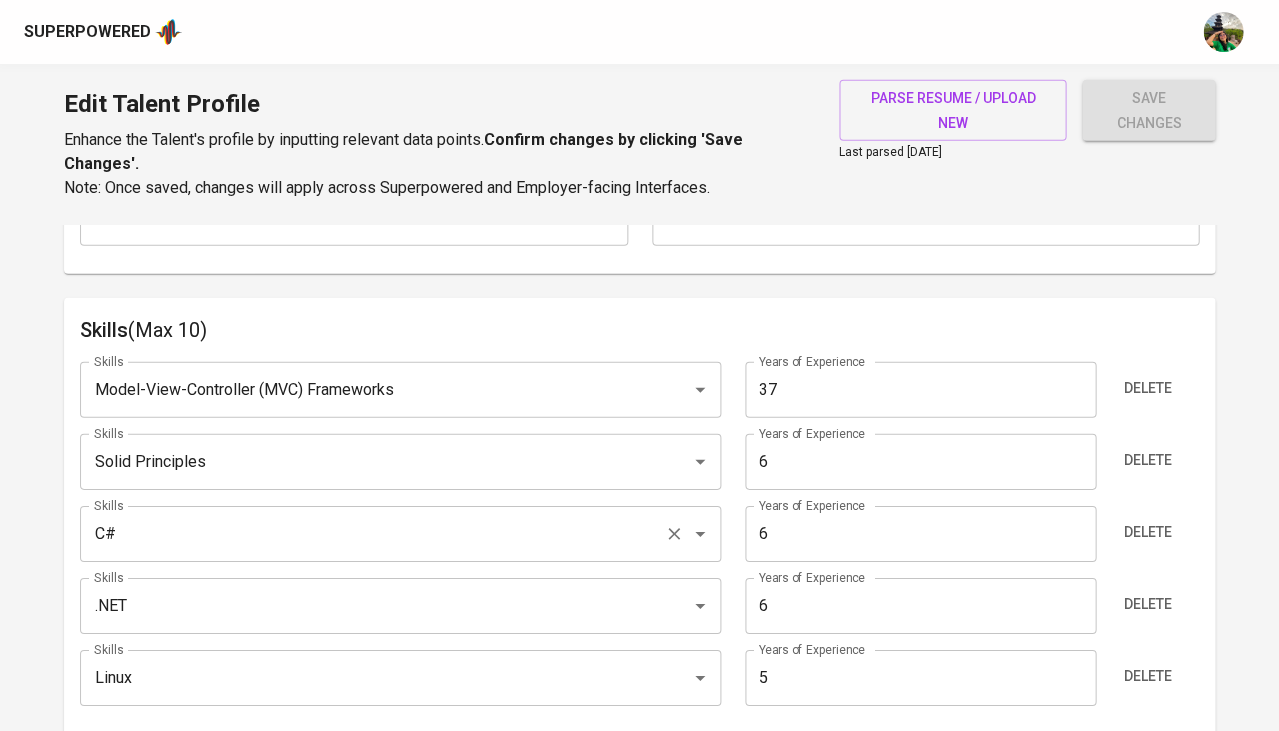 click on "C#" at bounding box center (372, 534) 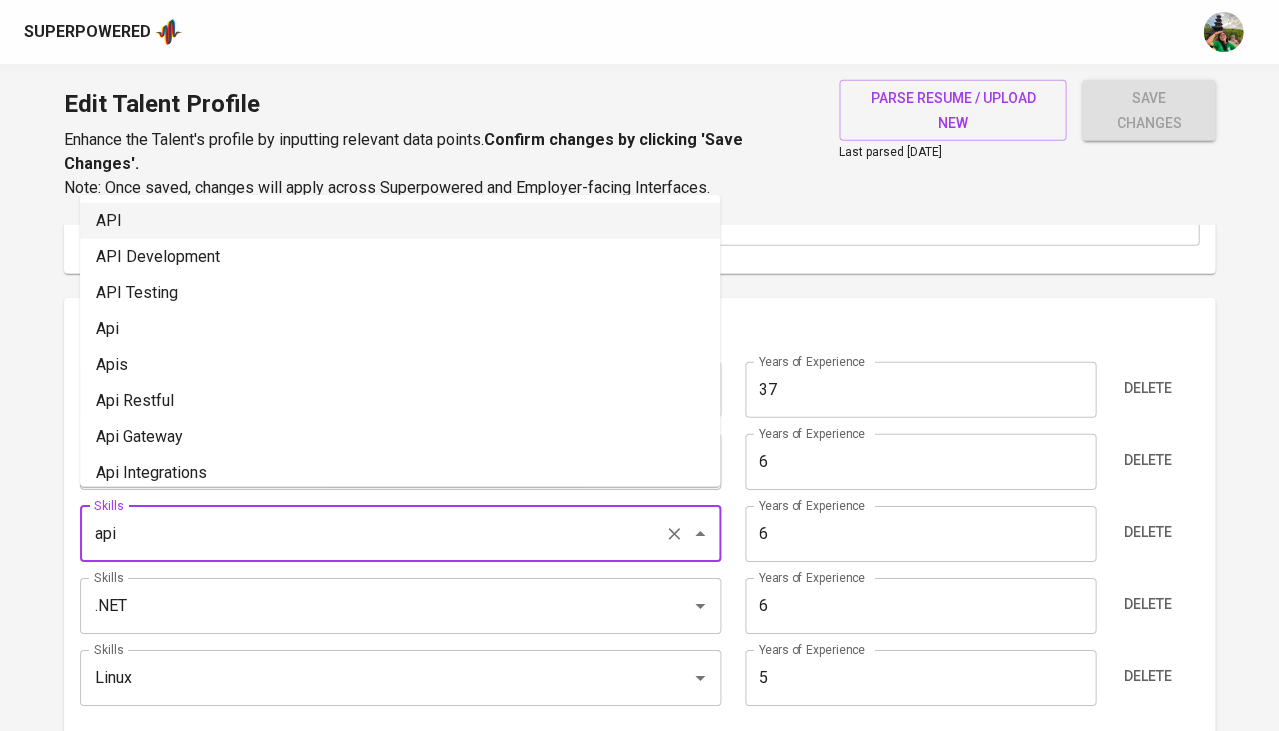 click on "API" at bounding box center (400, 221) 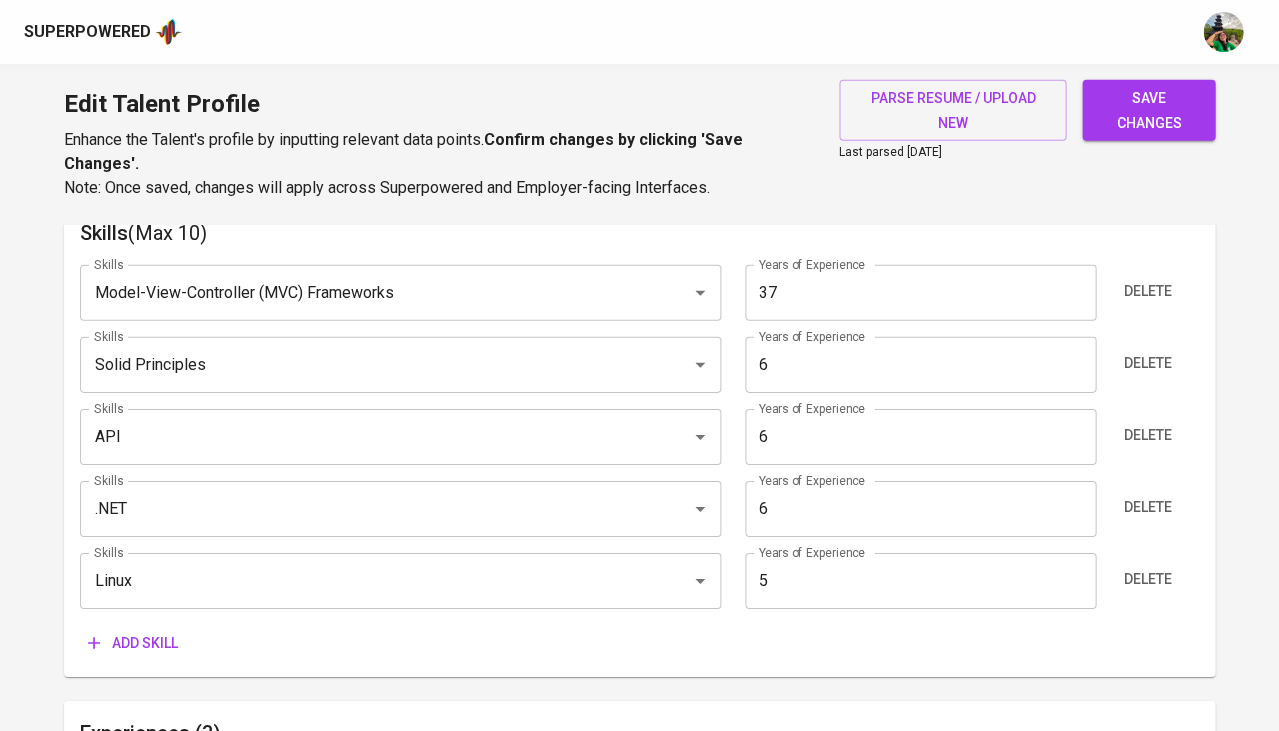 scroll, scrollTop: 1139, scrollLeft: 0, axis: vertical 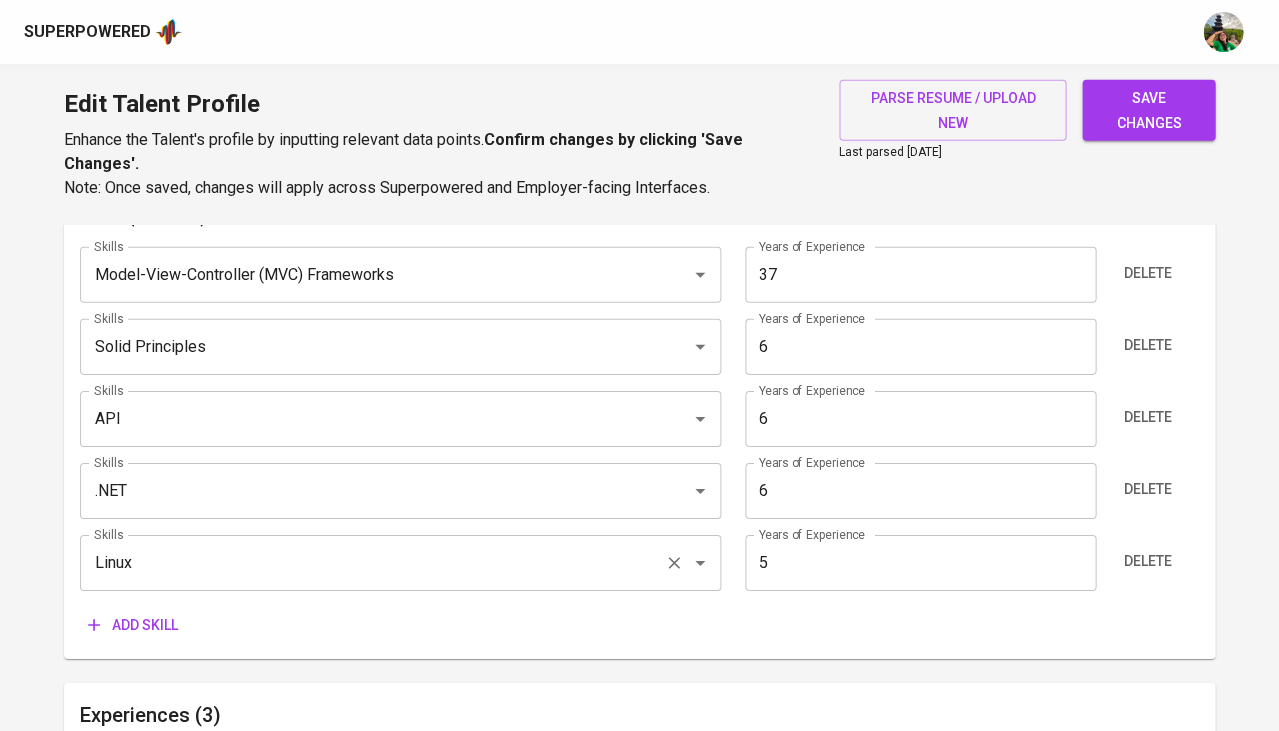 click on "Linux" at bounding box center (372, 563) 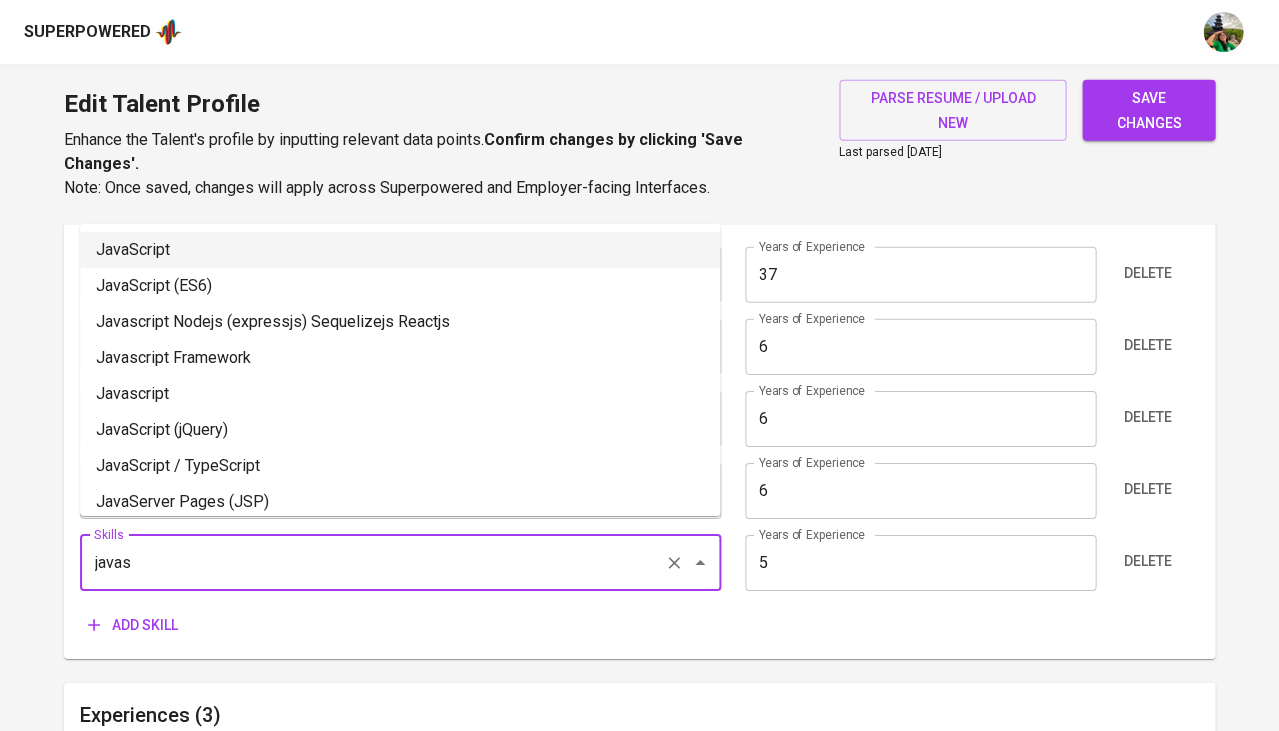 click on "JavaScript" at bounding box center (400, 250) 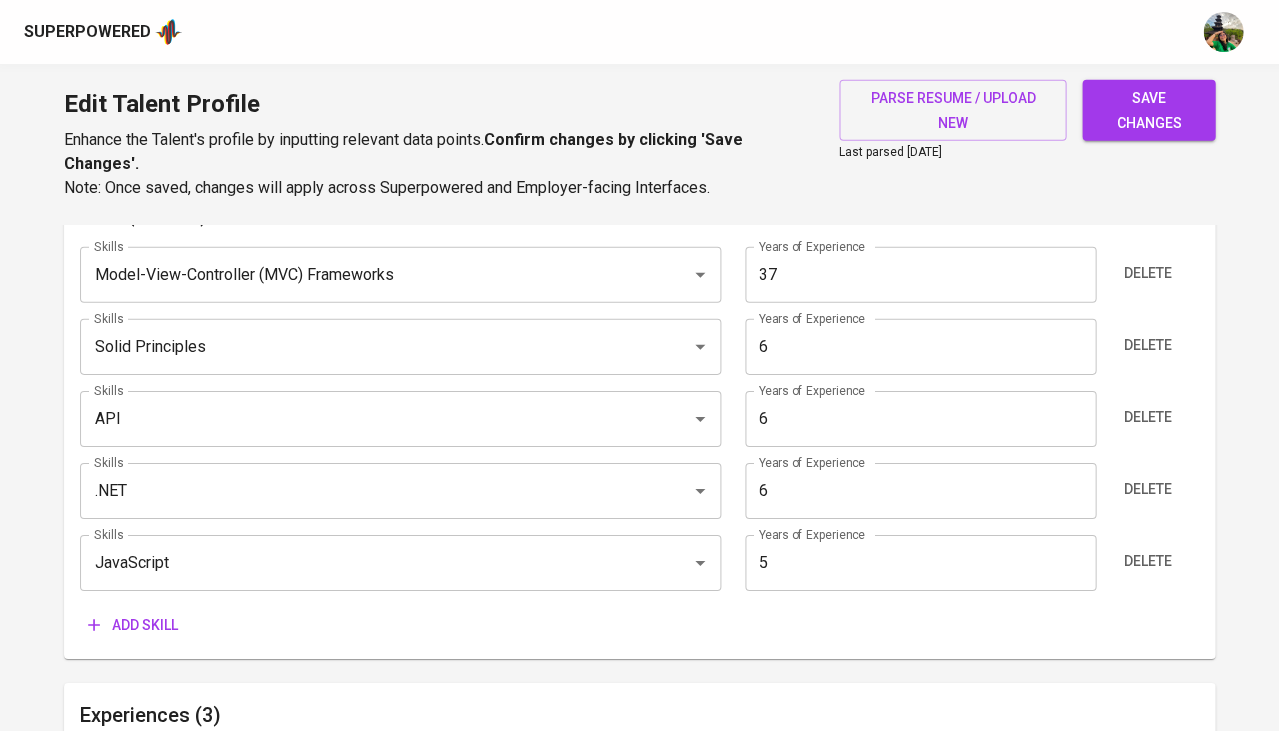 click on "5" at bounding box center (920, 563) 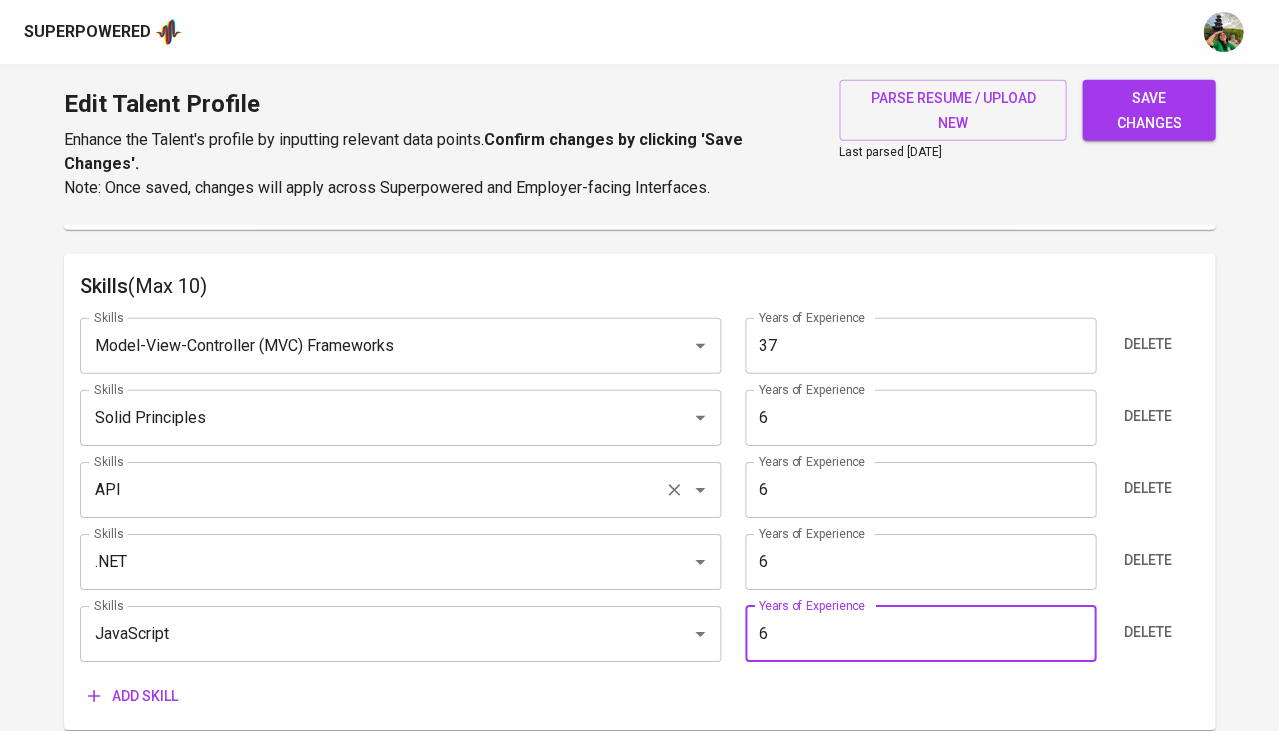 scroll, scrollTop: 1074, scrollLeft: 0, axis: vertical 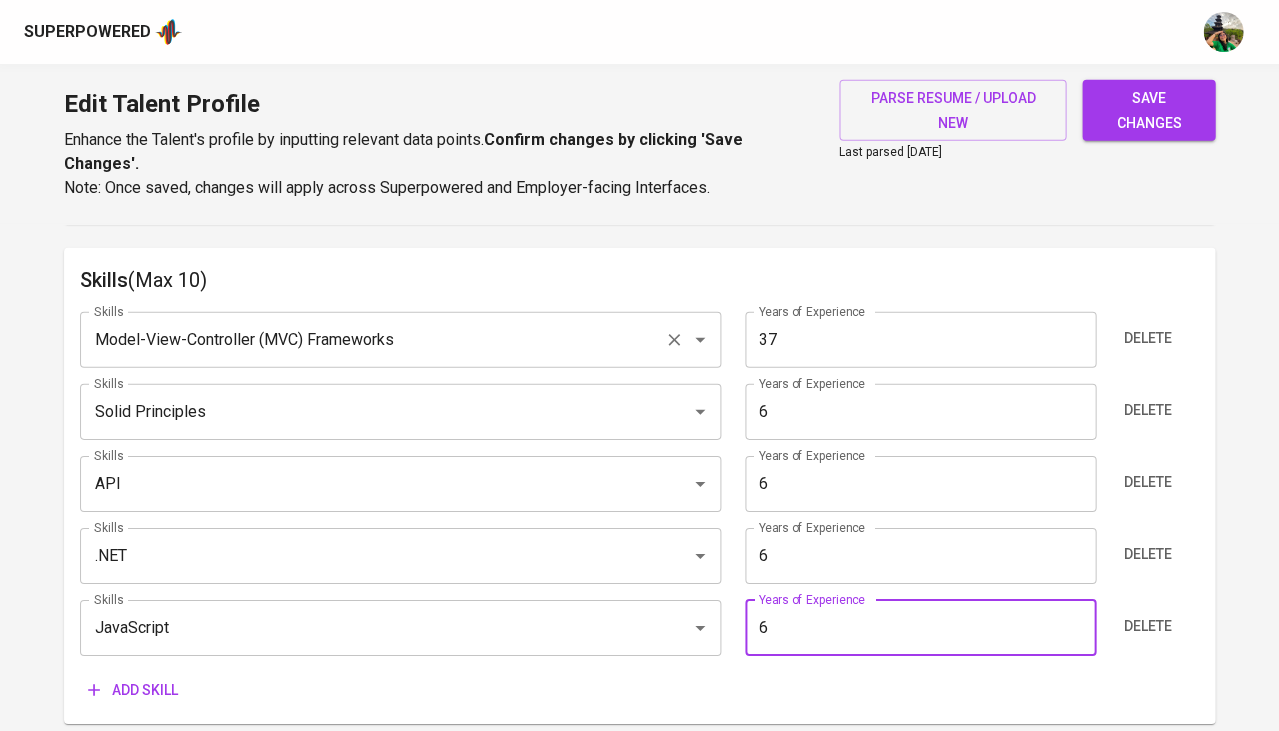 type on "6" 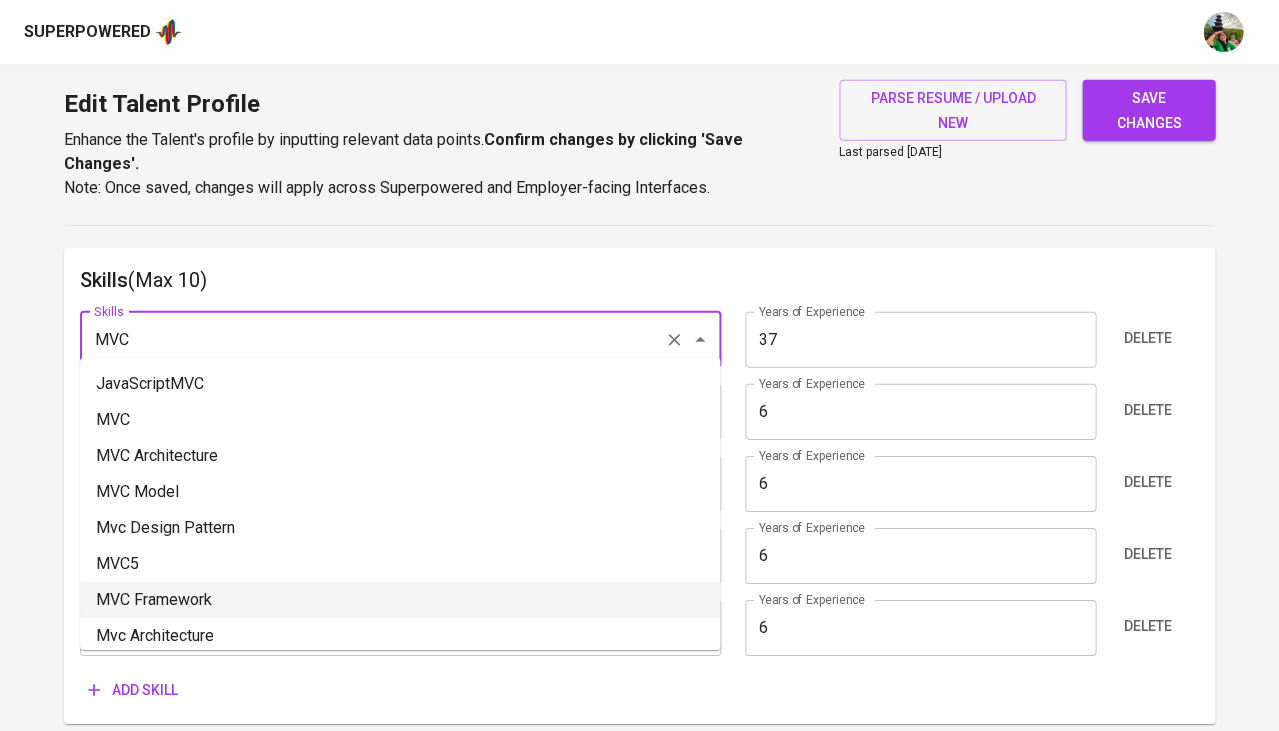 click on "MVC Framework" at bounding box center [400, 600] 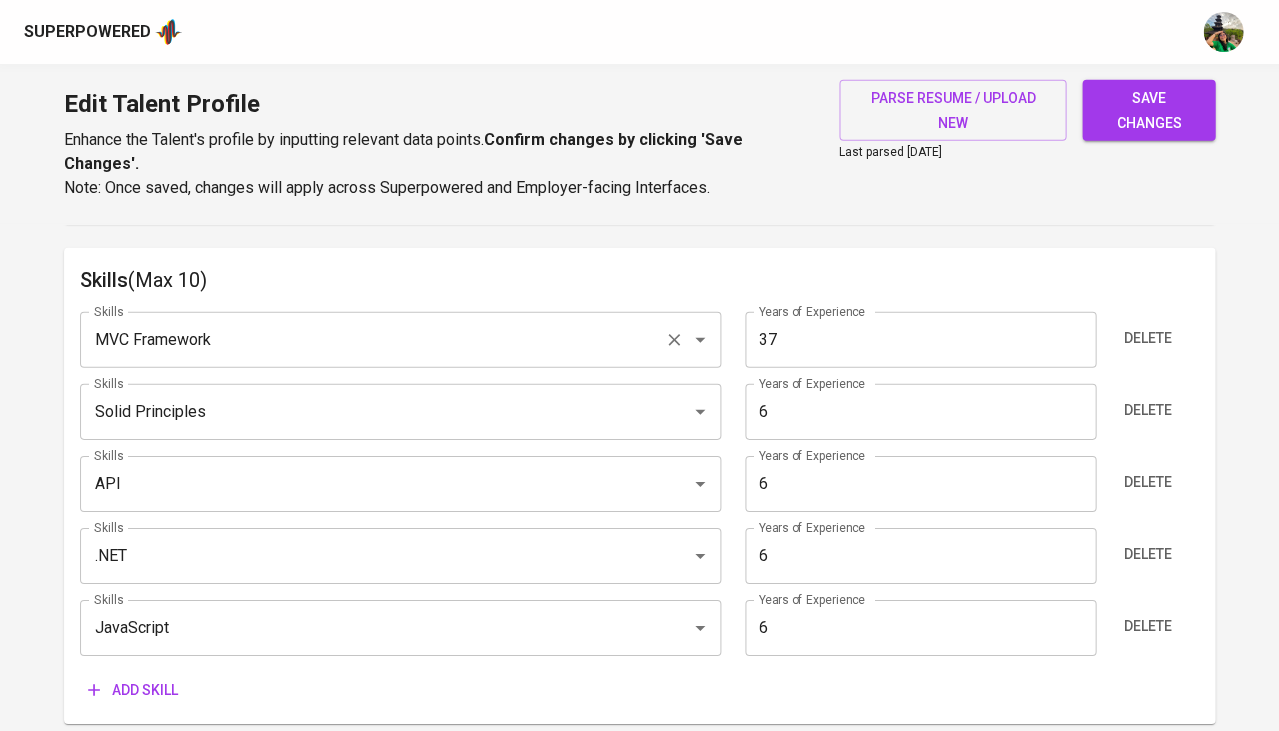 click on "MVC Framework Skills" at bounding box center (400, 340) 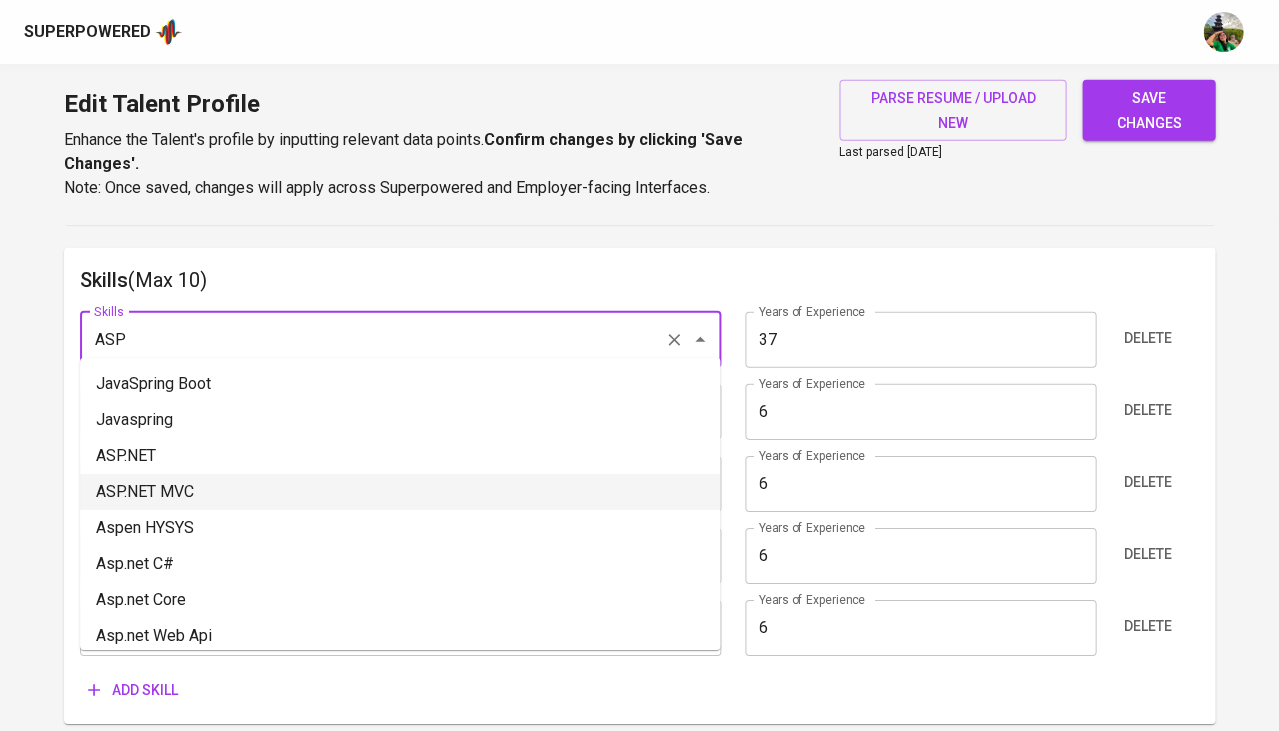 click on "ASP.NET MVC" at bounding box center [400, 492] 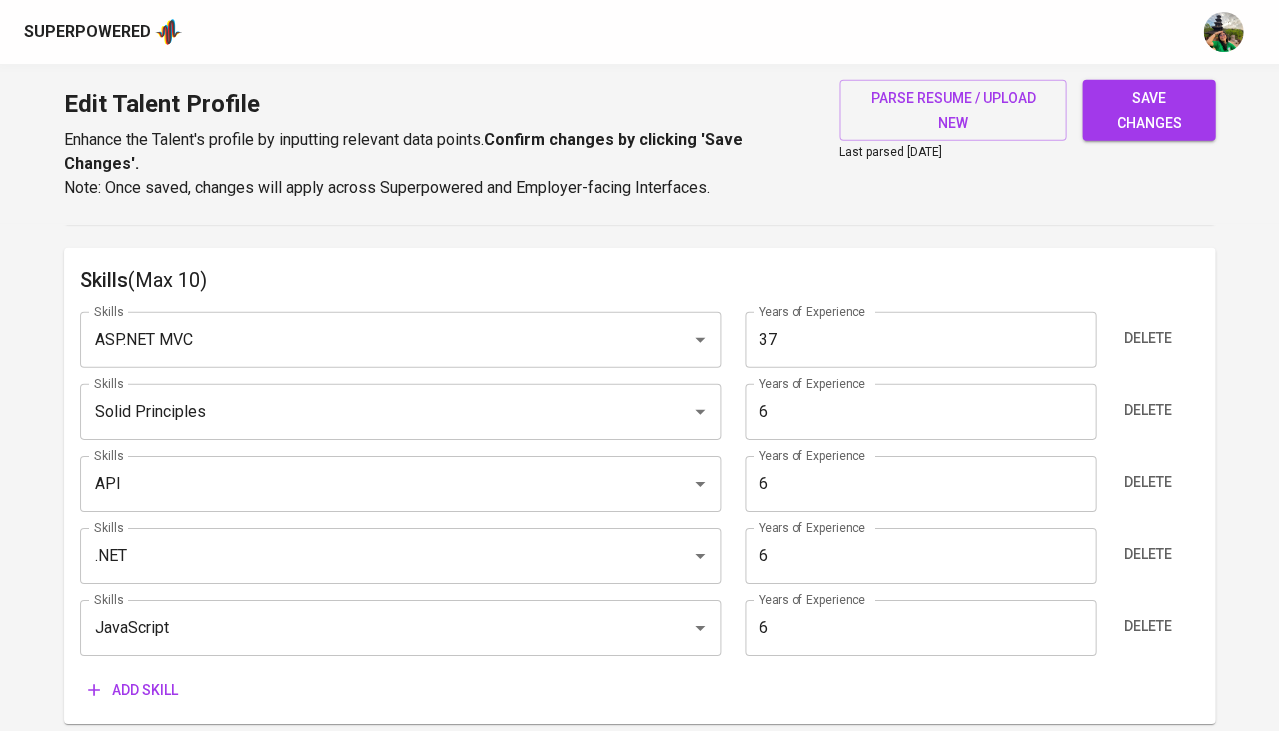 click on "37" at bounding box center [920, 340] 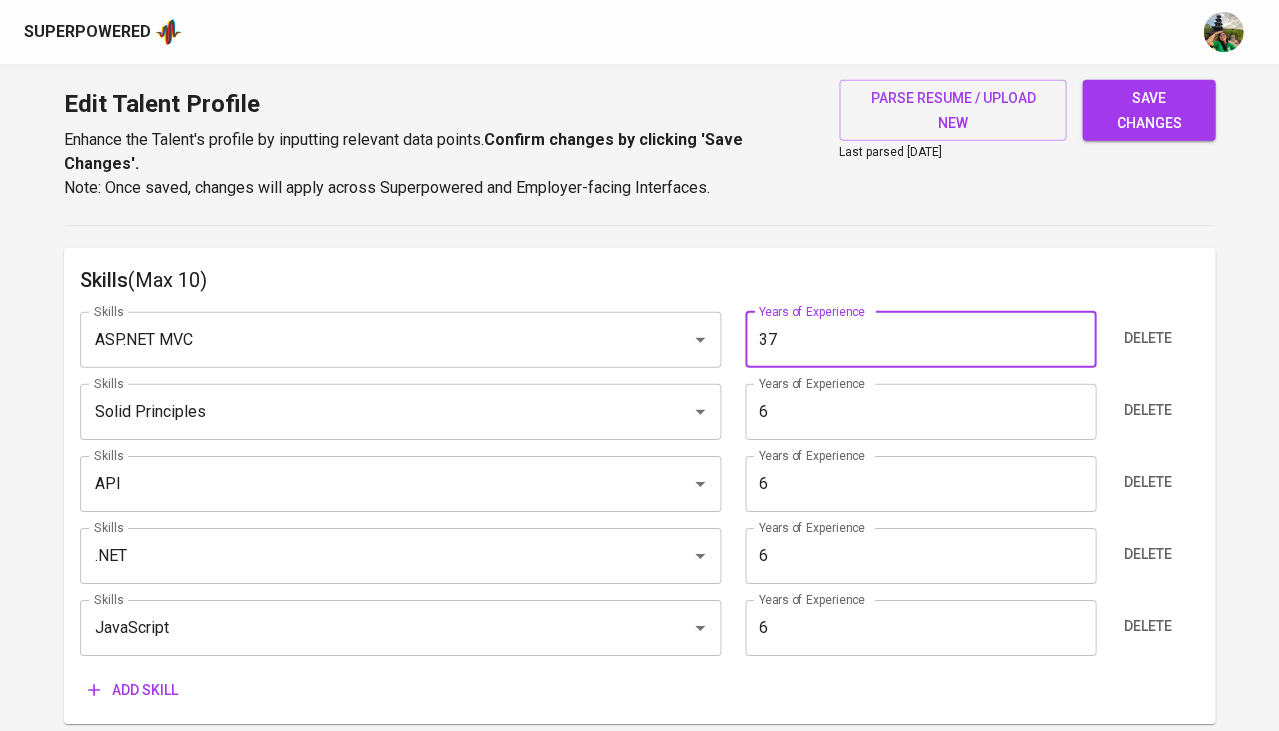 type on "3" 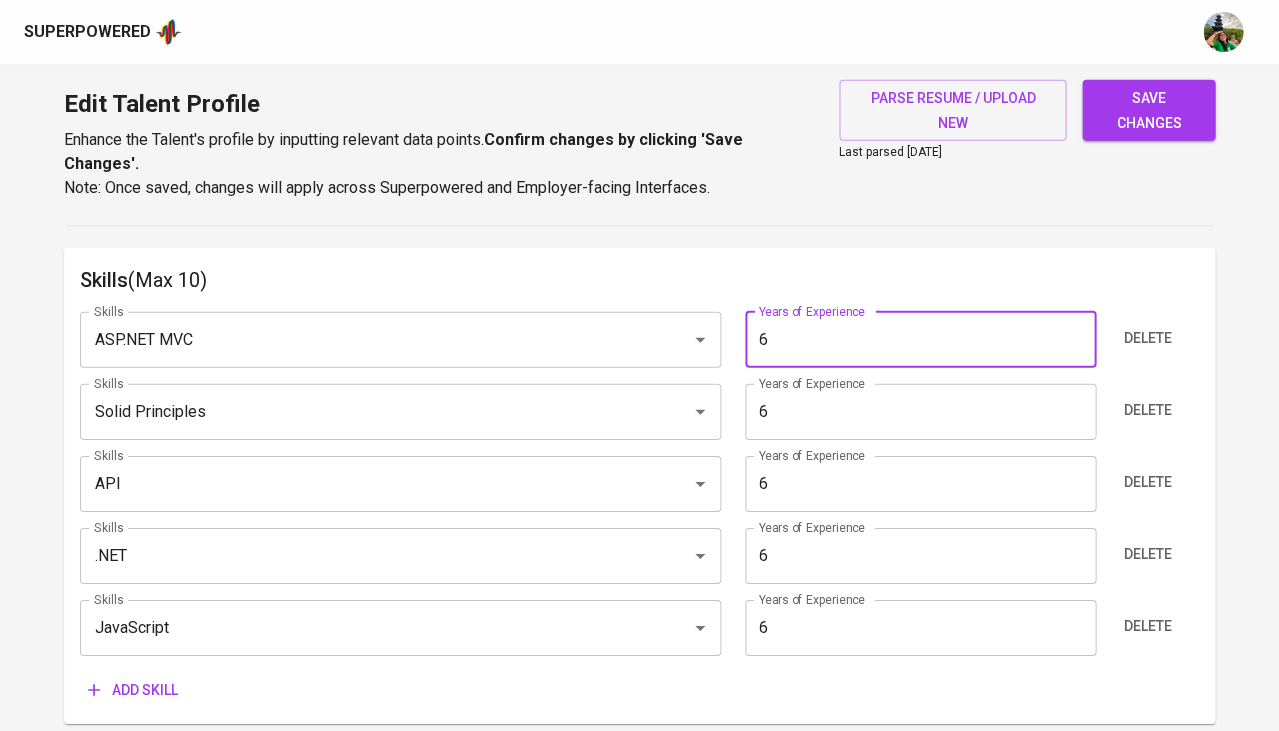 type on "6" 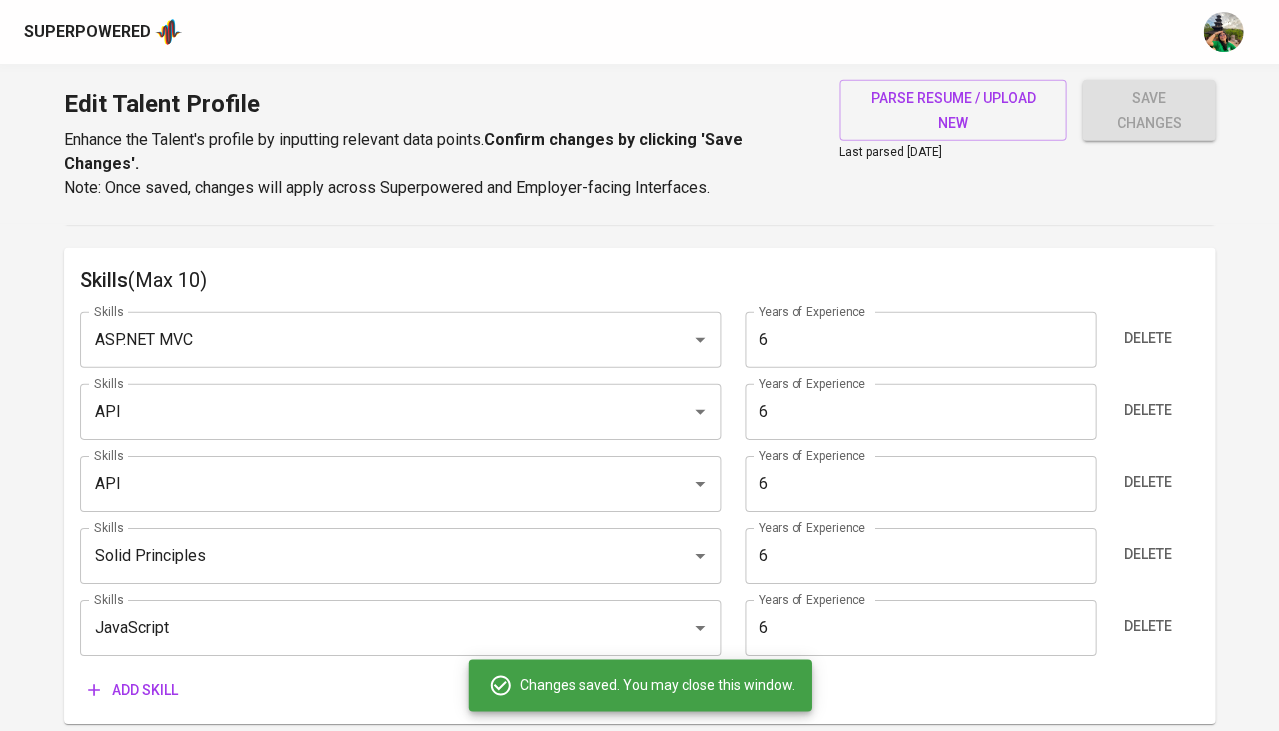 type on "JavaScript" 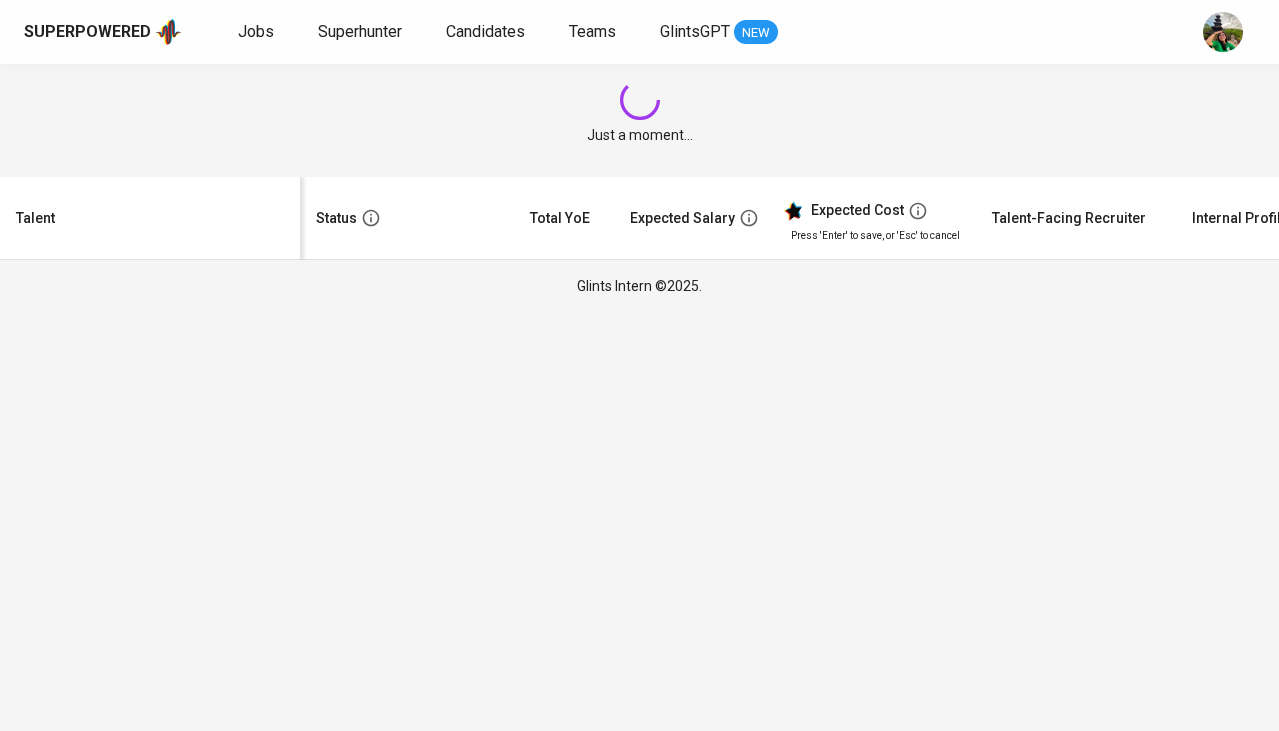 scroll, scrollTop: 0, scrollLeft: 0, axis: both 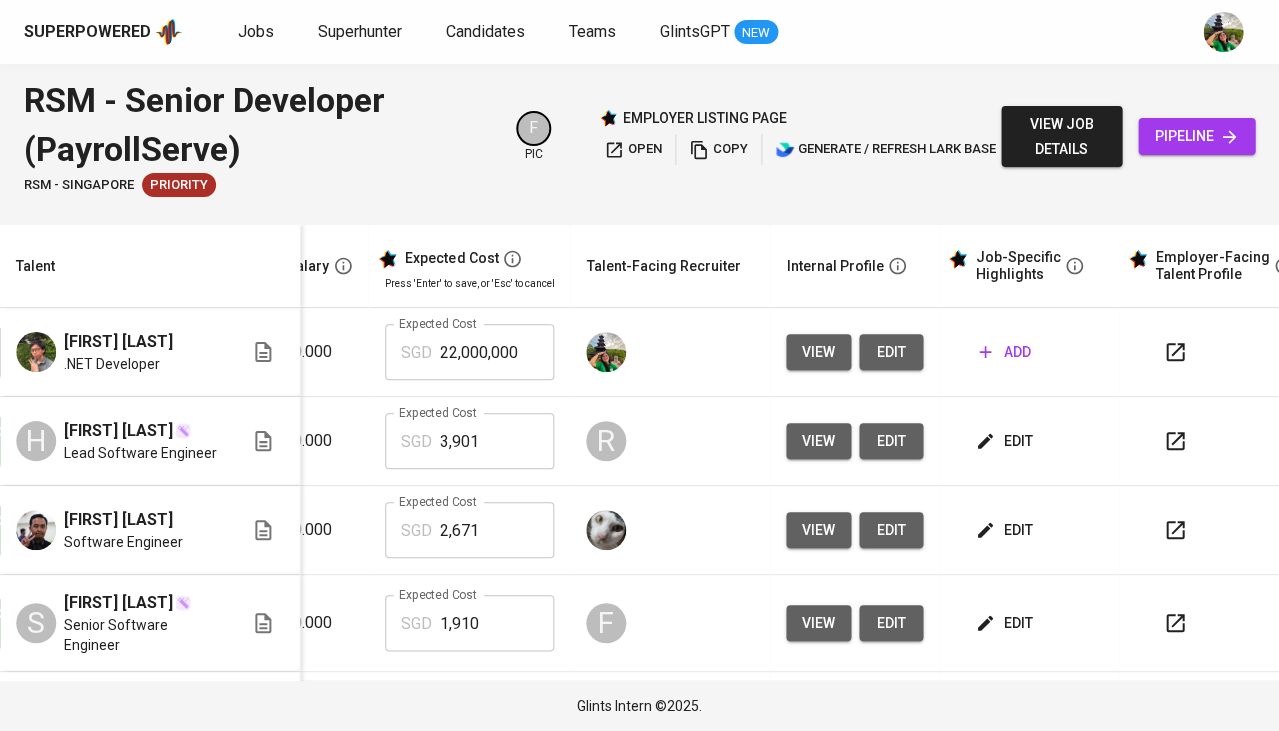 click on "edit" at bounding box center [1005, 530] 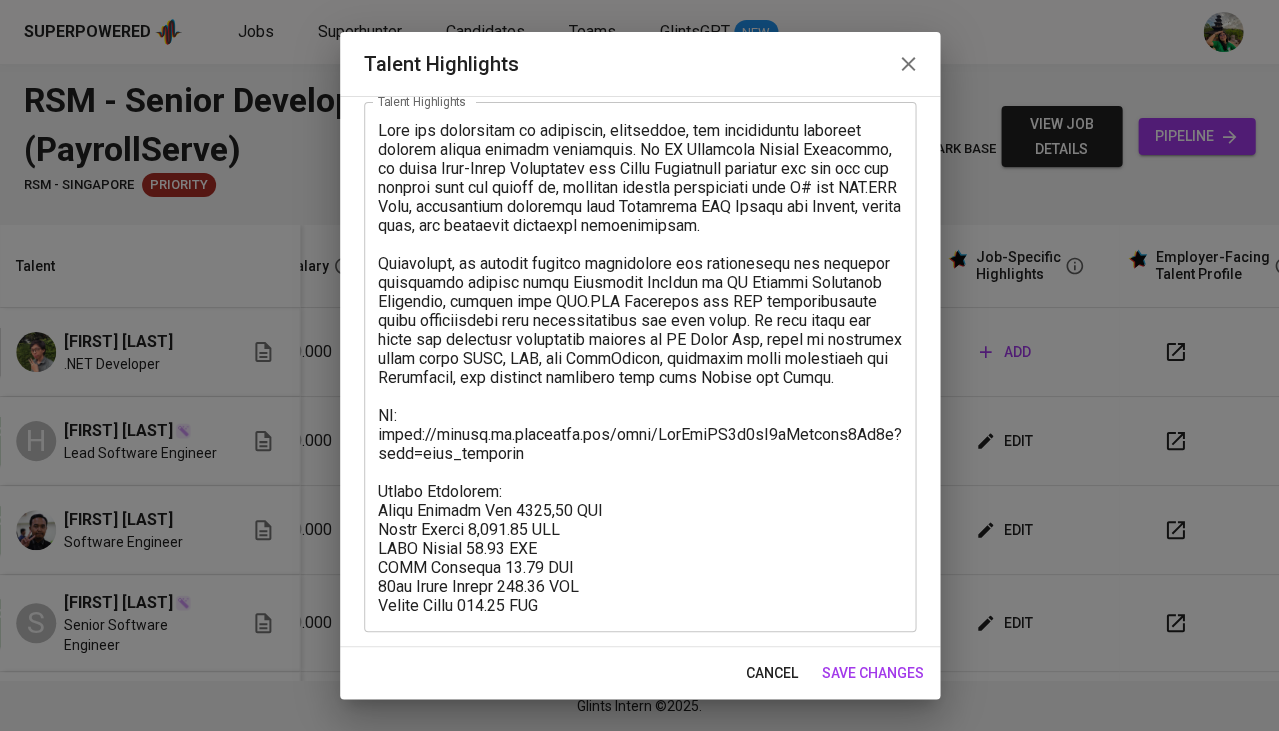 scroll, scrollTop: 107, scrollLeft: 0, axis: vertical 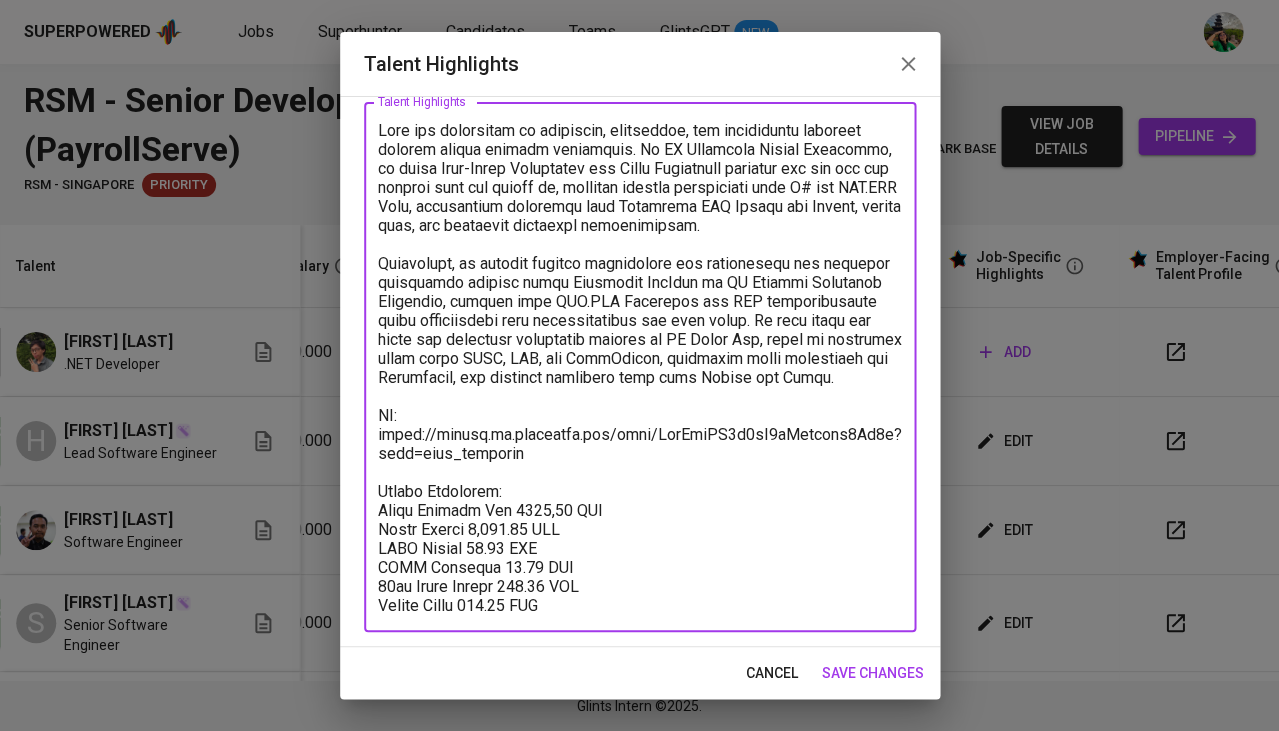click on "cancel" at bounding box center (772, 673) 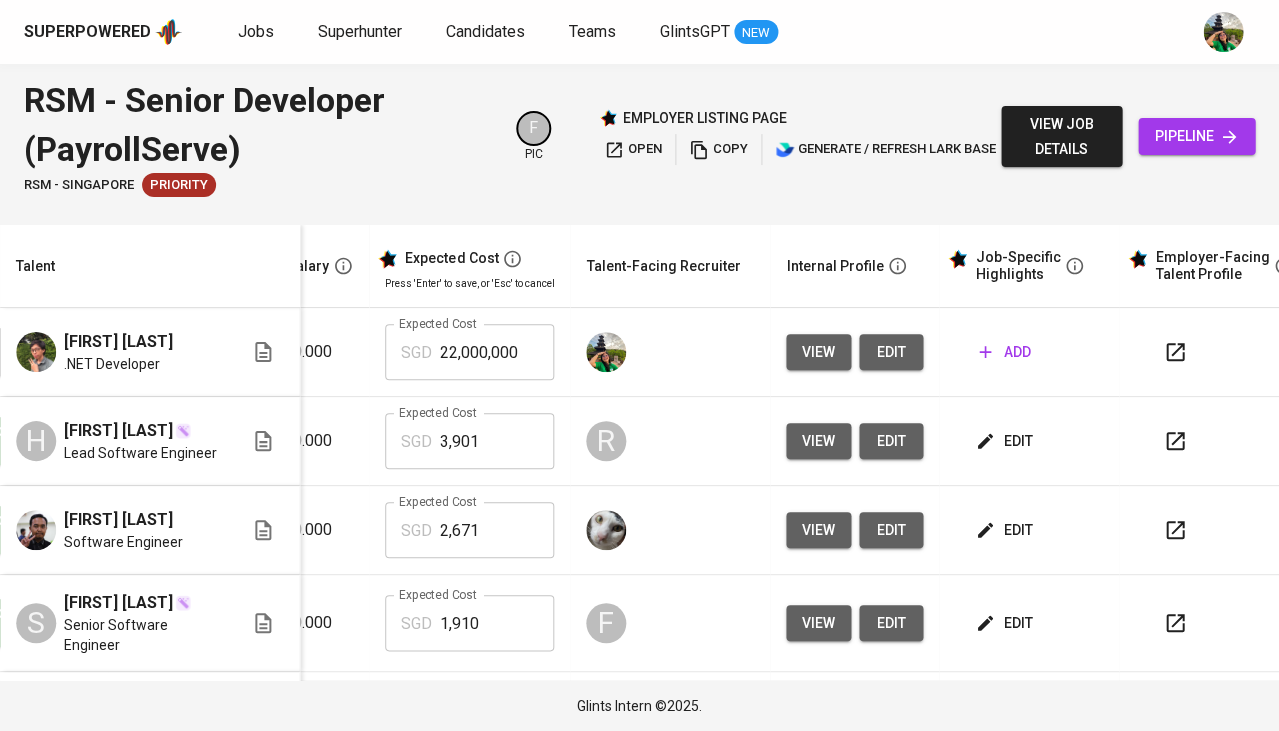 click on "add" at bounding box center [1004, 352] 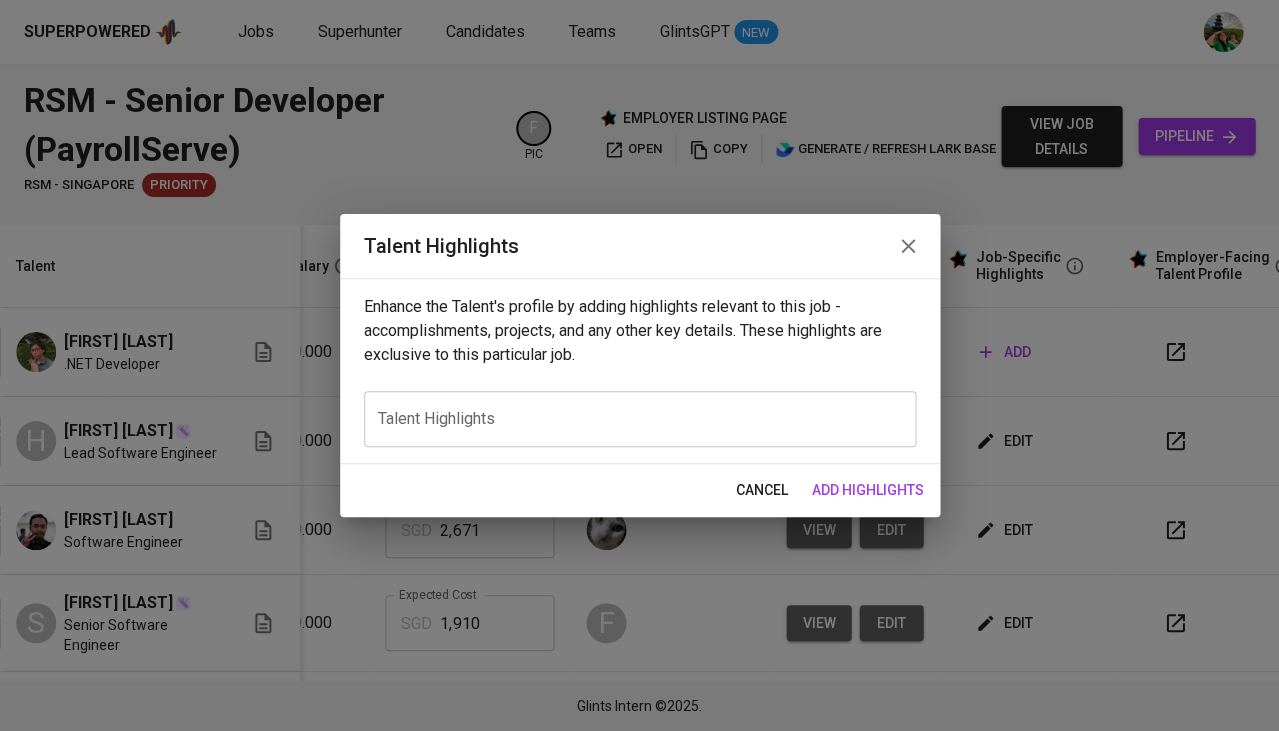 click at bounding box center (640, 419) 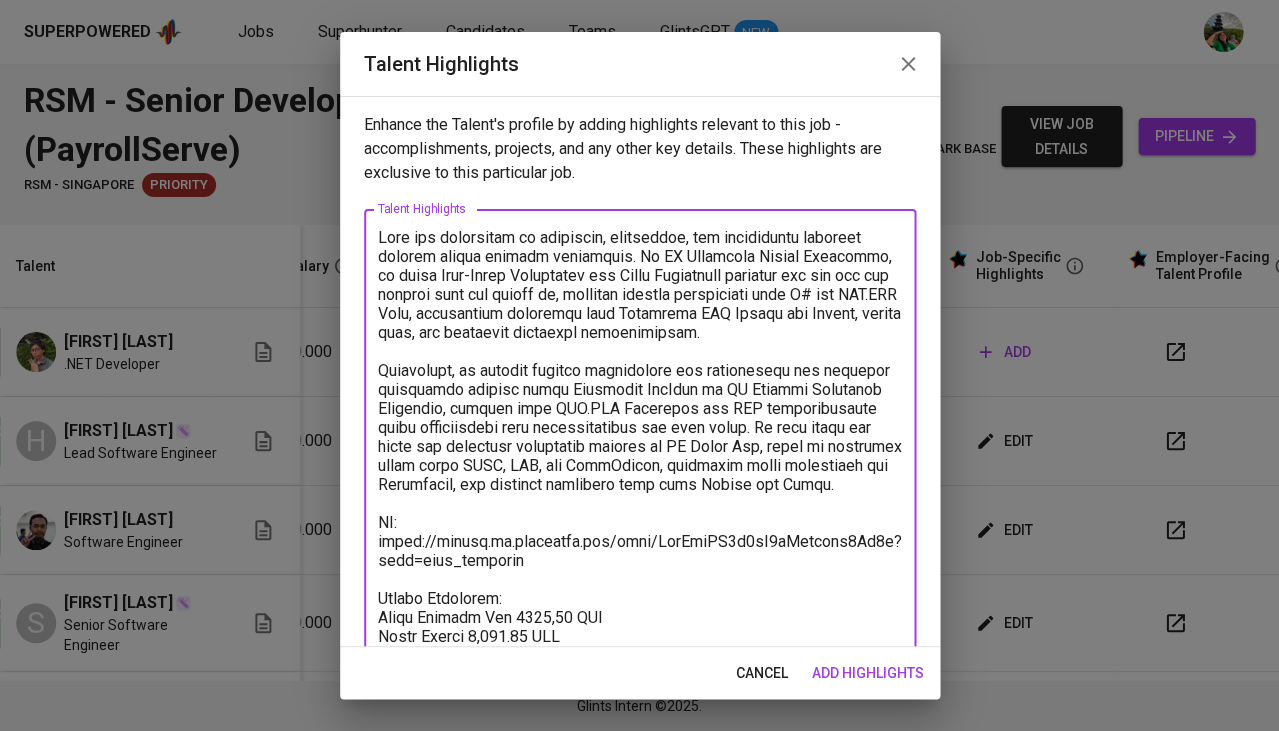 scroll, scrollTop: 107, scrollLeft: 0, axis: vertical 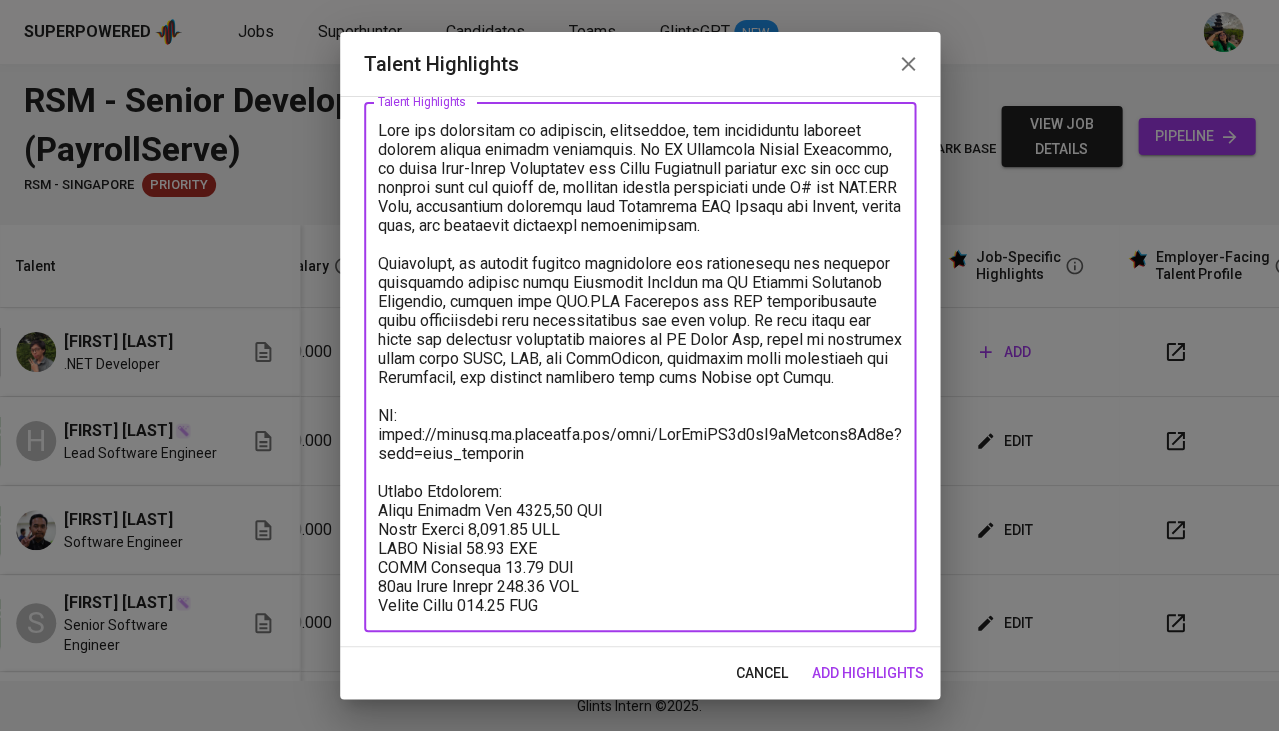 drag, startPoint x: 533, startPoint y: 440, endPoint x: 400, endPoint y: 415, distance: 135.32922 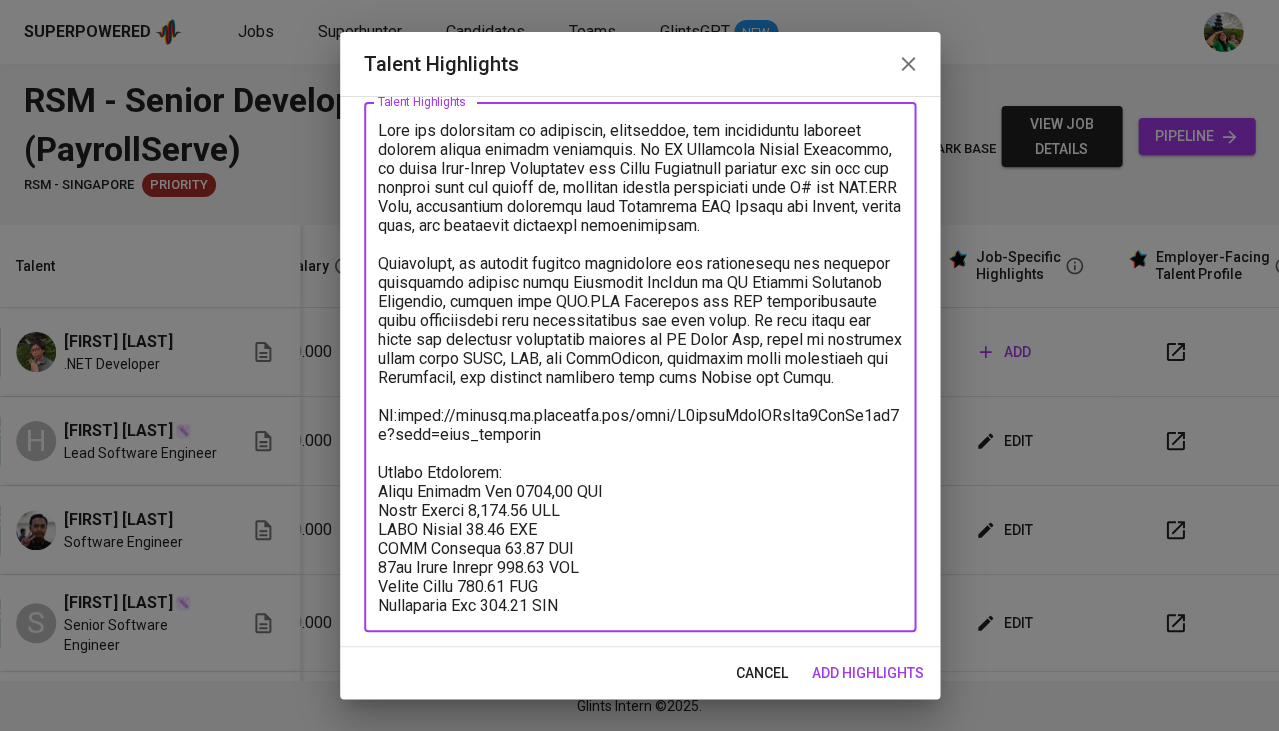 click at bounding box center [640, 367] 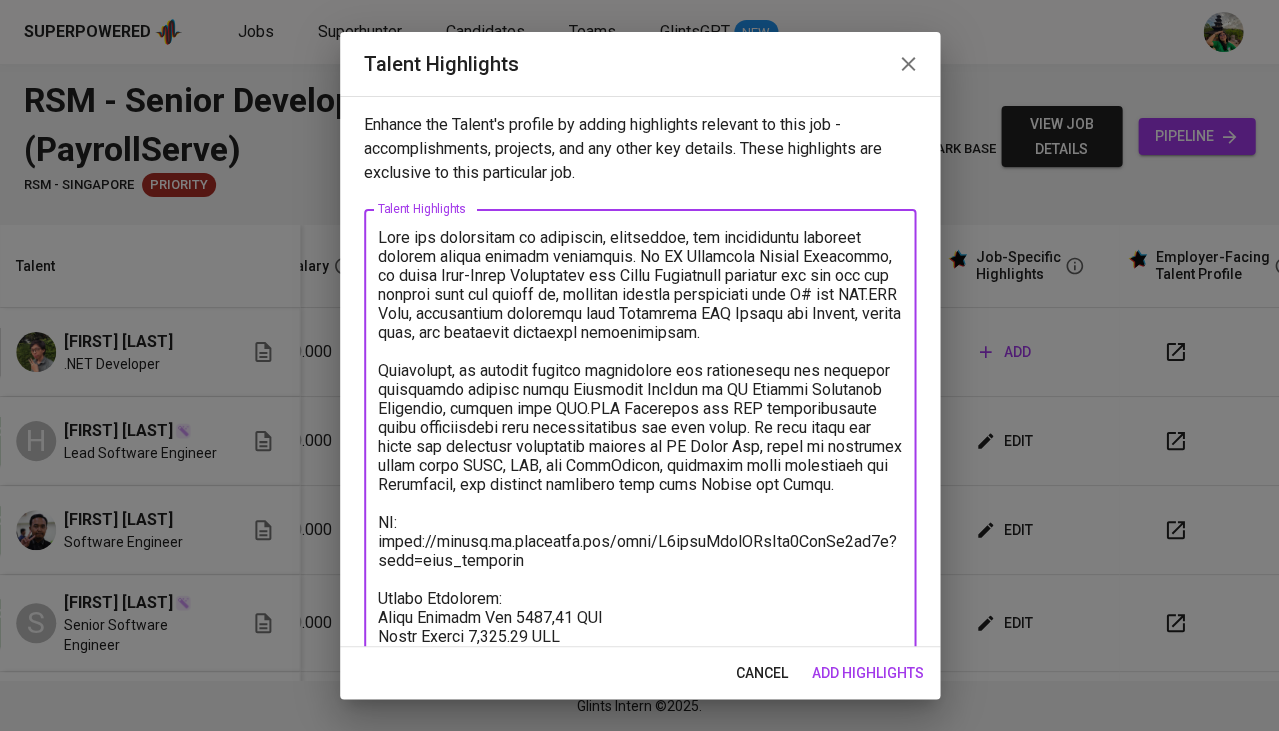 scroll, scrollTop: 0, scrollLeft: 0, axis: both 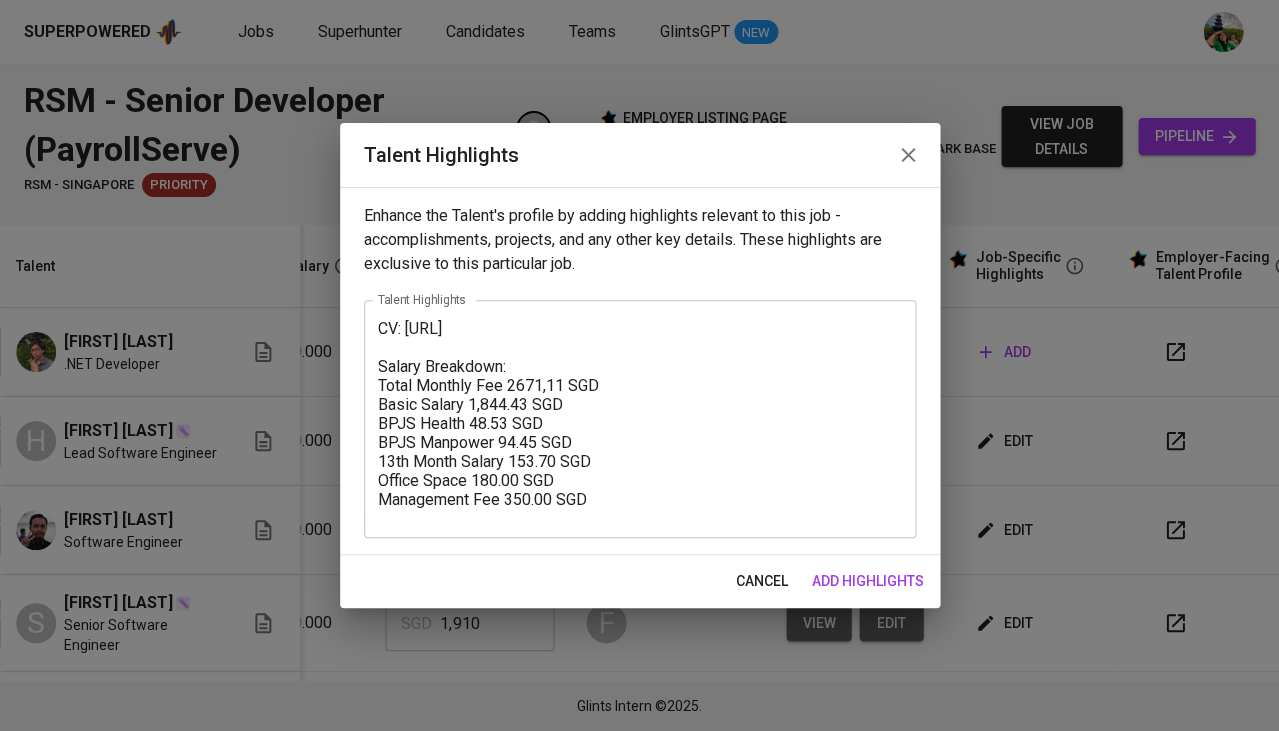 click on "CV: https://glints.sg.larksuite.com/wiki/C1jiwaAwziEYqYkh6XylMu0ag9f?from=from_copylink
Salary Breakdown:
Total Monthly Fee 2671,11 SGD
Basic Salary 1,844.43 SGD
BPJS Health 48.53 SGD
BPJS Manpower 94.45 SGD
13th Month Salary 153.70 SGD
Office Space 180.00 SGD
Management Fee 350.00 SGD x Talent Highlights" at bounding box center [640, 419] 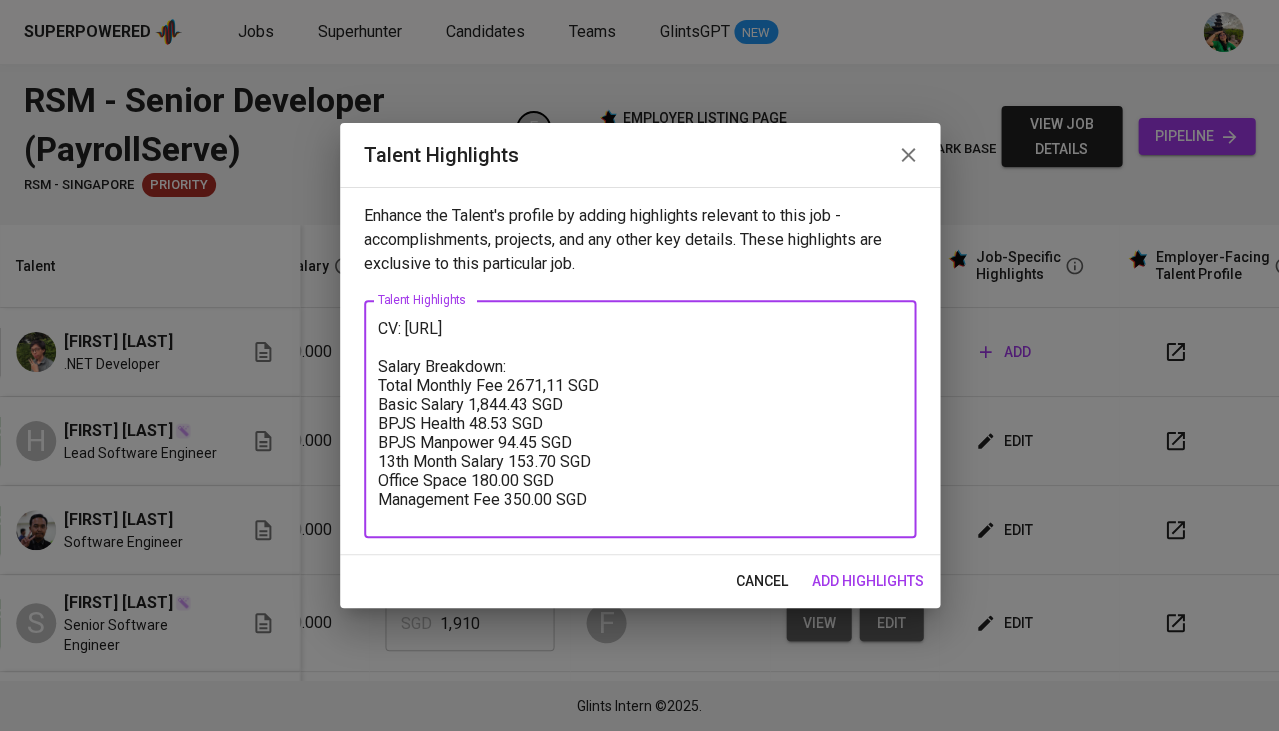click on "CV: https://glints.sg.larksuite.com/wiki/C1jiwaAwziEYqYkh6XylMu0ag9f?from=from_copylink
Salary Breakdown:
Total Monthly Fee 2671,11 SGD
Basic Salary 1,844.43 SGD
BPJS Health 48.53 SGD
BPJS Manpower 94.45 SGD
13th Month Salary 153.70 SGD
Office Space 180.00 SGD
Management Fee 350.00 SGD" at bounding box center [640, 419] 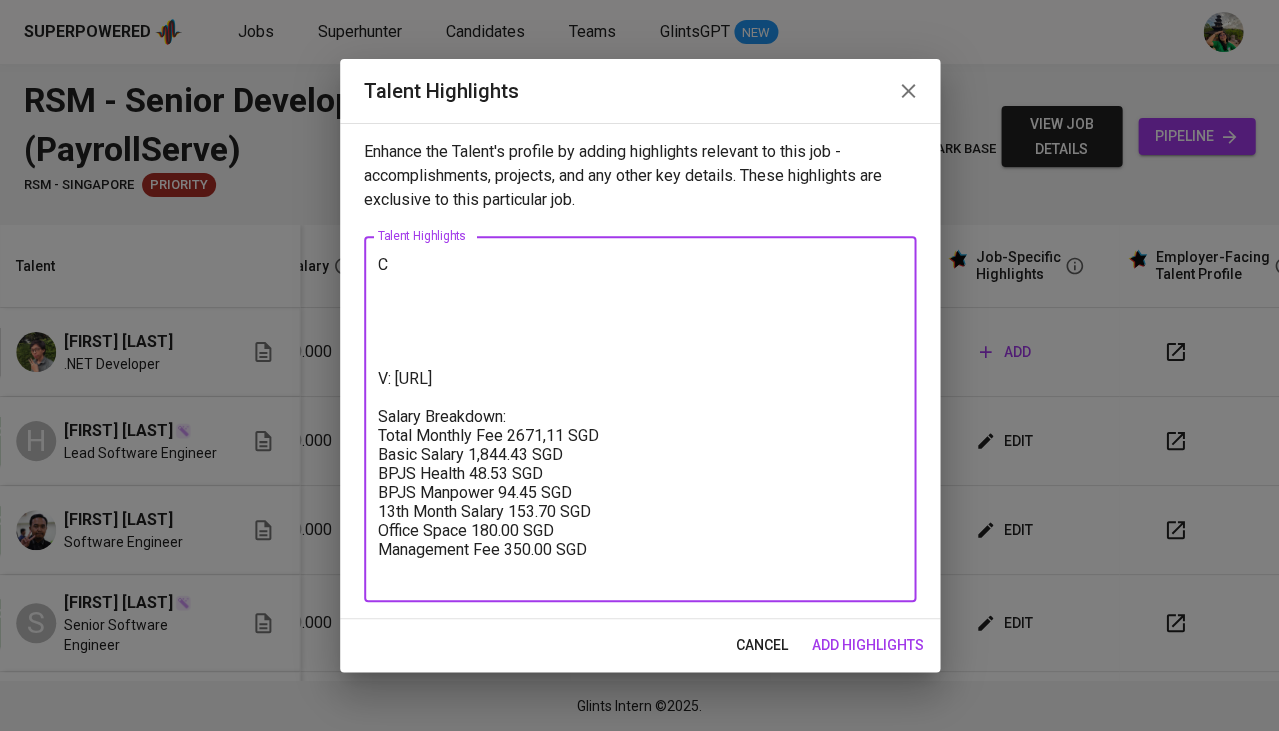 click on "C
V: https://glints.sg.larksuite.com/wiki/C1jiwaAwziEYqYkh6XylMu0ag9f?from=from_copylink
Salary Breakdown:
Total Monthly Fee 2671,11 SGD
Basic Salary 1,844.43 SGD
BPJS Health 48.53 SGD
BPJS Manpower 94.45 SGD
13th Month Salary 153.70 SGD
Office Space 180.00 SGD
Management Fee 350.00 SGD" at bounding box center [640, 419] 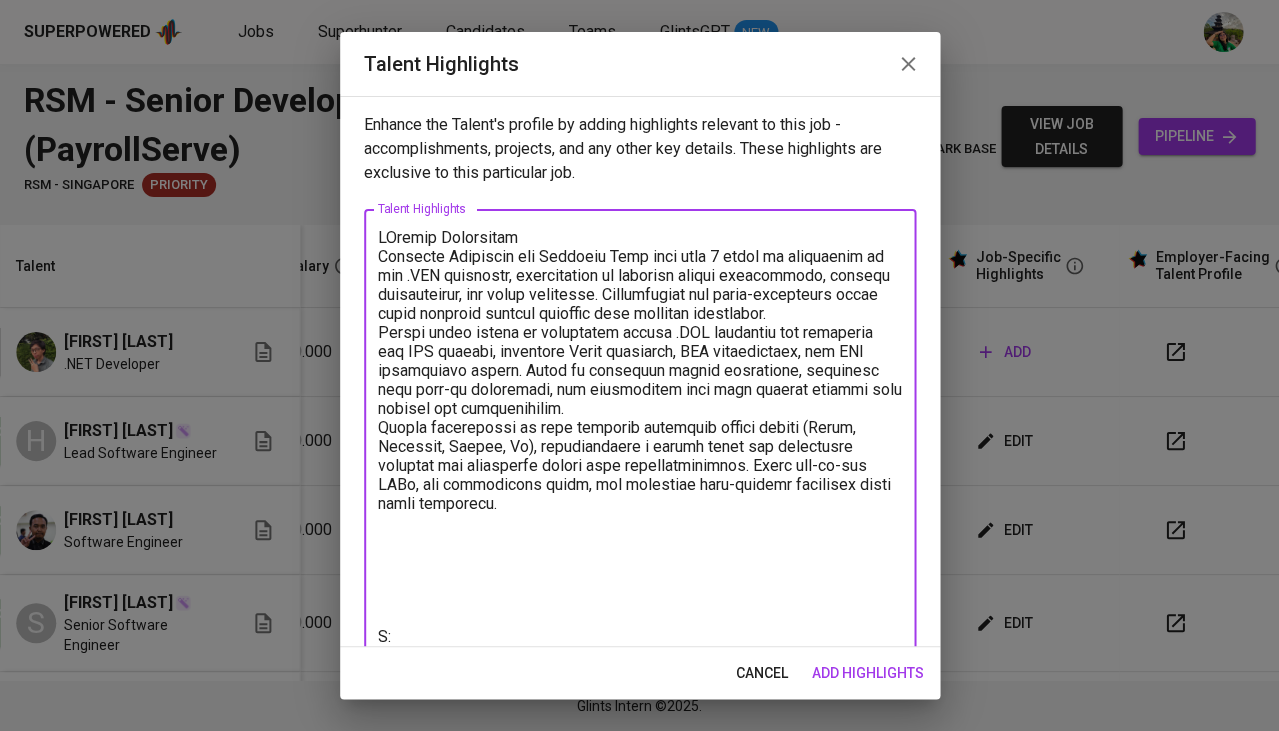 click at bounding box center [640, 520] 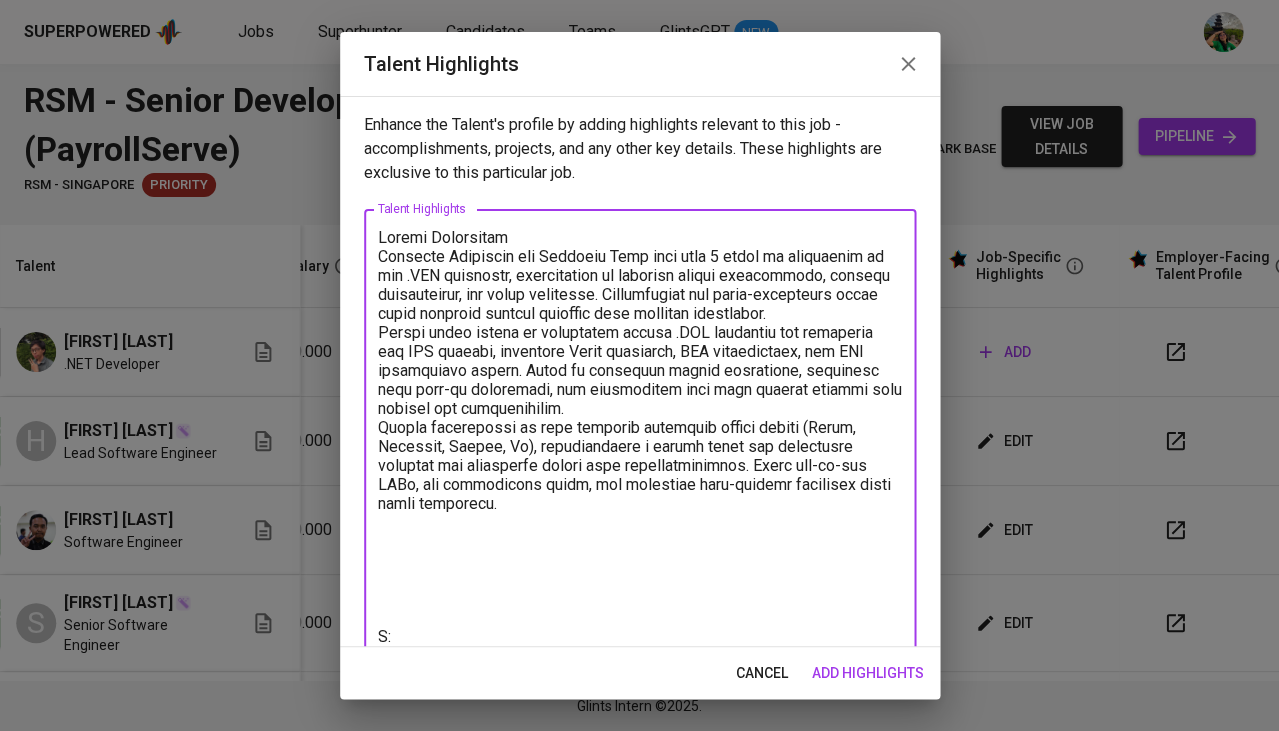 click at bounding box center (640, 520) 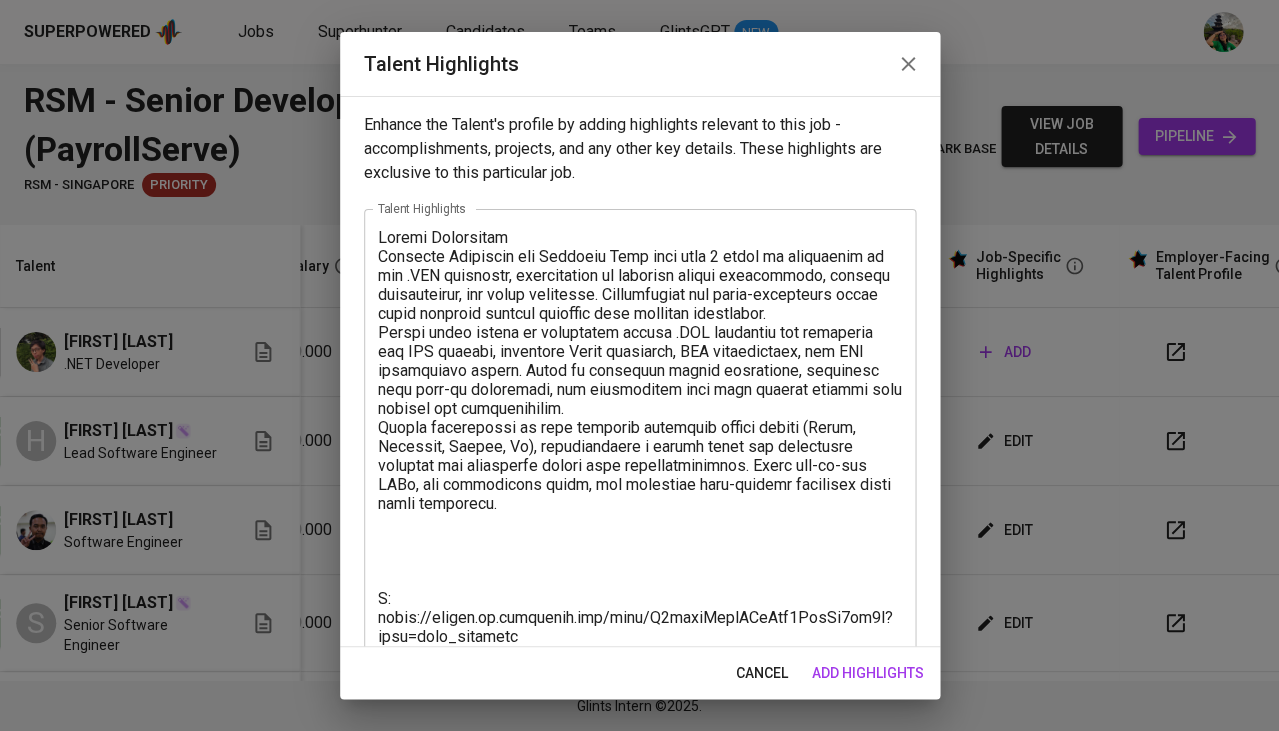 click on "x Talent Highlights" at bounding box center (640, 501) 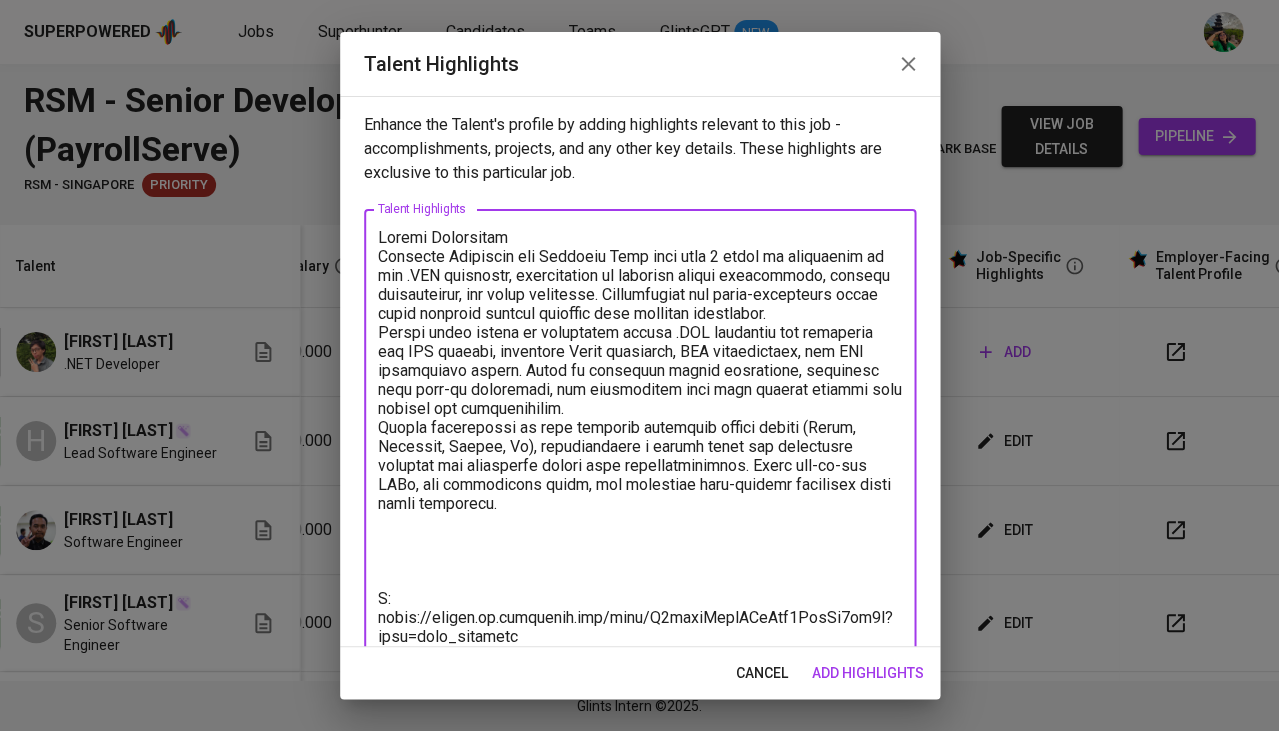 click at bounding box center [640, 502] 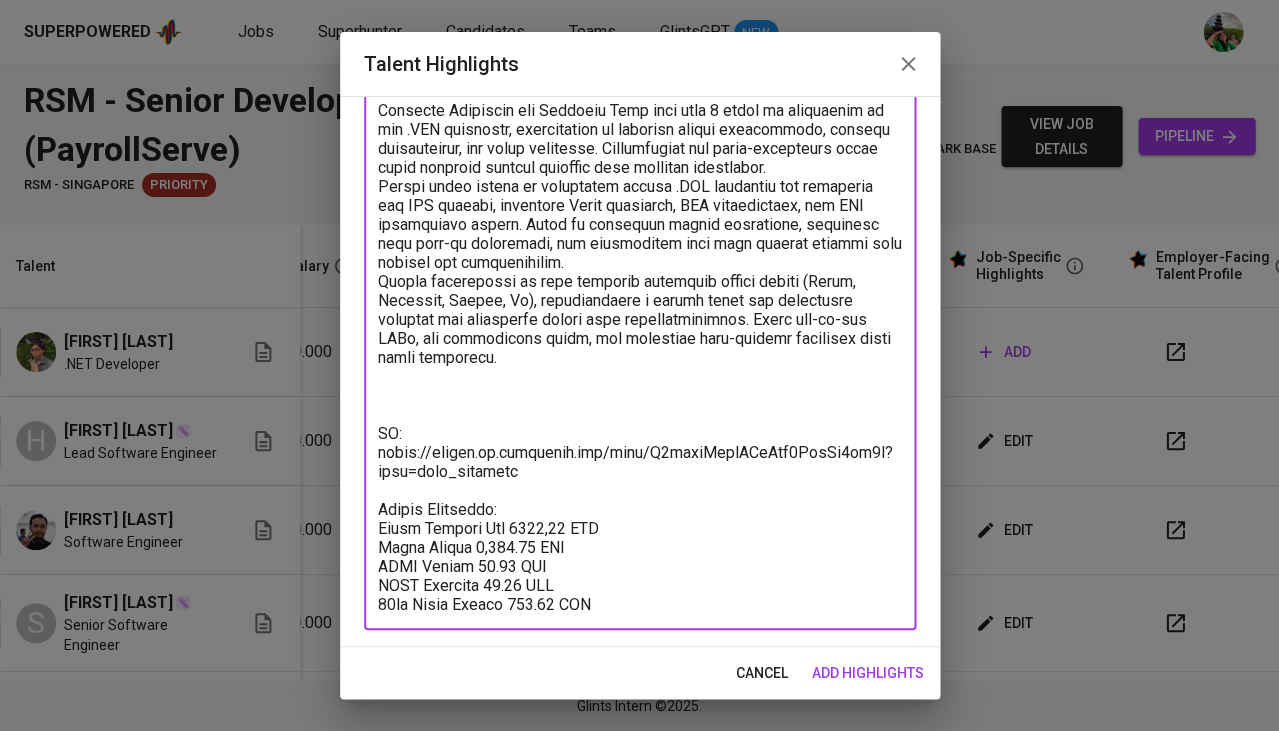 scroll, scrollTop: 145, scrollLeft: 0, axis: vertical 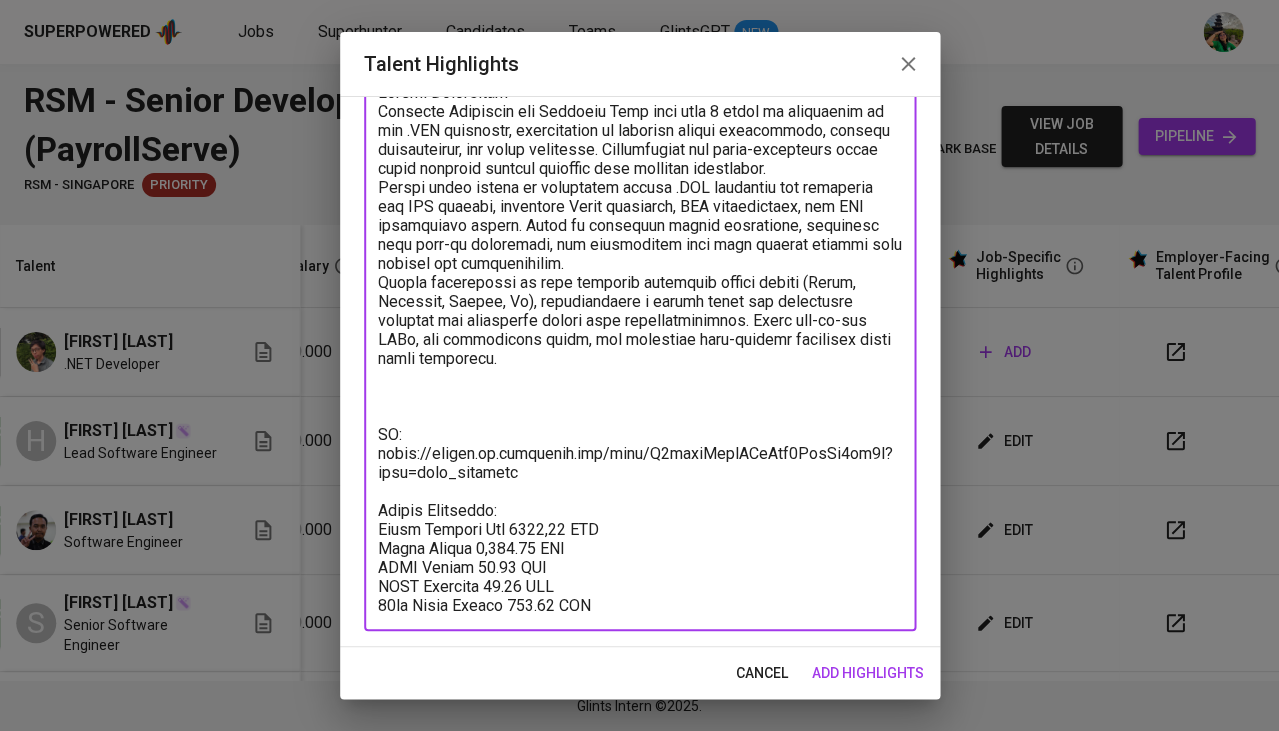 click at bounding box center (640, 348) 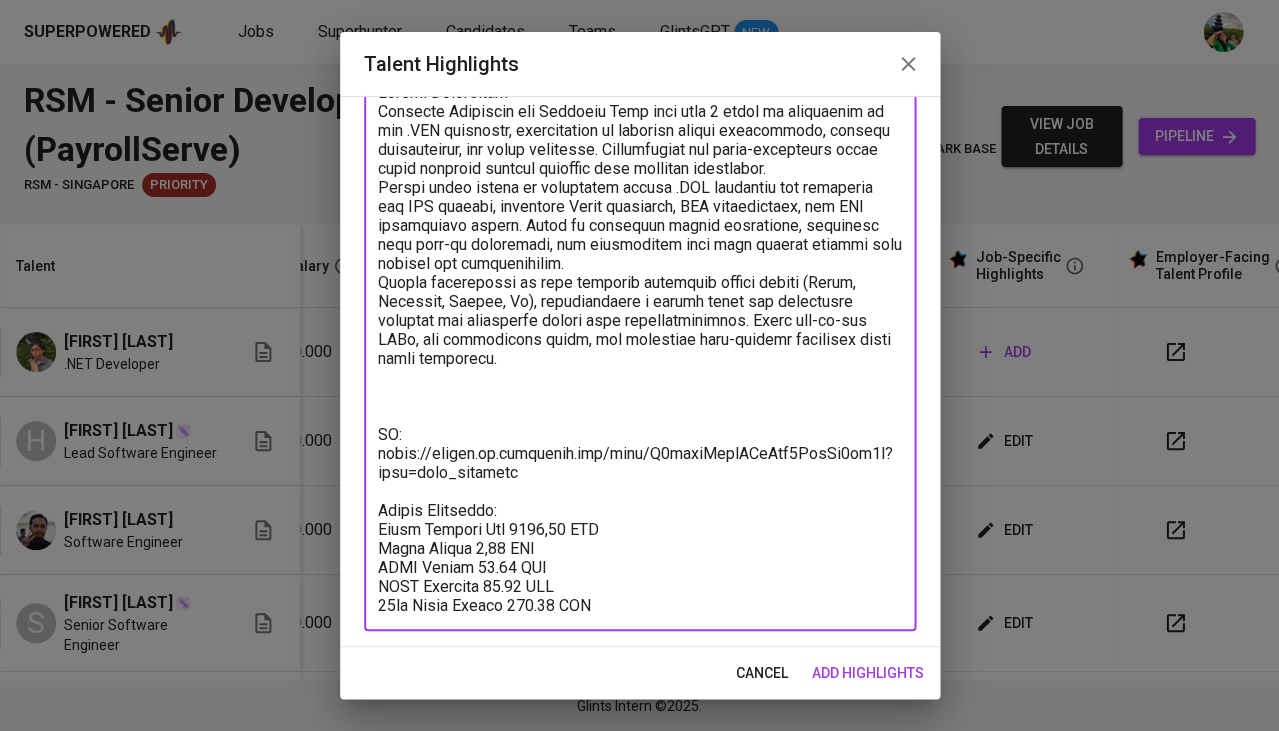 click at bounding box center (640, 348) 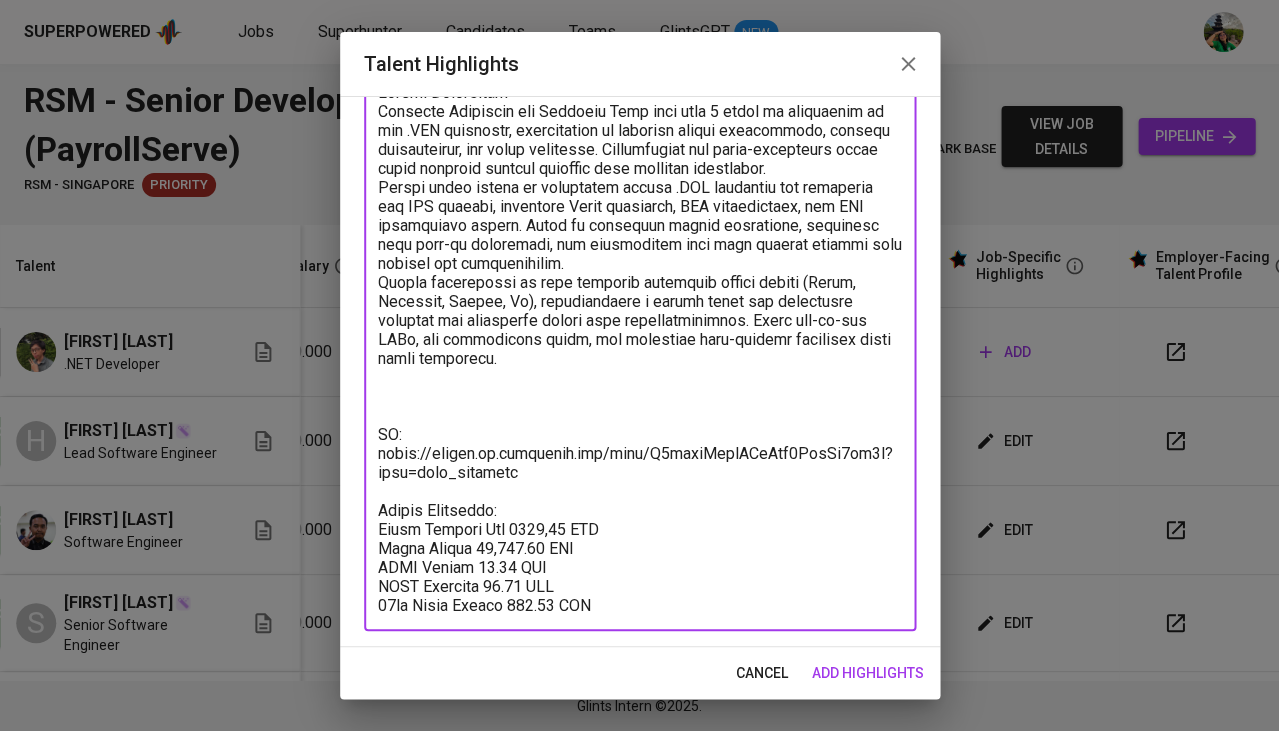 click at bounding box center [640, 348] 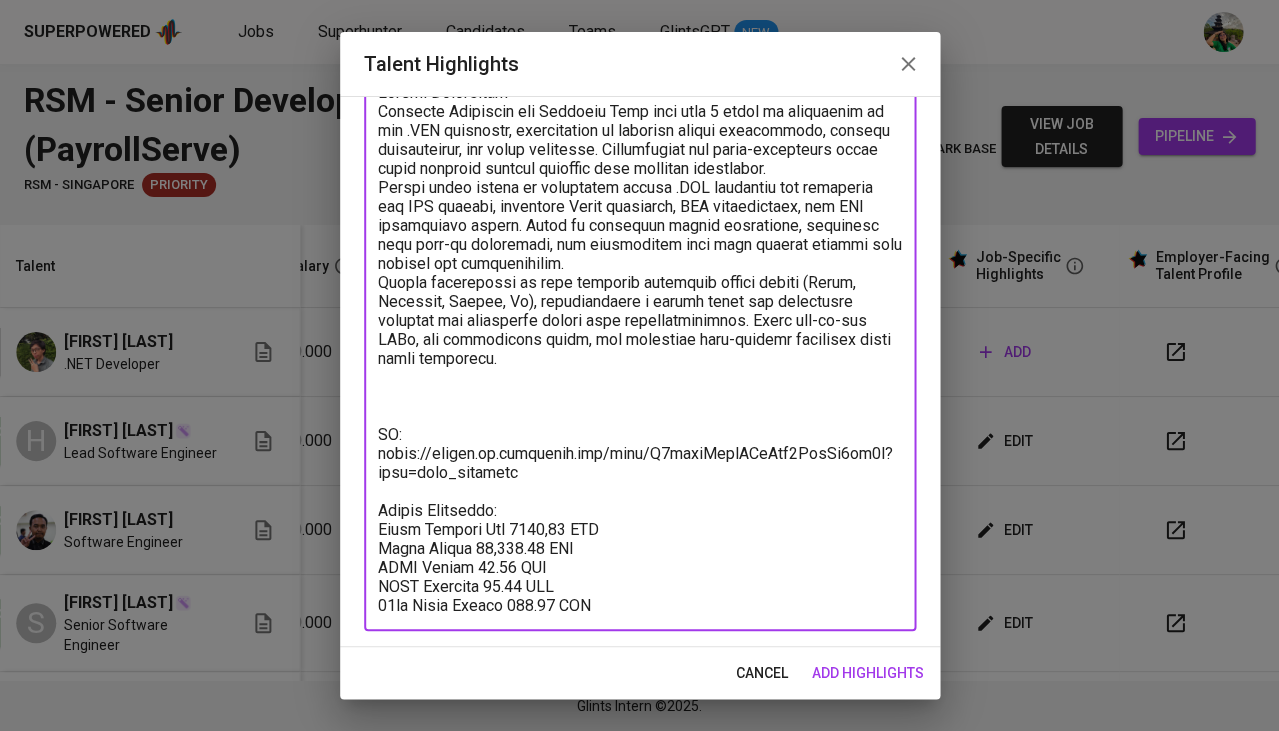 click at bounding box center [640, 348] 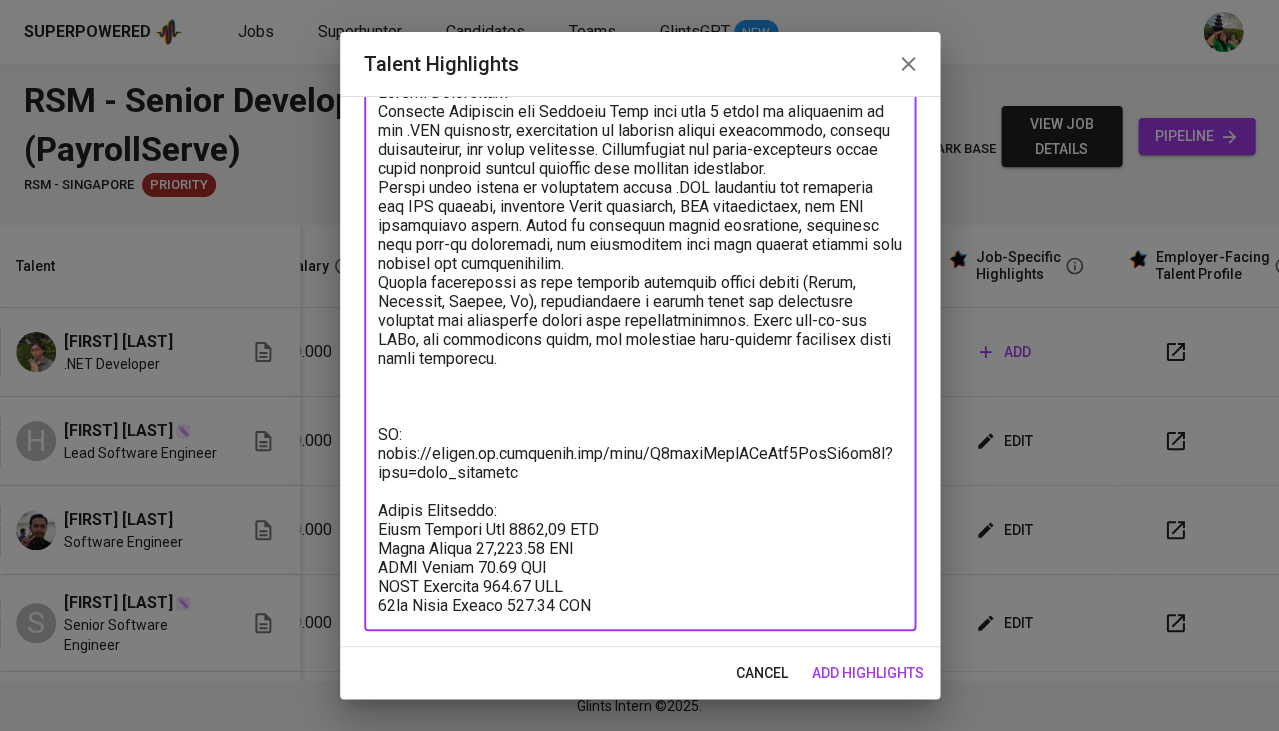 click at bounding box center [640, 348] 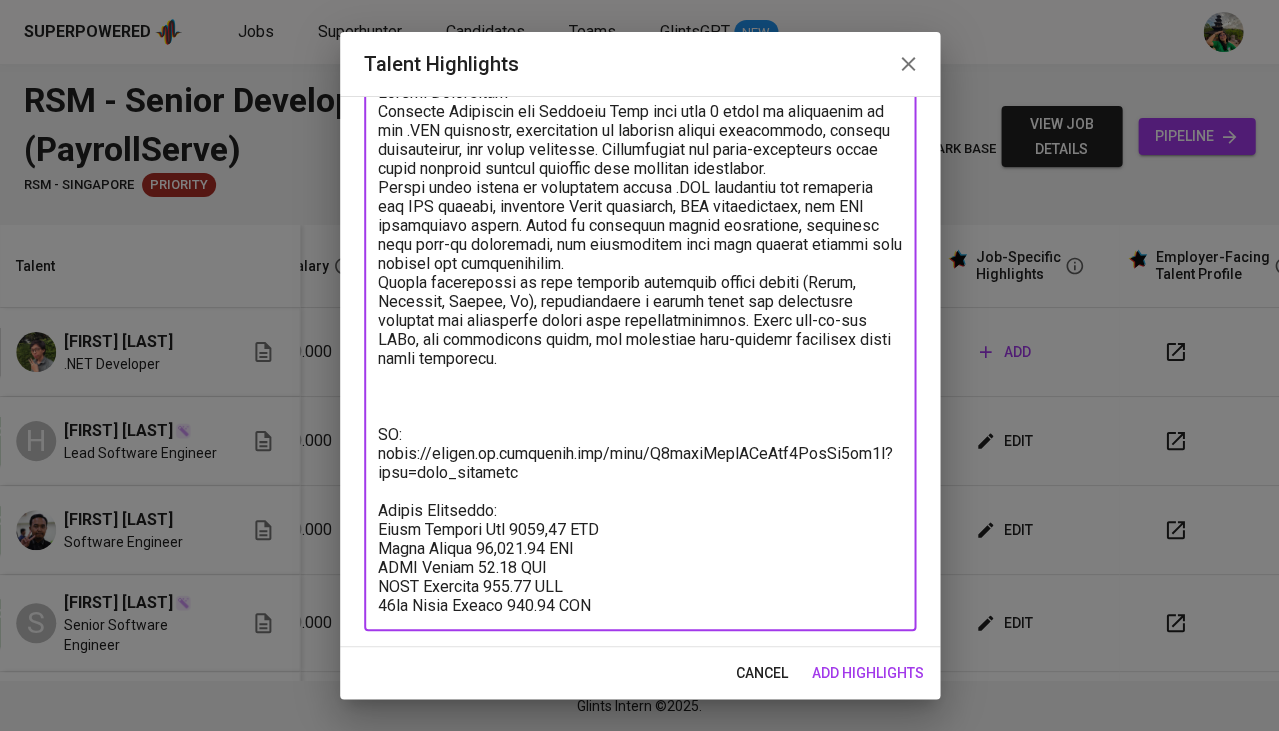 click at bounding box center (640, 348) 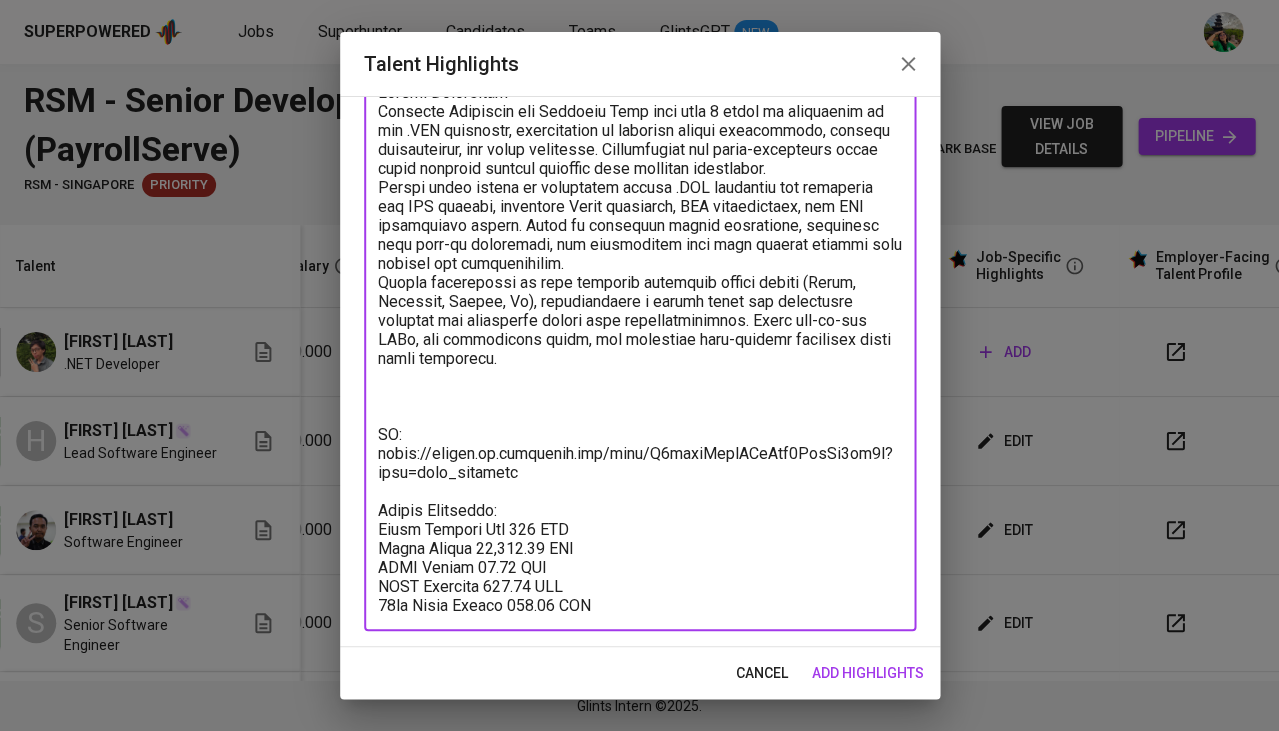 type on "Career Highlights
Software Developer and Delivery Lead with over 5 years of experience in the .NET ecosystem, specializing in scalable system integration, backend optimization, and cloud migration. Successfully led cross-functional teams while aligning project delivery with business objectives.
Proven track record in delivering robust .NET solutions for insurance and ERP clients, including Azure migration, API integrations, and SQL performance tuning. Adept in mentoring junior developers, improving team ramp-up efficiency, and maintaining high code quality through unit testing and documentation.
Active contributor to side projects involving modern stacks (React, Supabase, Python, Go), demonstrating a strong drive for continuous learning and innovation beyond core responsibilities. Built end-to-end MVPs, led development teams, and delivered user-centric solutions under tight deadlines.
CV: https://glints.sg.larksuite.com/wiki/C1jiwaAwziEYqYkh6XylMu0ag9f?from=from_copylink
Salary Breakdown:
Total Monthly..." 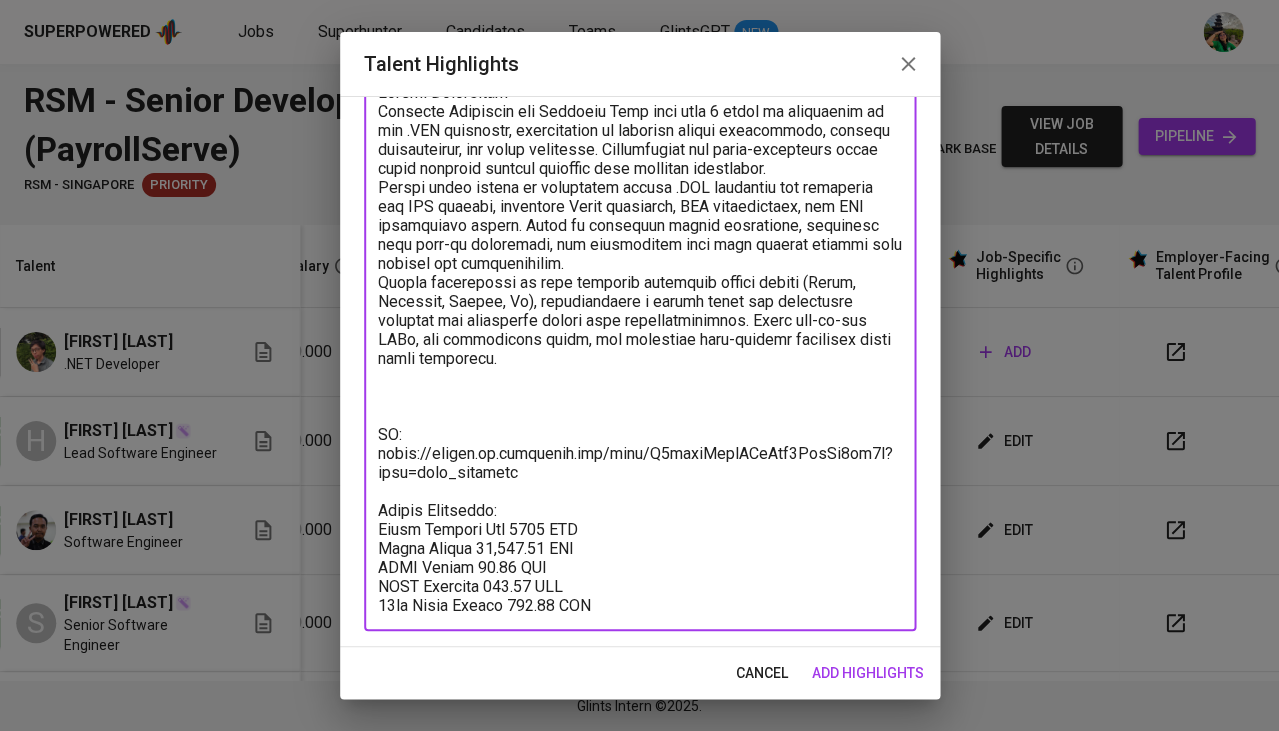click on "add highlights" at bounding box center (868, 673) 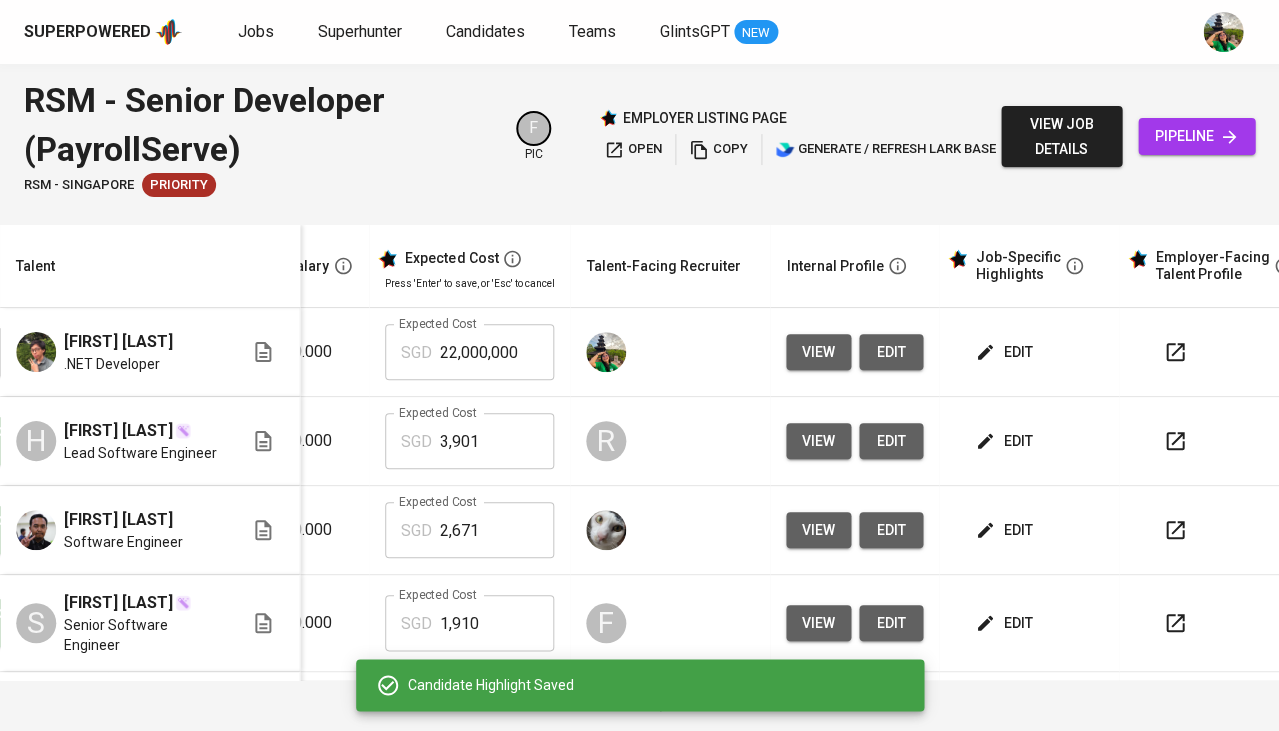 click on "22,000,000" at bounding box center [497, 352] 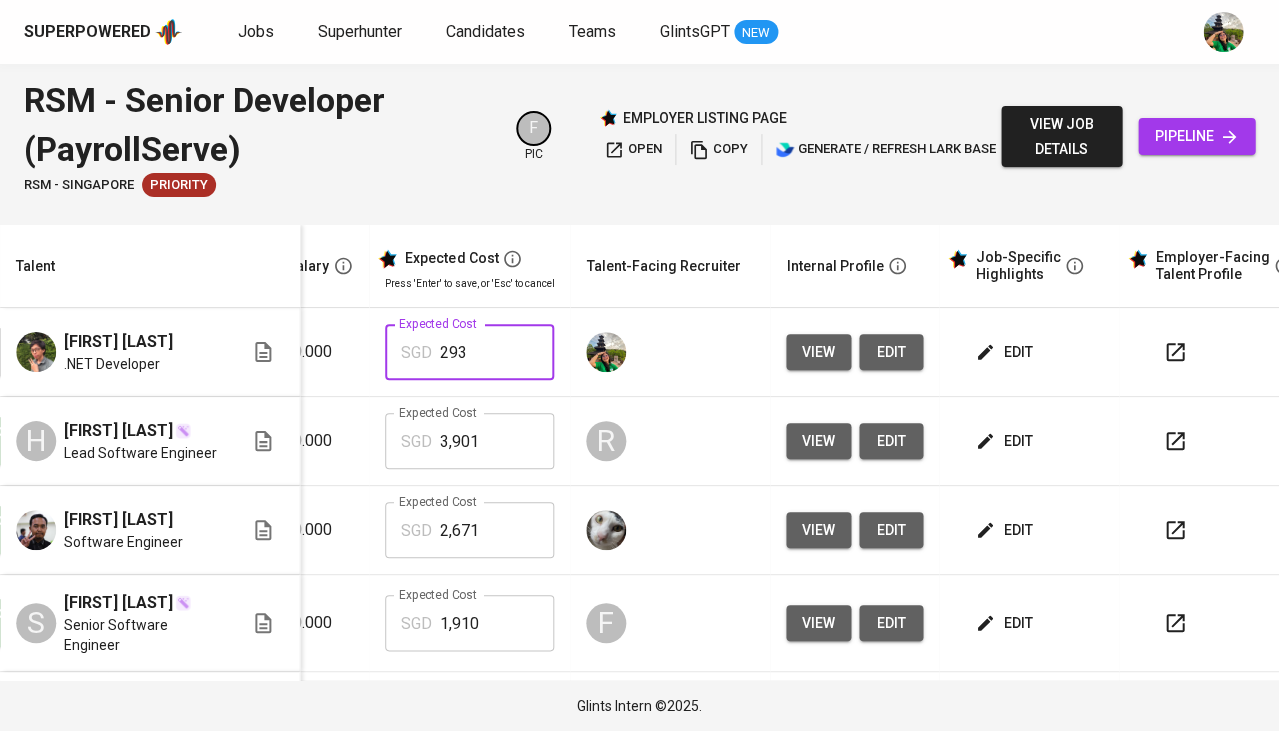 type on "2,930" 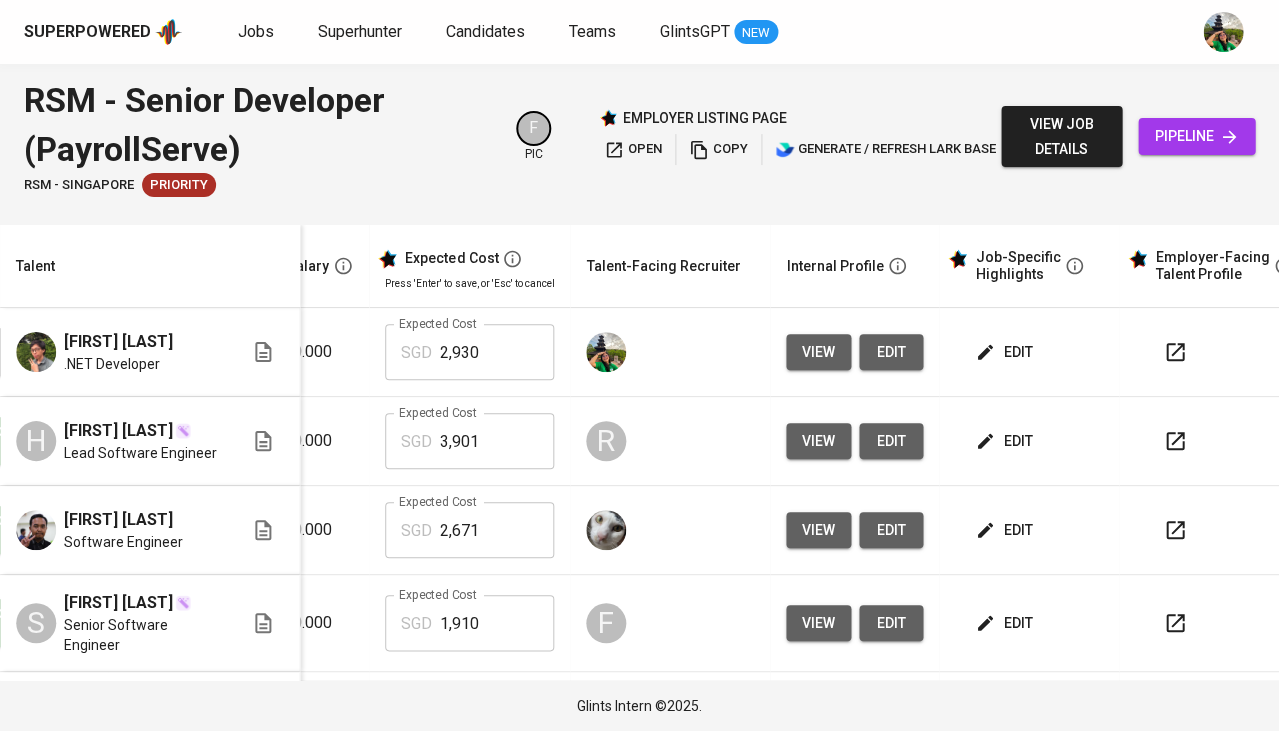 scroll, scrollTop: 0, scrollLeft: 331, axis: horizontal 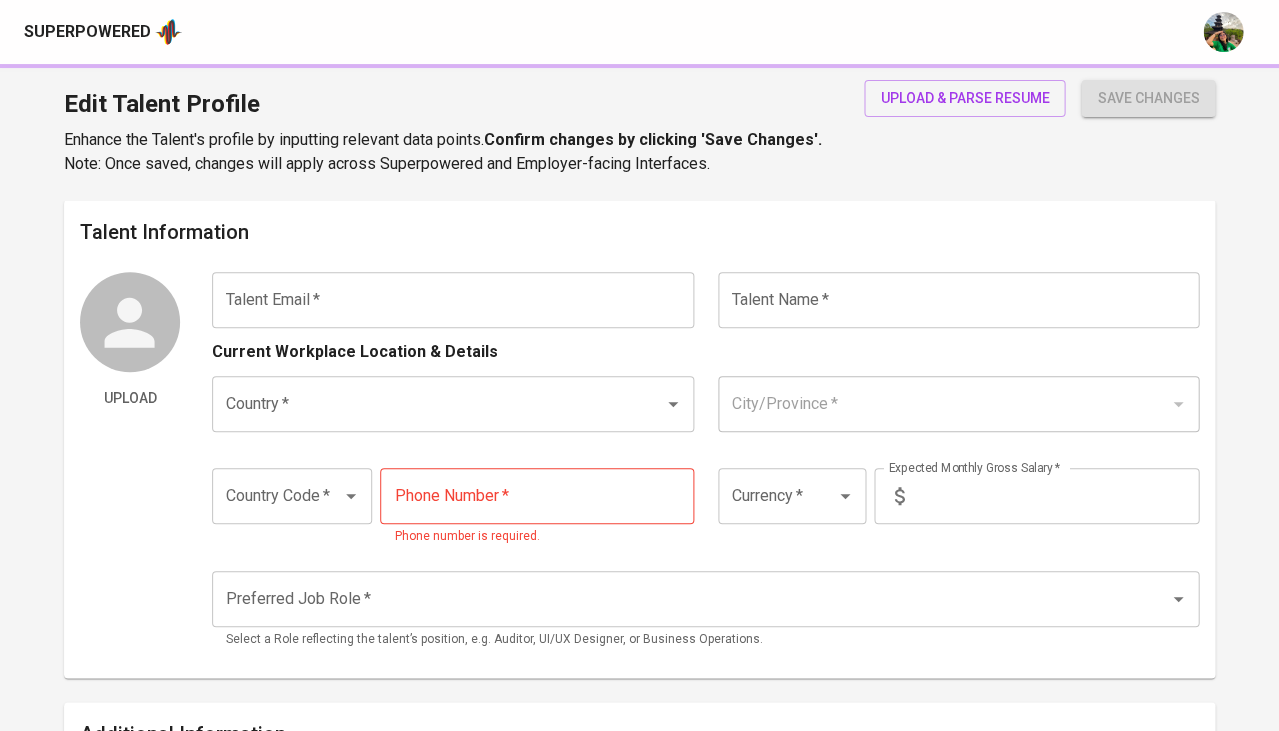 type on "[EMAIL]" 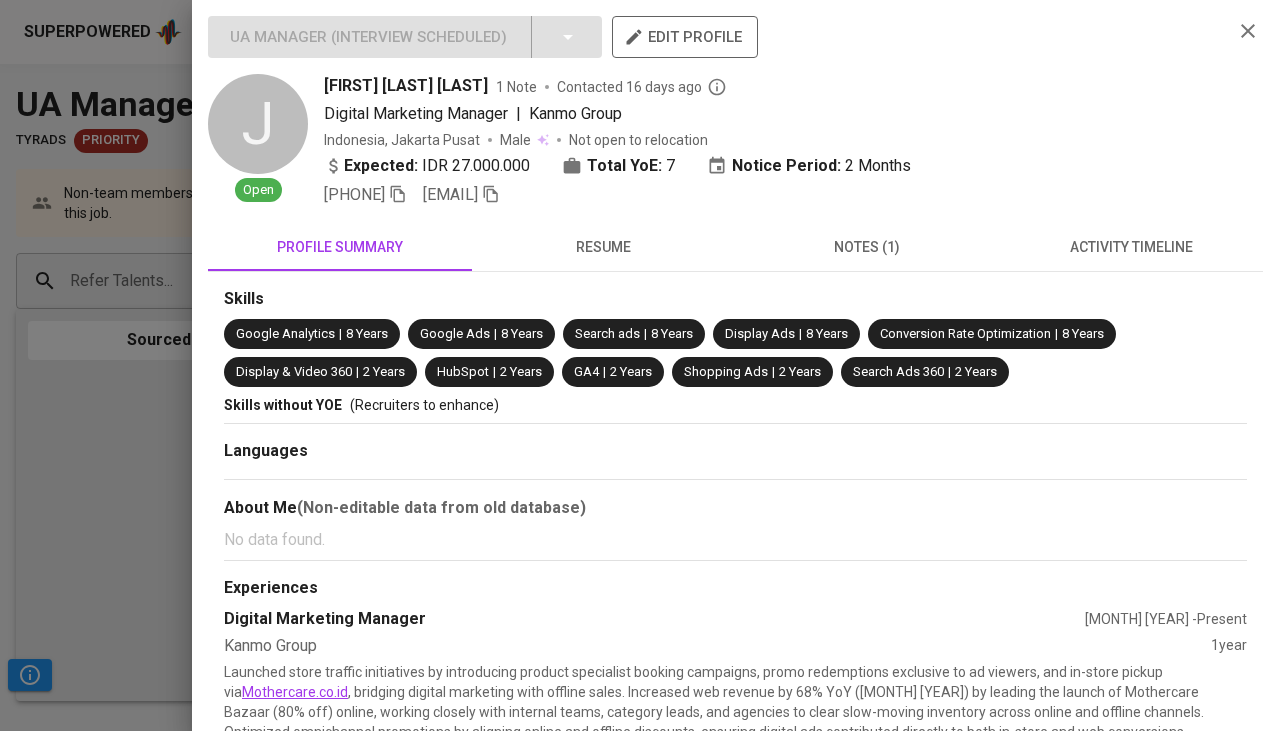 scroll, scrollTop: 0, scrollLeft: 0, axis: both 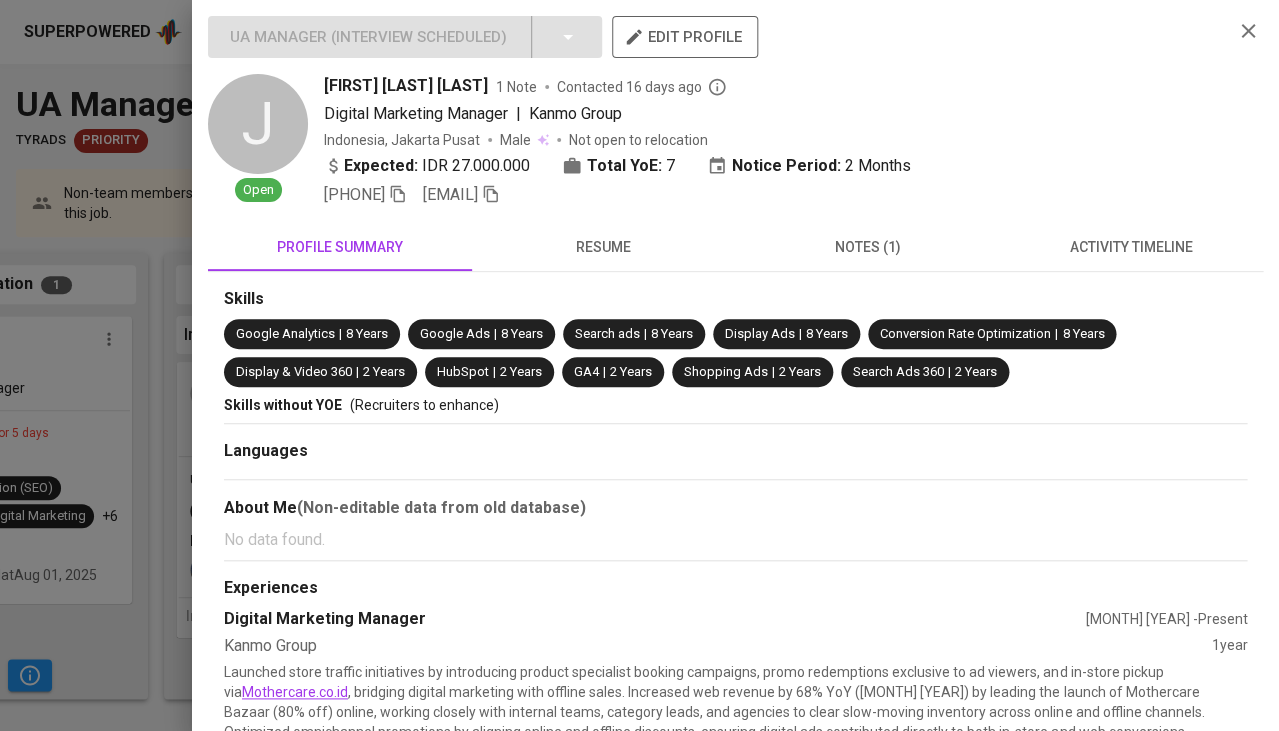 click at bounding box center [639, 365] 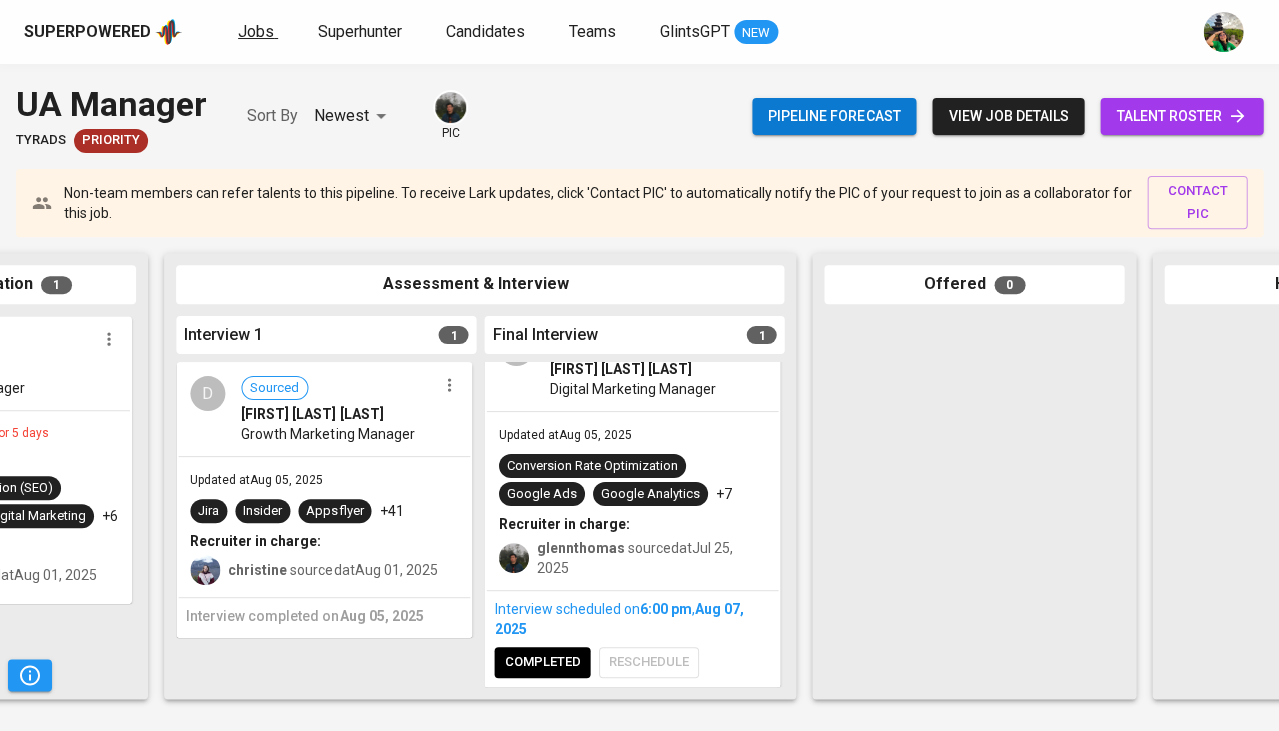click on "Jobs" at bounding box center (256, 31) 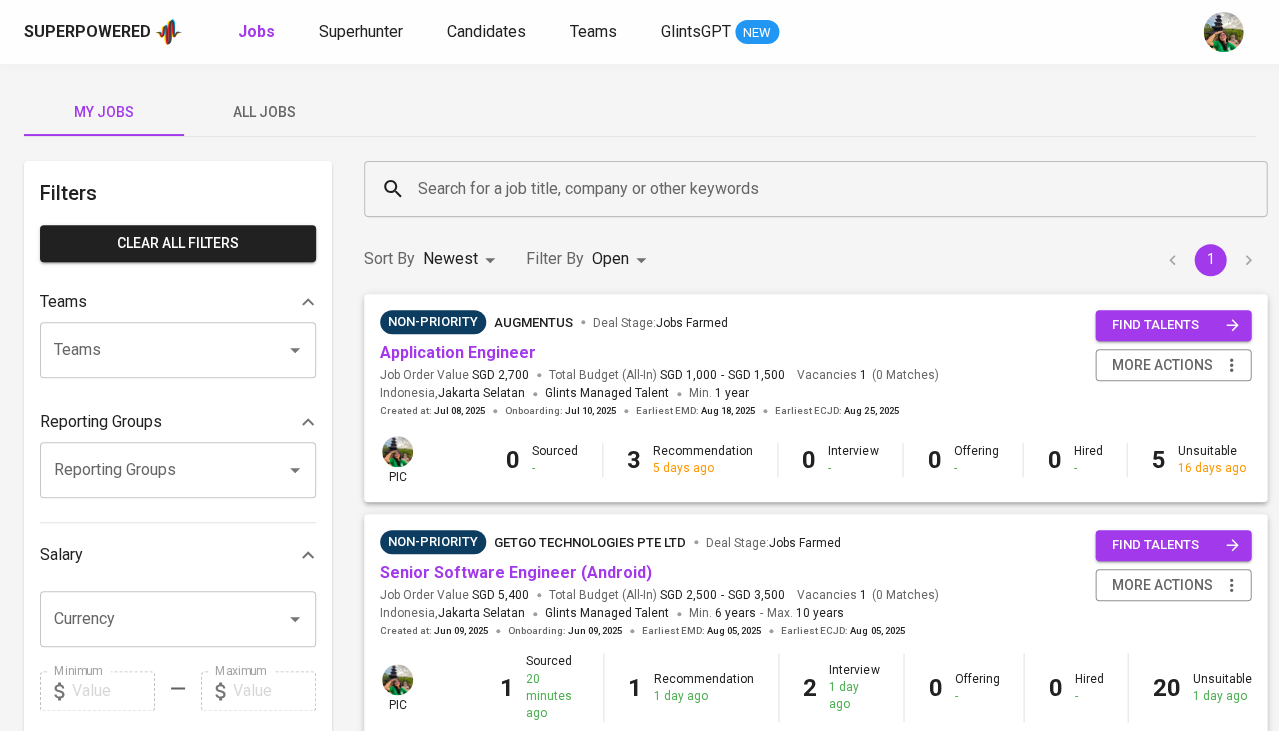 click on "All Jobs" at bounding box center [264, 112] 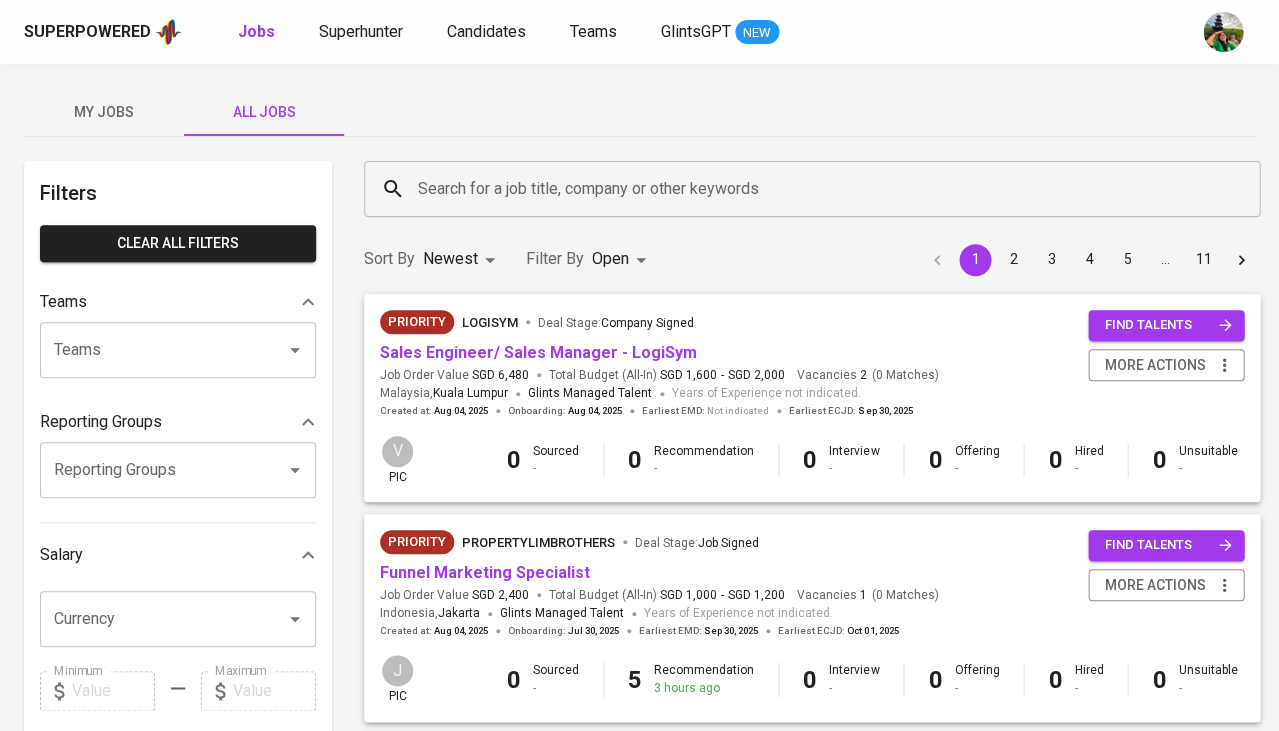 click on "All Jobs" at bounding box center [264, 112] 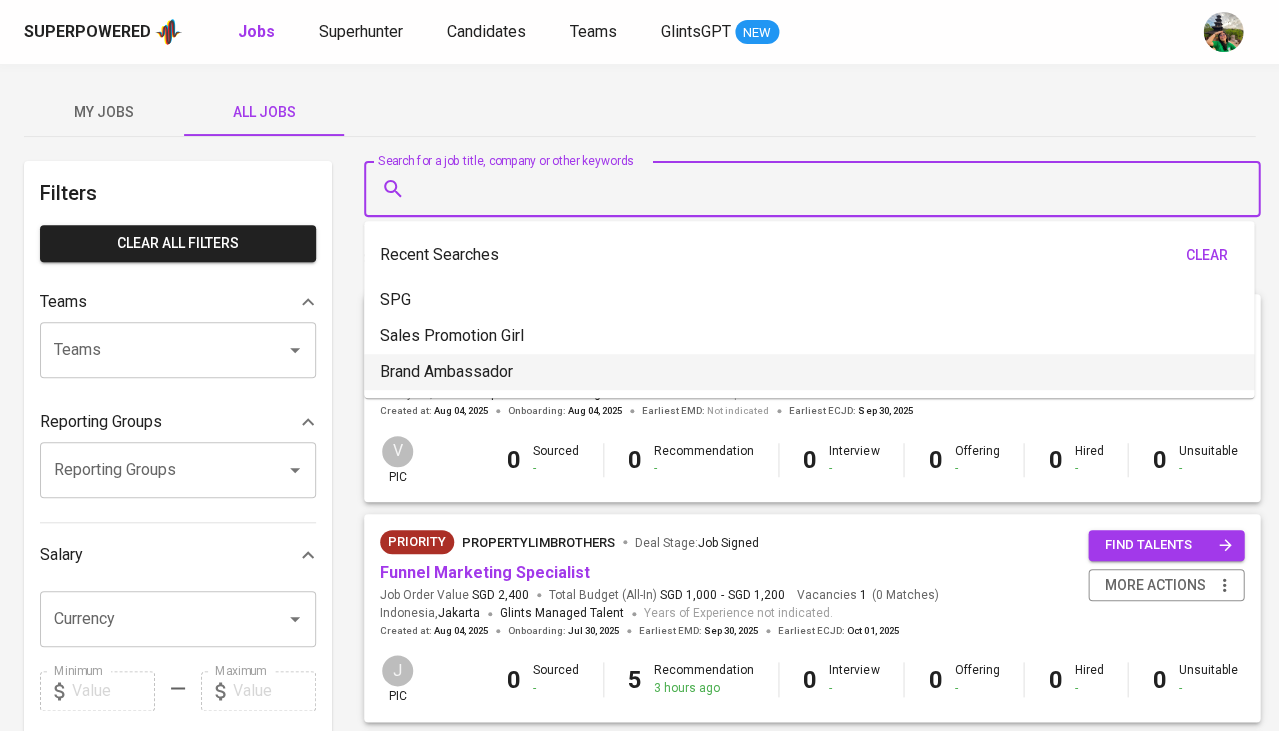 scroll, scrollTop: 0, scrollLeft: 0, axis: both 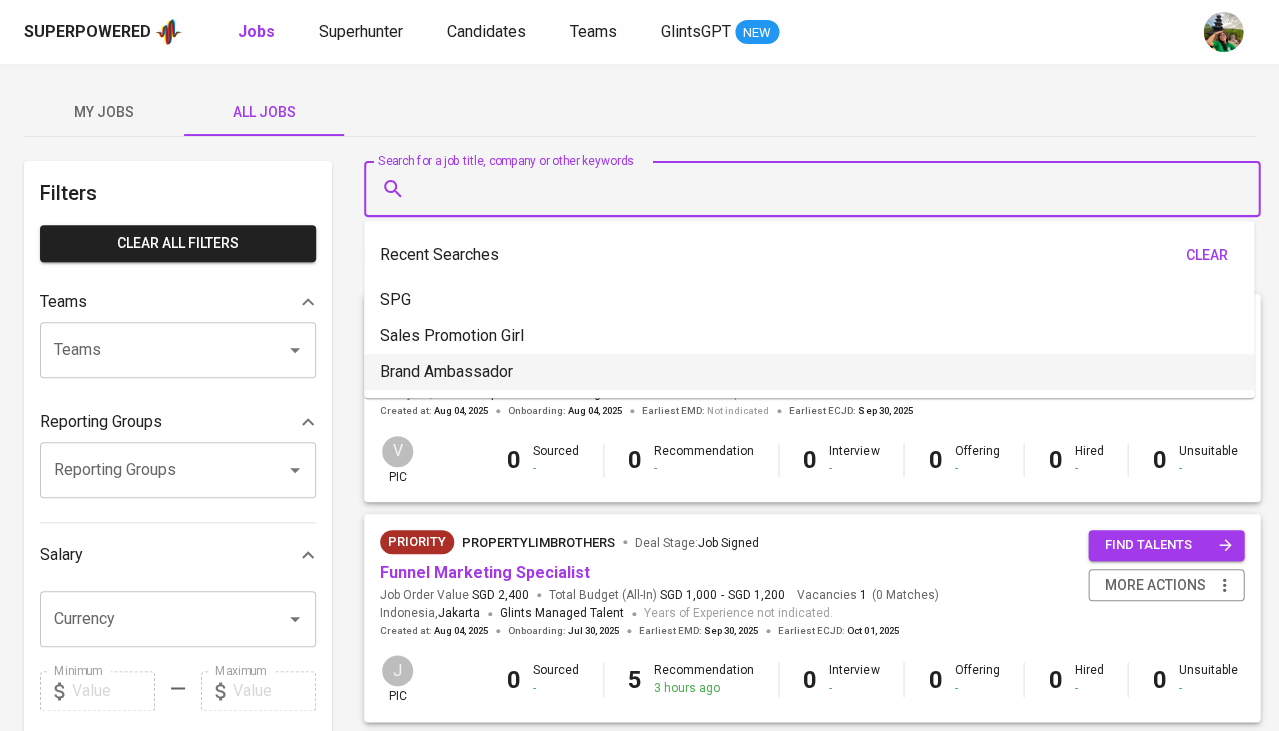 type on "t" 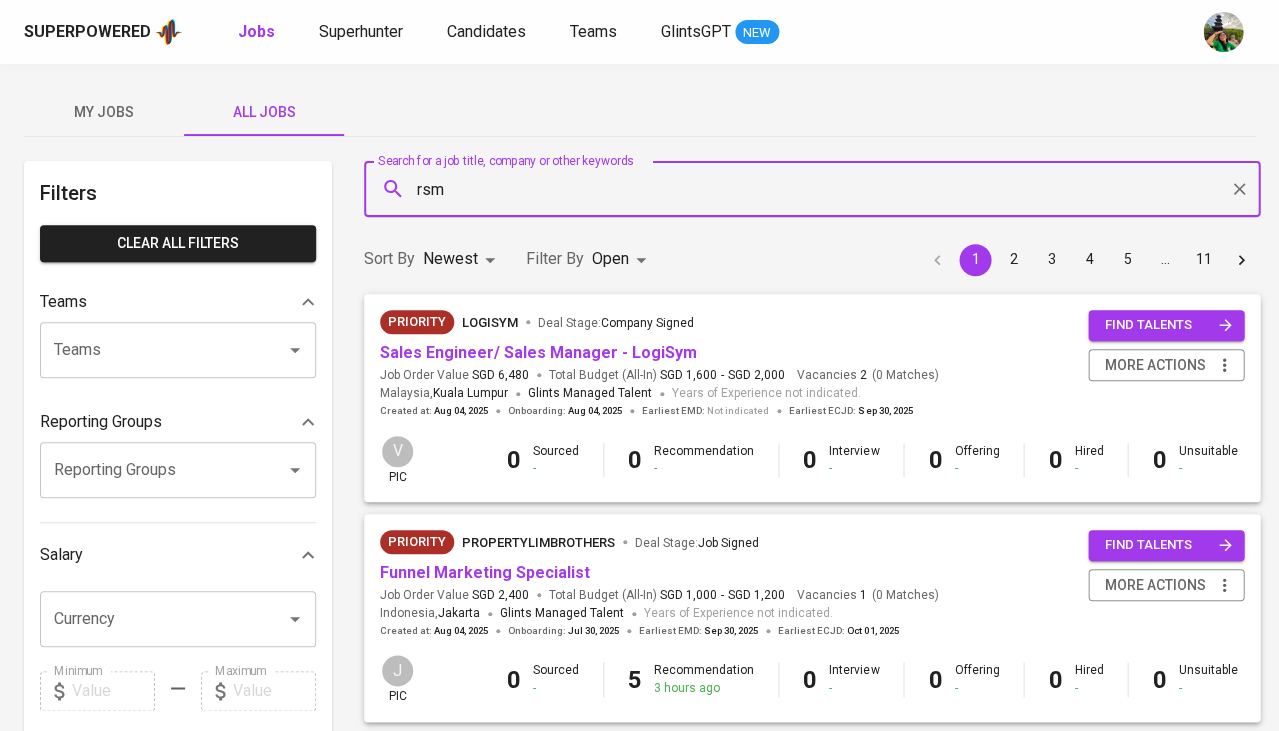type on "rsm" 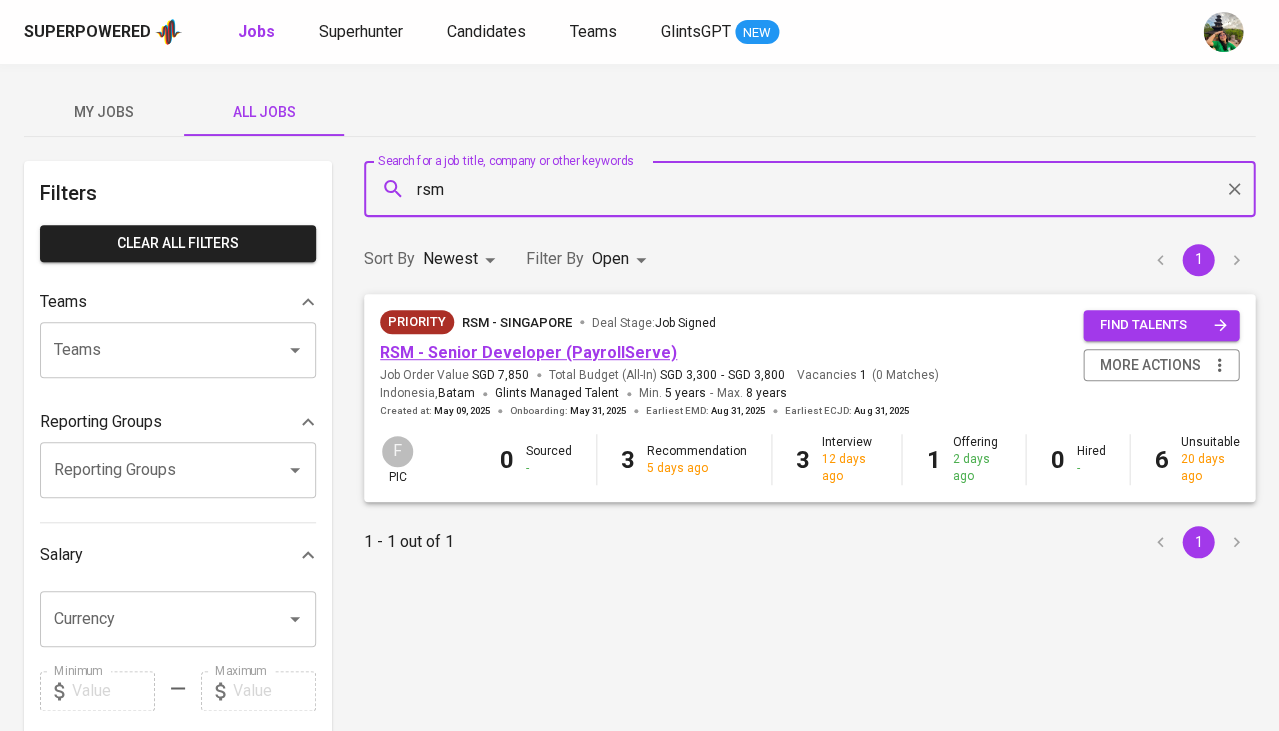 click on "RSM - Senior Developer (PayrollServe)" at bounding box center (528, 352) 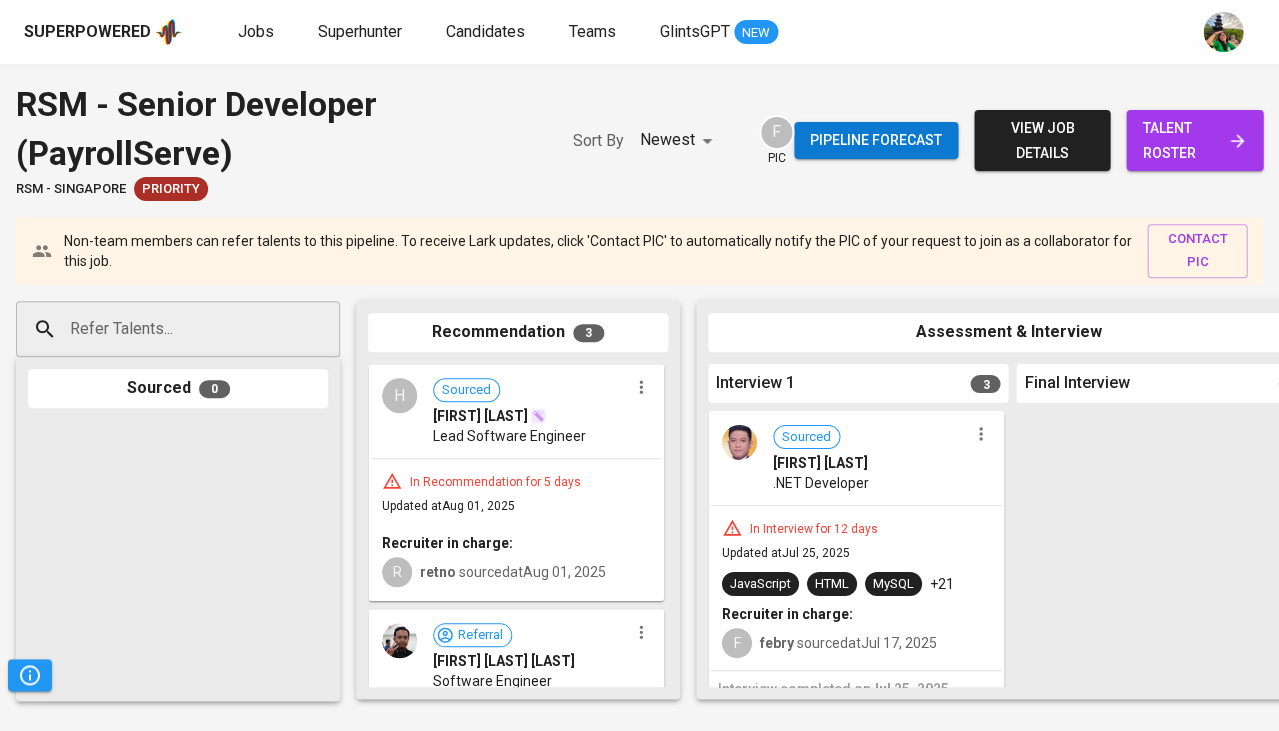 click on "view job details" at bounding box center (1042, 140) 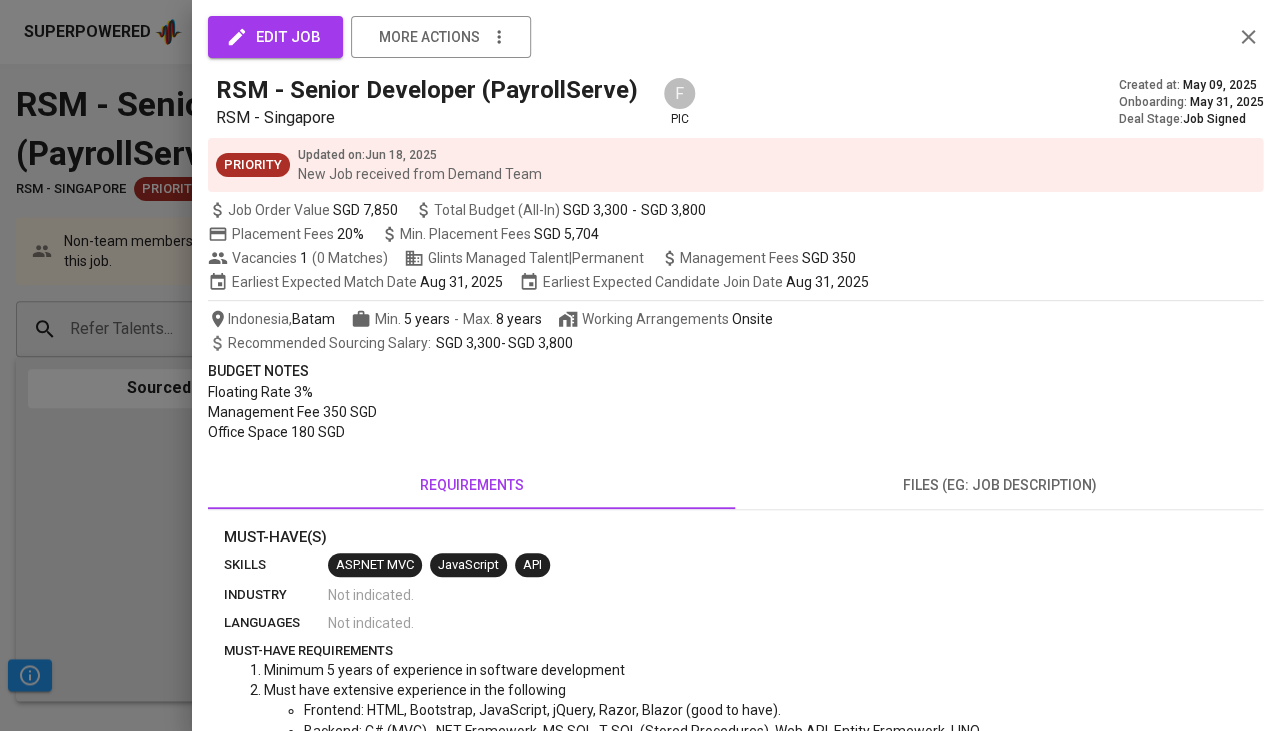 scroll, scrollTop: 39, scrollLeft: 0, axis: vertical 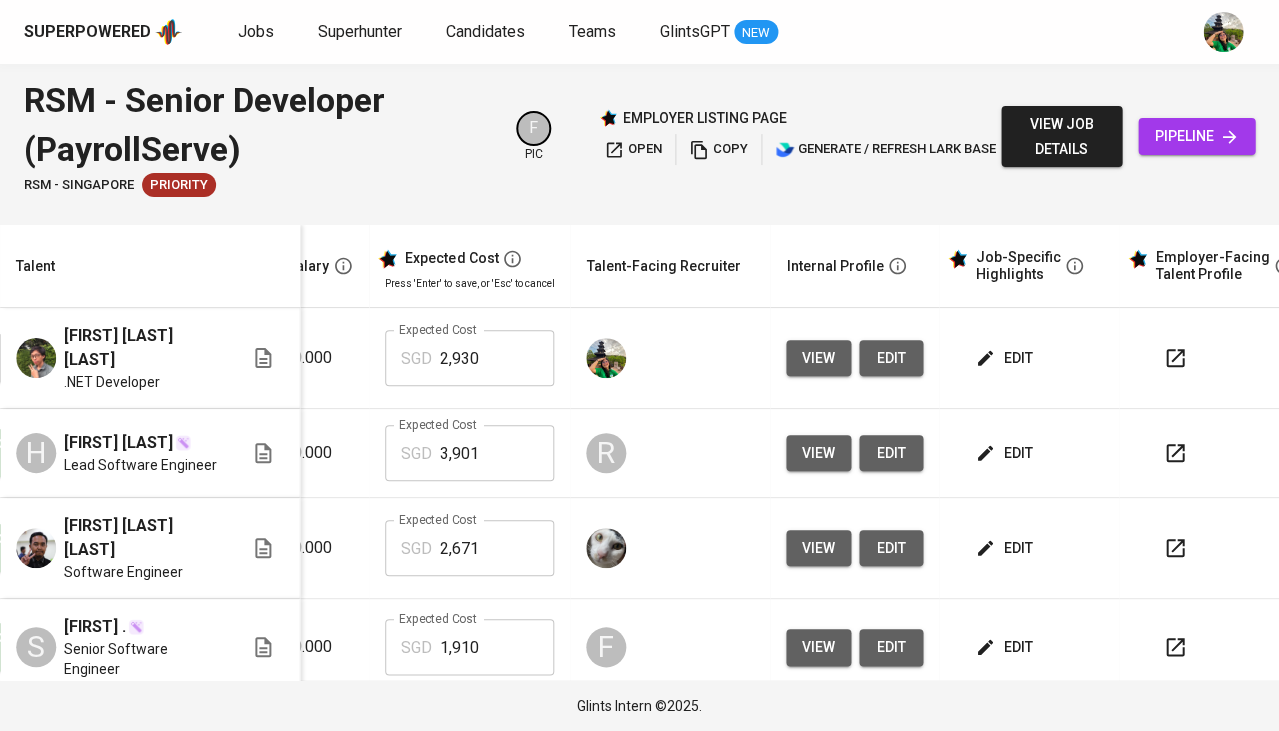 click 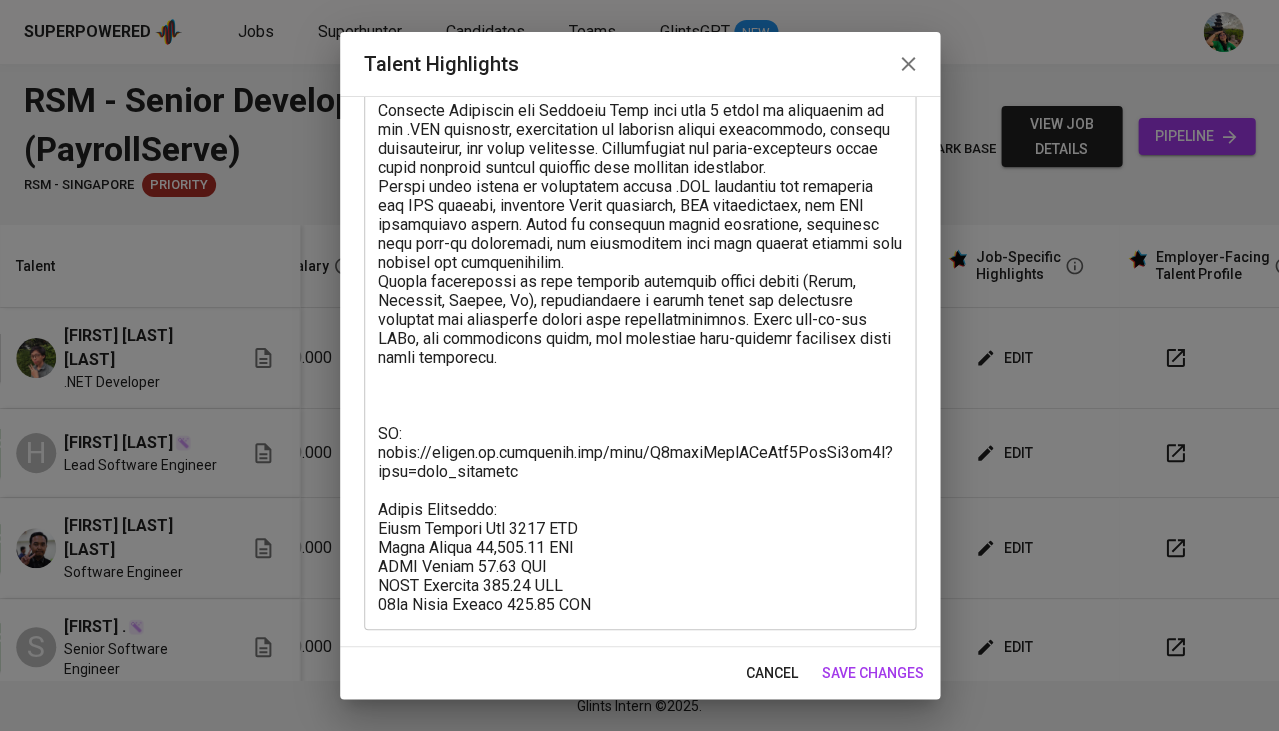 scroll, scrollTop: 145, scrollLeft: 0, axis: vertical 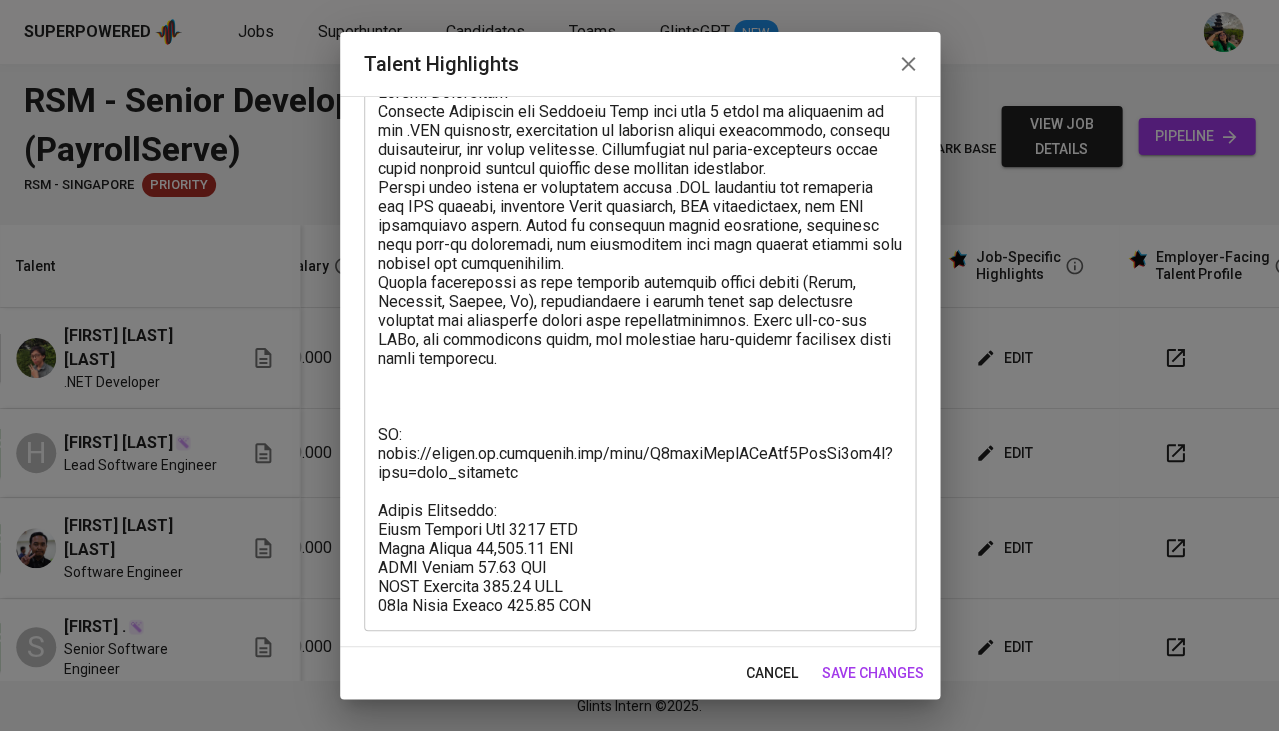 click on "x Talent Highlights" at bounding box center [640, 347] 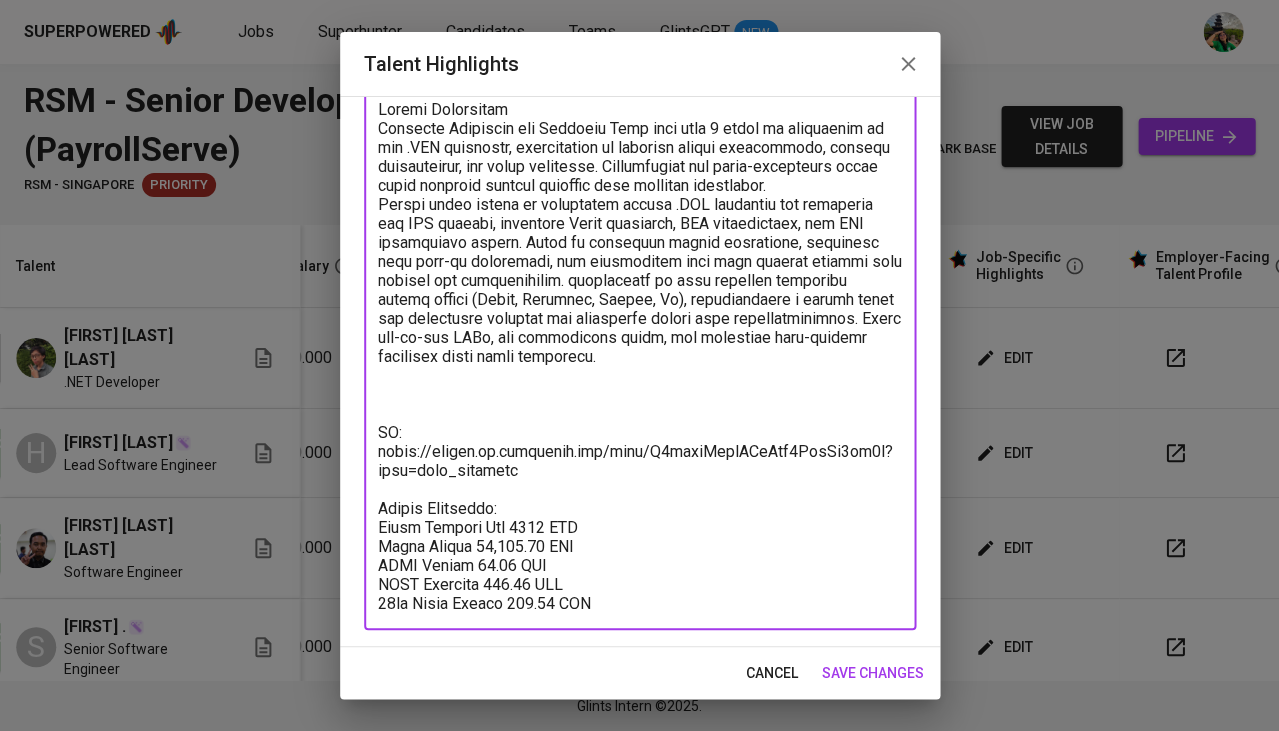 scroll, scrollTop: 126, scrollLeft: 0, axis: vertical 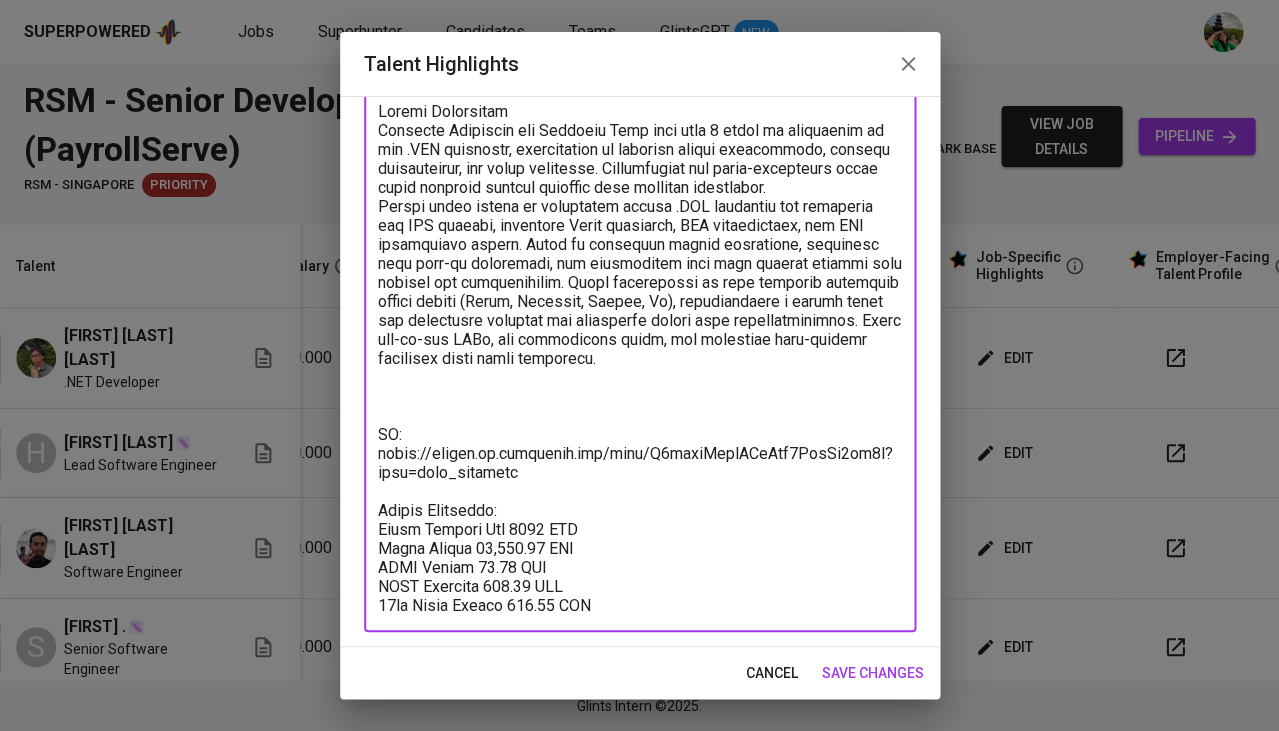 type on "Career Highlights
Software Developer and Delivery Lead with over 5 years of experience in the .NET ecosystem, specializing in scalable system integration, backend optimization, and cloud migration. Successfully led cross-functional teams while aligning project delivery with business objectives.
Proven track record in delivering robust .NET solutions for insurance and ERP clients, including Azure migration, API integrations, and SQL performance tuning. Adept in mentoring junior developers, improving team ramp-up efficiency, and maintaining high code quality through unit testing and documentation. Active contributor to side projects involving modern stacks (React, Supabase, Python, Go), demonstrating a strong drive for continuous learning and innovation beyond core responsibilities. Built end-to-end MVPs, led development teams, and delivered user-centric solutions under tight deadlines.
CV: https://glints.sg.larksuite.com/wiki/C1jiwaAwziEYqYkh6XylMu0ag9f?from=from_copylink
Salary Breakdown:
Total Monthly..." 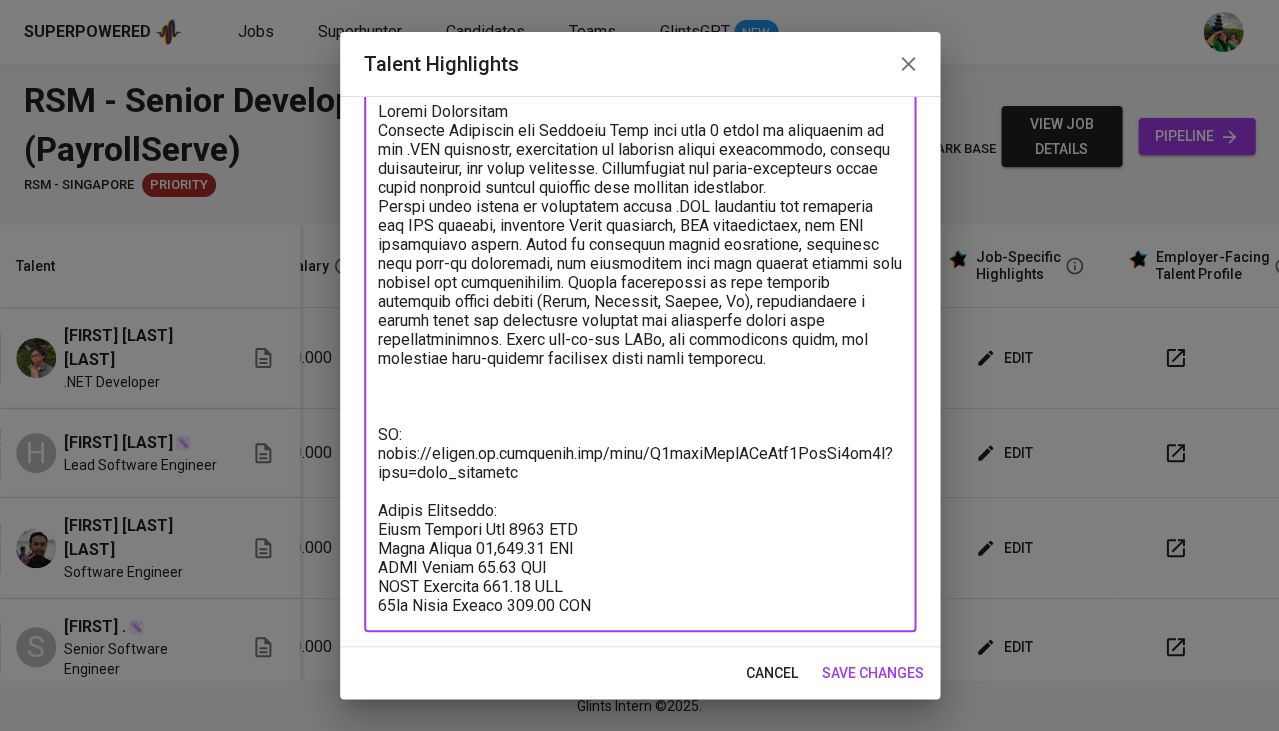 click on "save changes" at bounding box center [873, 673] 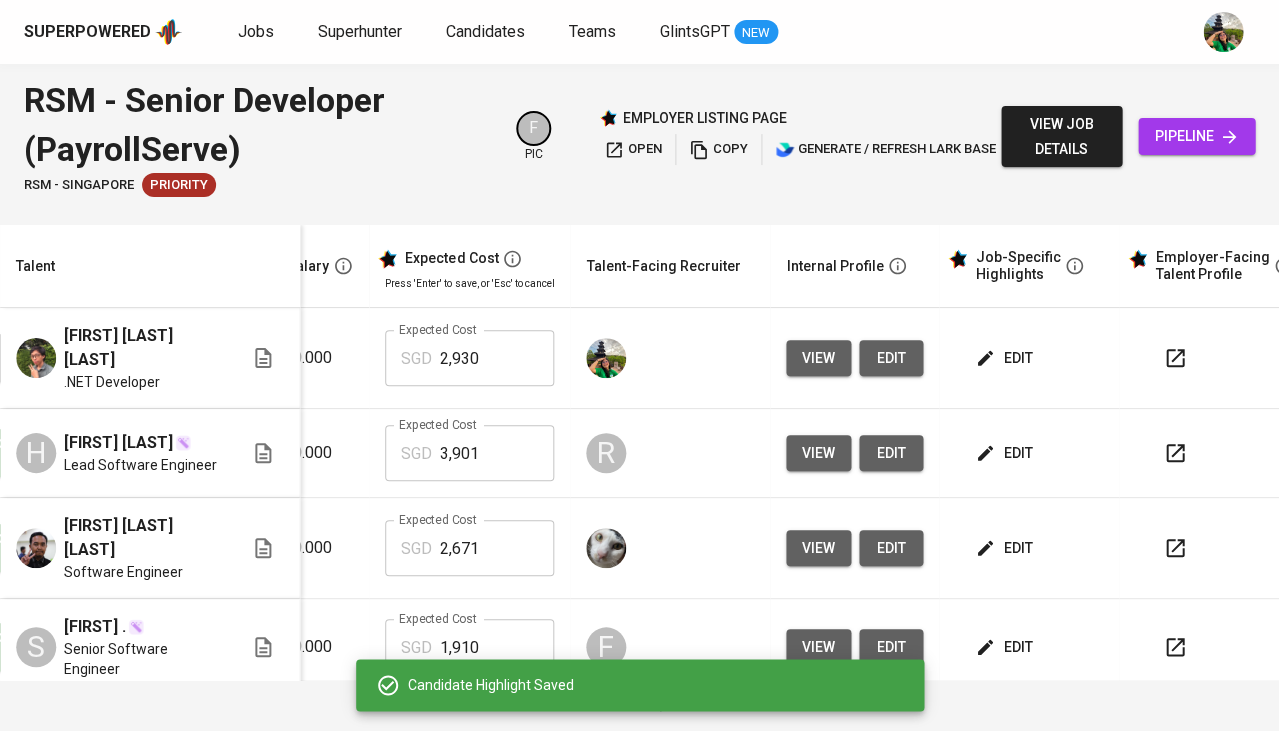scroll, scrollTop: 0, scrollLeft: 0, axis: both 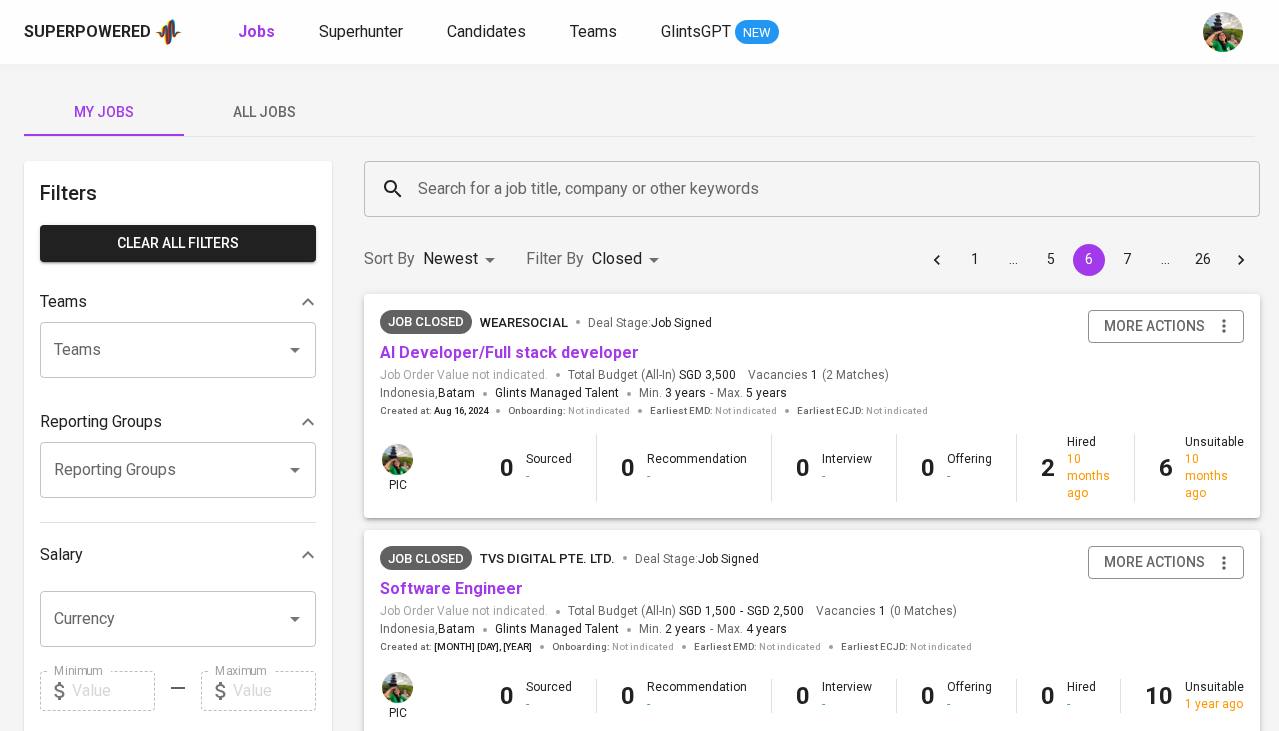 click on "Superhunter" at bounding box center [361, 31] 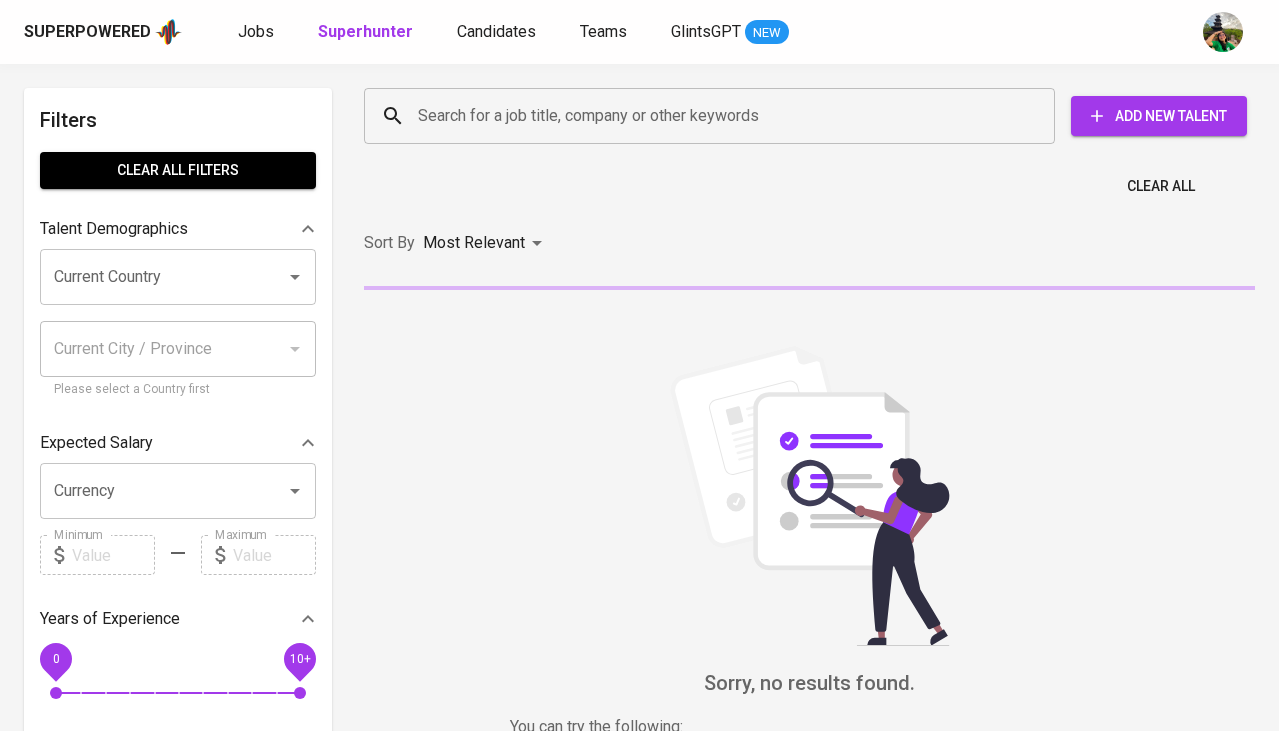 scroll, scrollTop: 0, scrollLeft: 0, axis: both 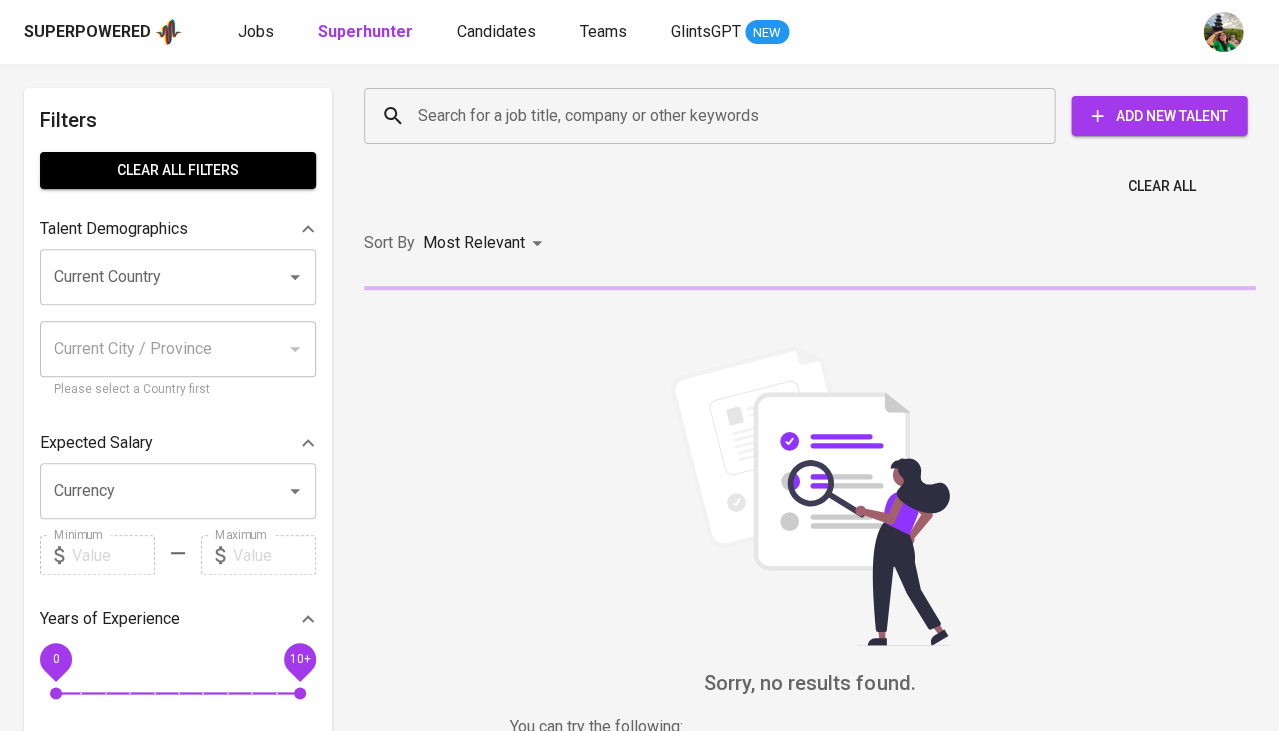 click on "Current Country" at bounding box center (150, 277) 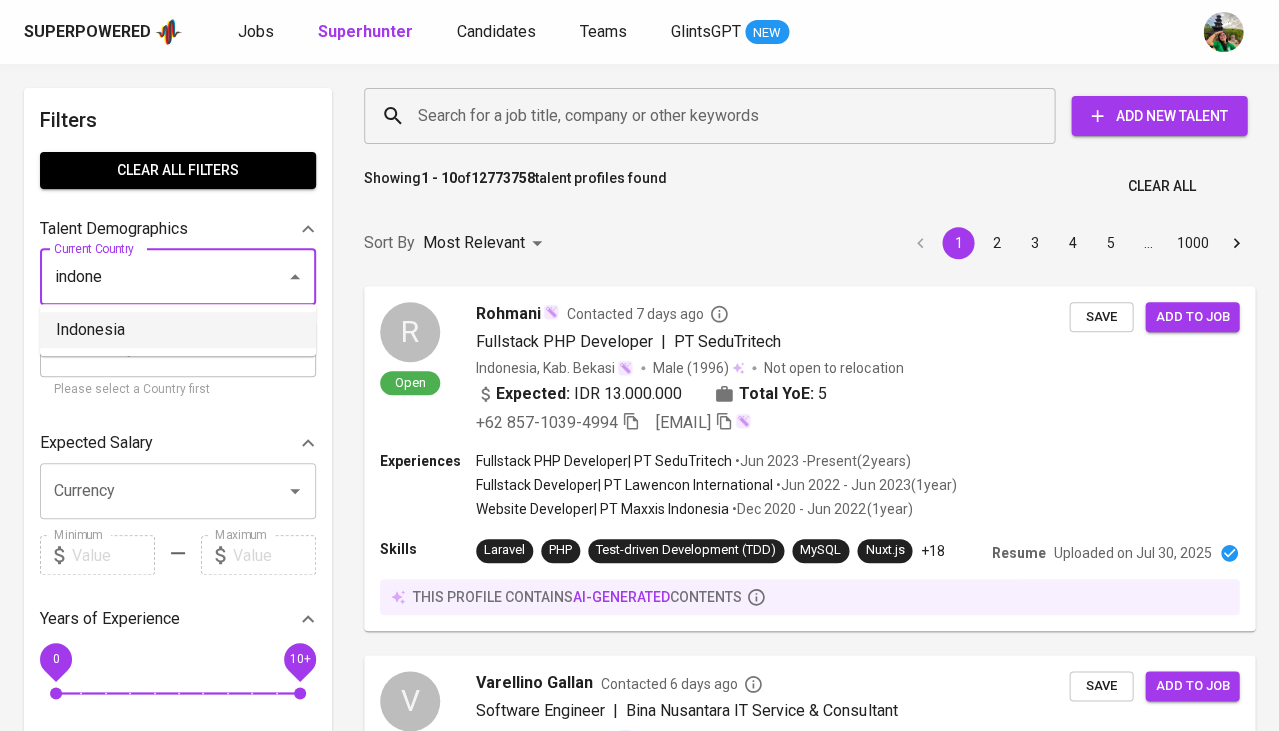 click on "Indonesia" at bounding box center (178, 330) 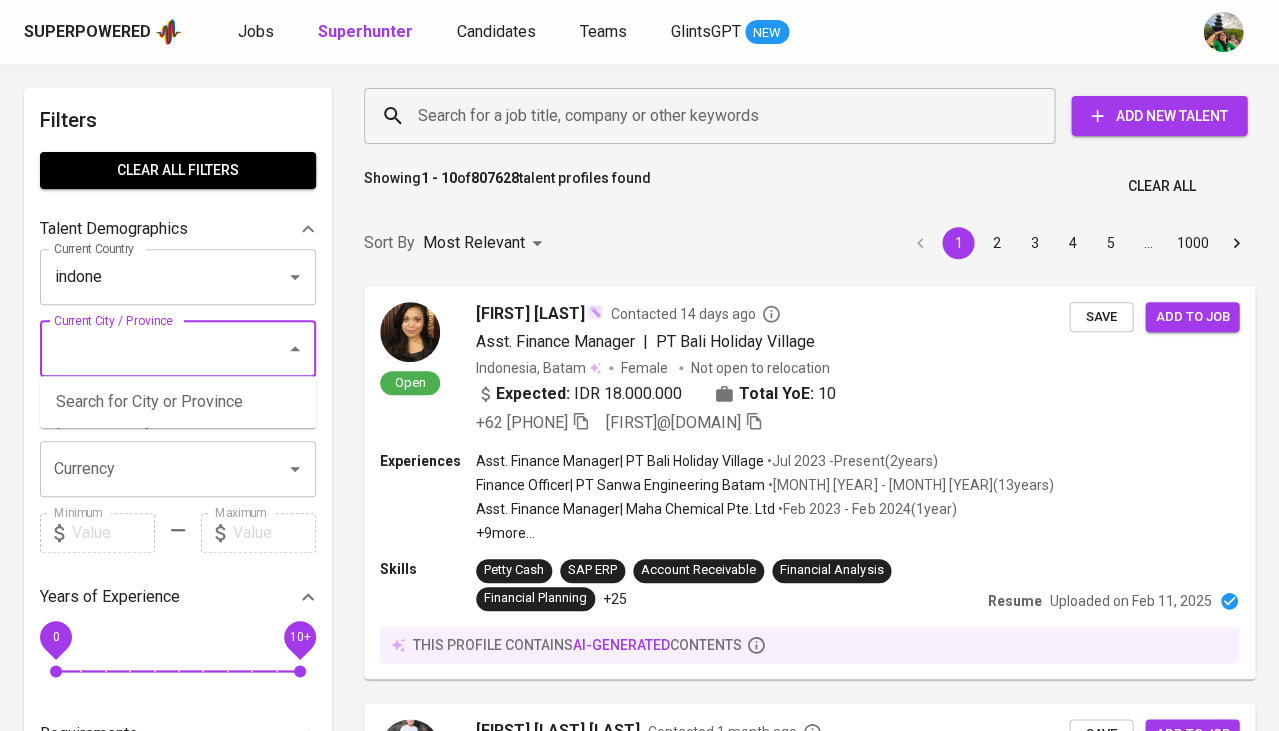 type on "Indonesia" 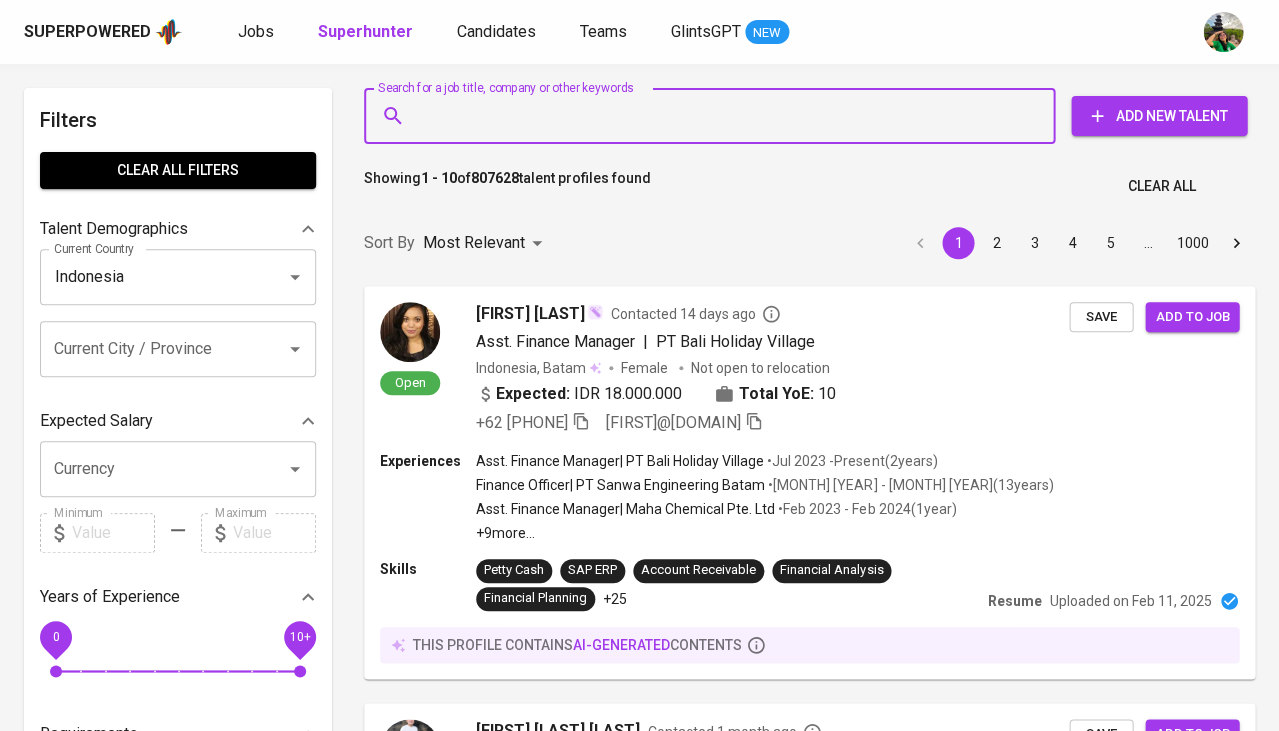 click on "Search for a job title, company or other keywords" at bounding box center (714, 116) 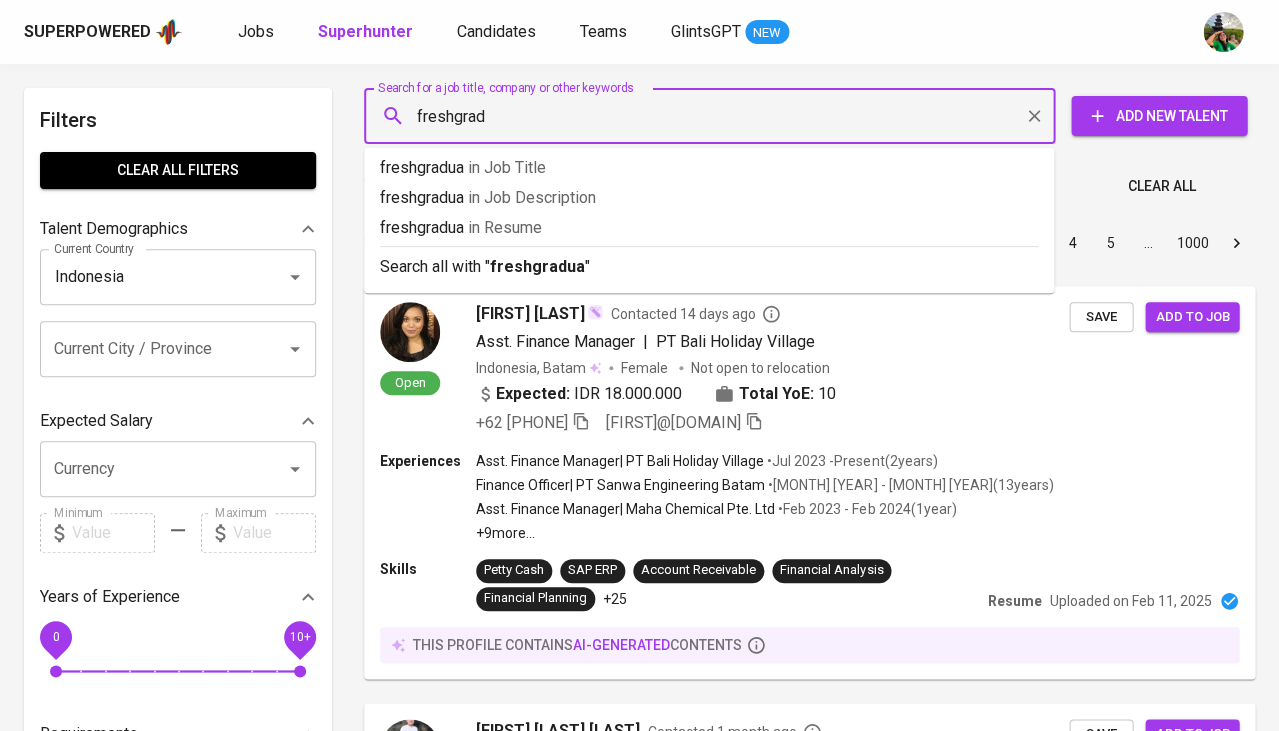 type on "freshgraduate" 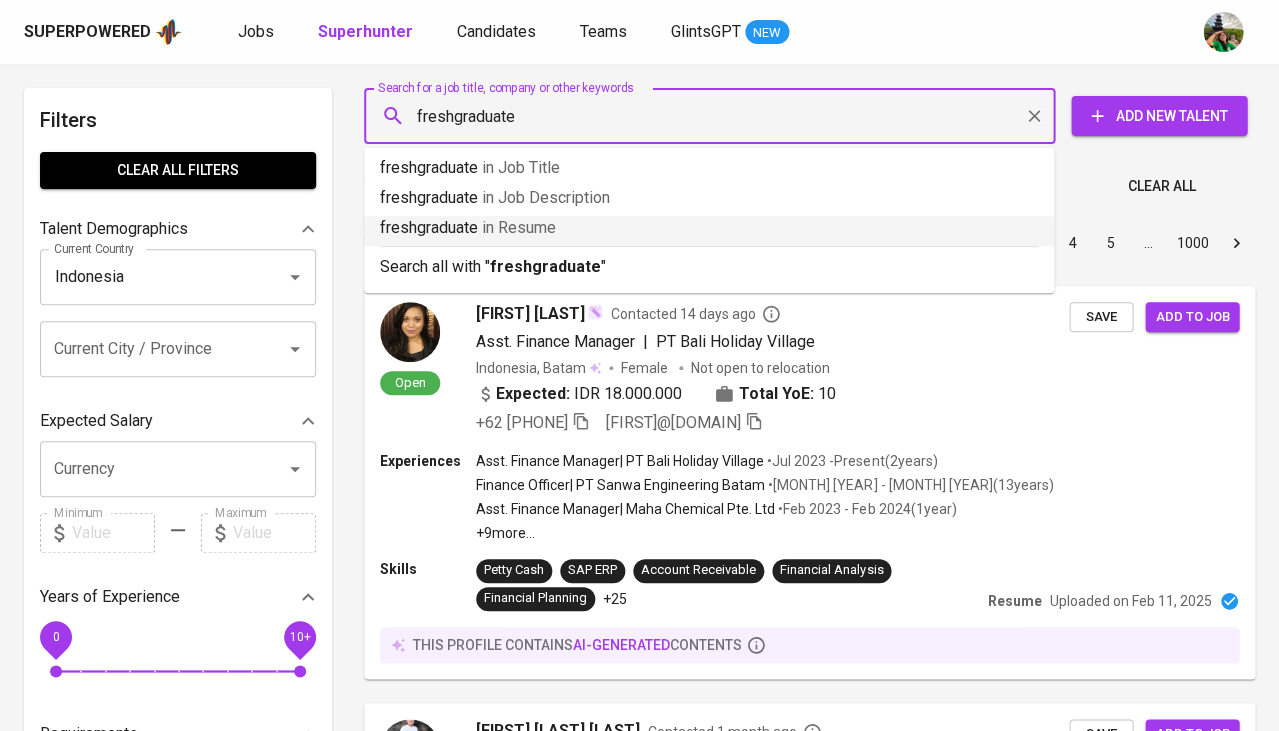 click on "in   Resume" at bounding box center (519, 227) 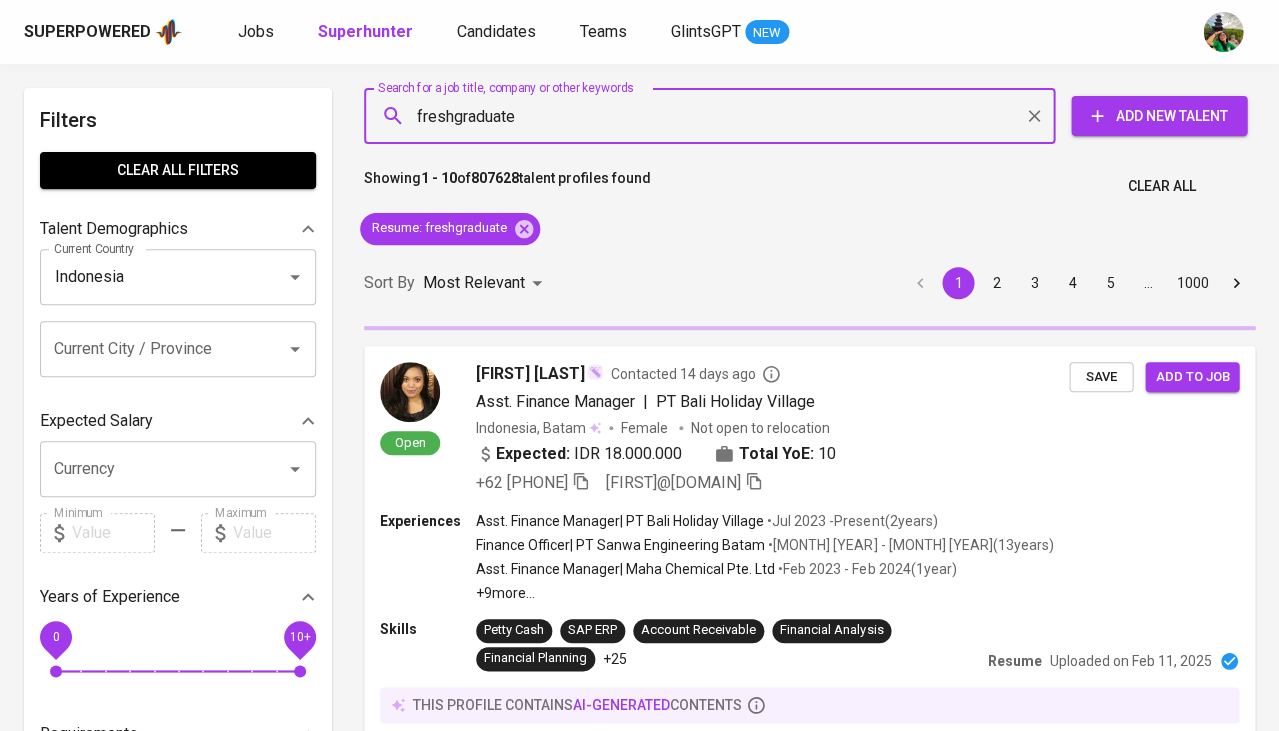 type 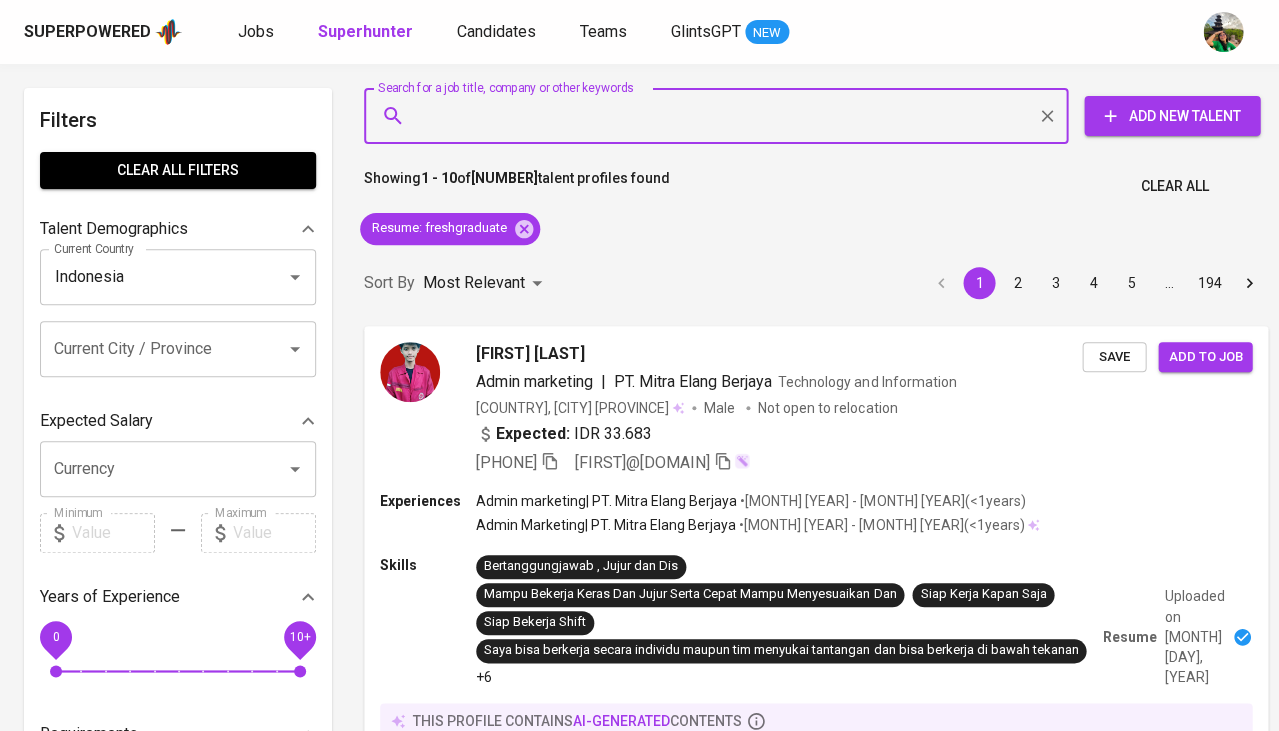 scroll, scrollTop: 1250, scrollLeft: 0, axis: vertical 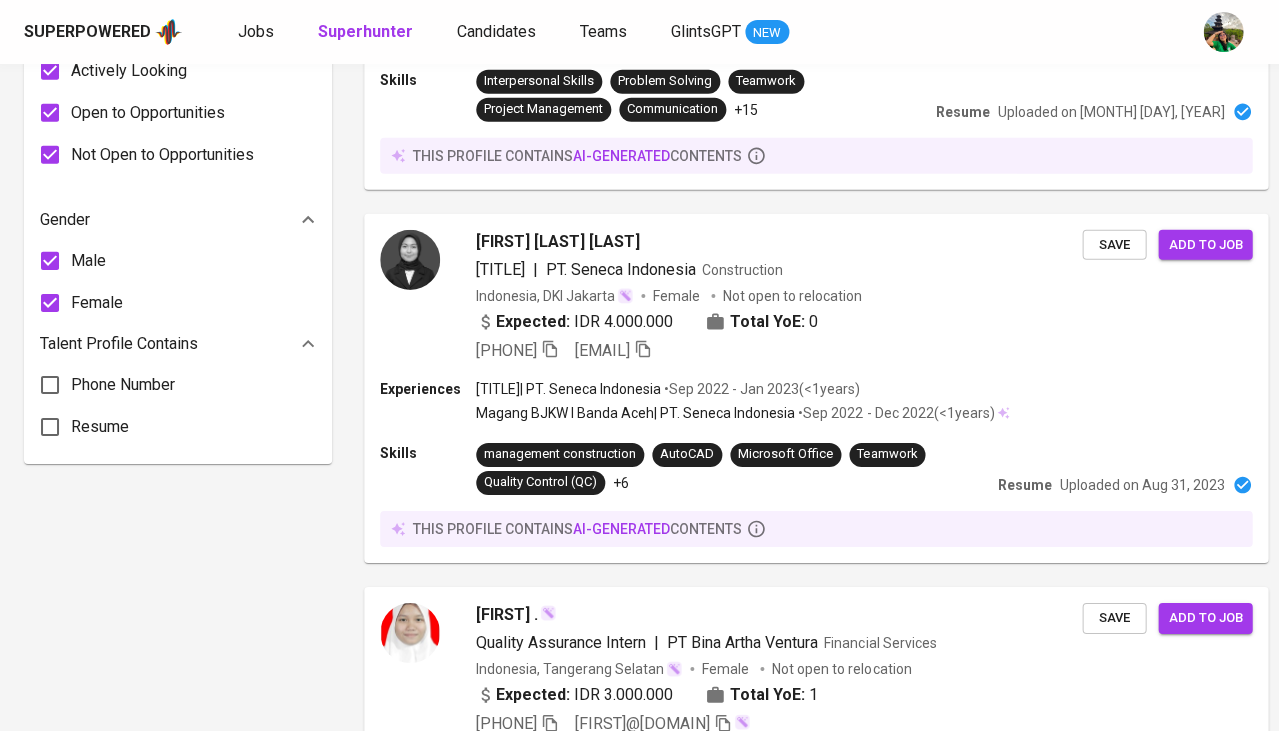 click on "Male" at bounding box center (88, 261) 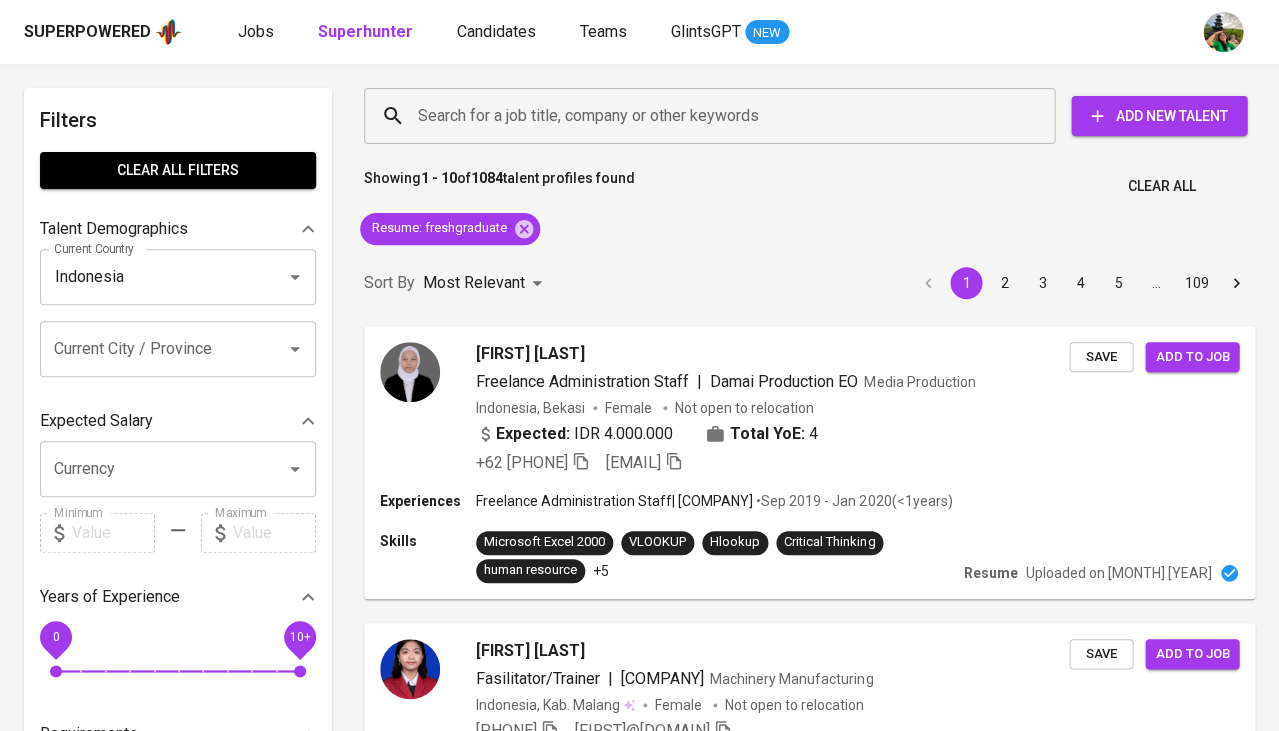 scroll, scrollTop: 0, scrollLeft: 0, axis: both 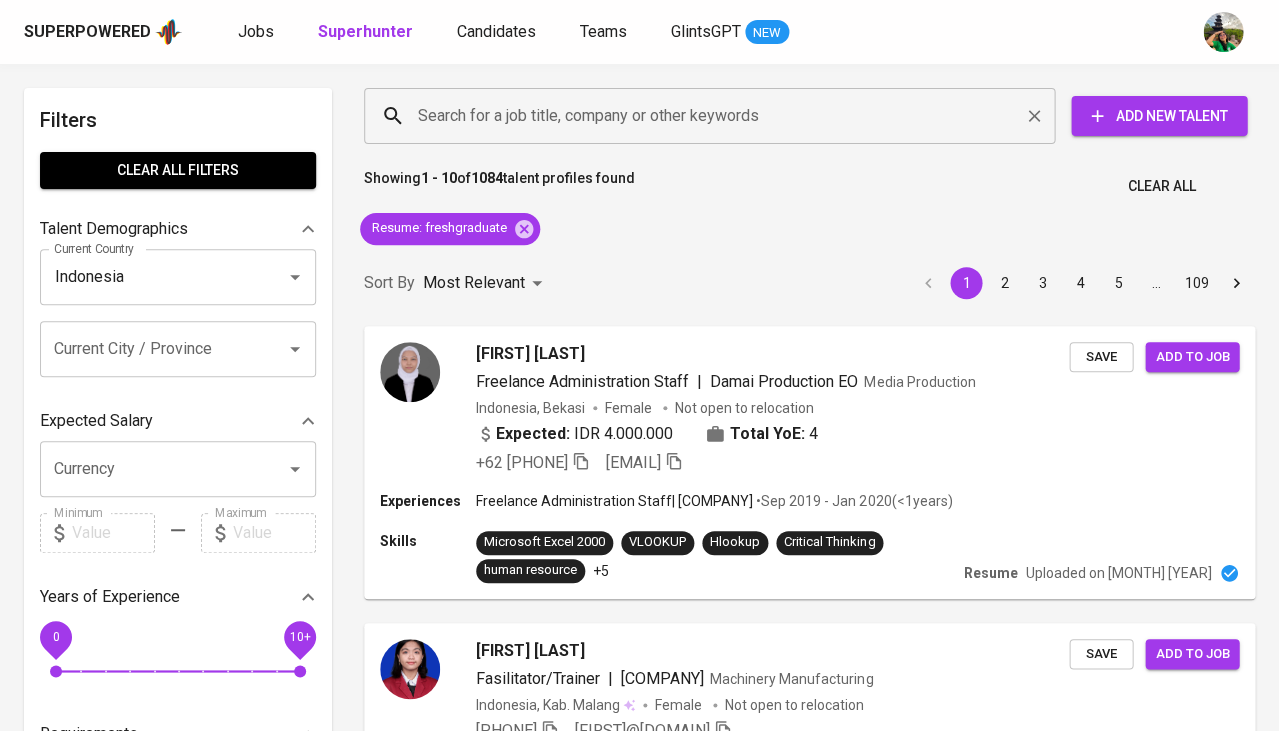 click on "Search for a job title, company or other keywords" at bounding box center (714, 116) 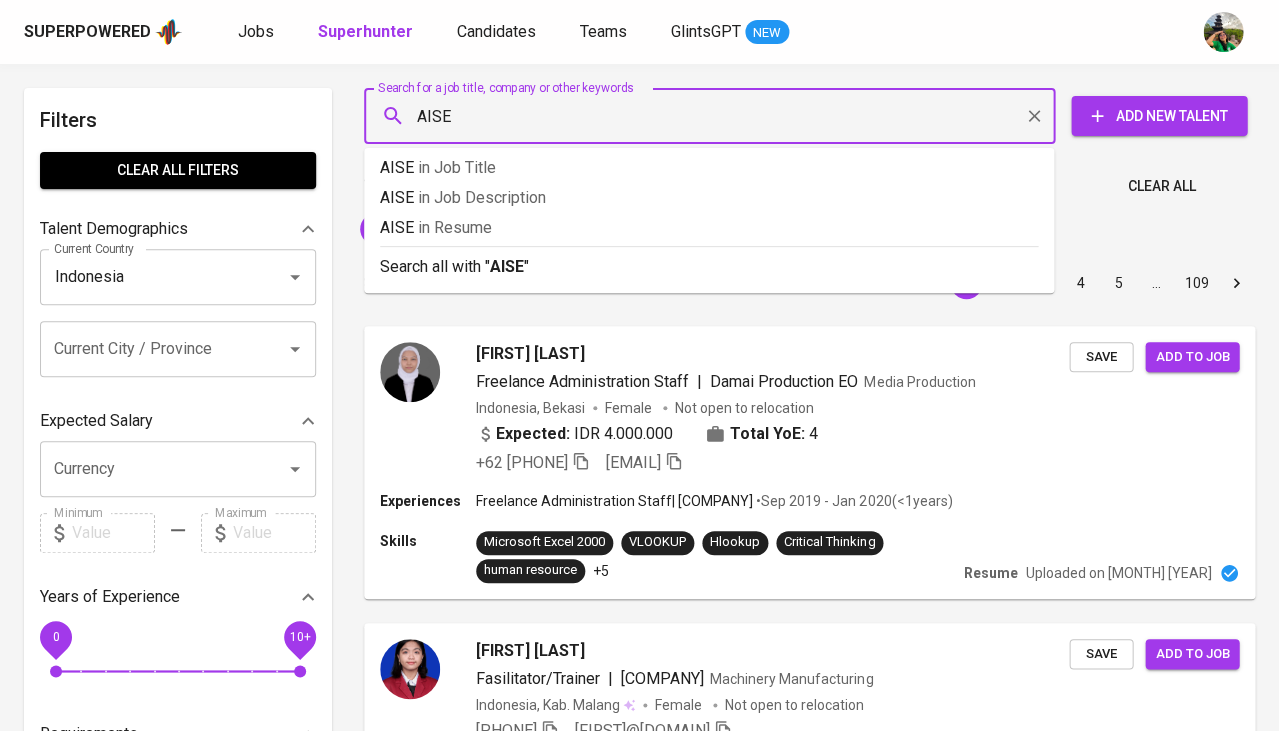 type on "AISEC" 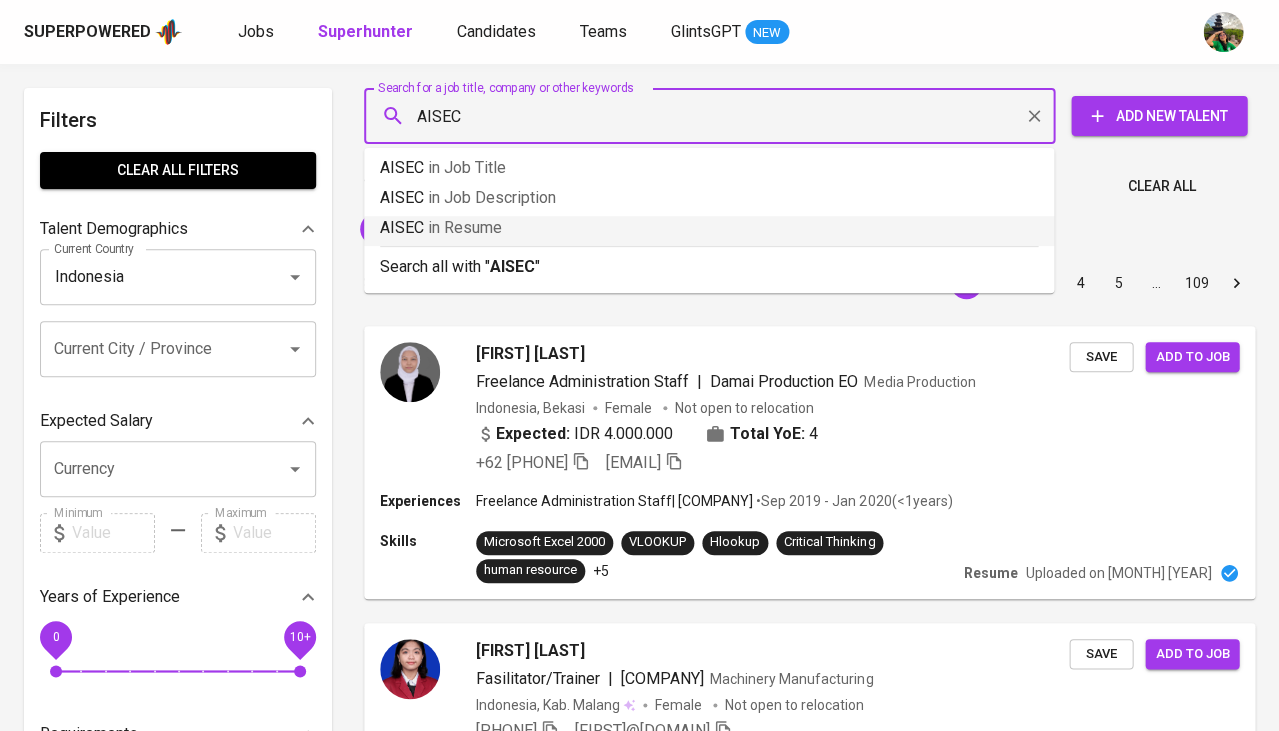 click on "in   Resume" at bounding box center (465, 227) 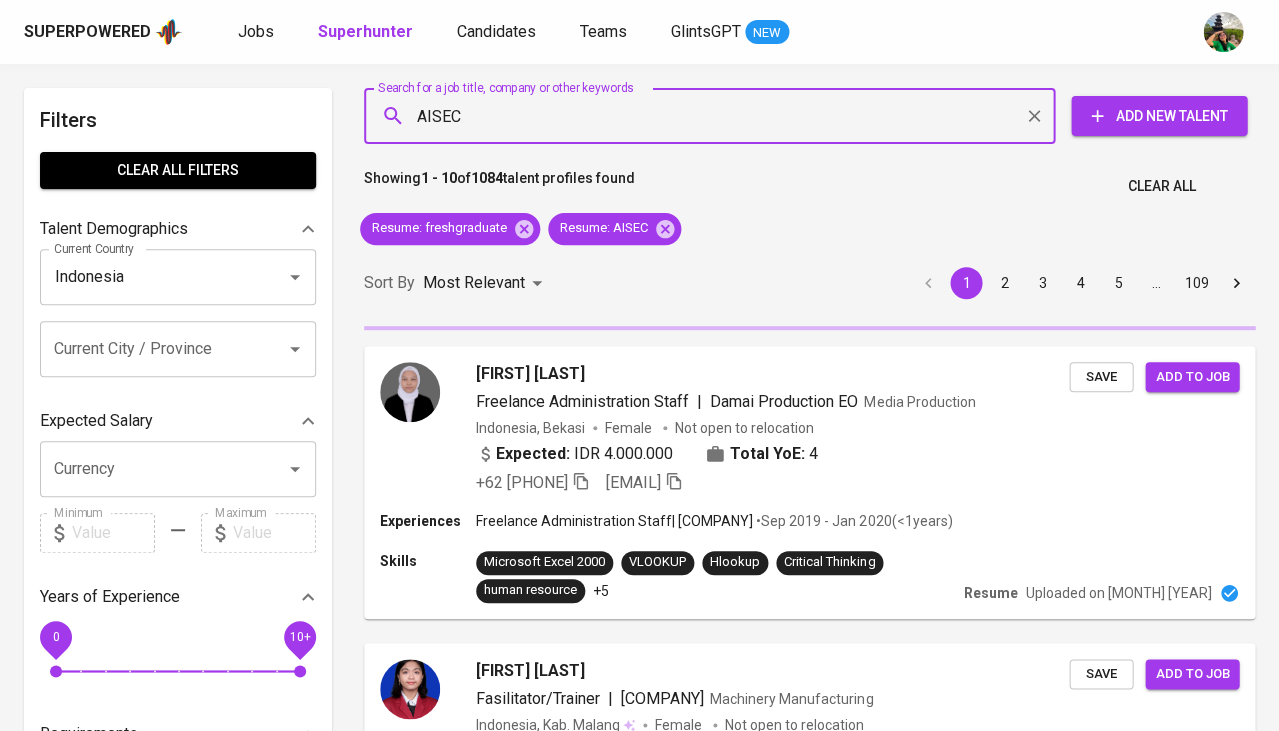 type 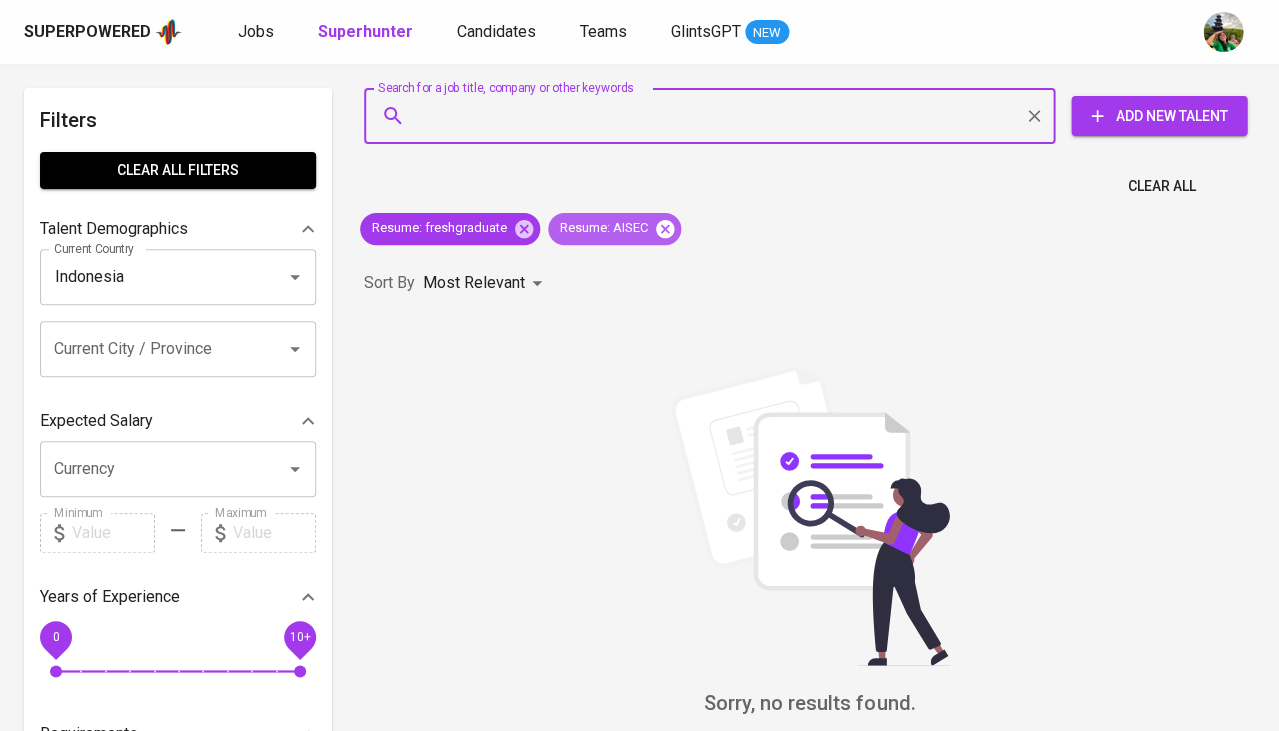 click 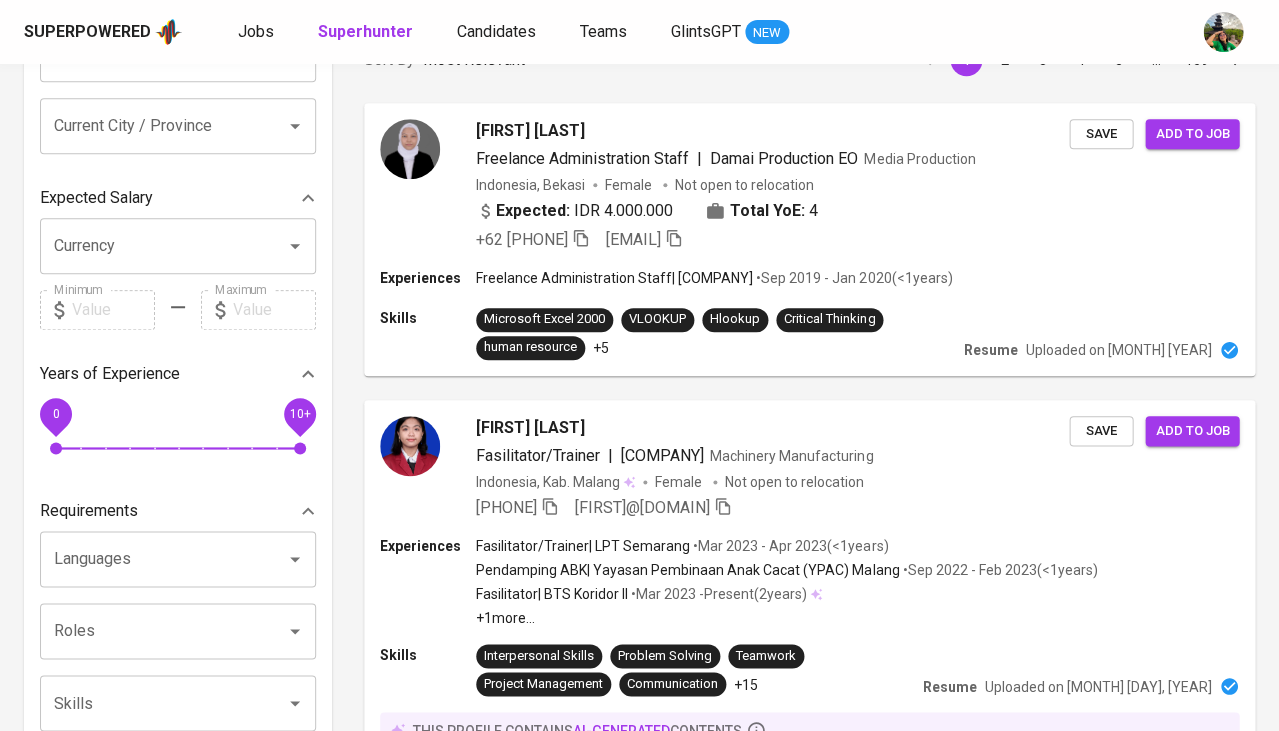 scroll, scrollTop: 229, scrollLeft: 0, axis: vertical 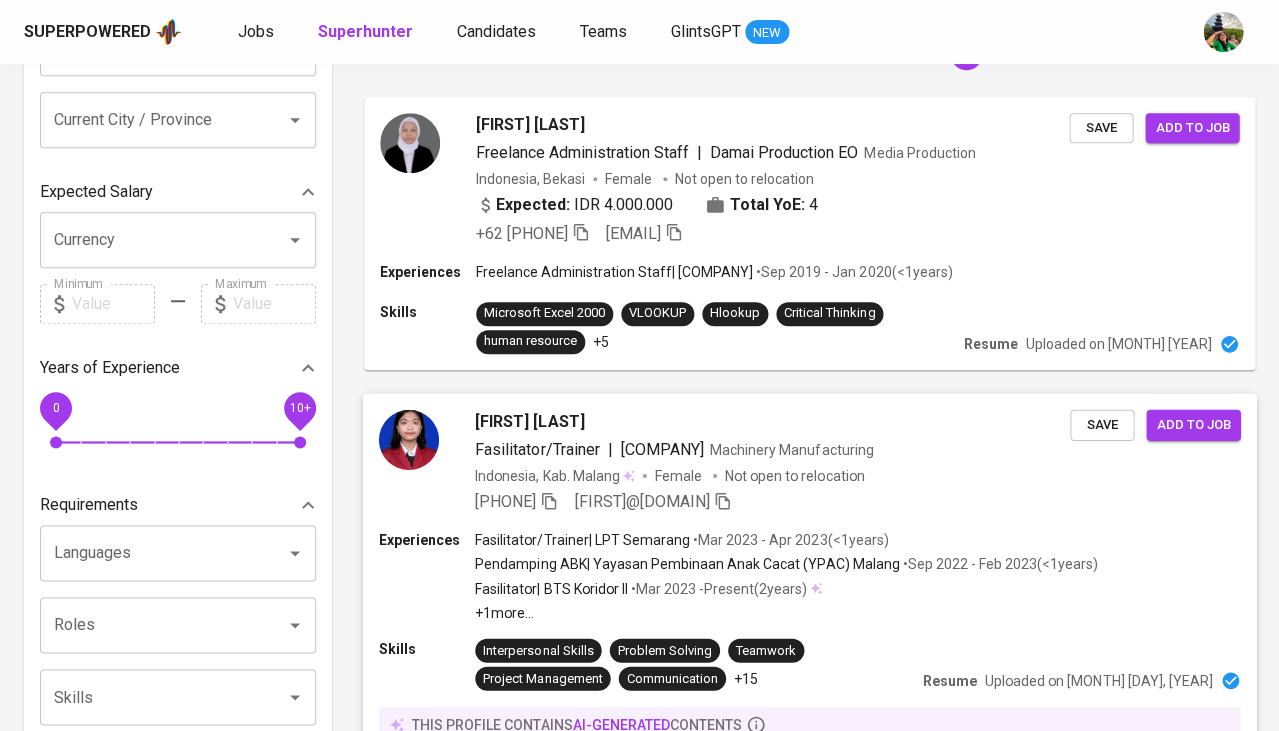 click on "Rizky Nadita Putri Fasilitator/Trainer | LPT Semarang Machinery Manufacturing Indonesia, Kab. Malang Female   Not open to relocation +62 821-9866-4715   rizkynaditap@gmail.com   Save Add to job" at bounding box center (810, 461) 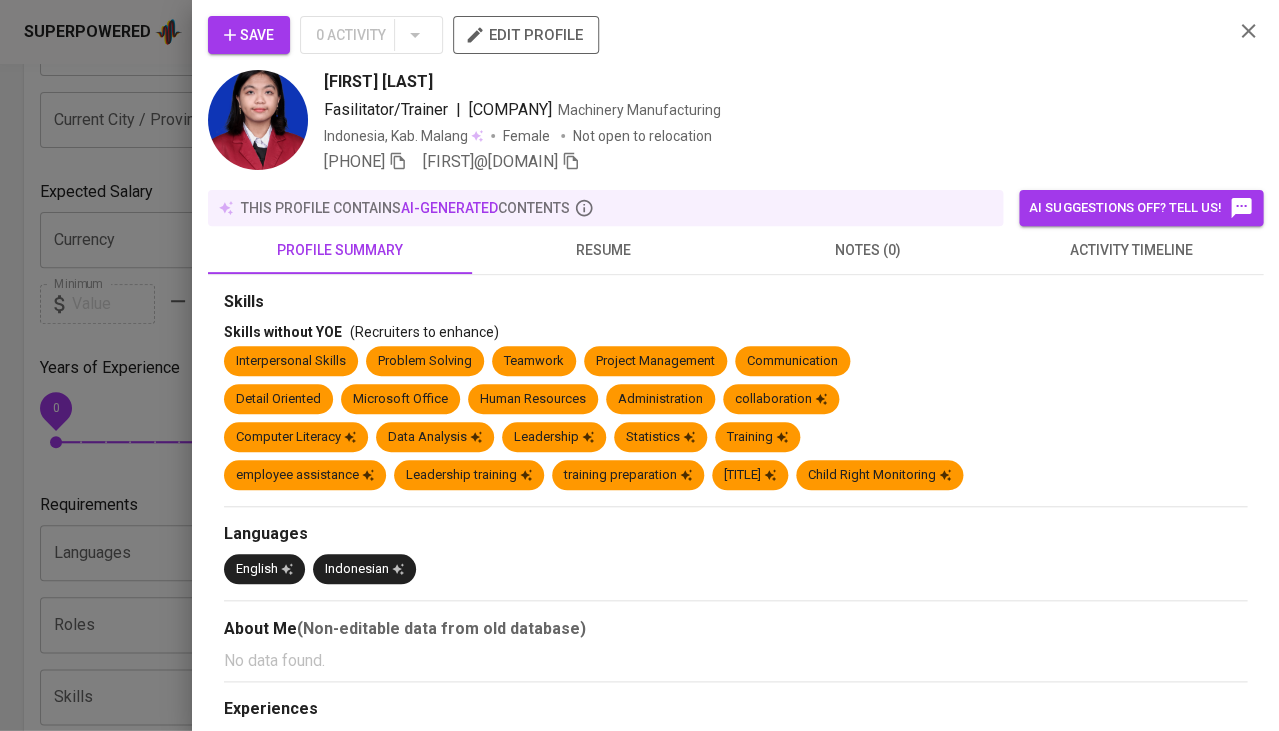 click at bounding box center [639, 365] 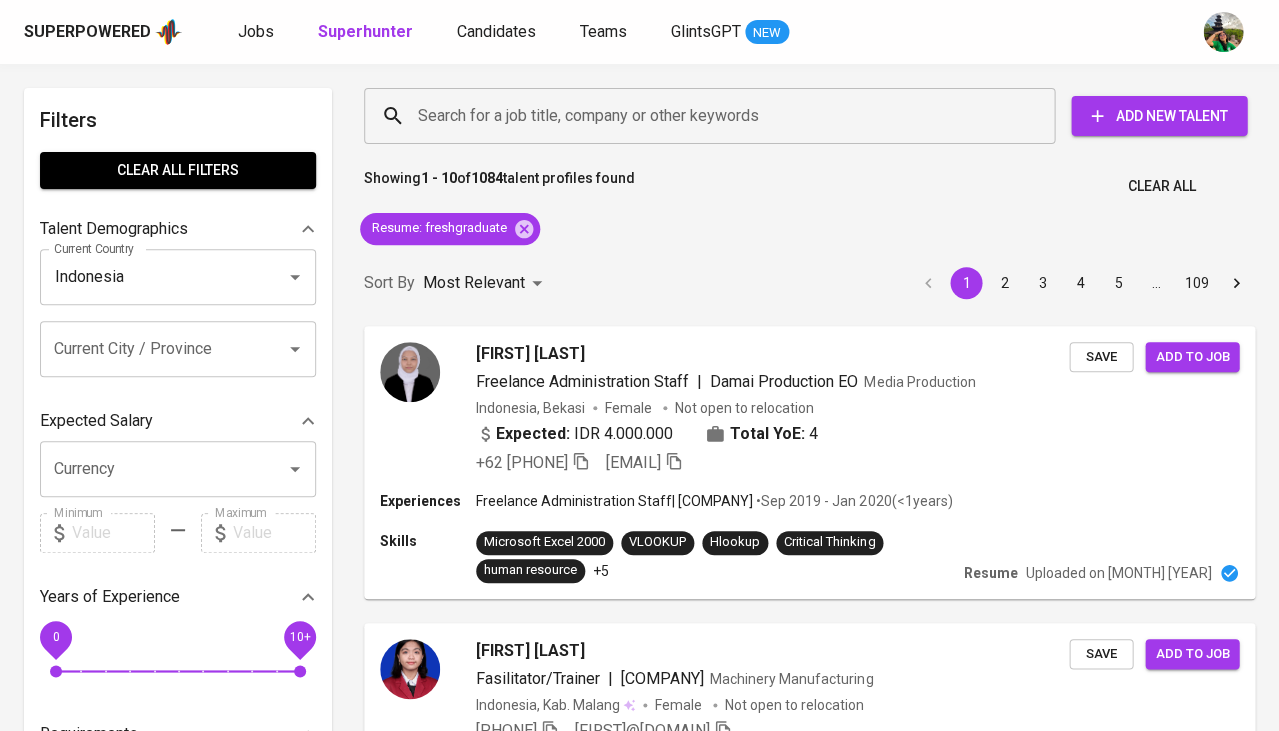 scroll, scrollTop: 0, scrollLeft: 0, axis: both 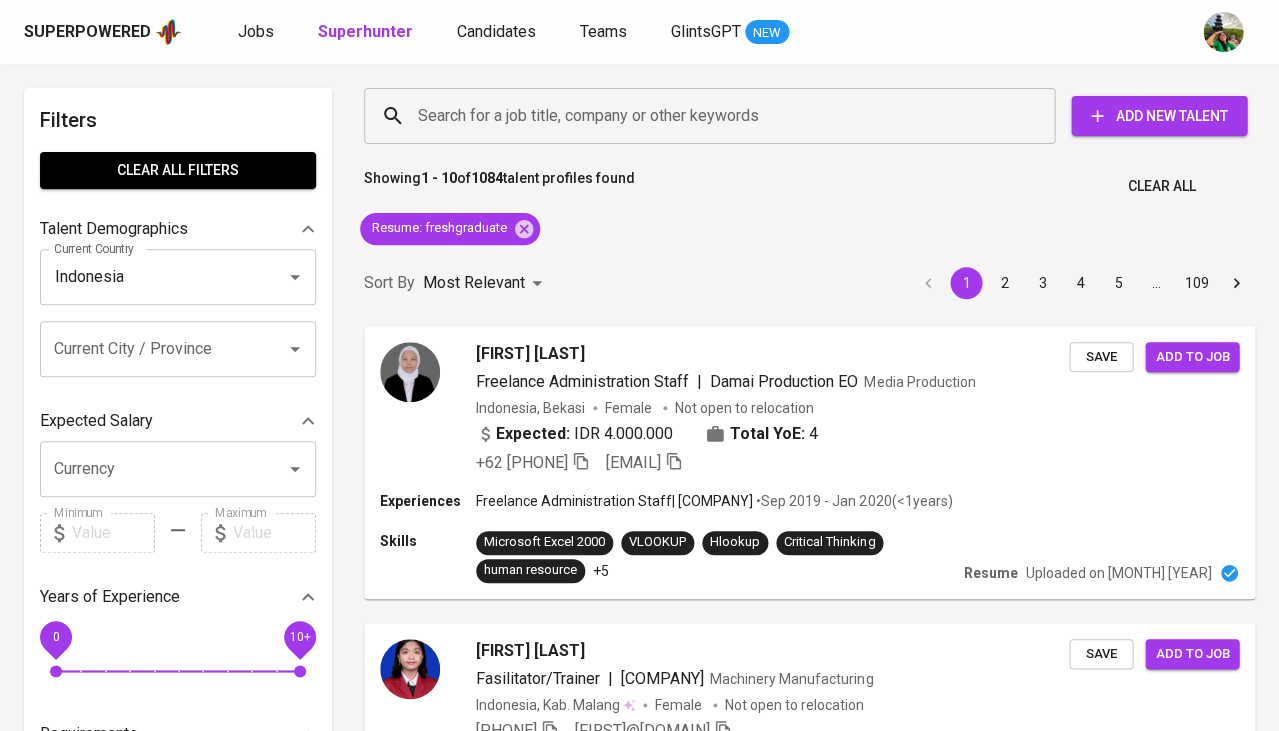 click on "Current City / Province" at bounding box center (150, 349) 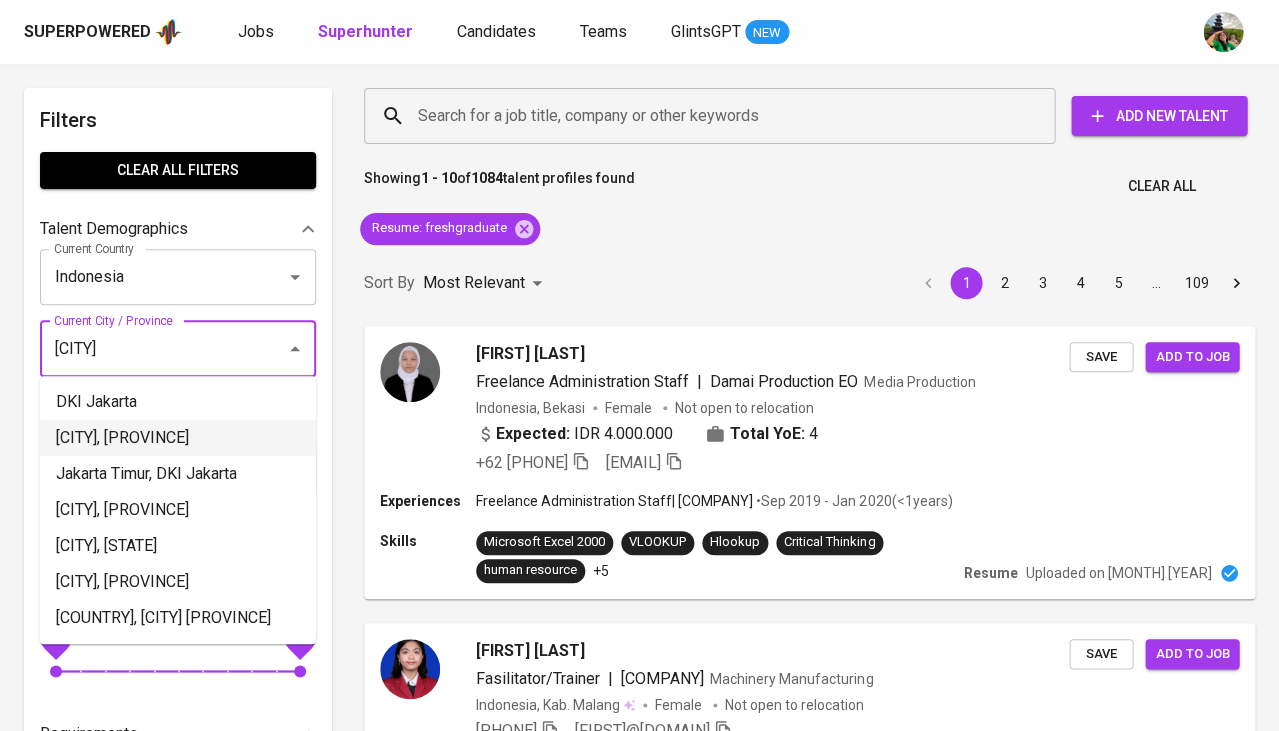 click on "[CITY], [STATE]" at bounding box center [178, 438] 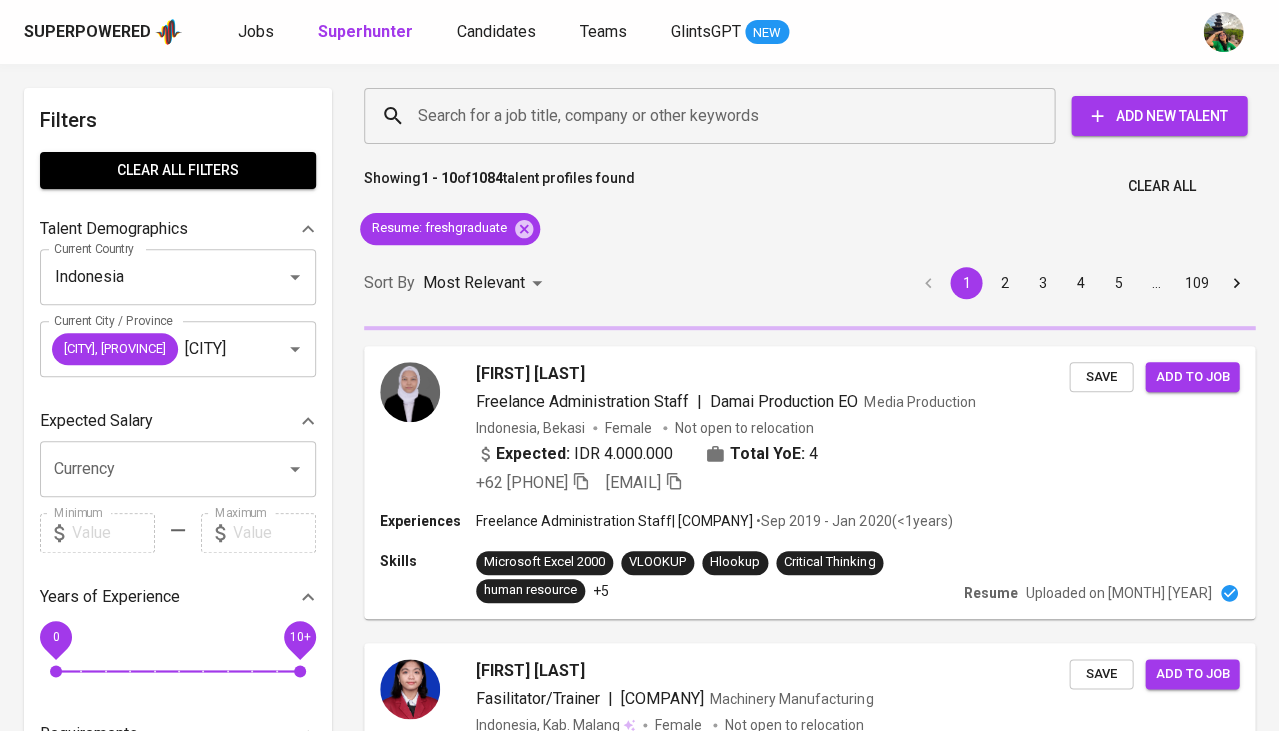 type 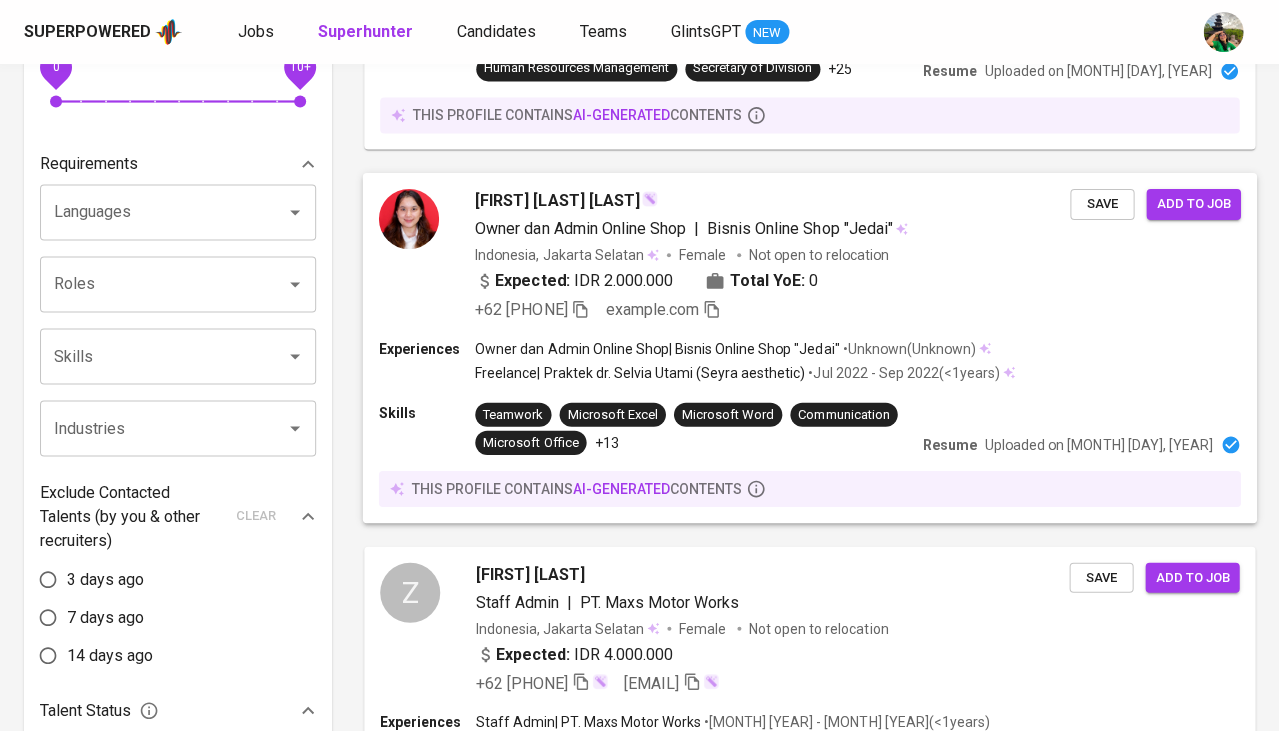 scroll, scrollTop: 571, scrollLeft: 0, axis: vertical 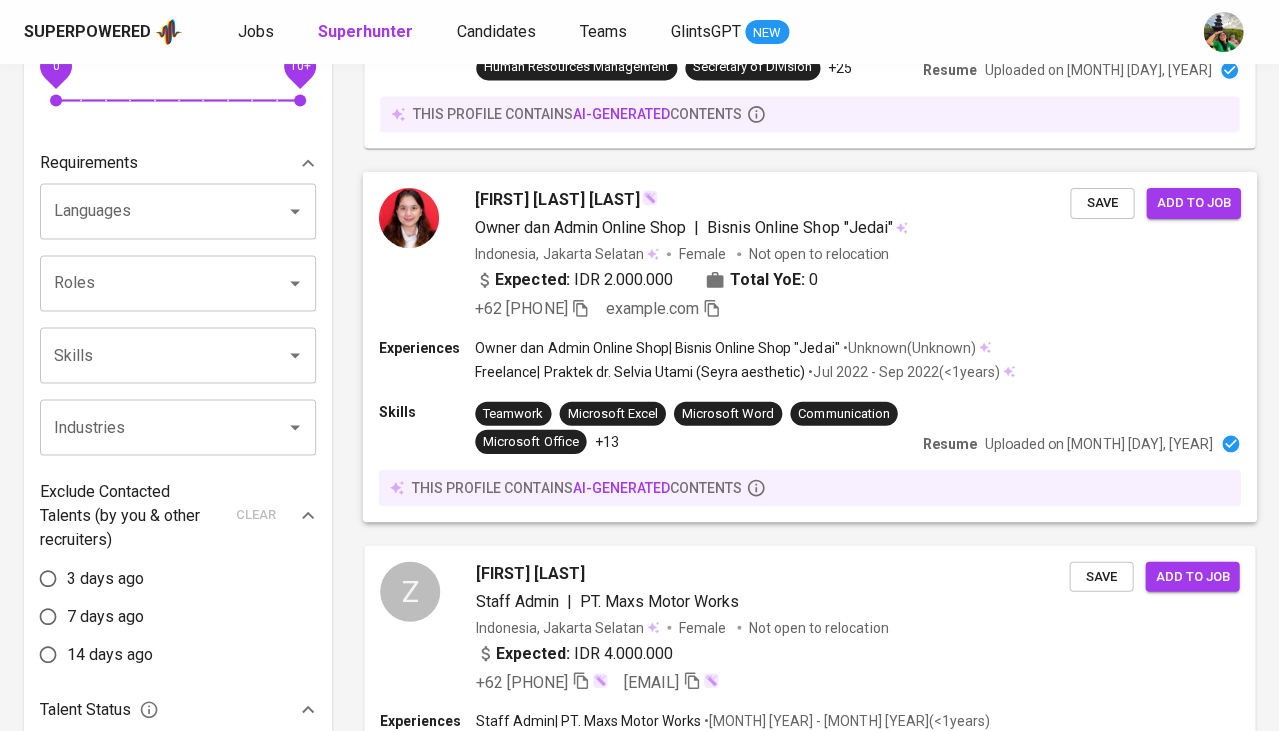 click on "[FIRST] [LAST] [LAST]" at bounding box center (557, 199) 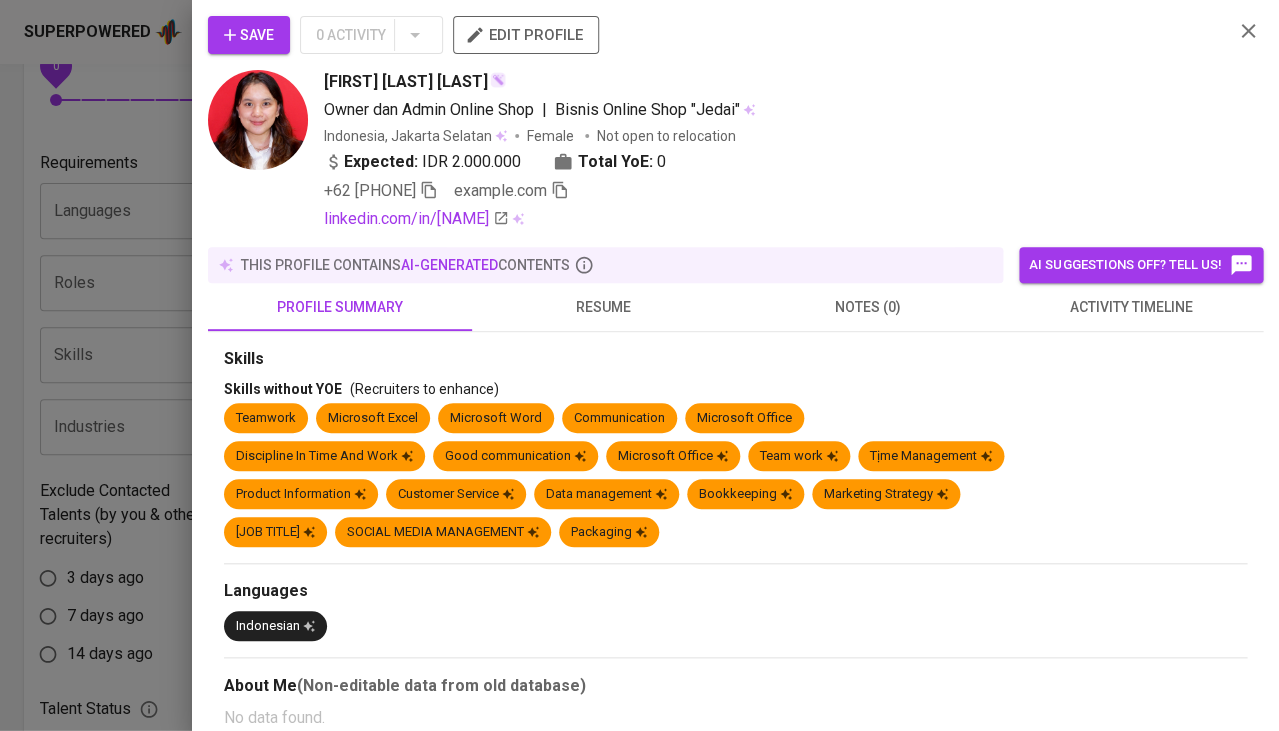 click on "resume" at bounding box center (604, 307) 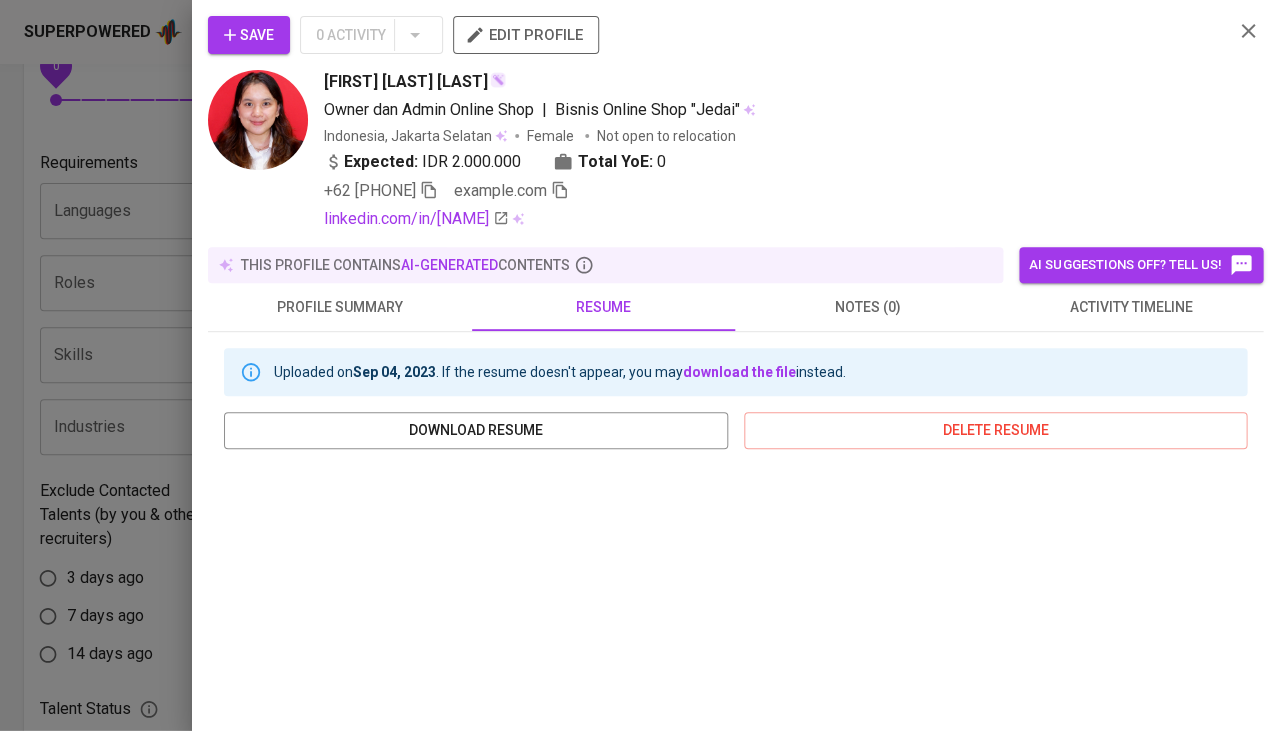 scroll, scrollTop: 242, scrollLeft: 0, axis: vertical 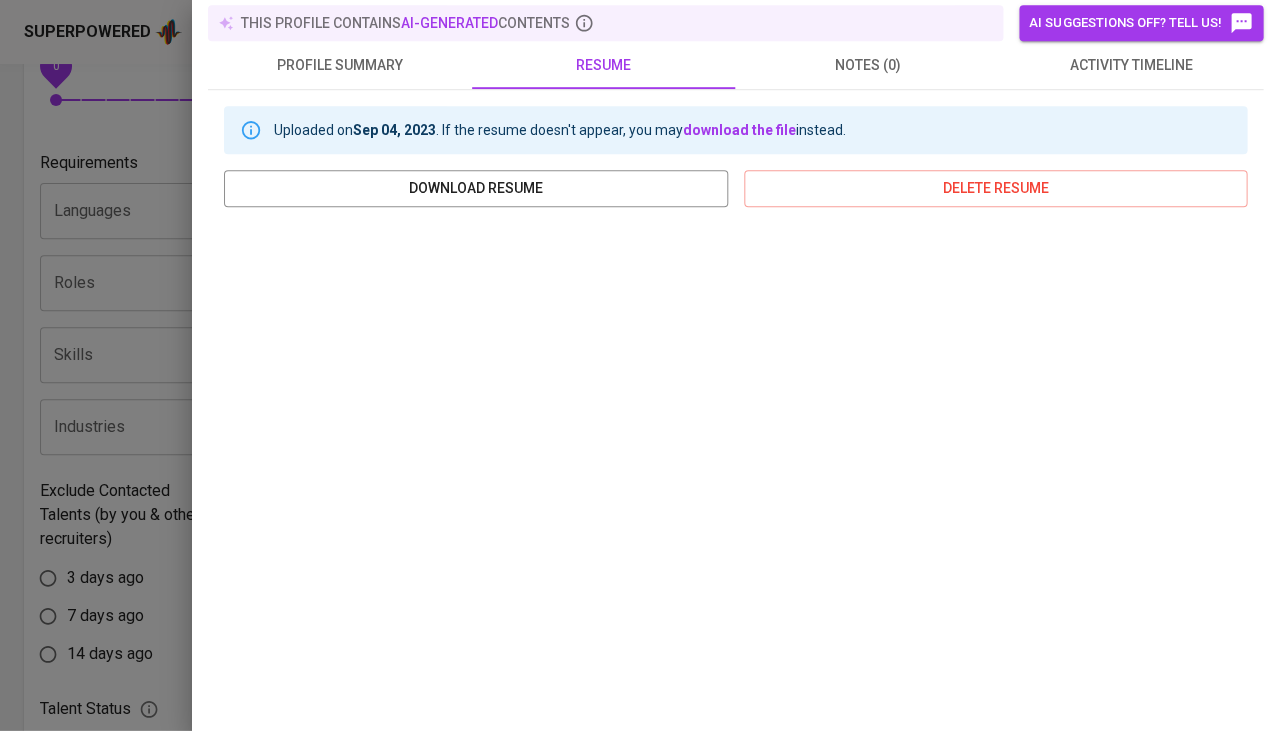 click at bounding box center (639, 365) 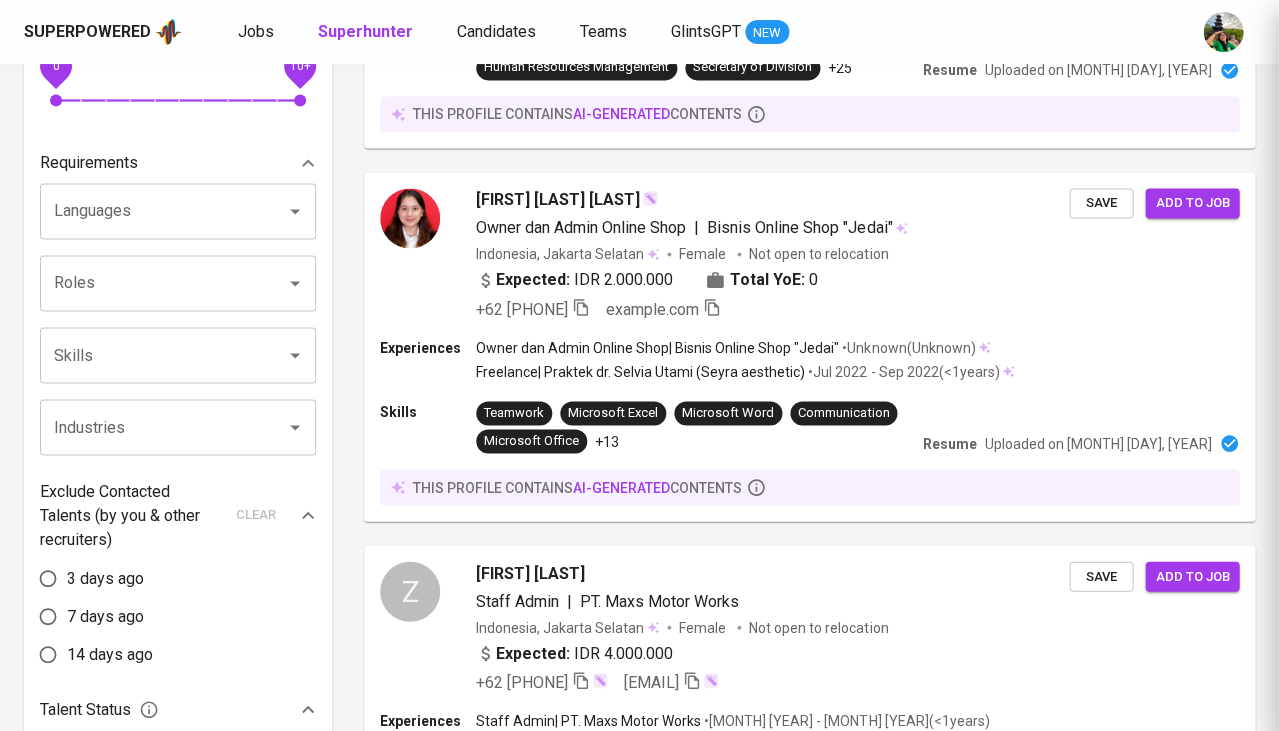 scroll, scrollTop: 0, scrollLeft: 0, axis: both 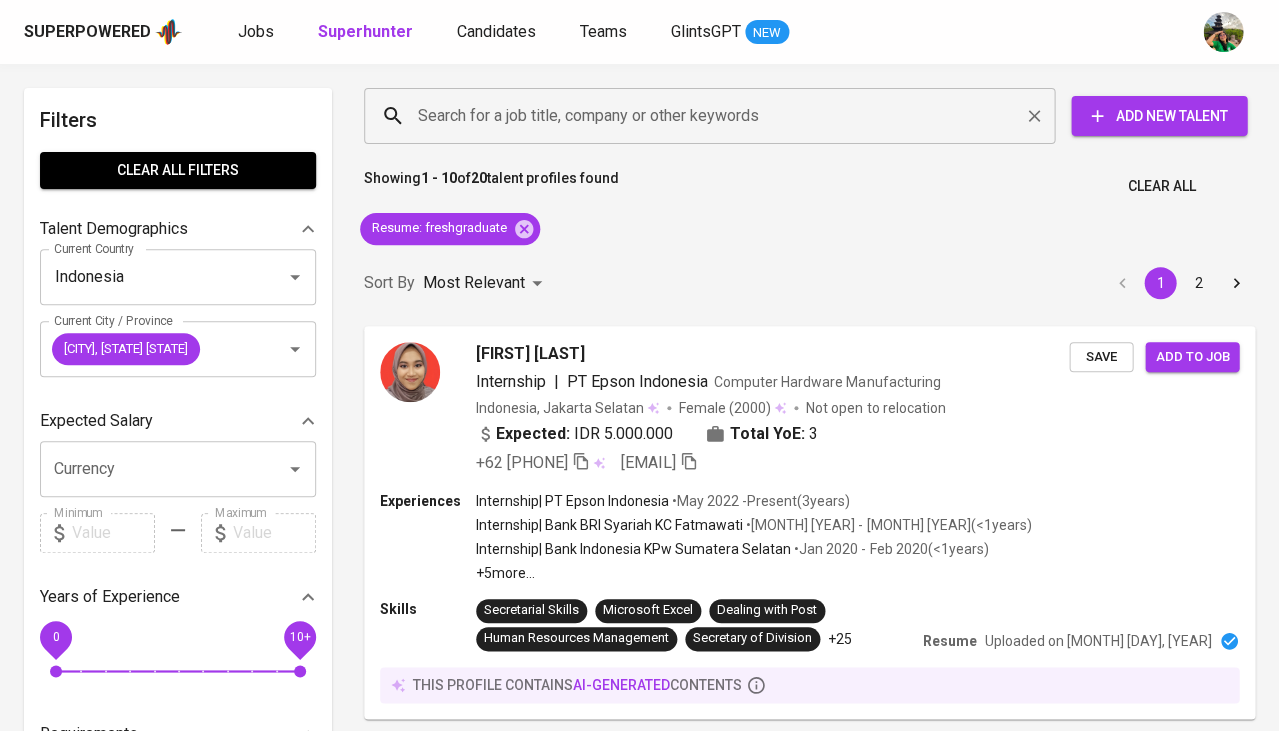 click on "Search for a job title, company or other keywords" at bounding box center (714, 116) 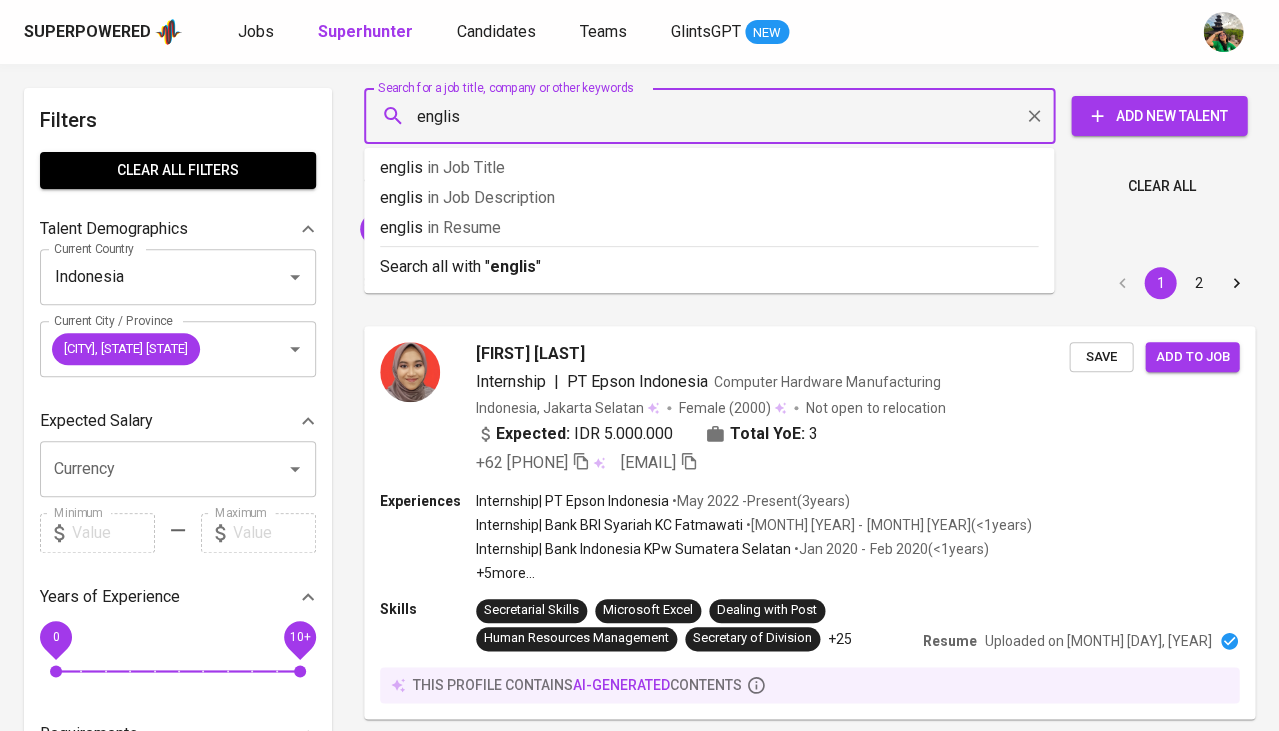 type on "english" 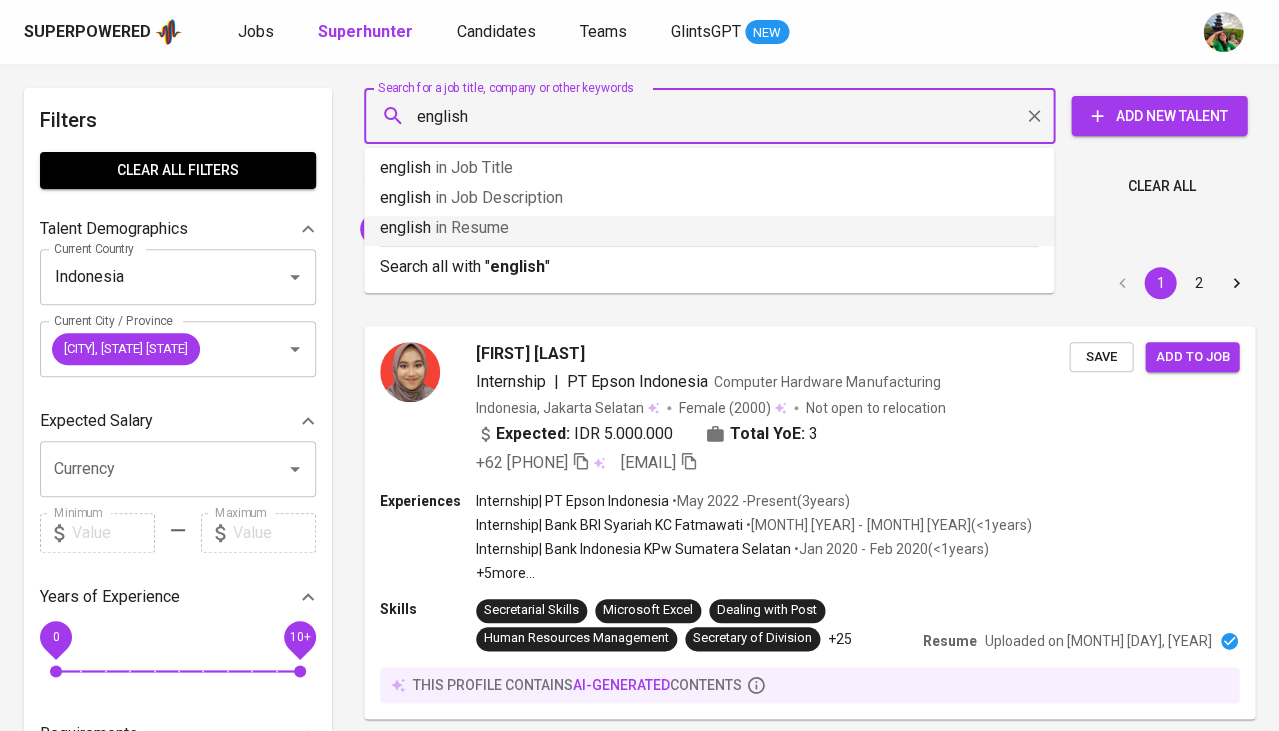 click on "in   Resume" at bounding box center [472, 227] 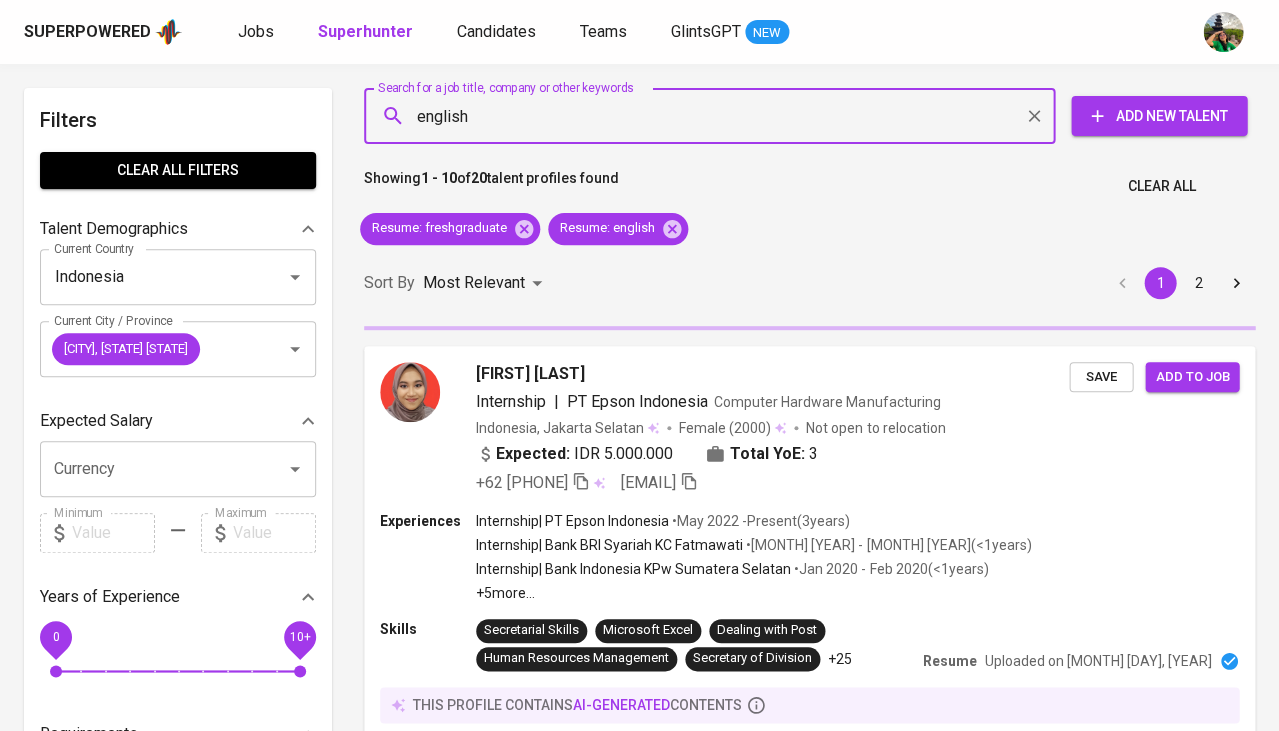 type 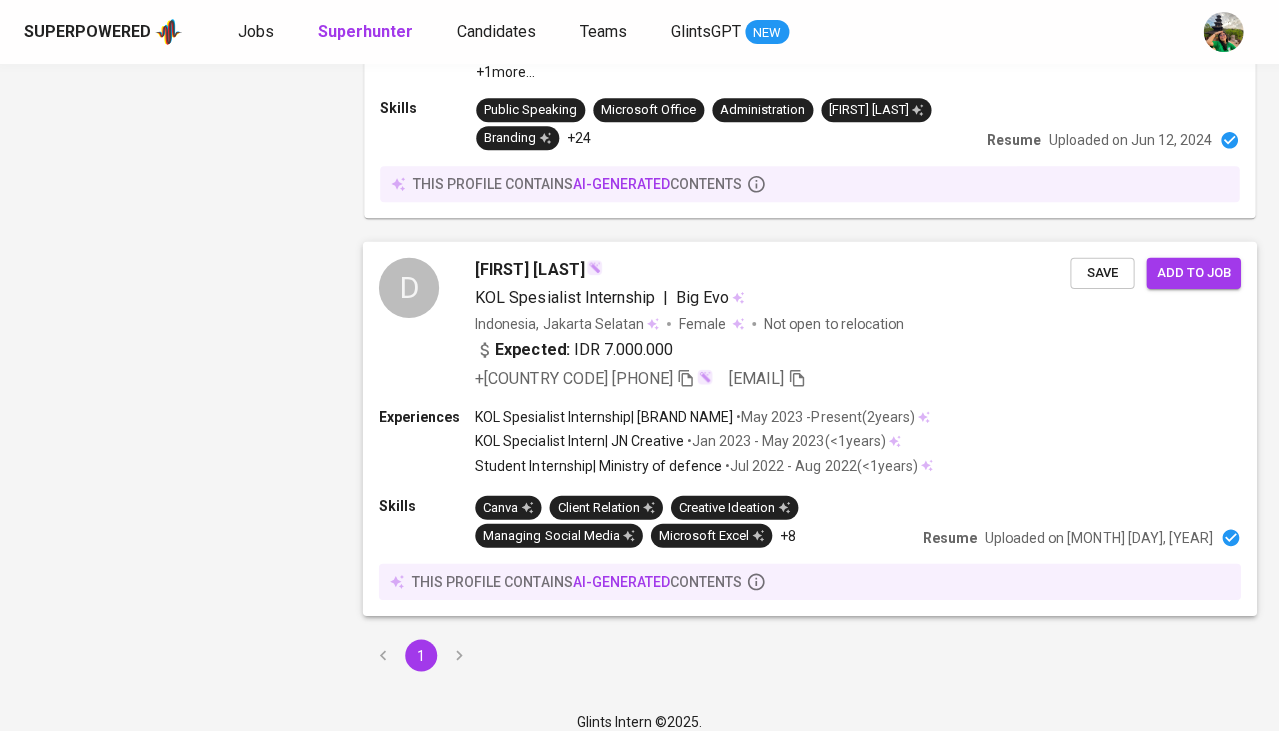 scroll, scrollTop: 1974, scrollLeft: 0, axis: vertical 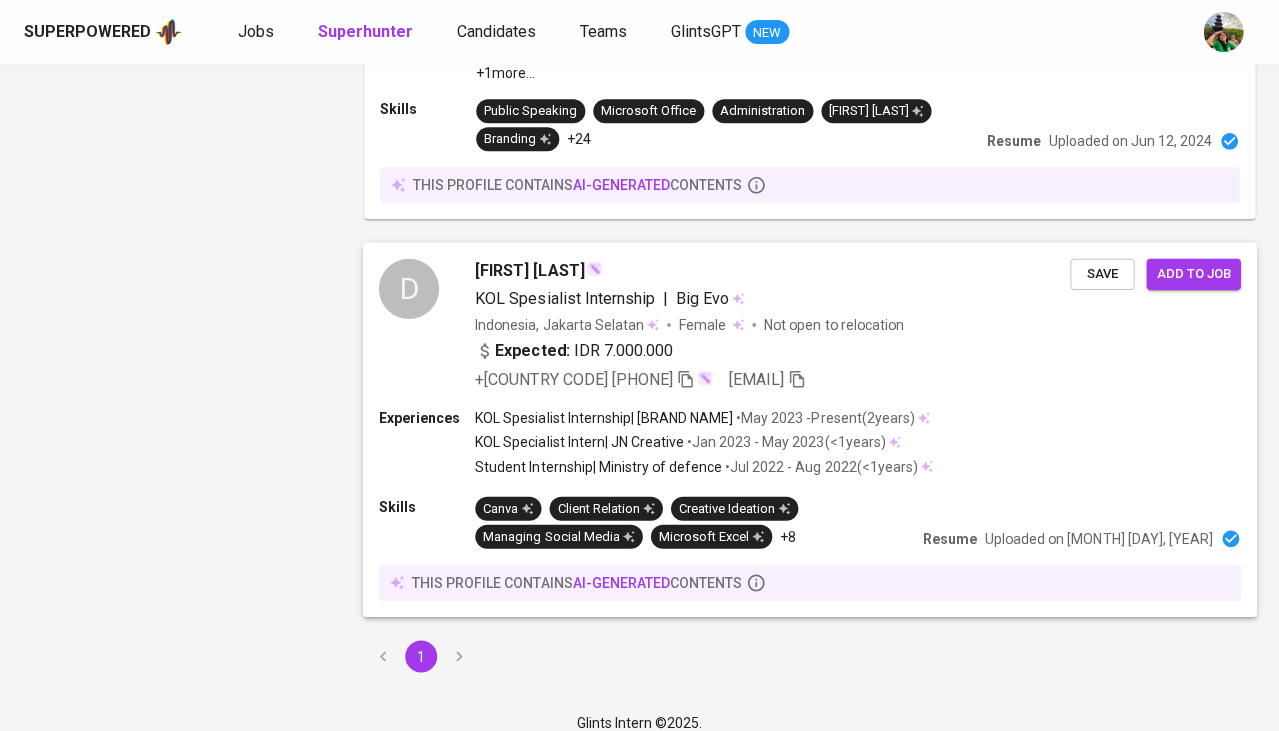 click on "KOL Spesialist Internship" at bounding box center [565, 297] 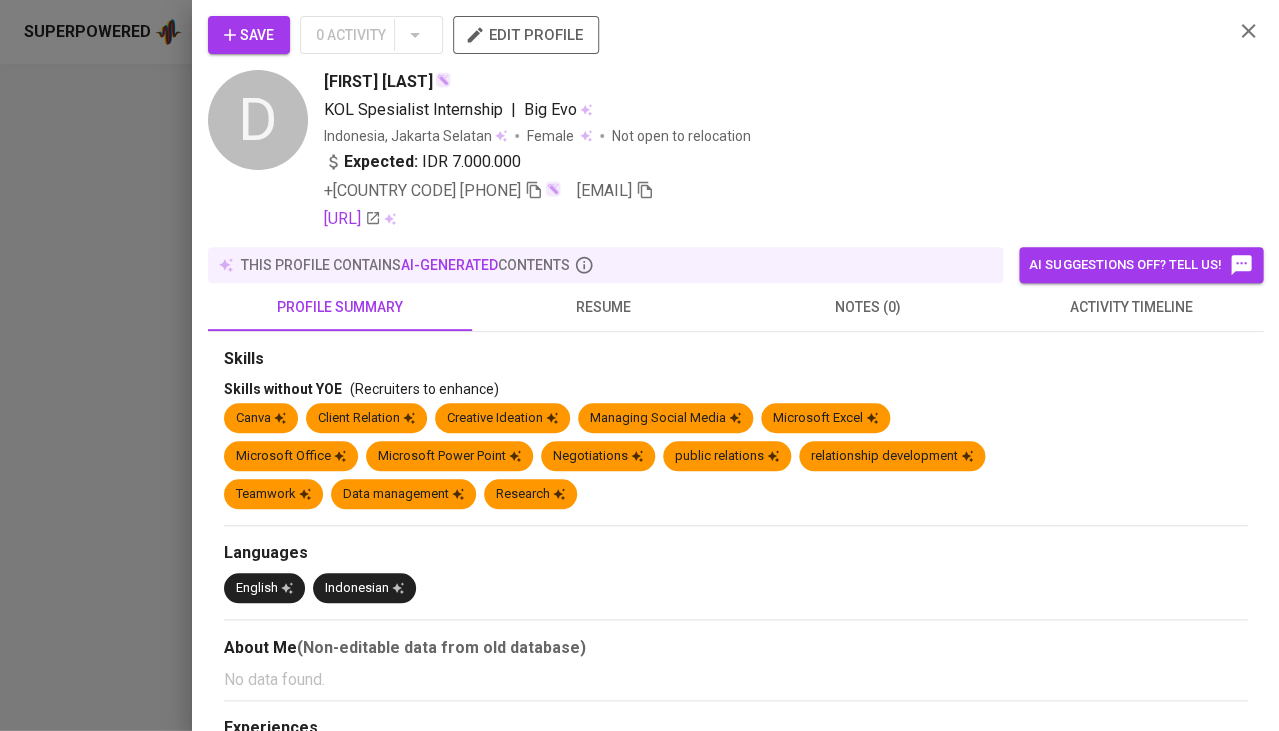 click on "resume" at bounding box center [604, 307] 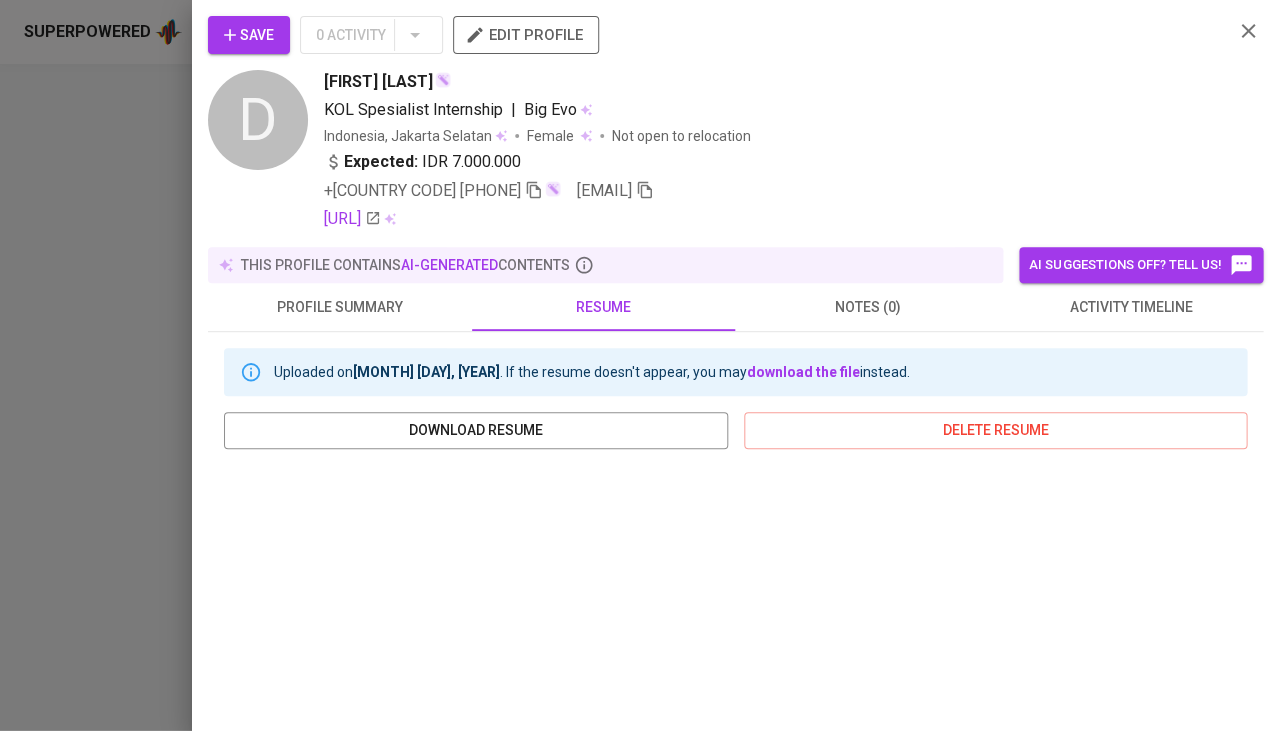 scroll, scrollTop: 193, scrollLeft: 0, axis: vertical 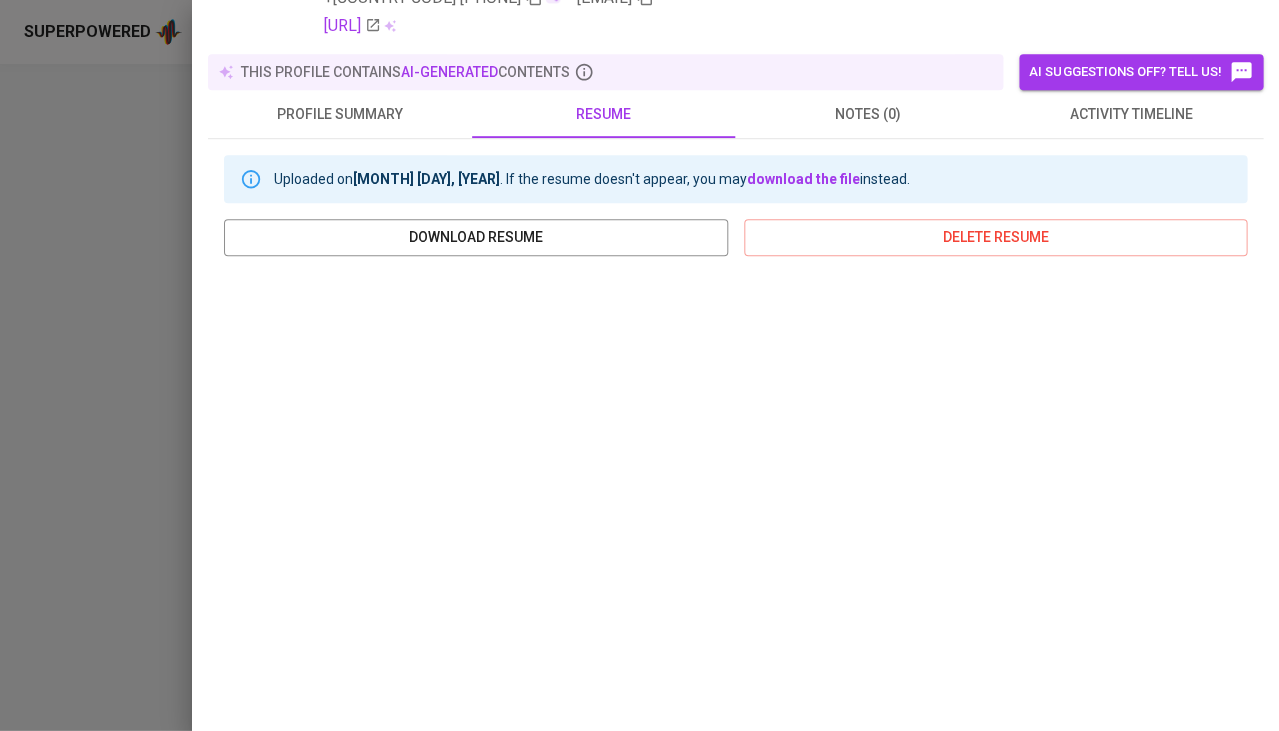 click at bounding box center [639, 365] 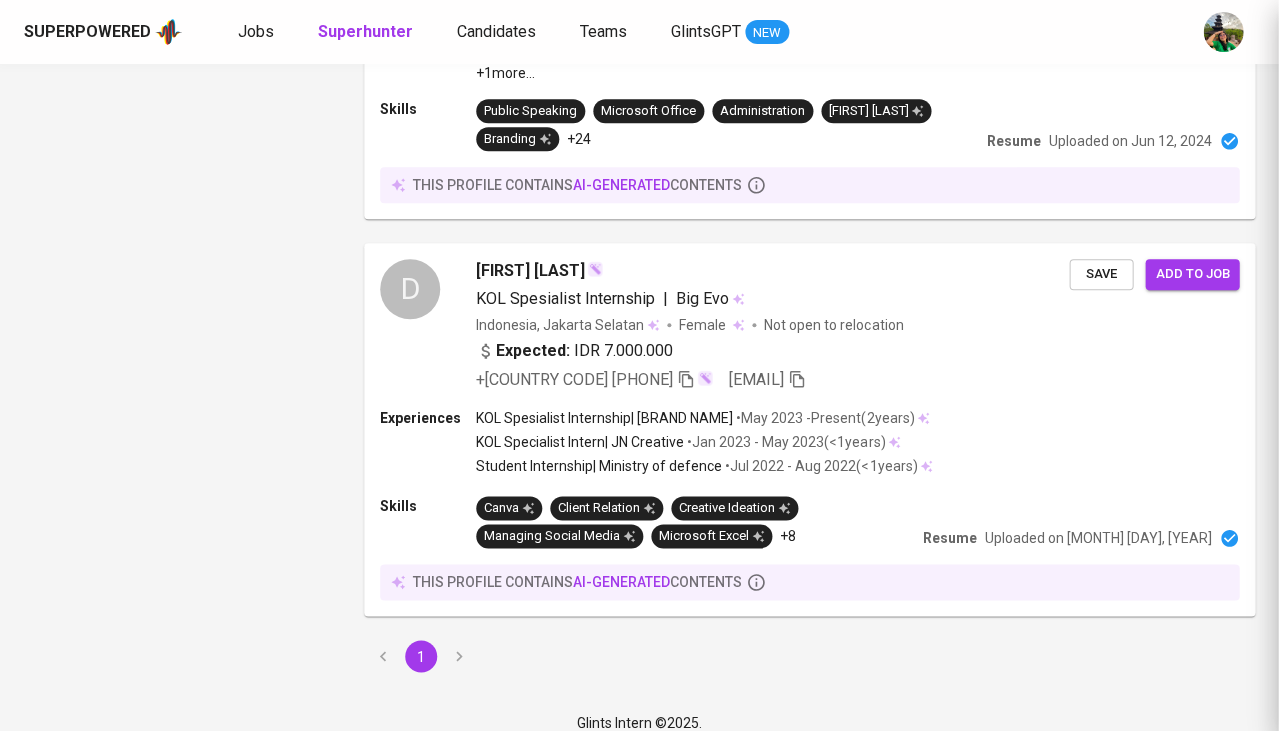 scroll, scrollTop: 0, scrollLeft: 0, axis: both 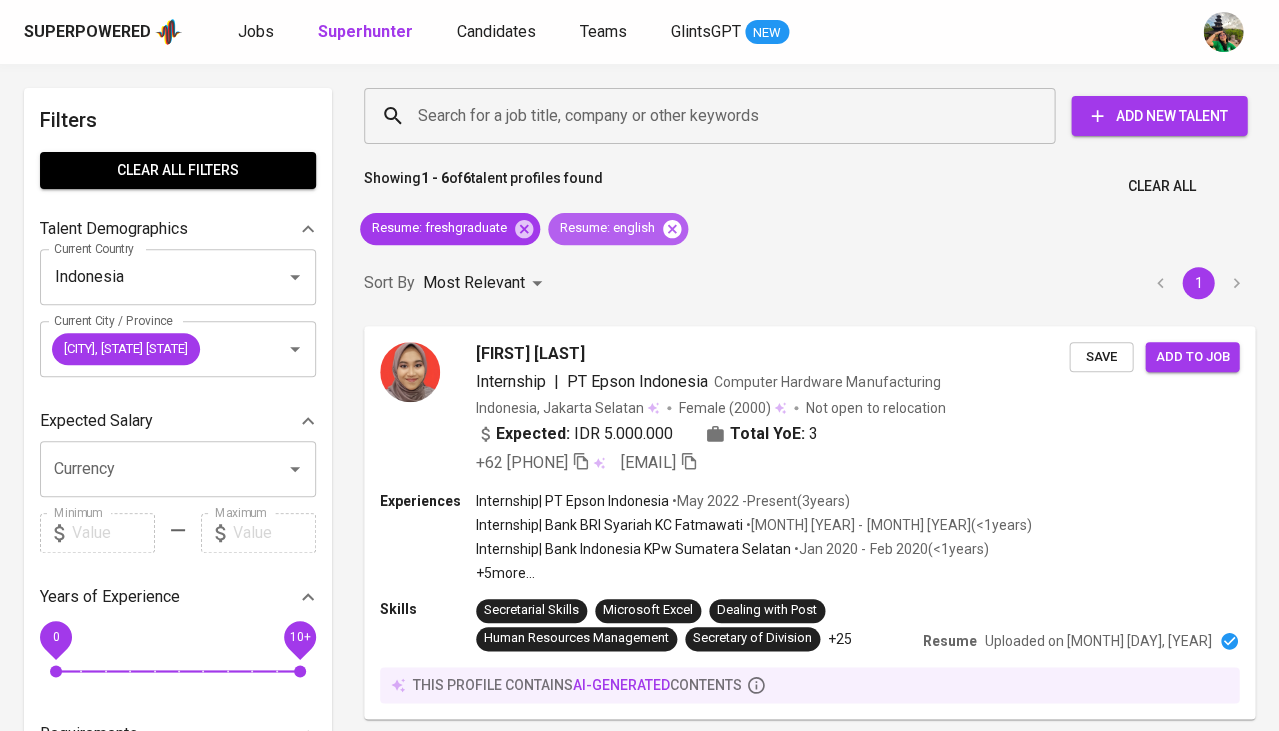 click 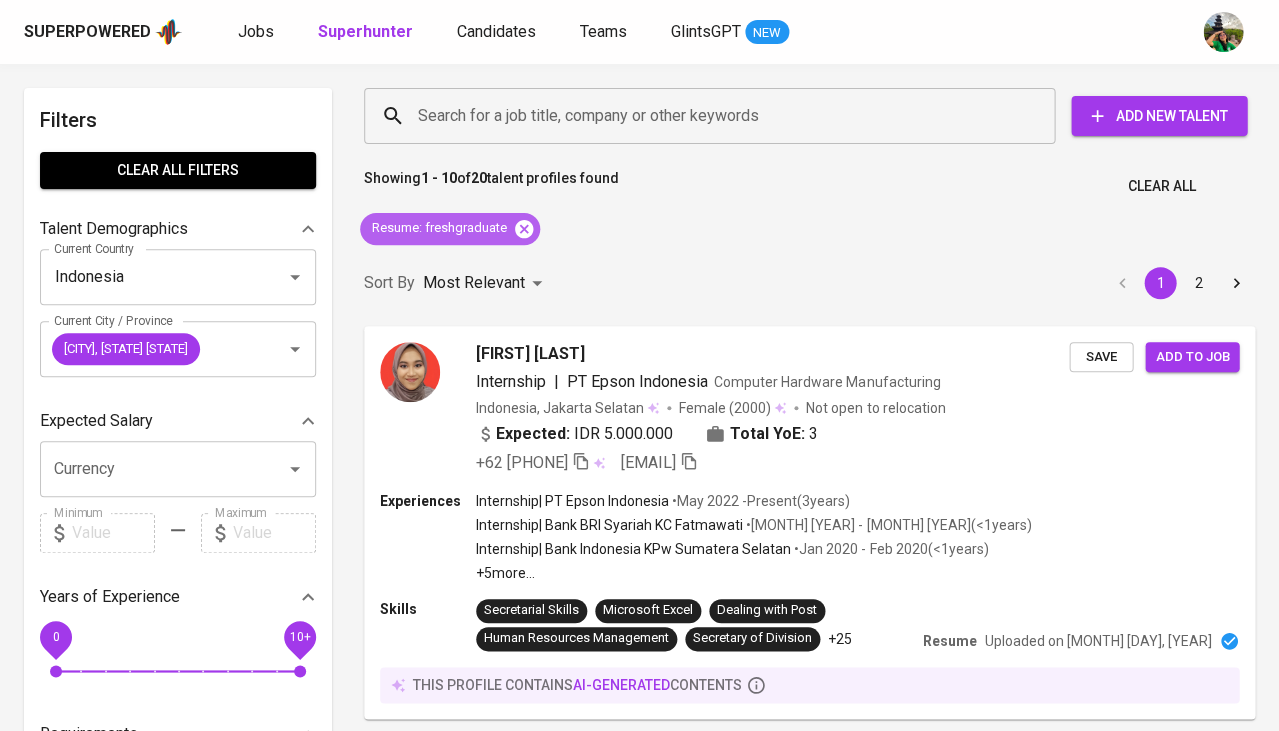 click 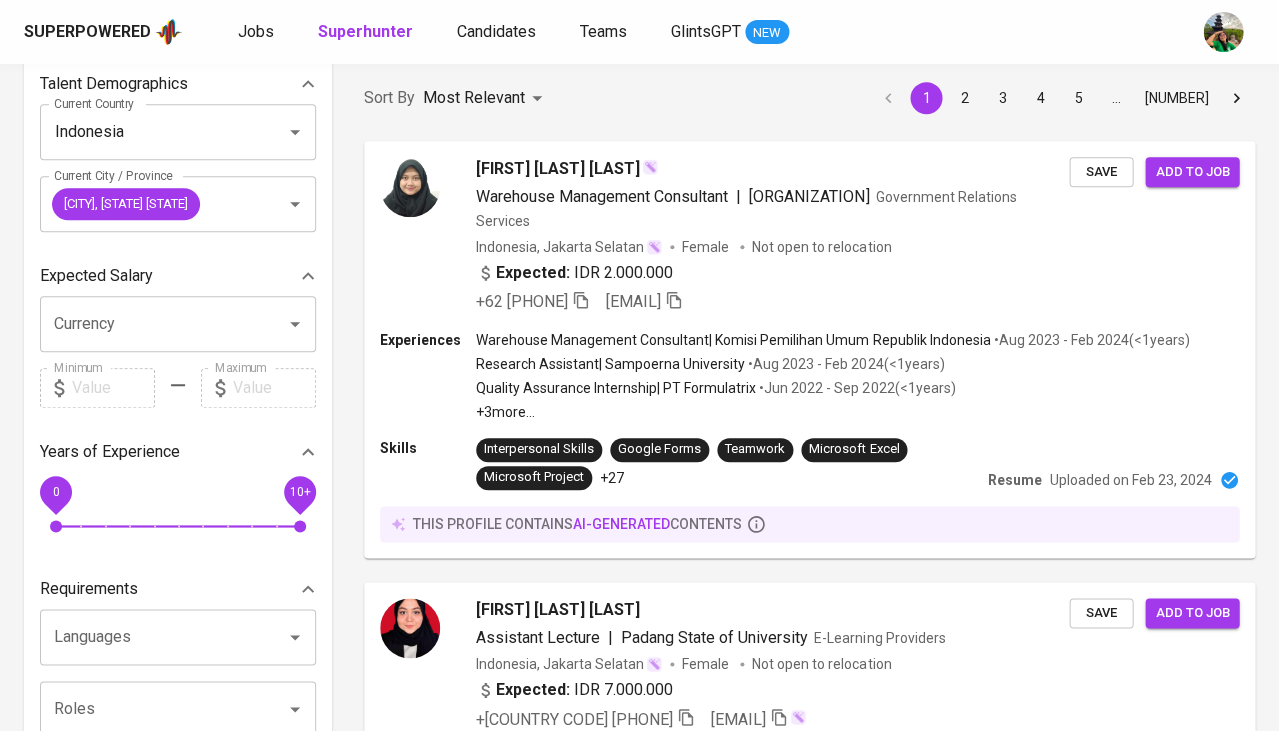 scroll, scrollTop: 223, scrollLeft: 0, axis: vertical 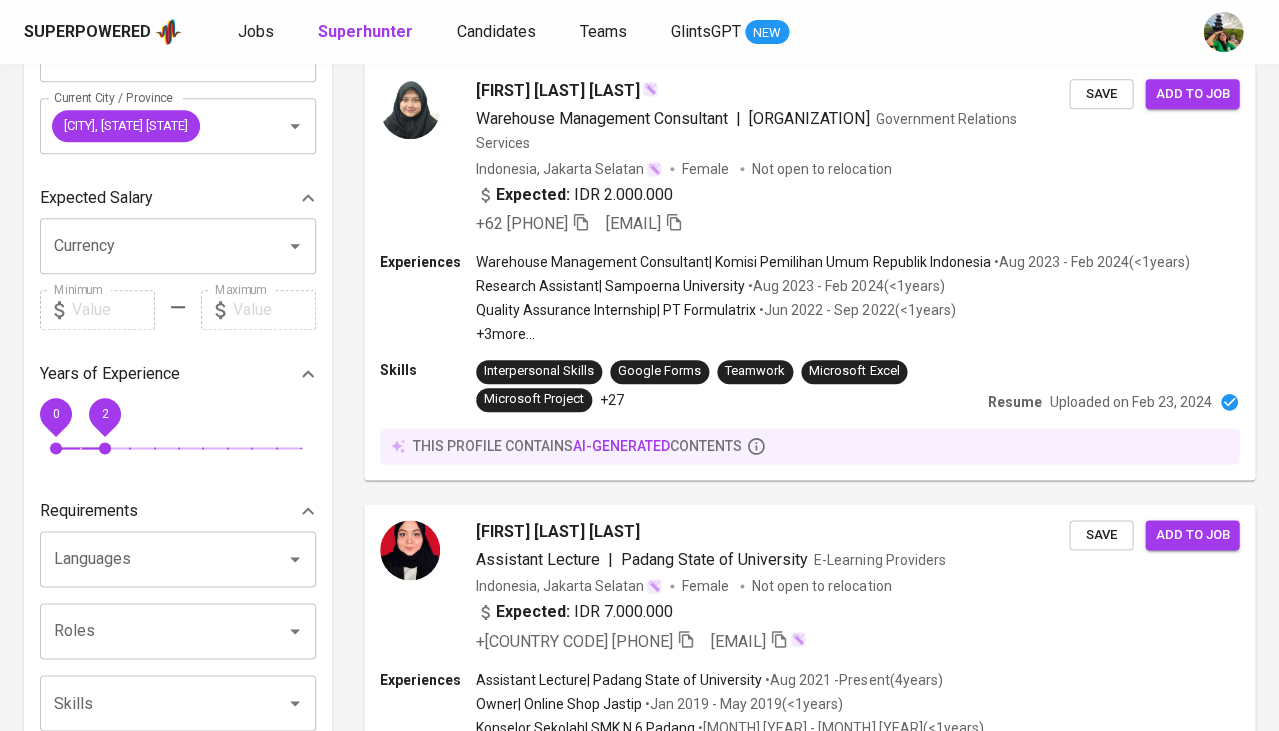 drag, startPoint x: 289, startPoint y: 473, endPoint x: 96, endPoint y: 472, distance: 193.0026 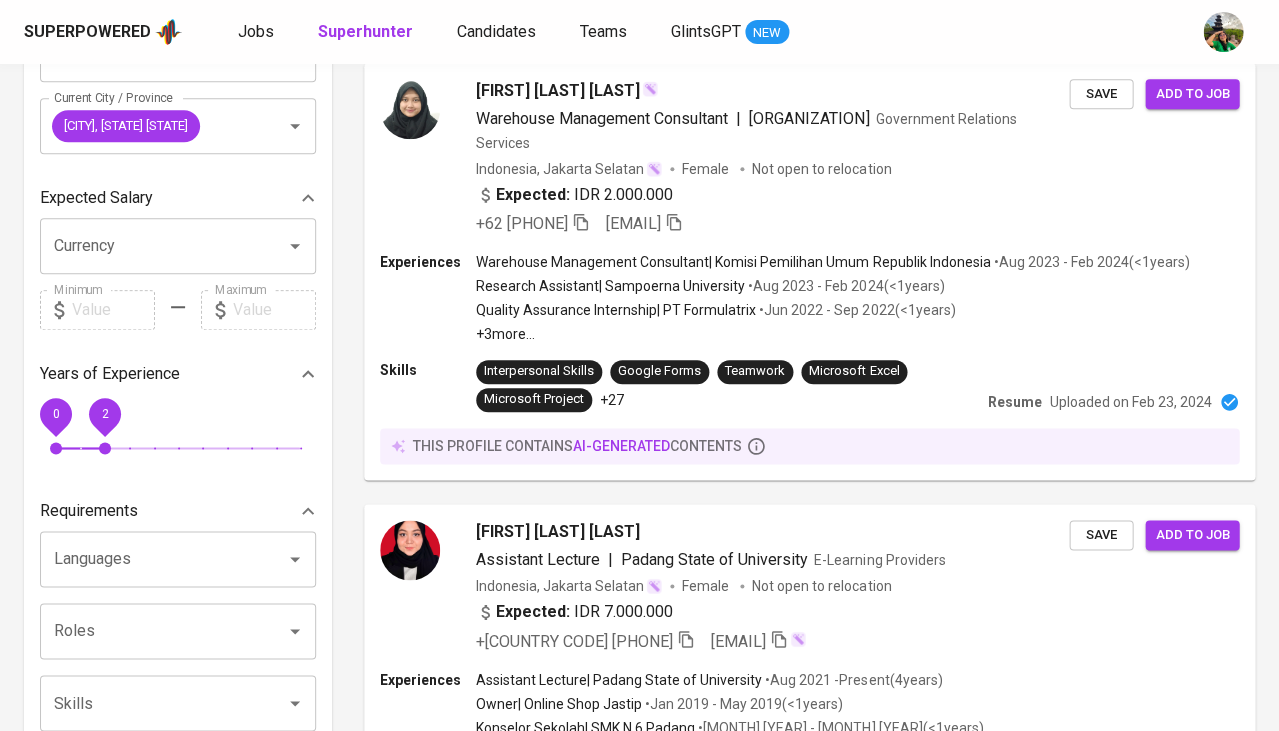 click on "2" at bounding box center [105, 448] 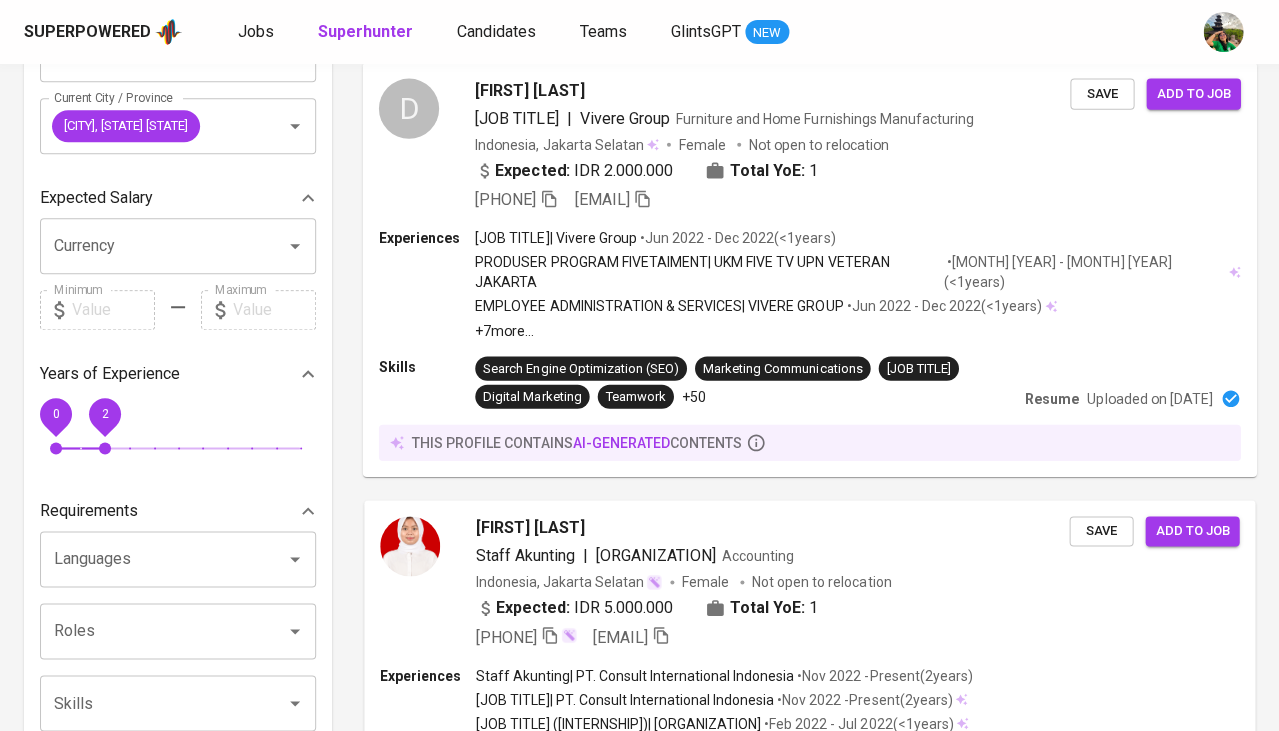 scroll, scrollTop: 0, scrollLeft: 0, axis: both 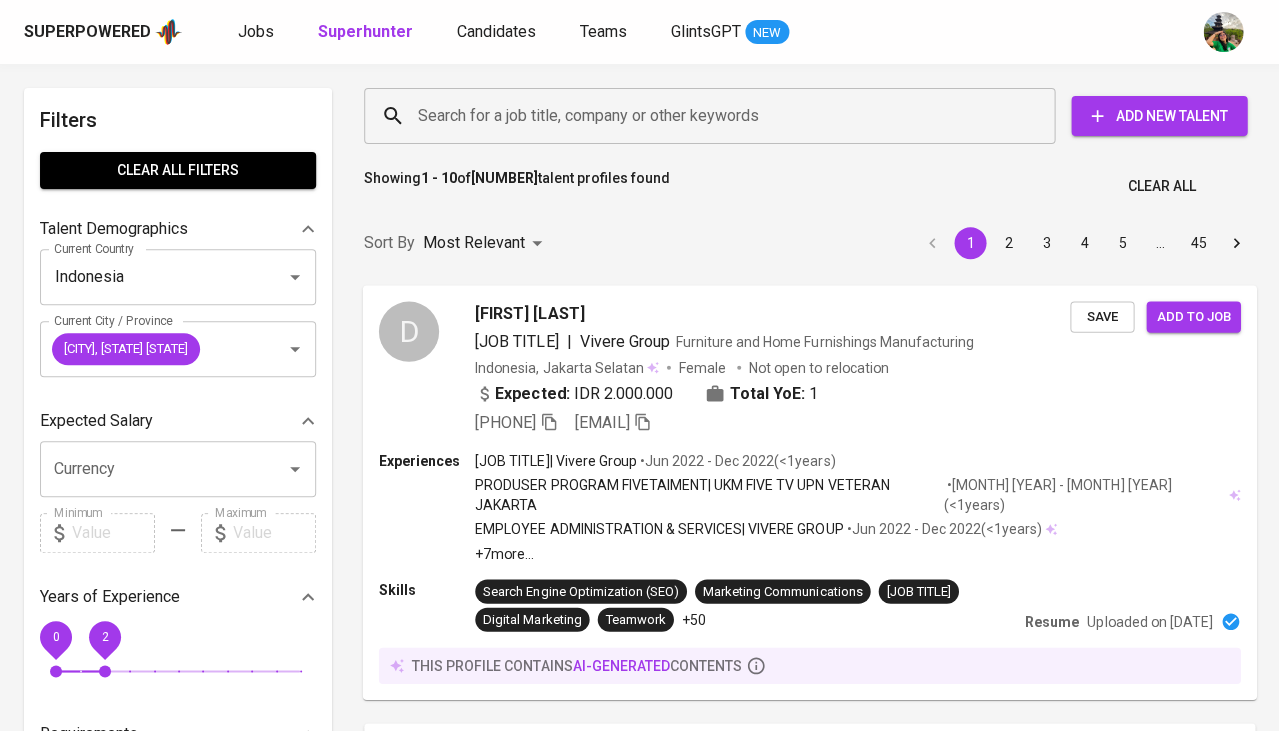 click on "D" at bounding box center [409, 367] 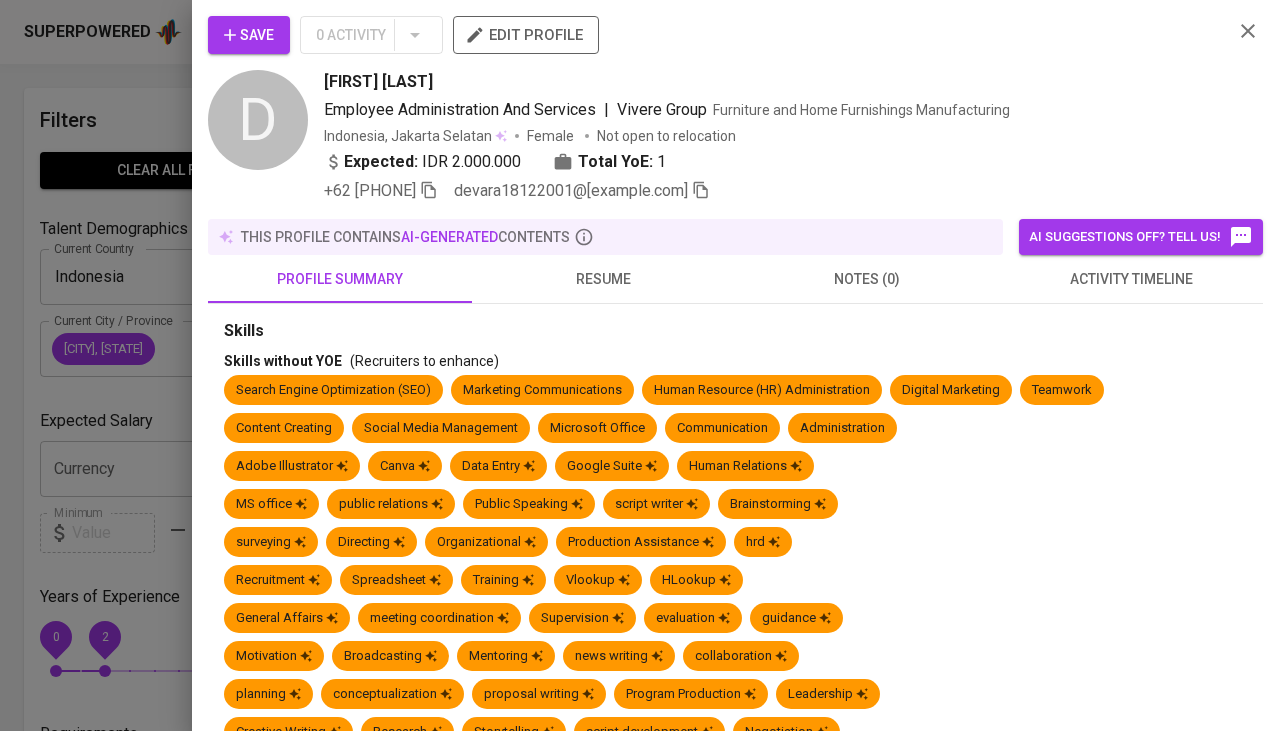 scroll, scrollTop: 0, scrollLeft: 0, axis: both 